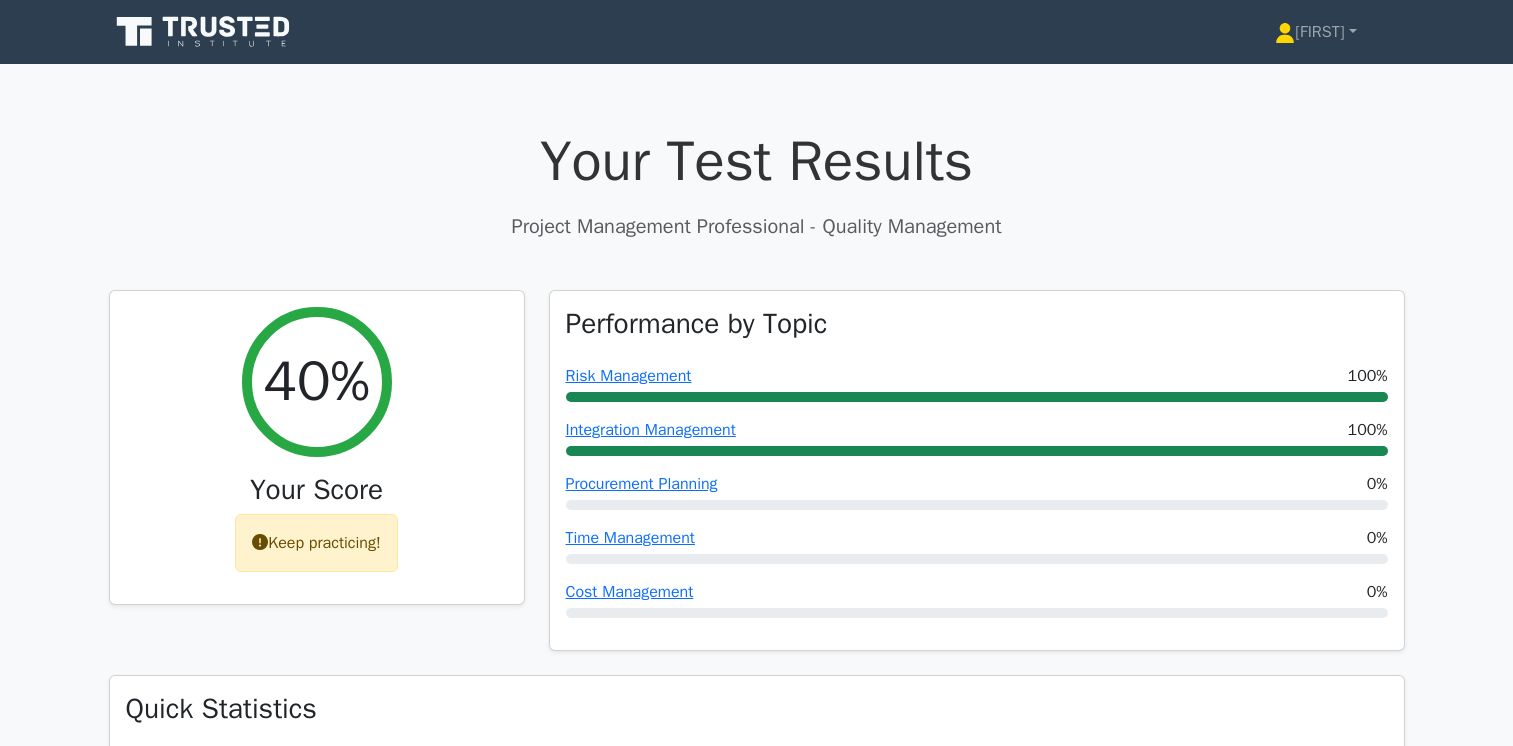 scroll, scrollTop: 5258, scrollLeft: 0, axis: vertical 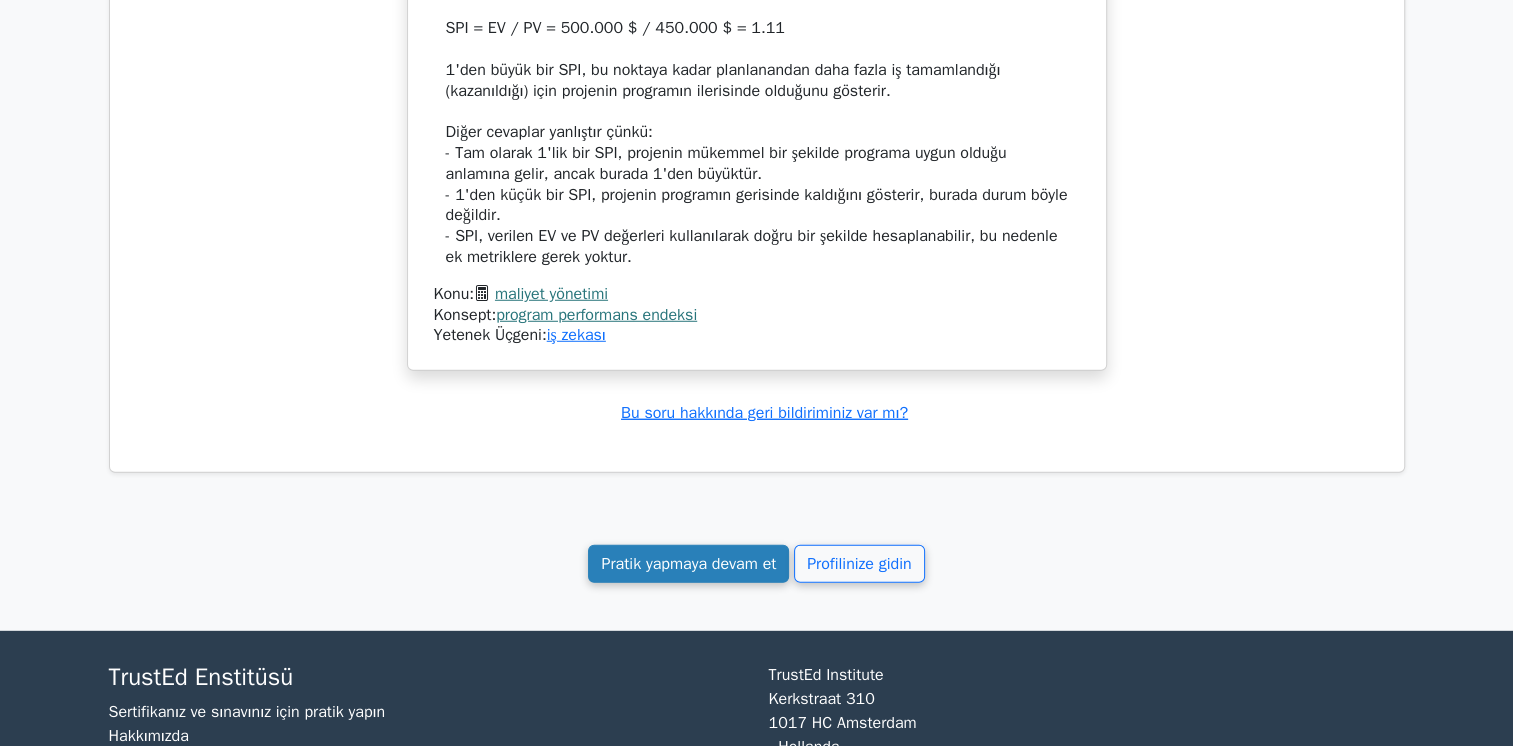 click on "Pratik yapmaya devam et" at bounding box center [688, 564] 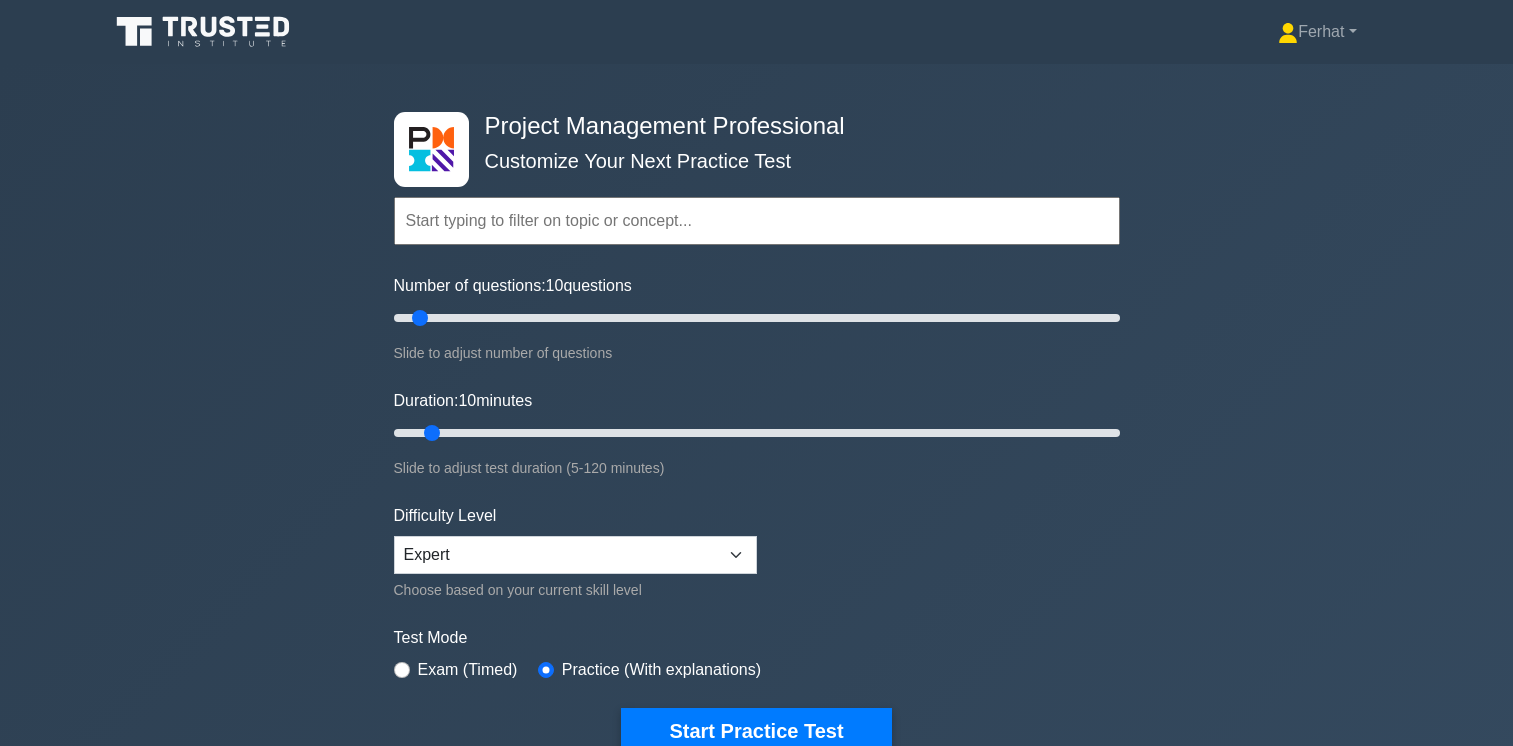 scroll, scrollTop: 0, scrollLeft: 0, axis: both 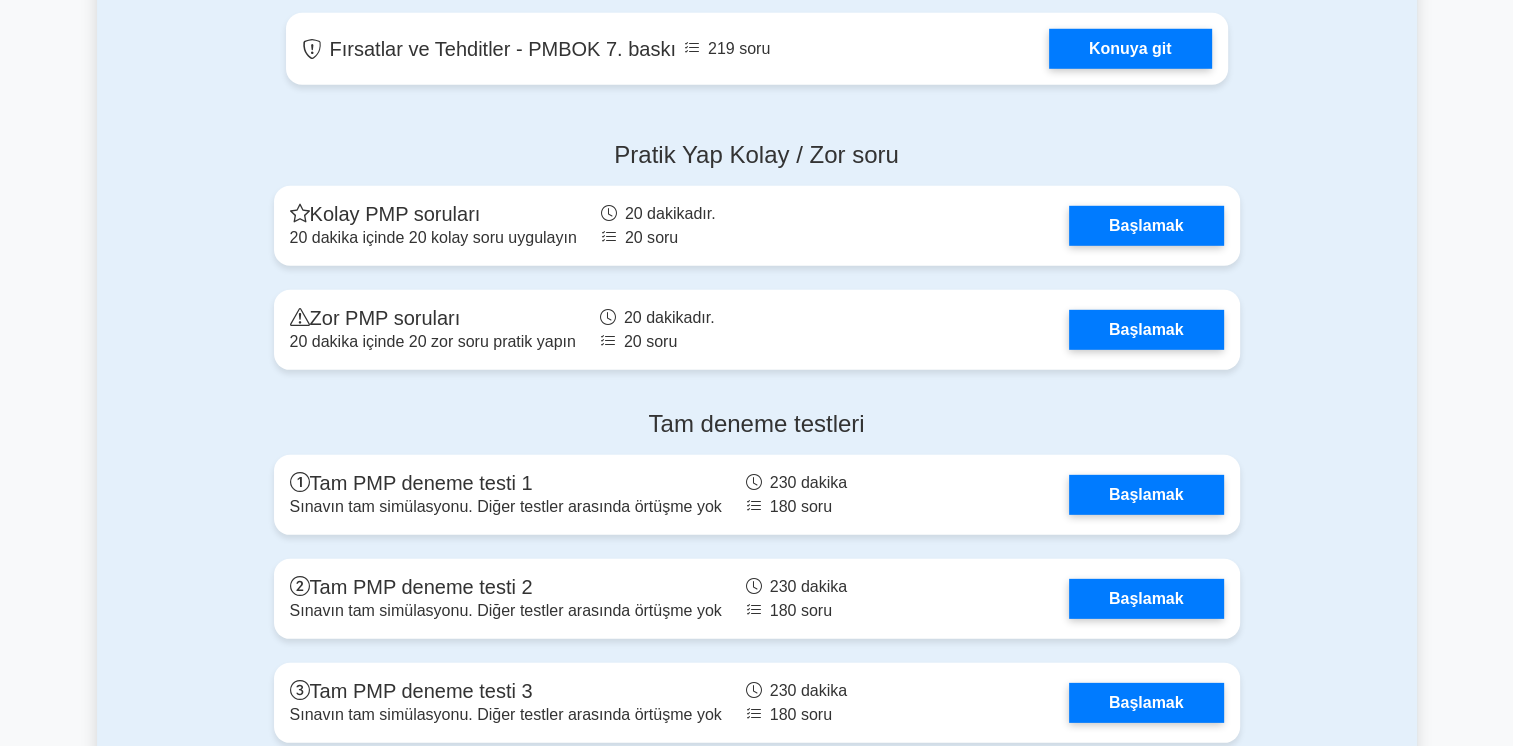 click on "Proje Yönetimi Uzmanı
Bir Sonraki Alıştırma Testinizi Özelleştirin
Topics
Scope Management
Time Management
Cost Management
Quality Management
Risk Management
Integration Management
Human Resource Management" at bounding box center [756, -2336] 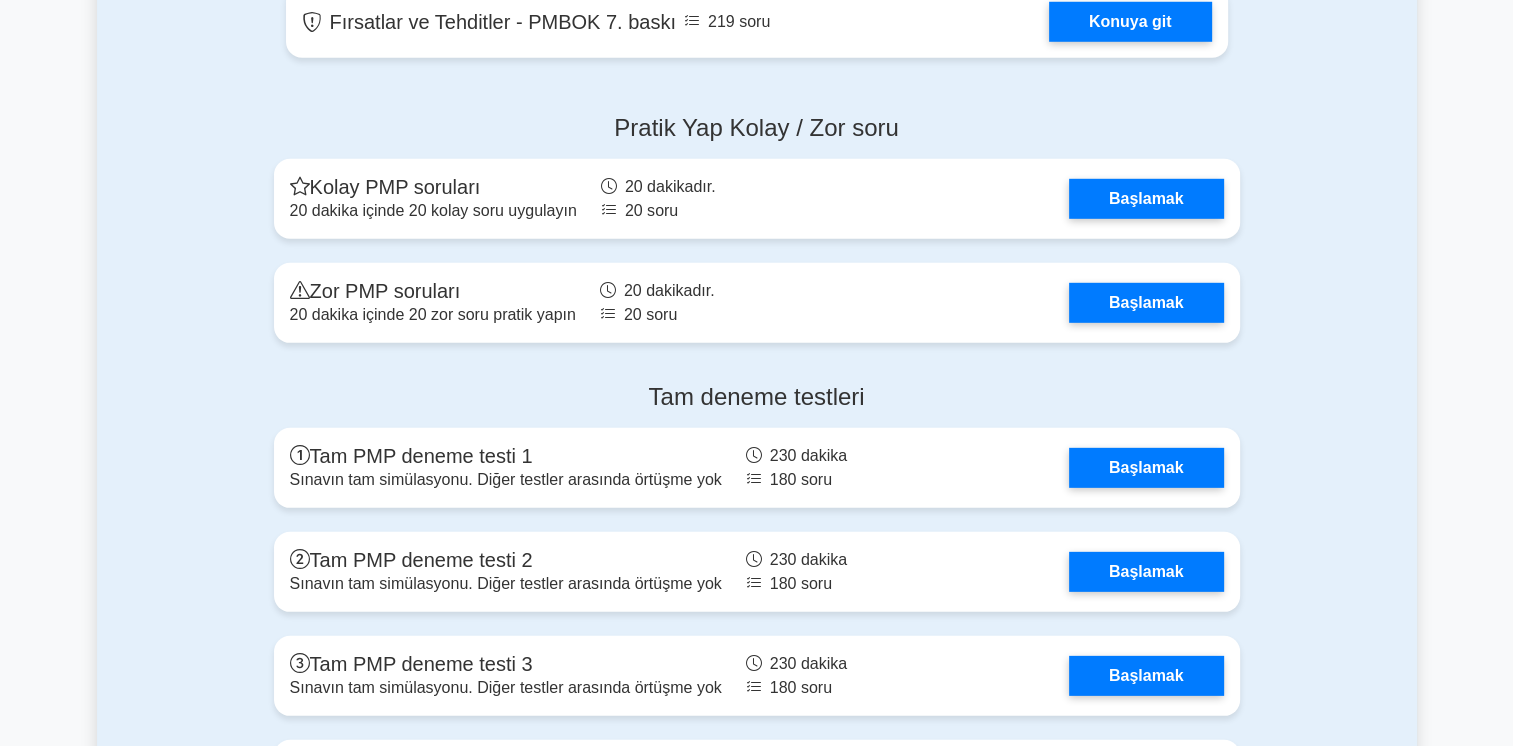 scroll, scrollTop: 5806, scrollLeft: 0, axis: vertical 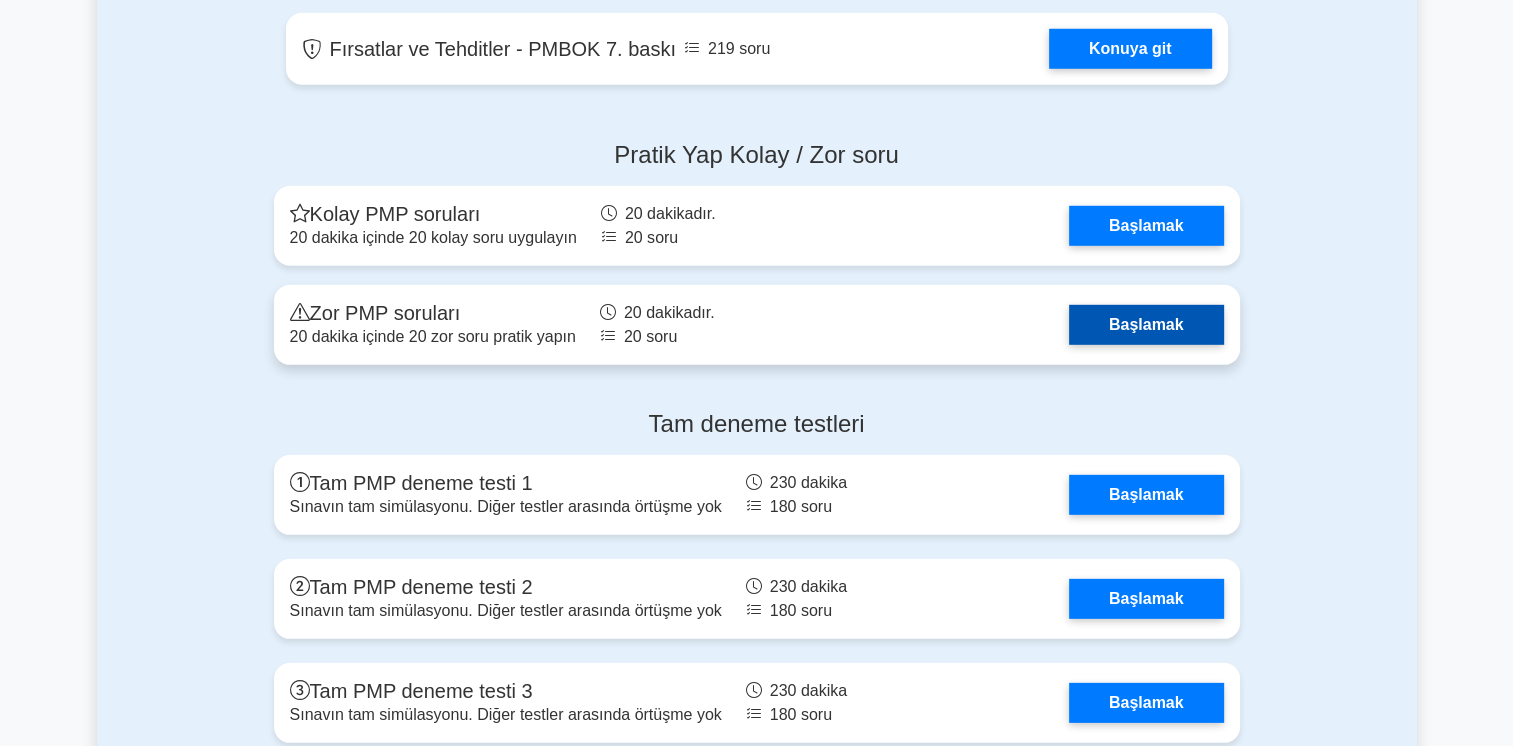 click on "Başlamak" at bounding box center (1146, 325) 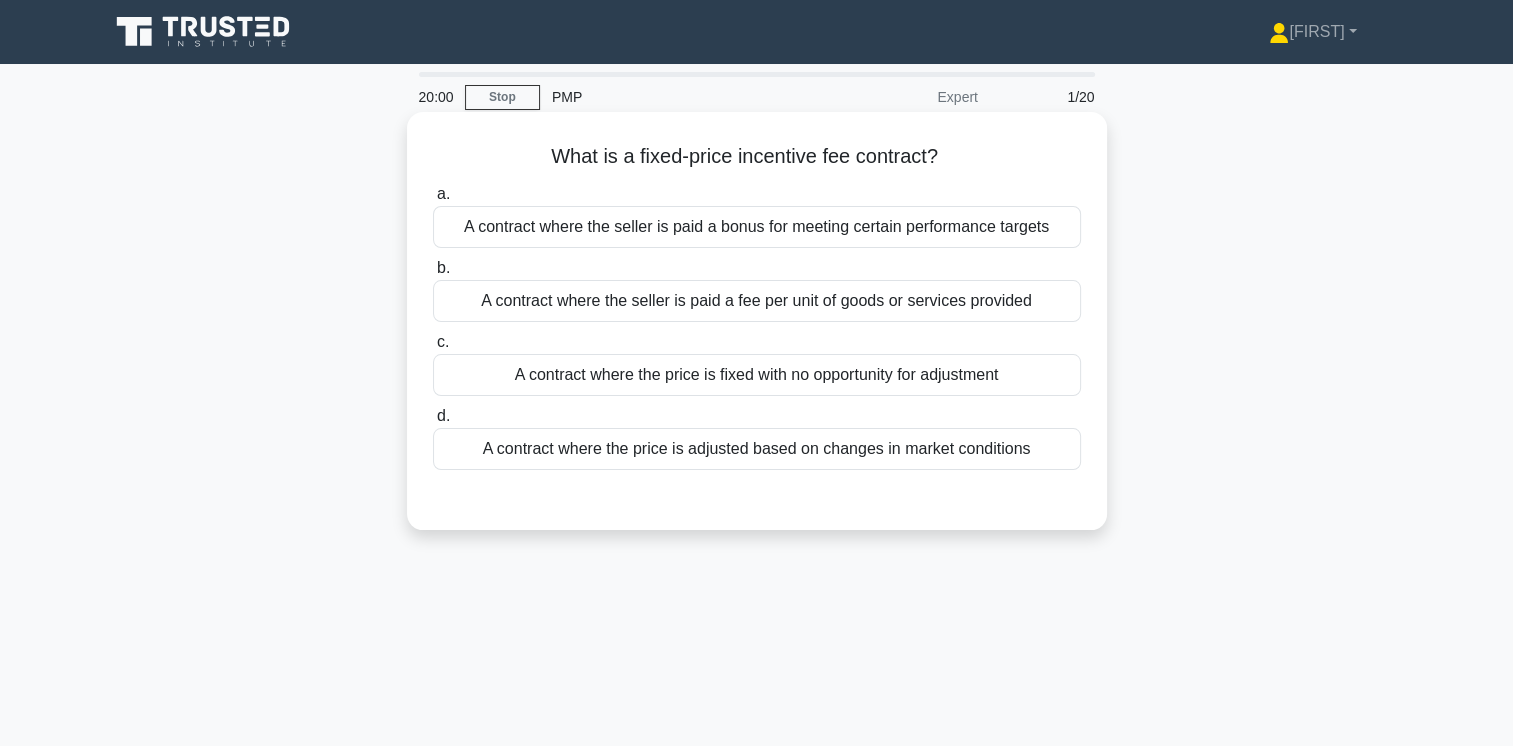 scroll, scrollTop: 0, scrollLeft: 0, axis: both 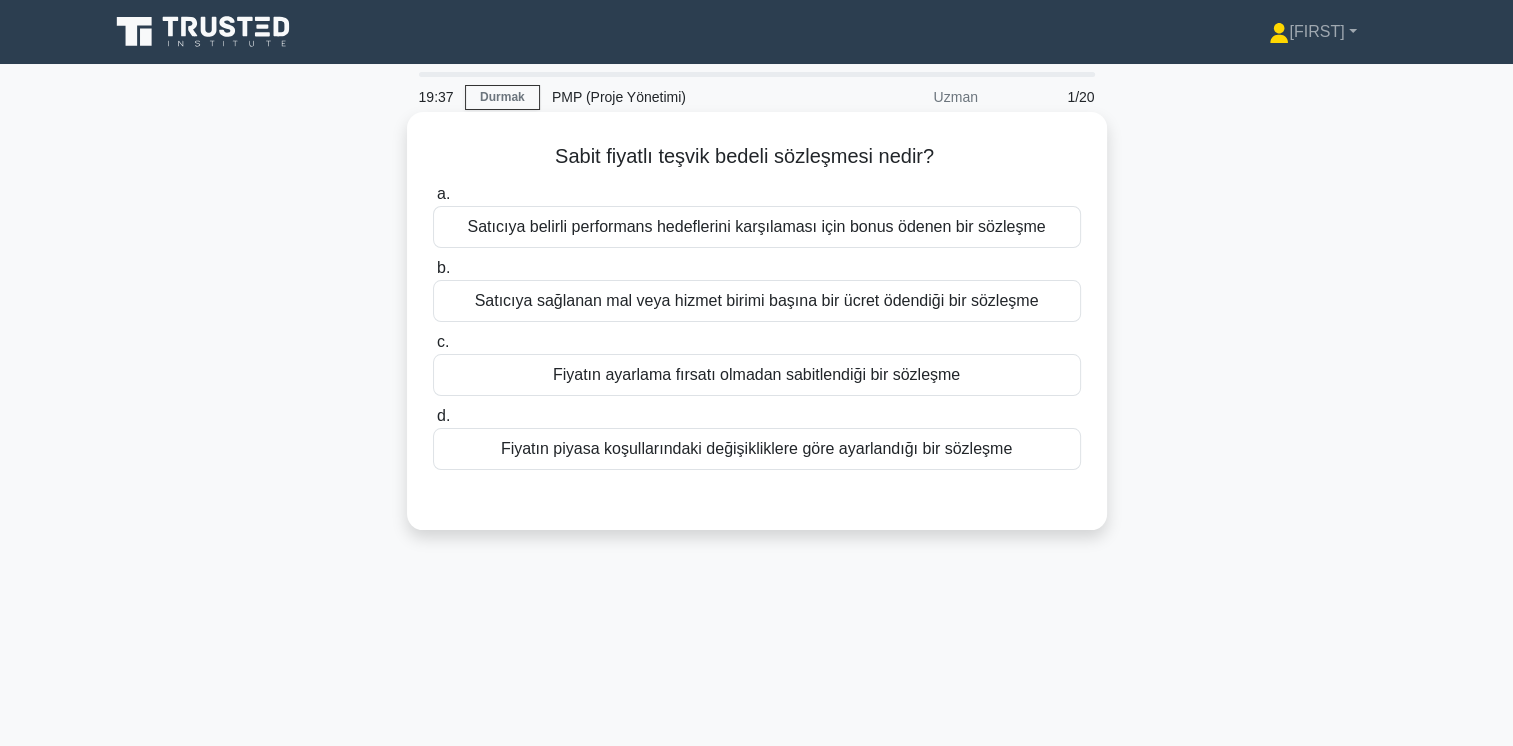 click on "Fiyatın ayarlama fırsatı olmadan sabitlendiği bir sözleşme" at bounding box center [757, 375] 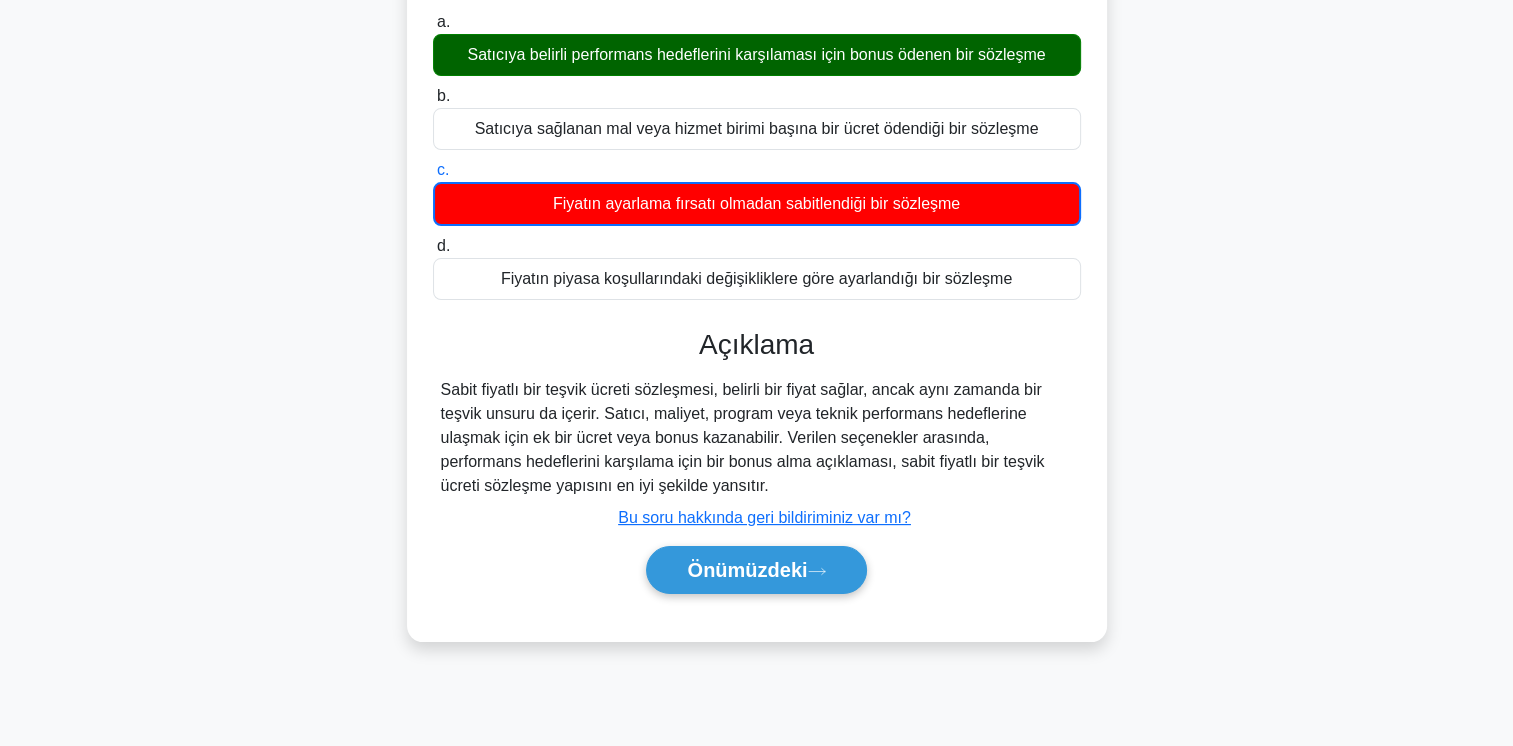 scroll, scrollTop: 34, scrollLeft: 0, axis: vertical 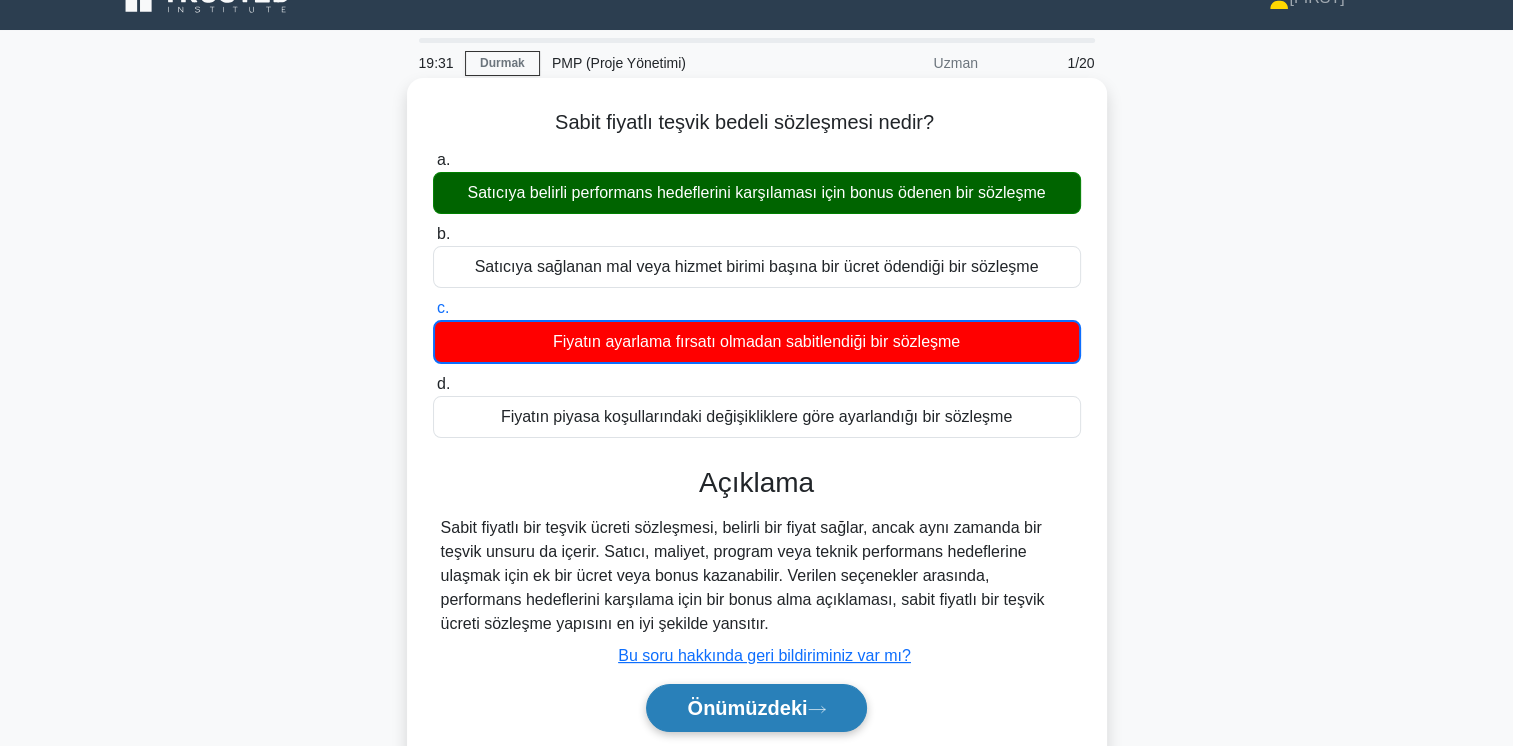 click on "Önümüzdeki" at bounding box center [747, 708] 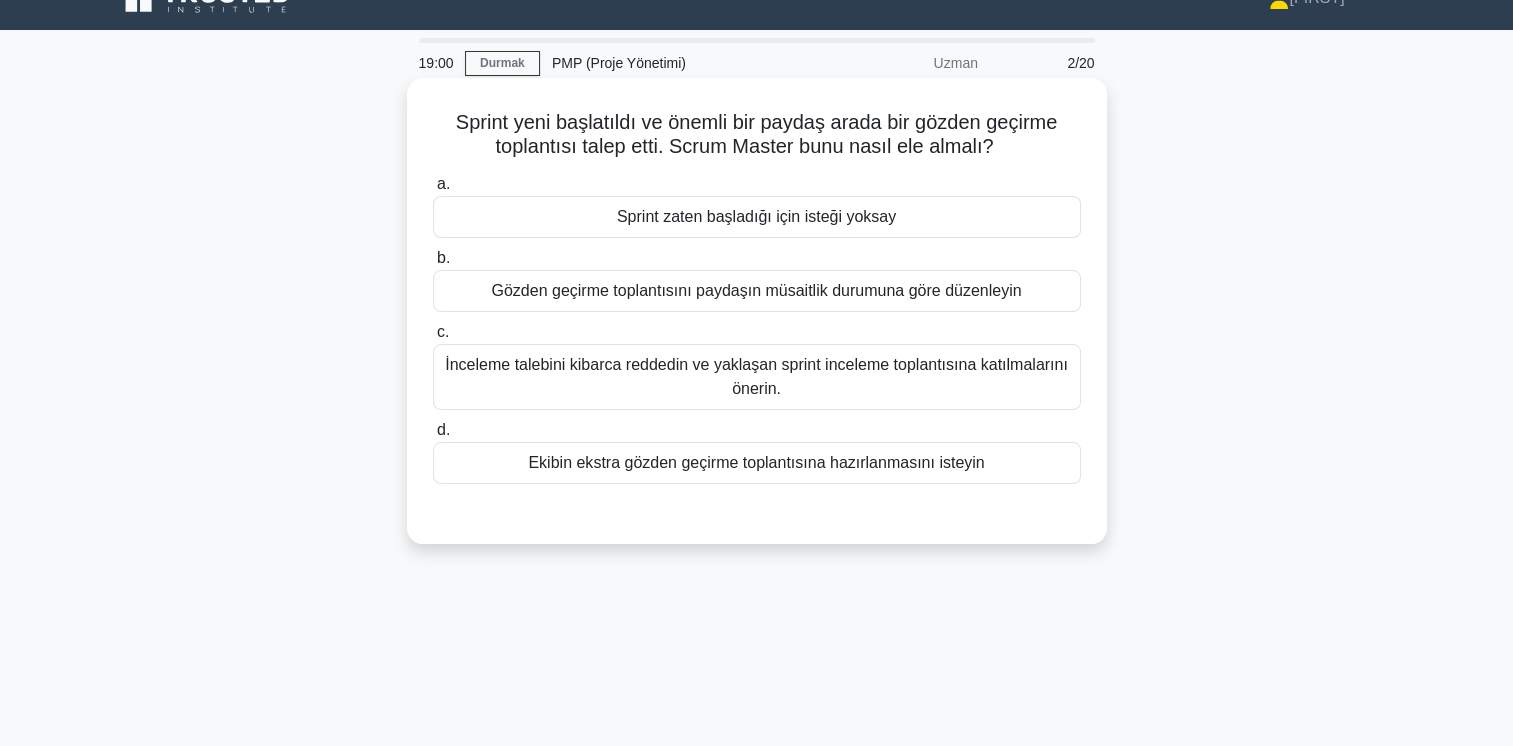 click on "İnceleme talebini kibarca reddedin ve yaklaşan sprint inceleme toplantısına katılmalarını önerin." at bounding box center (757, 377) 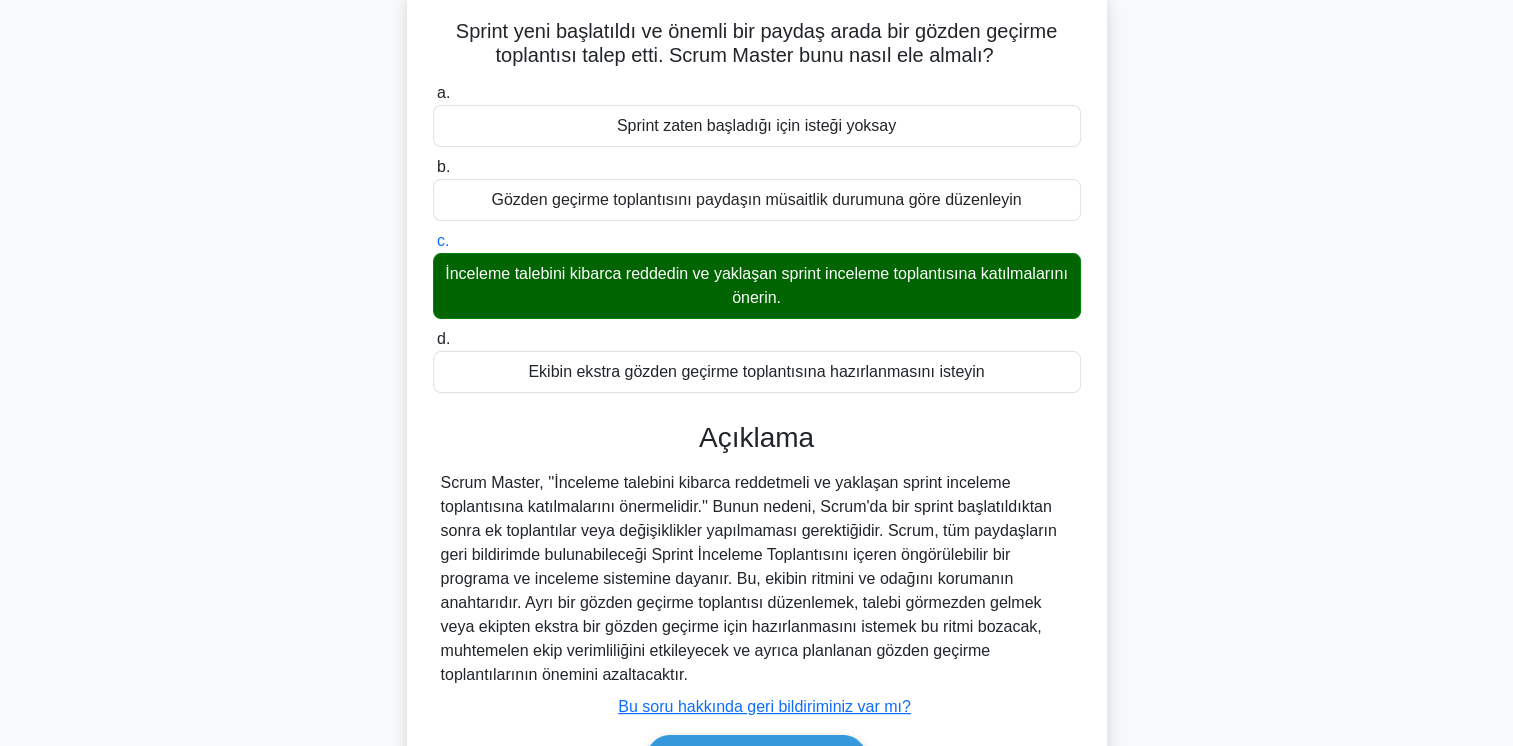 scroll, scrollTop: 334, scrollLeft: 0, axis: vertical 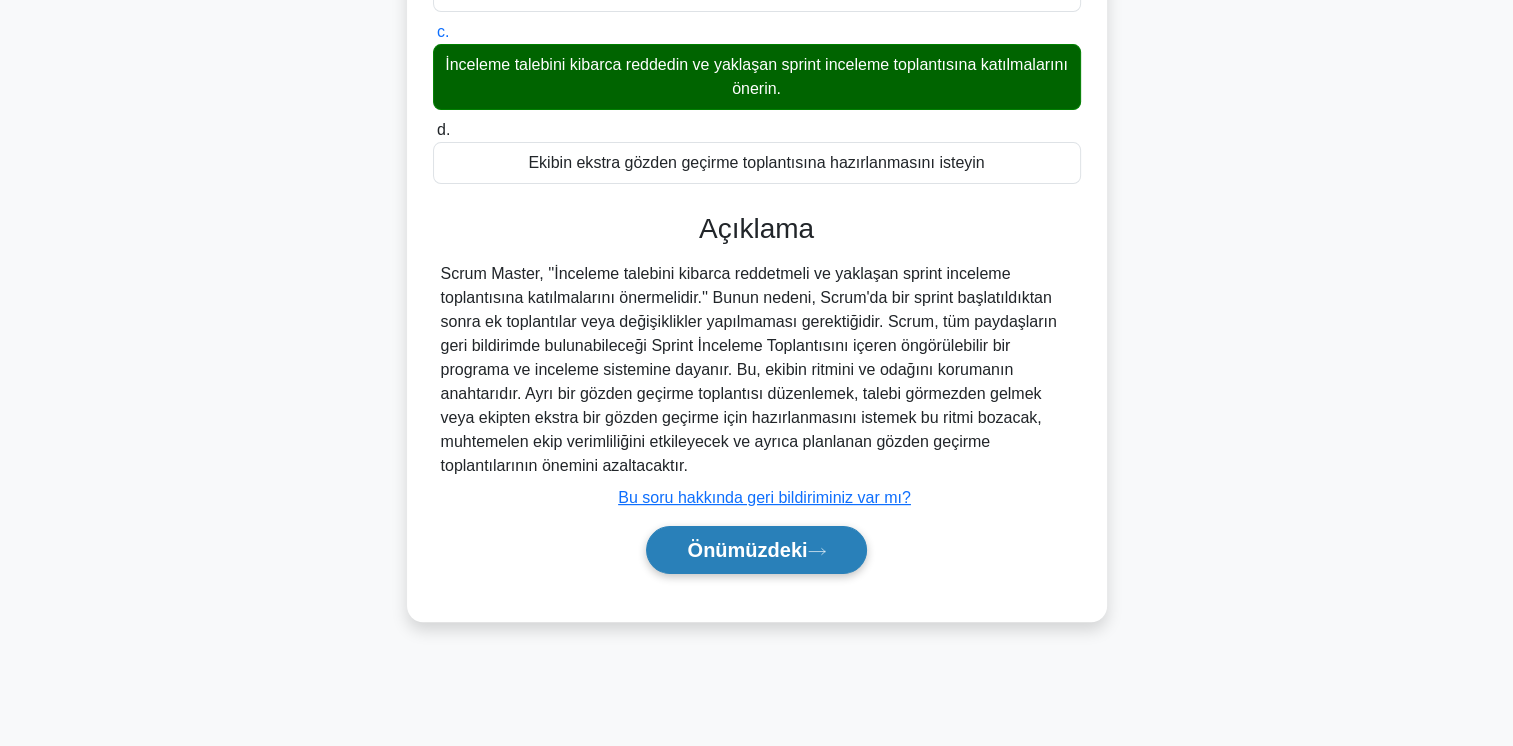 click 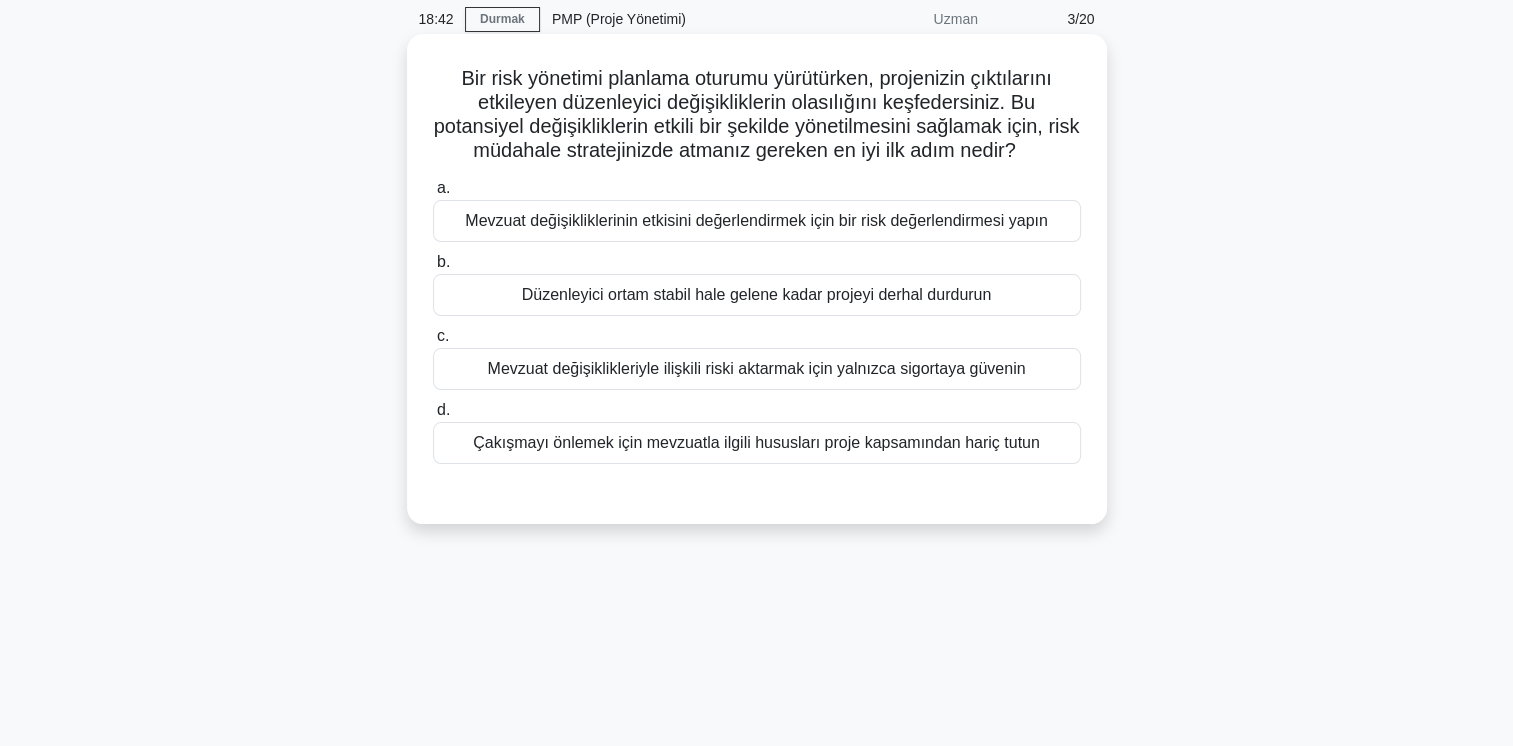 scroll, scrollTop: 34, scrollLeft: 0, axis: vertical 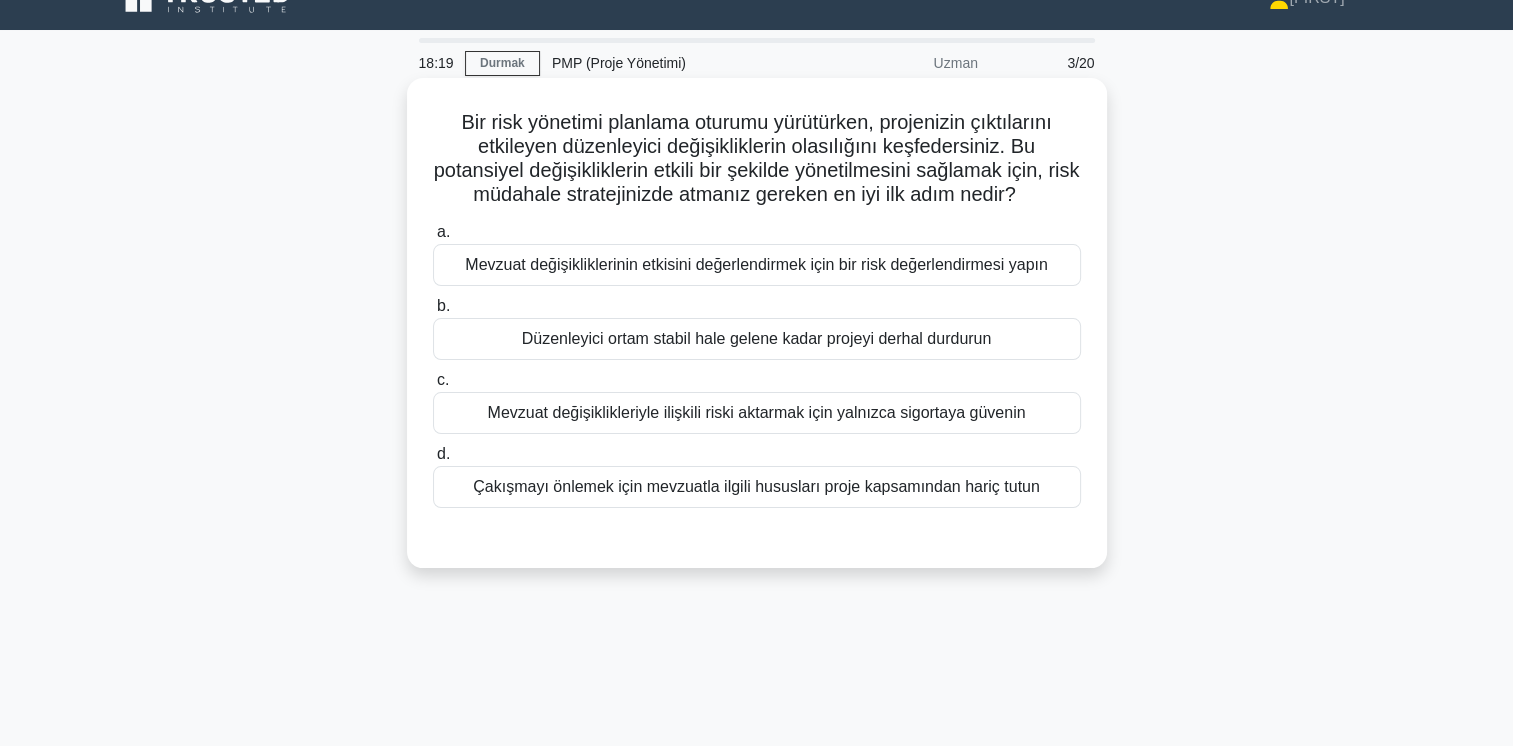 click on "Mevzuat değişikliklerinin etkisini değerlendirmek için bir risk değerlendirmesi yapın" at bounding box center [757, 265] 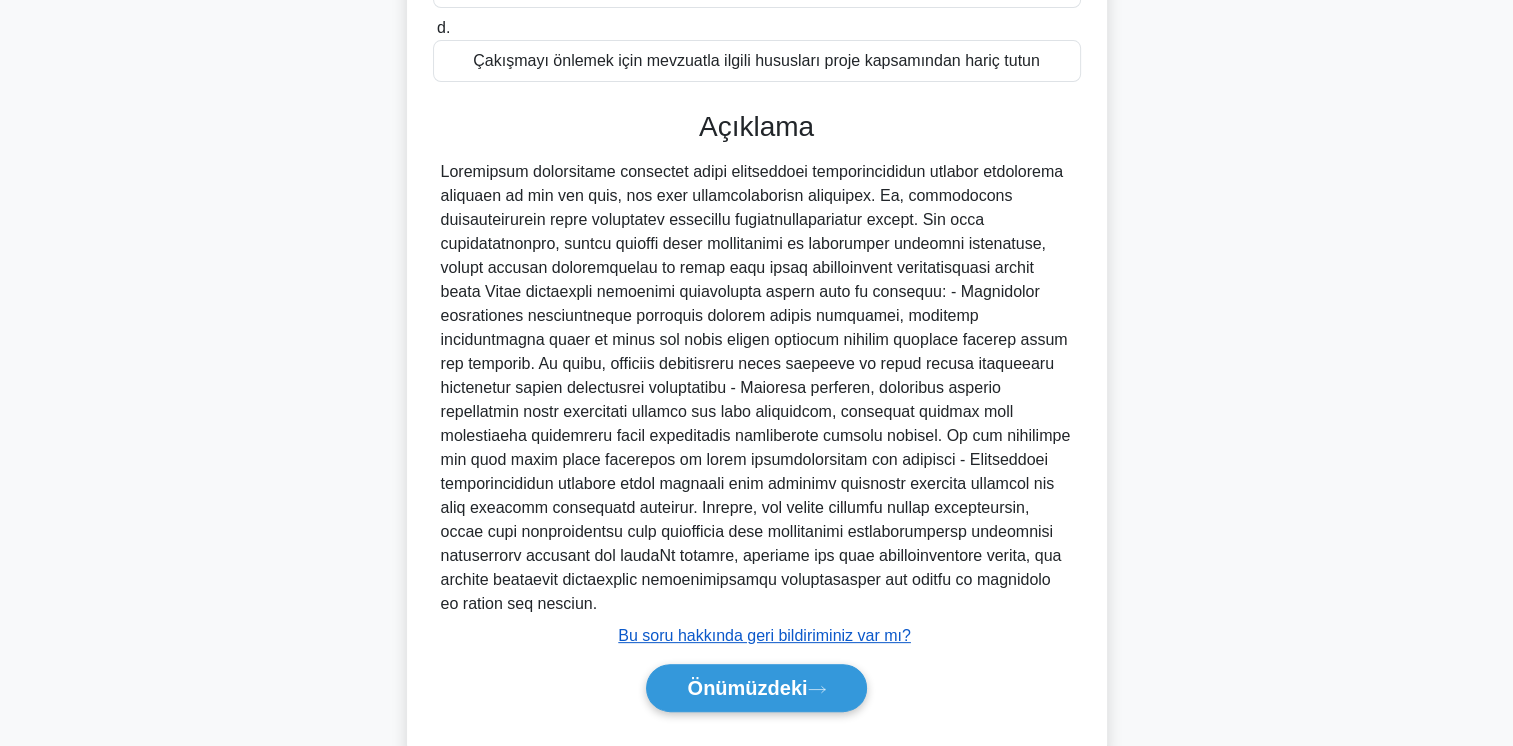 scroll, scrollTop: 461, scrollLeft: 0, axis: vertical 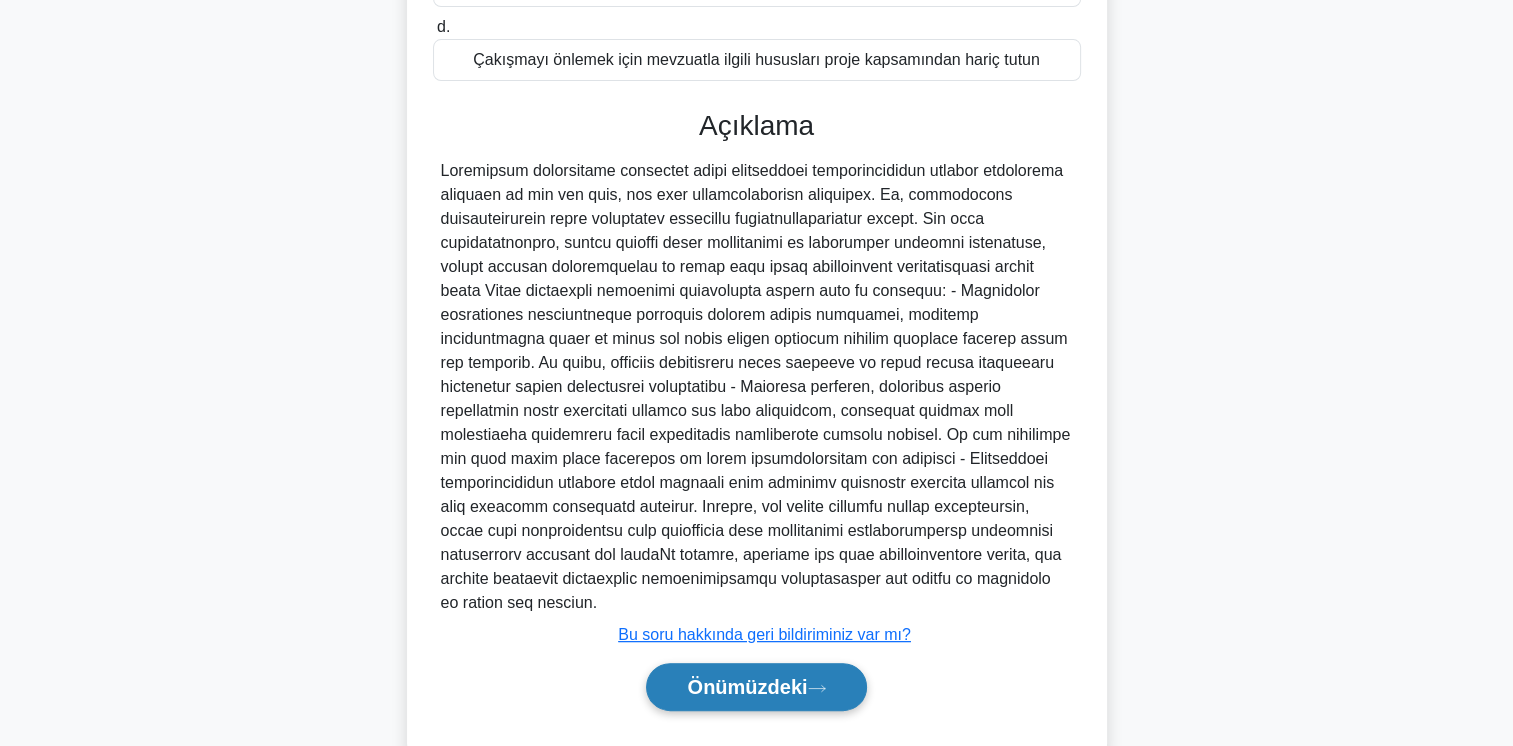click on "Önümüzdeki" at bounding box center [747, 687] 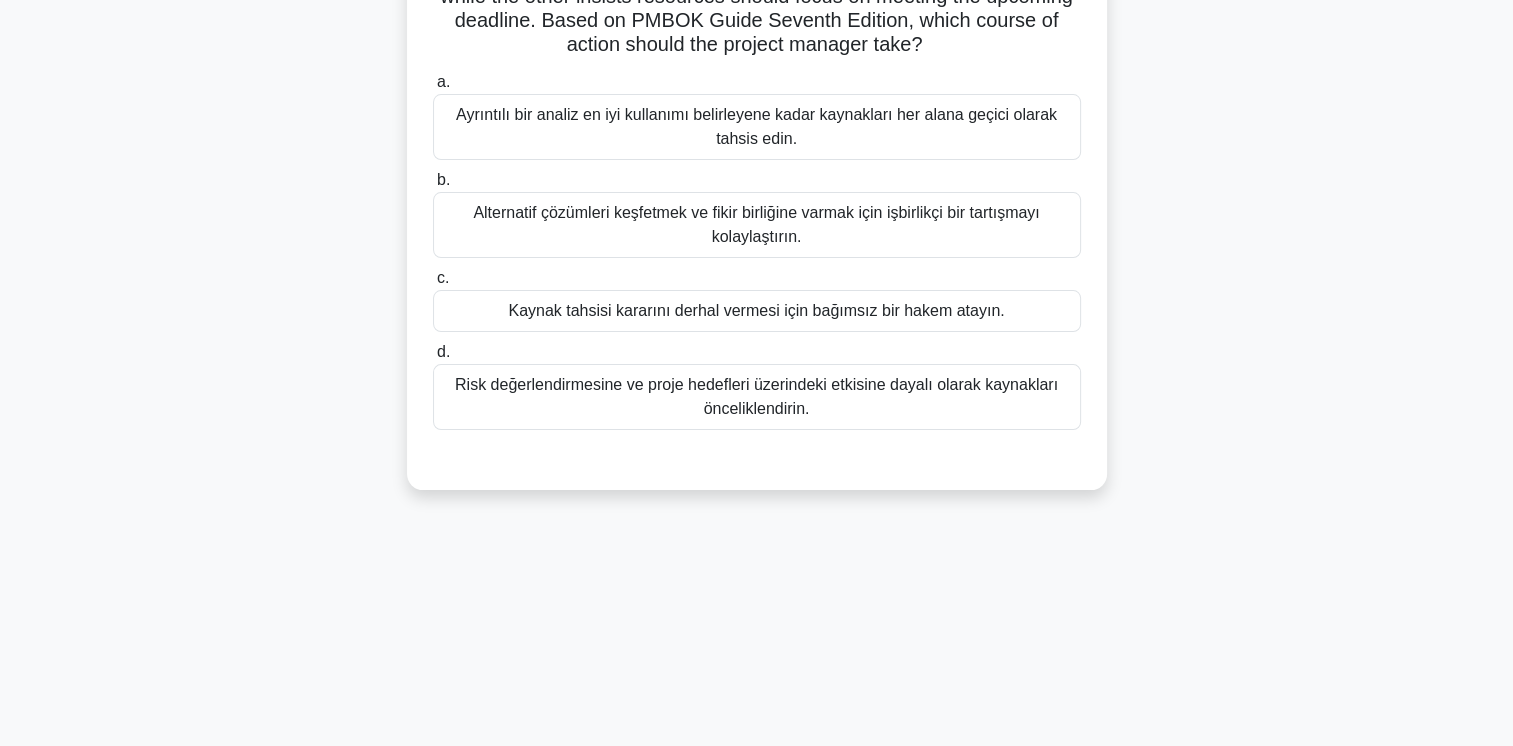 scroll, scrollTop: 134, scrollLeft: 0, axis: vertical 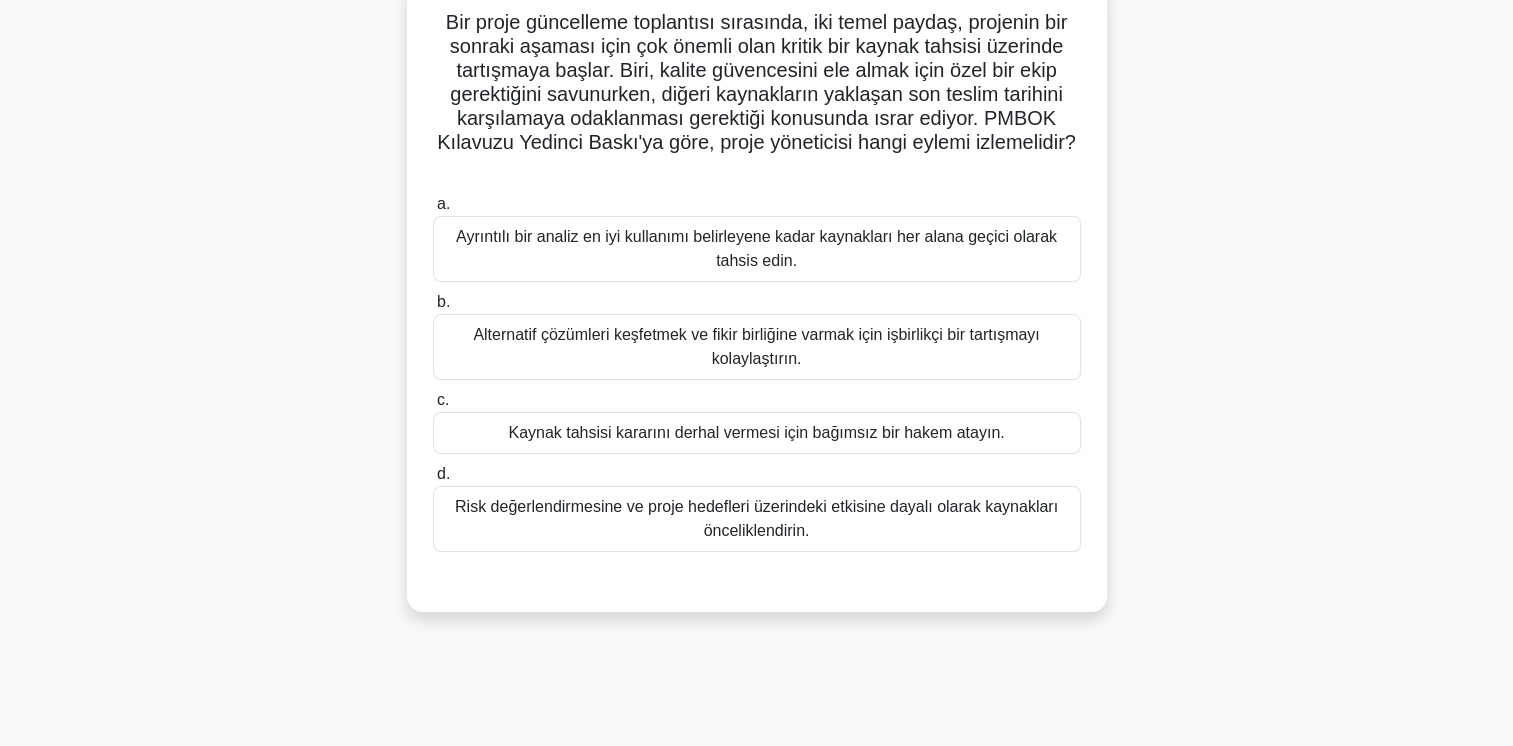 click on "Alternatif çözümleri keşfetmek ve fikir birliğine varmak için işbirlikçi bir tartışmayı kolaylaştırın." at bounding box center (757, 347) 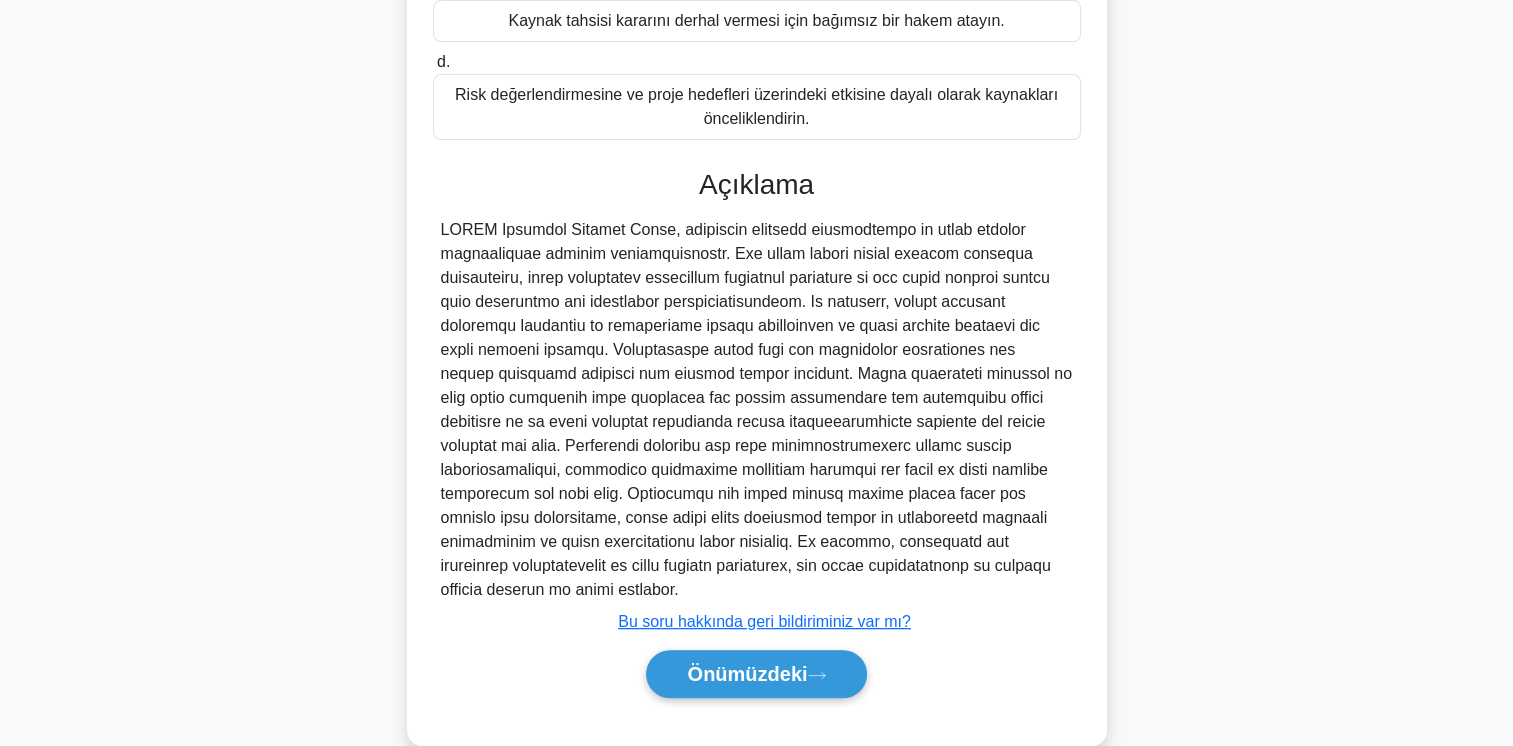 scroll, scrollTop: 557, scrollLeft: 0, axis: vertical 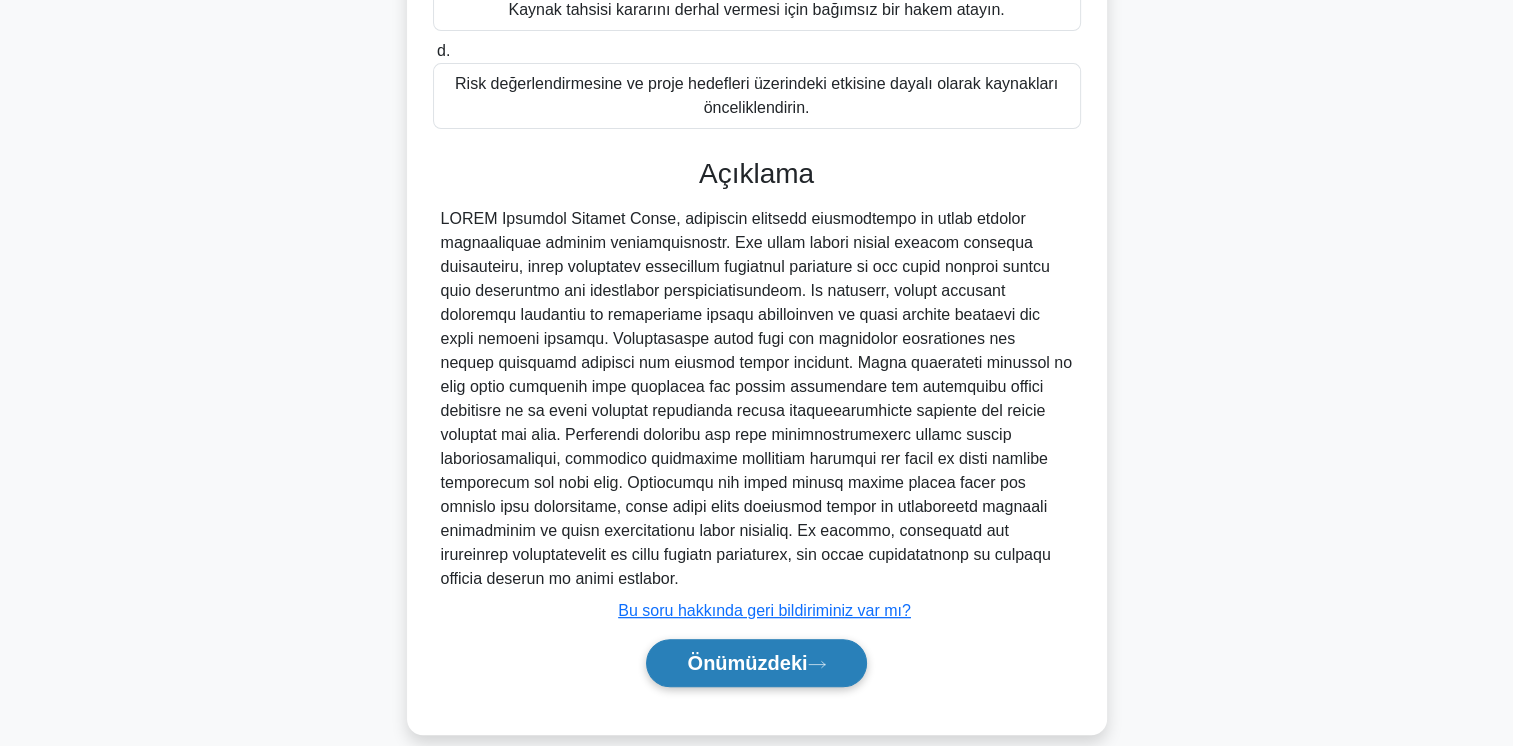 click on "Önümüzdeki" at bounding box center (747, 663) 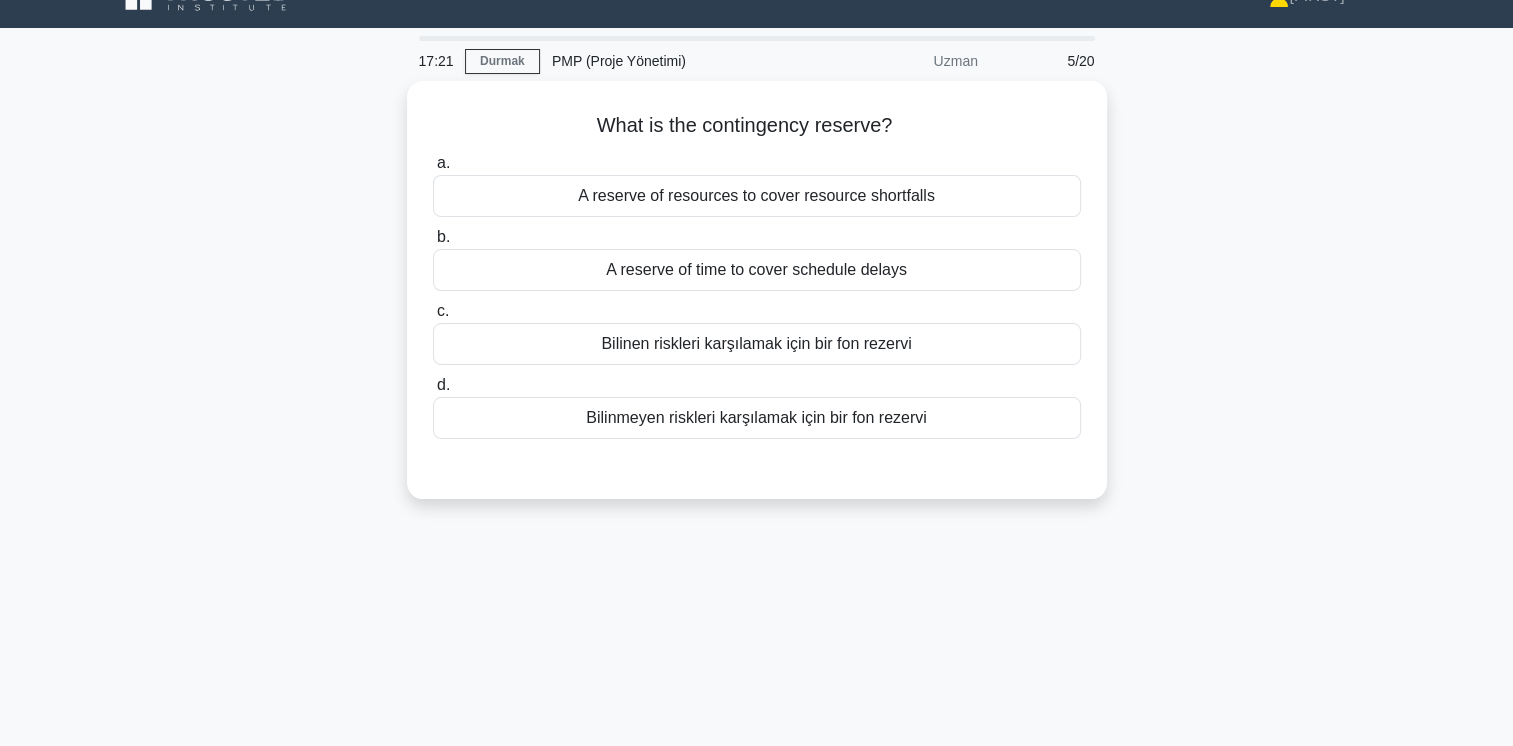 scroll, scrollTop: 34, scrollLeft: 0, axis: vertical 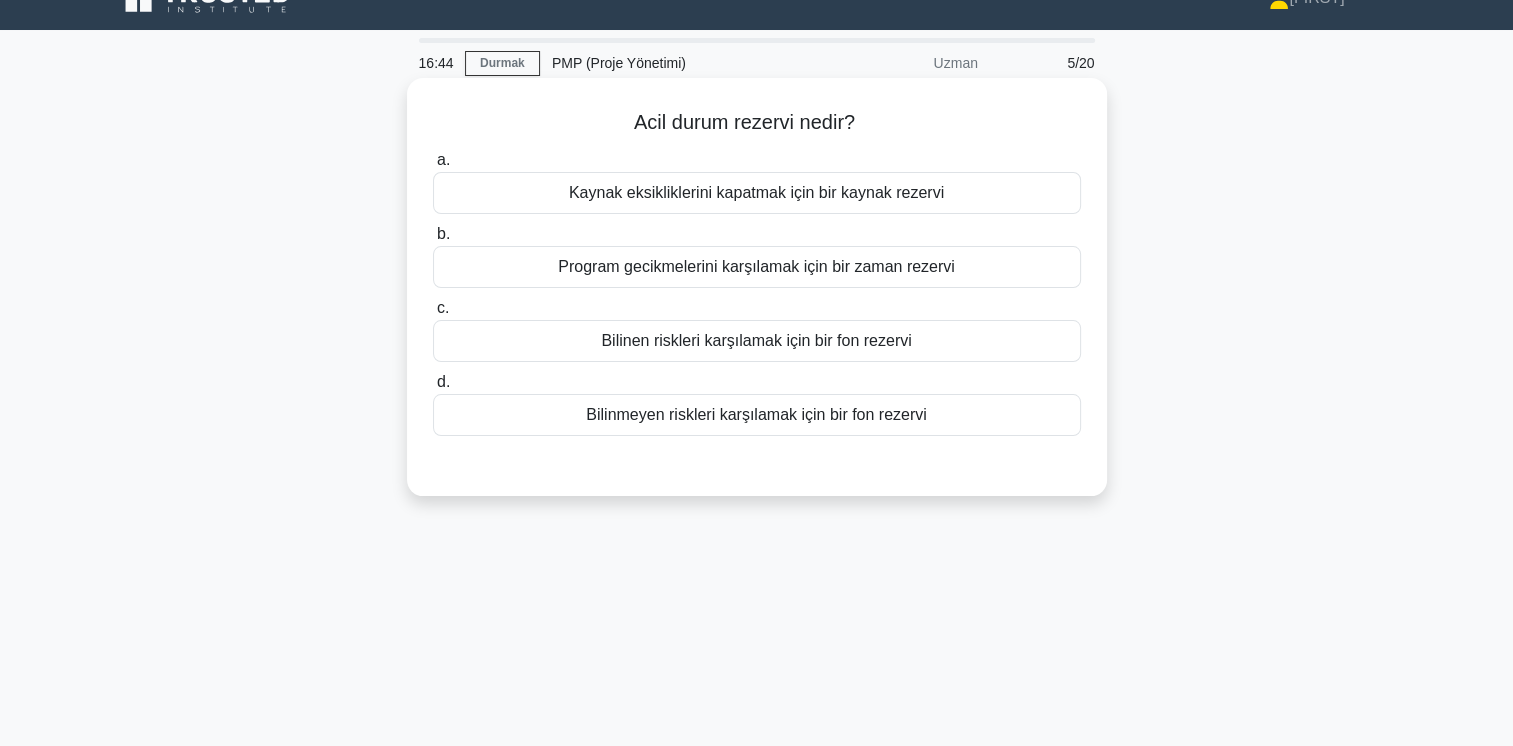 click on "Bilinen riskleri karşılamak için bir fon rezervi" at bounding box center [757, 341] 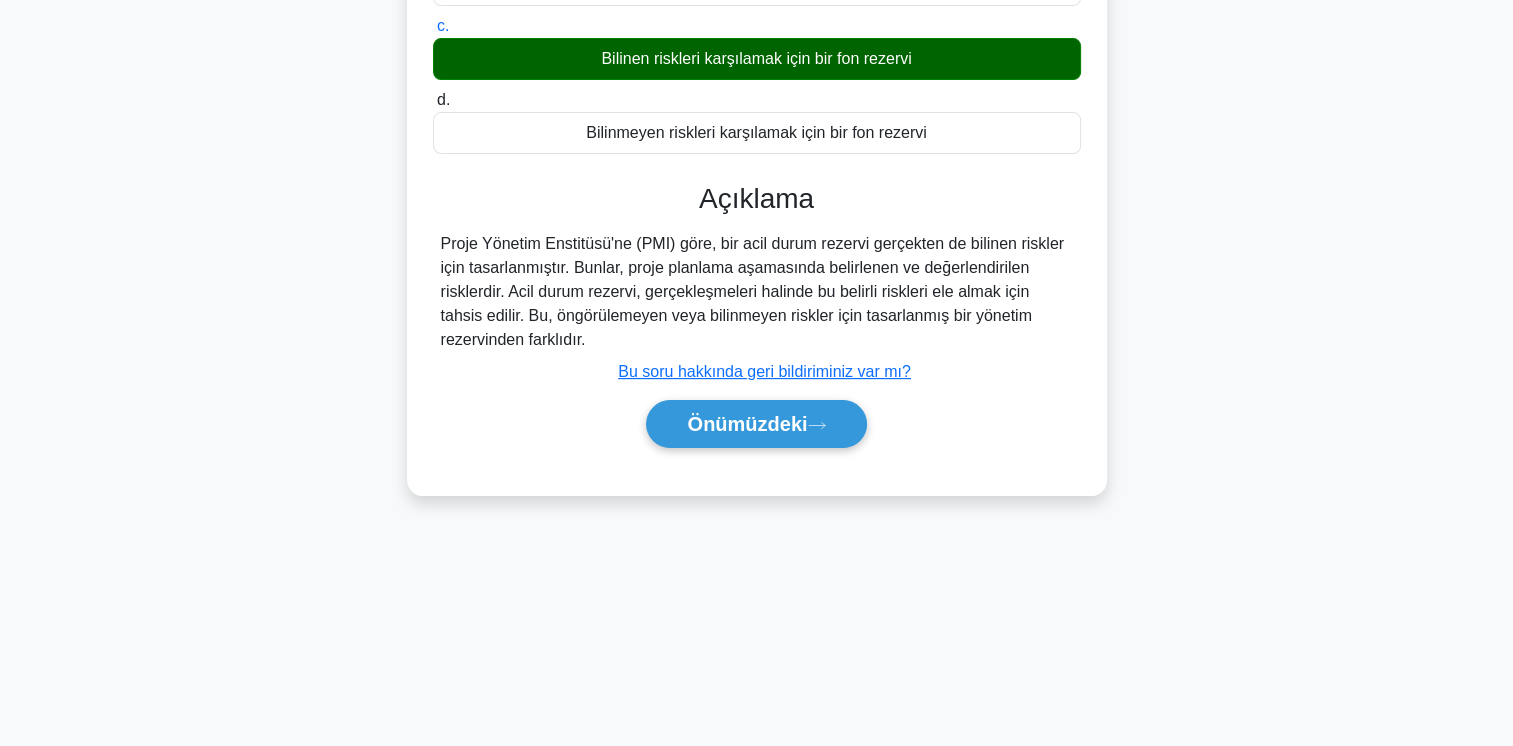 scroll, scrollTop: 334, scrollLeft: 0, axis: vertical 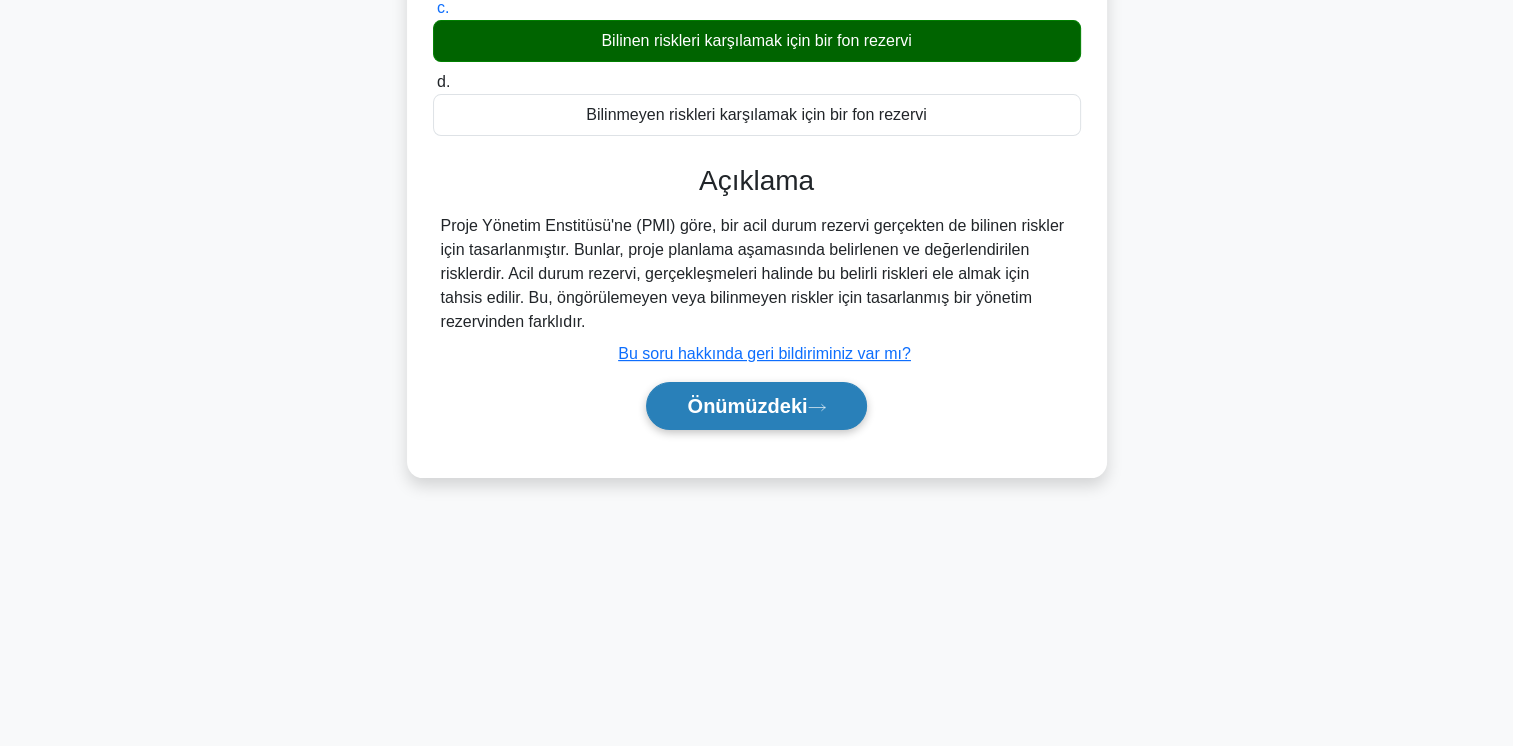 click on "Önümüzdeki" at bounding box center [747, 406] 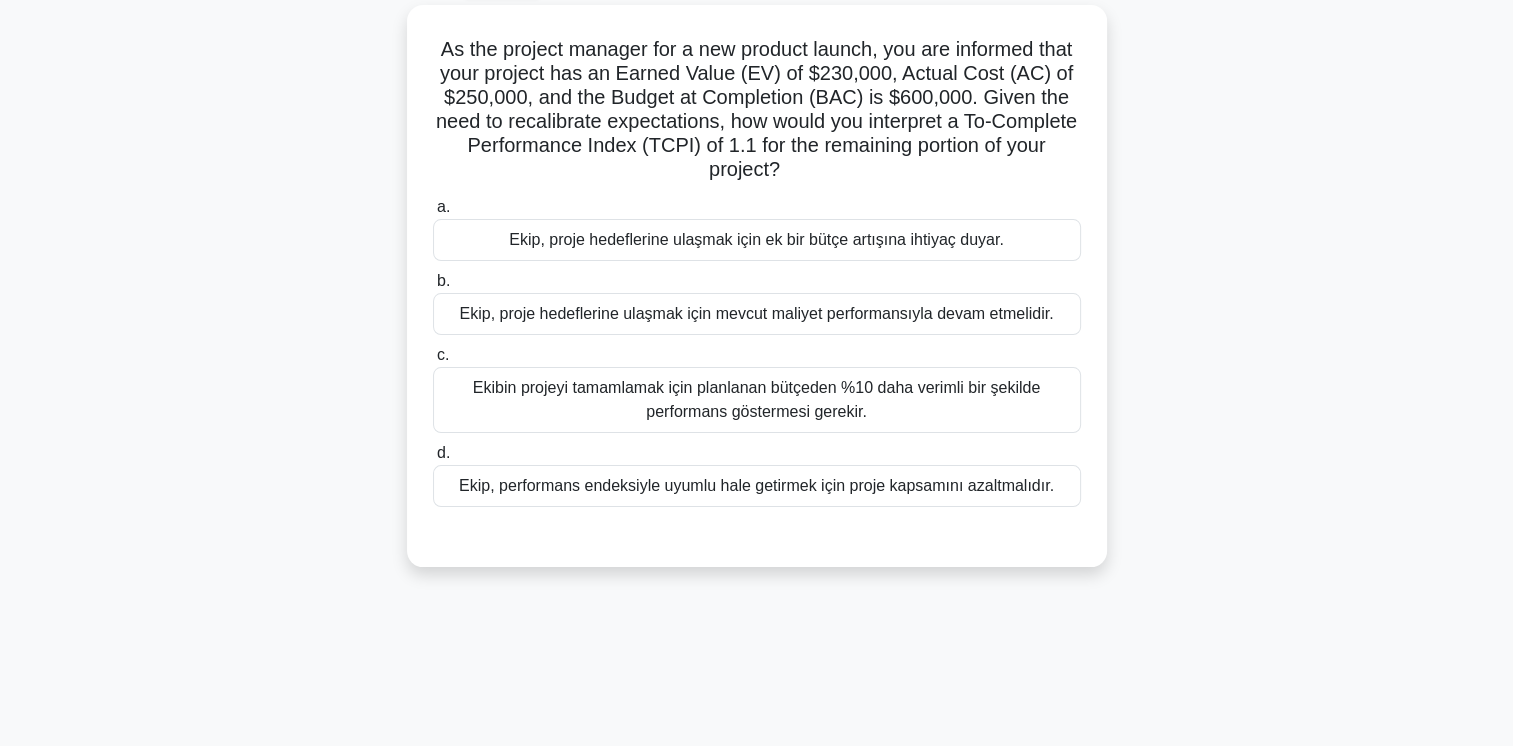 scroll, scrollTop: 34, scrollLeft: 0, axis: vertical 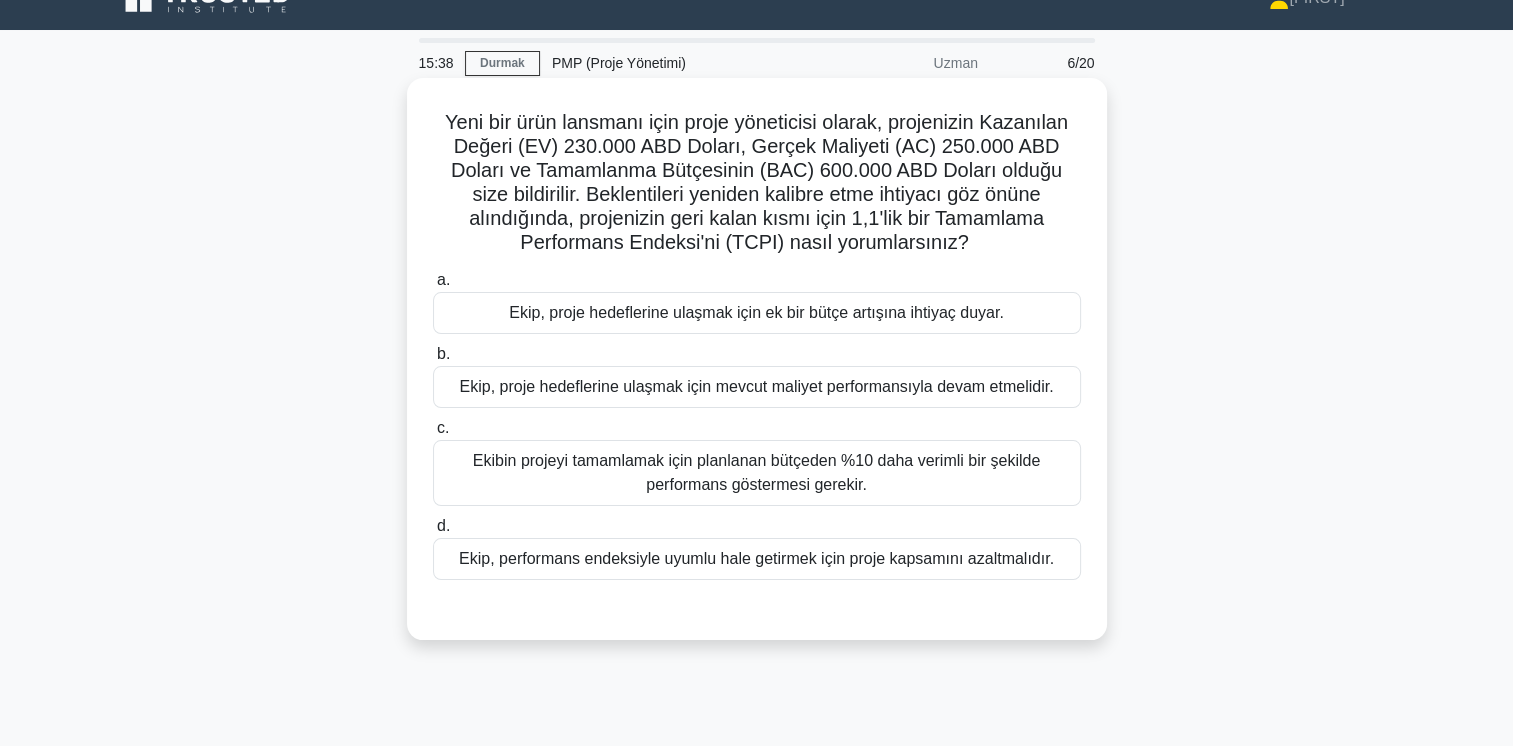 click on "Ekibin projeyi tamamlamak için planlanan bütçeden %10 daha verimli bir şekilde performans göstermesi gerekir." at bounding box center (757, 473) 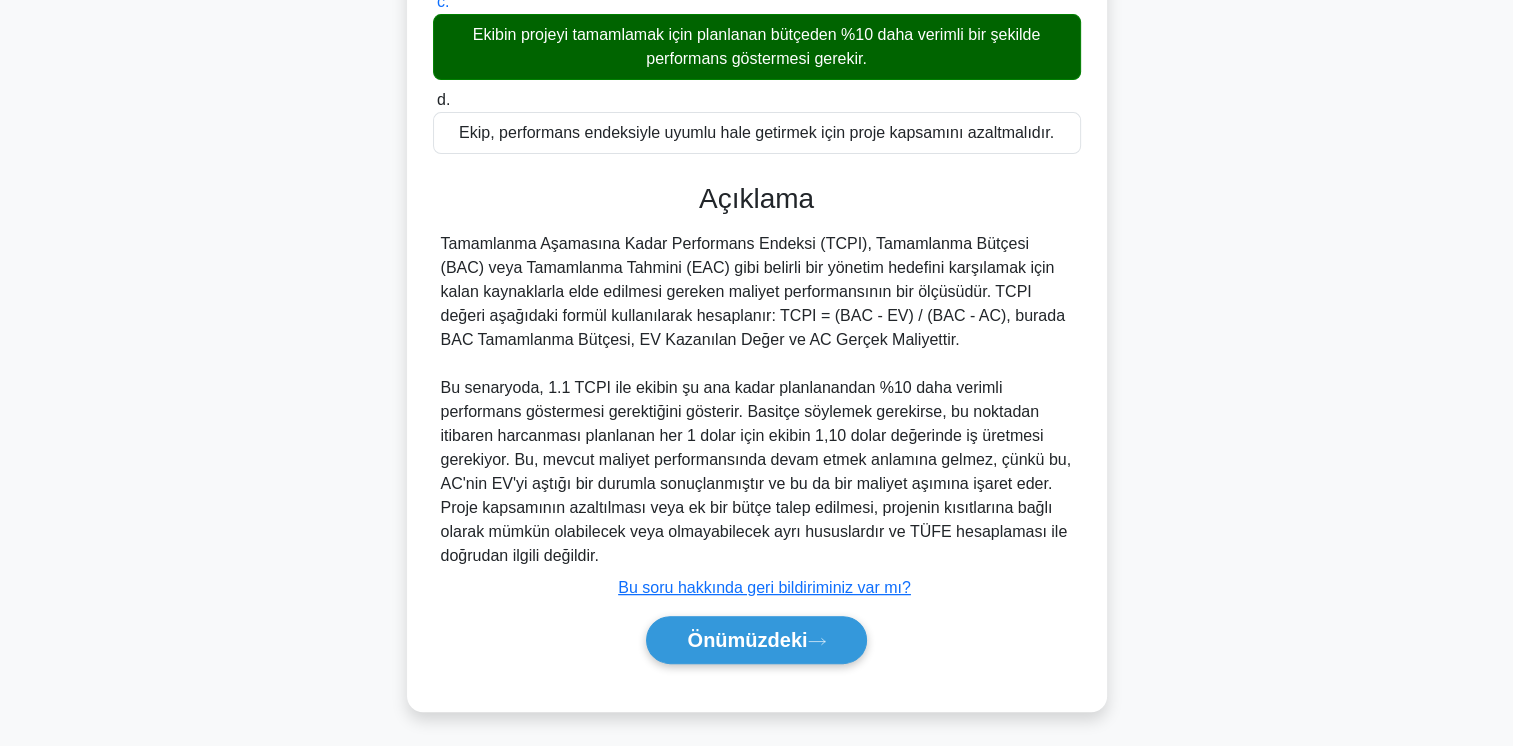 scroll, scrollTop: 461, scrollLeft: 0, axis: vertical 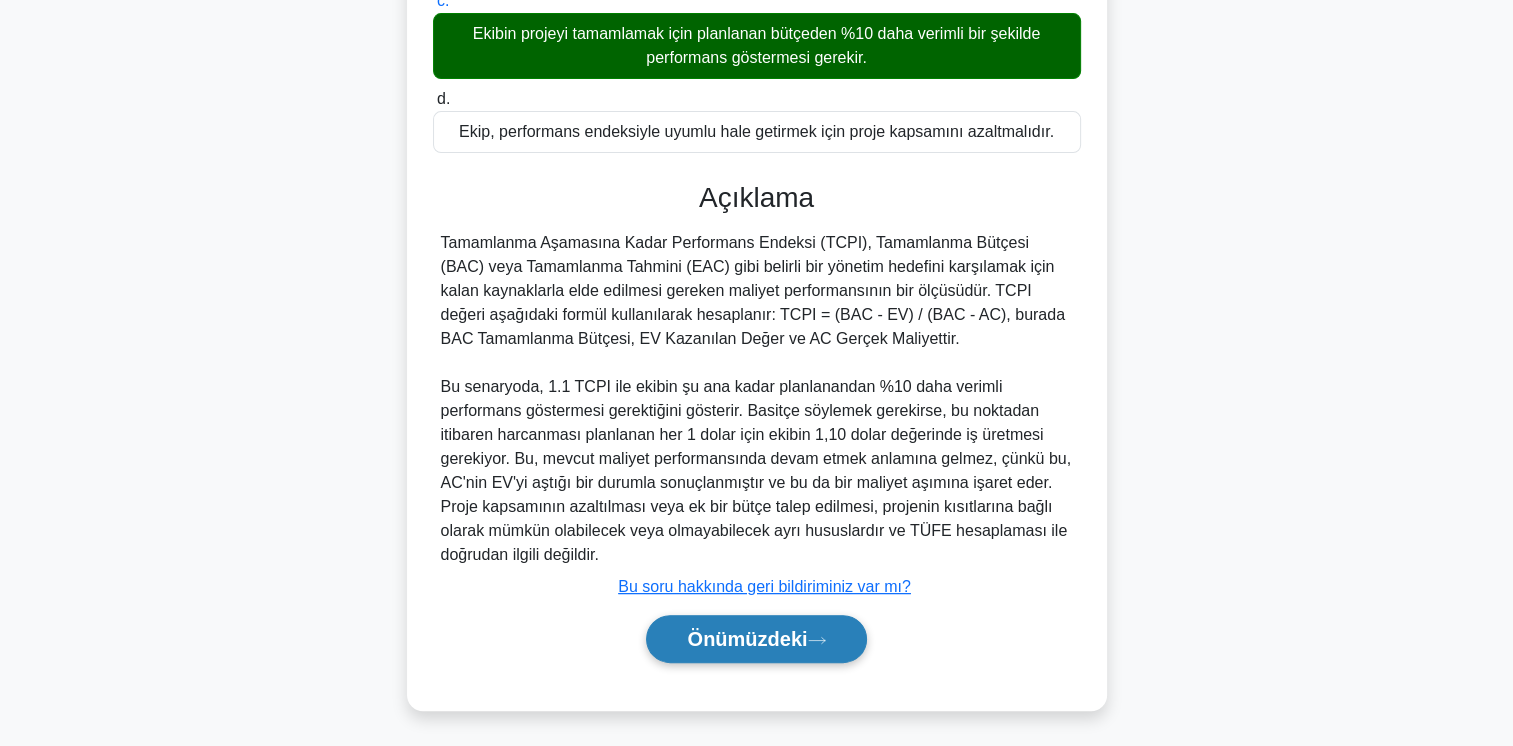 click on "Önümüzdeki" at bounding box center [747, 639] 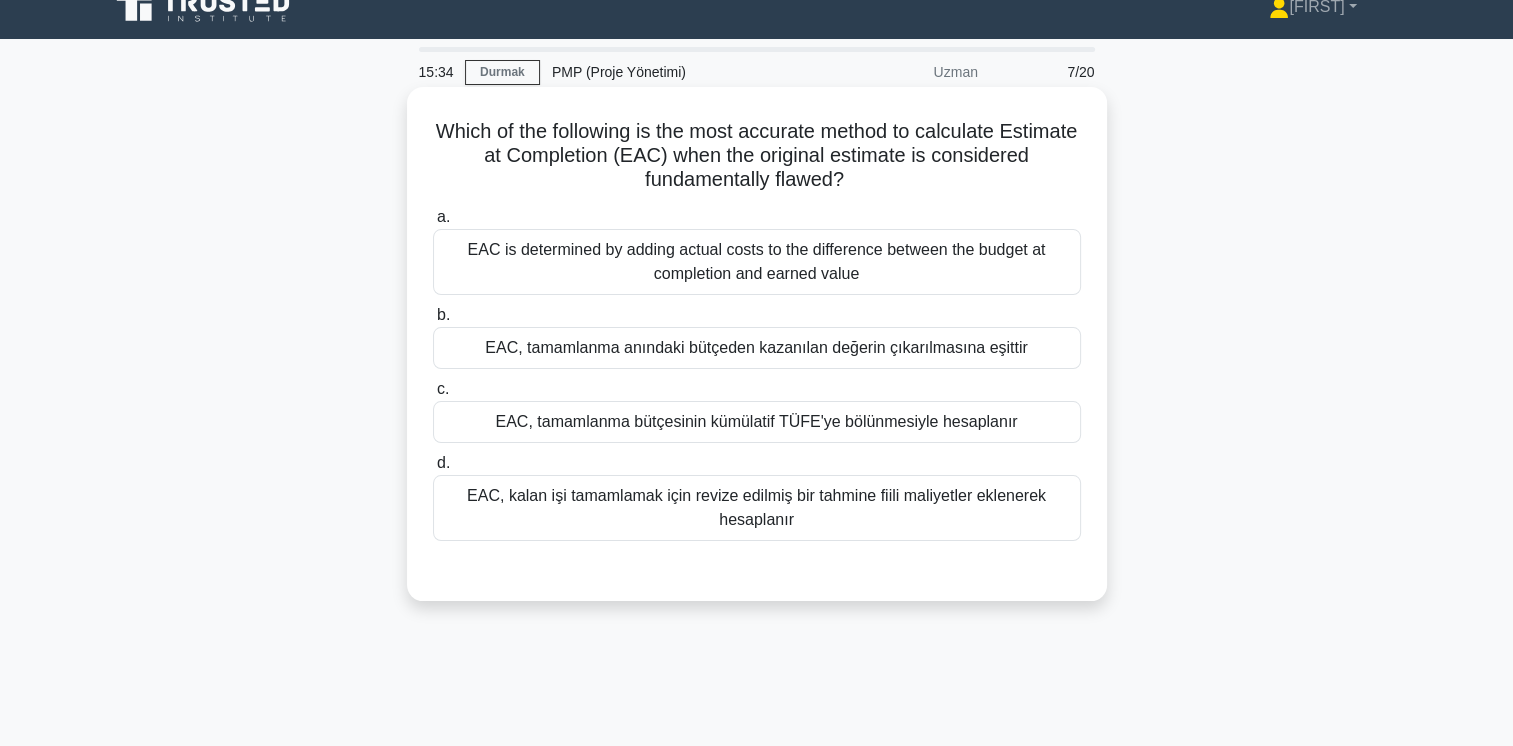 scroll, scrollTop: 0, scrollLeft: 0, axis: both 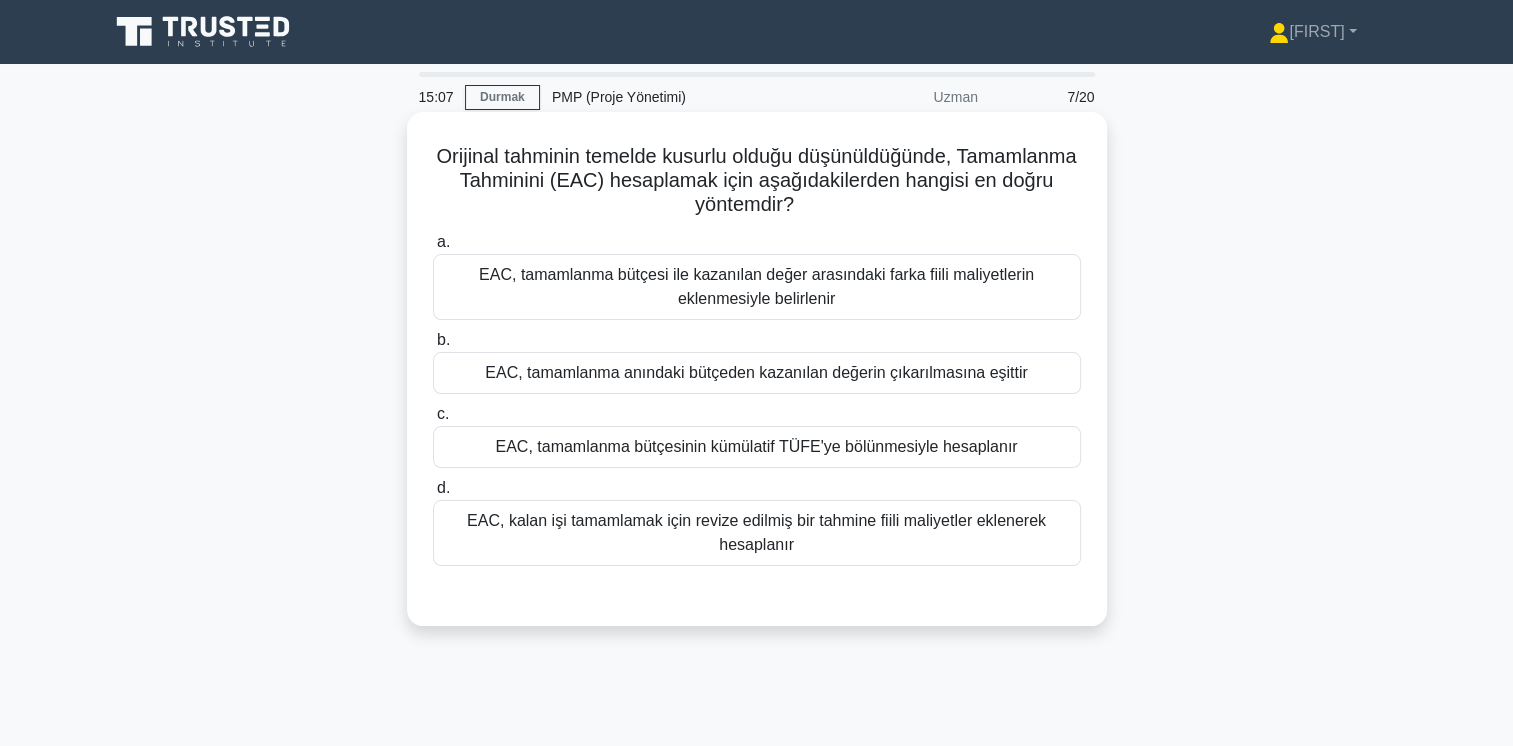 click on "EAC, tamamlanma bütçesi ile kazanılan değer arasındaki farka fiili maliyetlerin eklenmesiyle belirlenir" at bounding box center [757, 287] 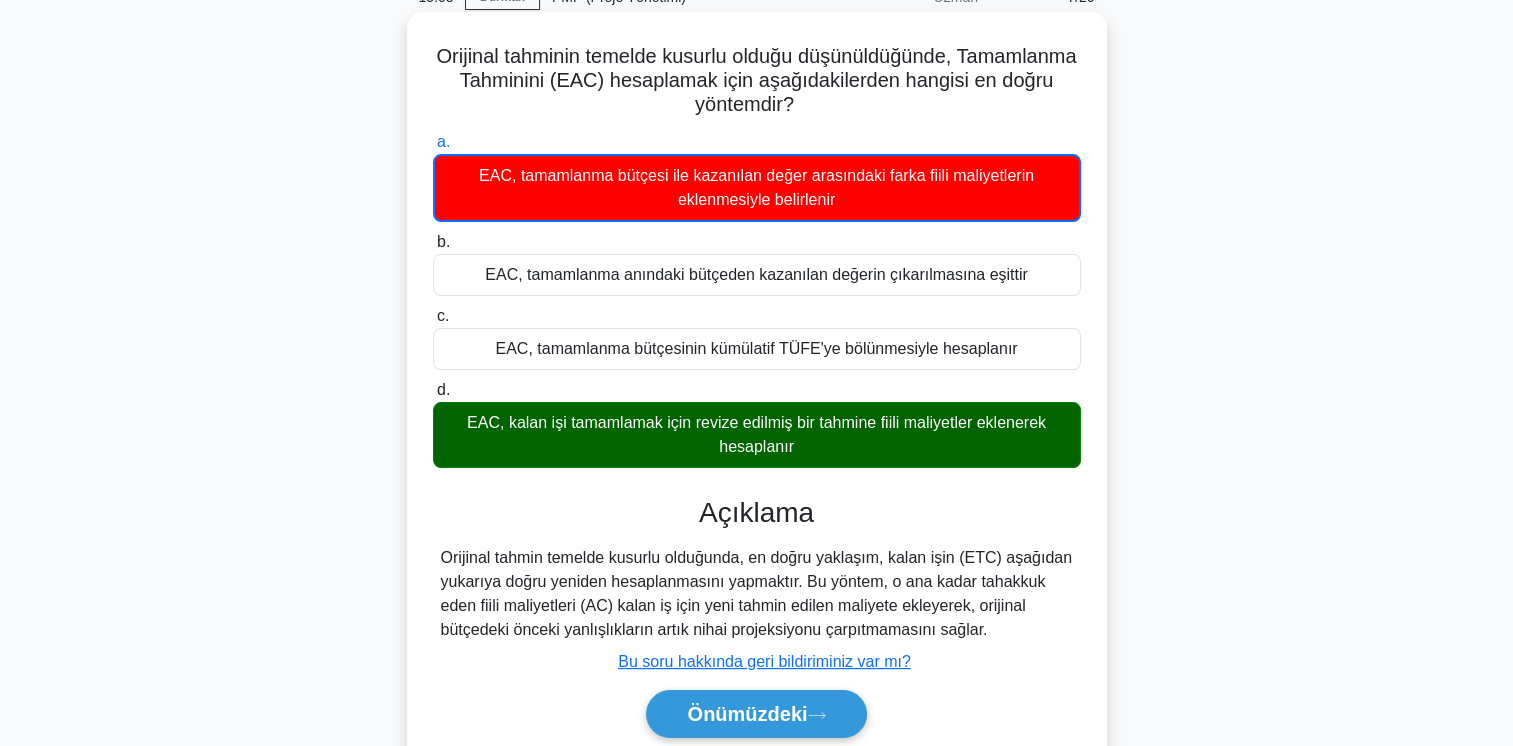 scroll, scrollTop: 200, scrollLeft: 0, axis: vertical 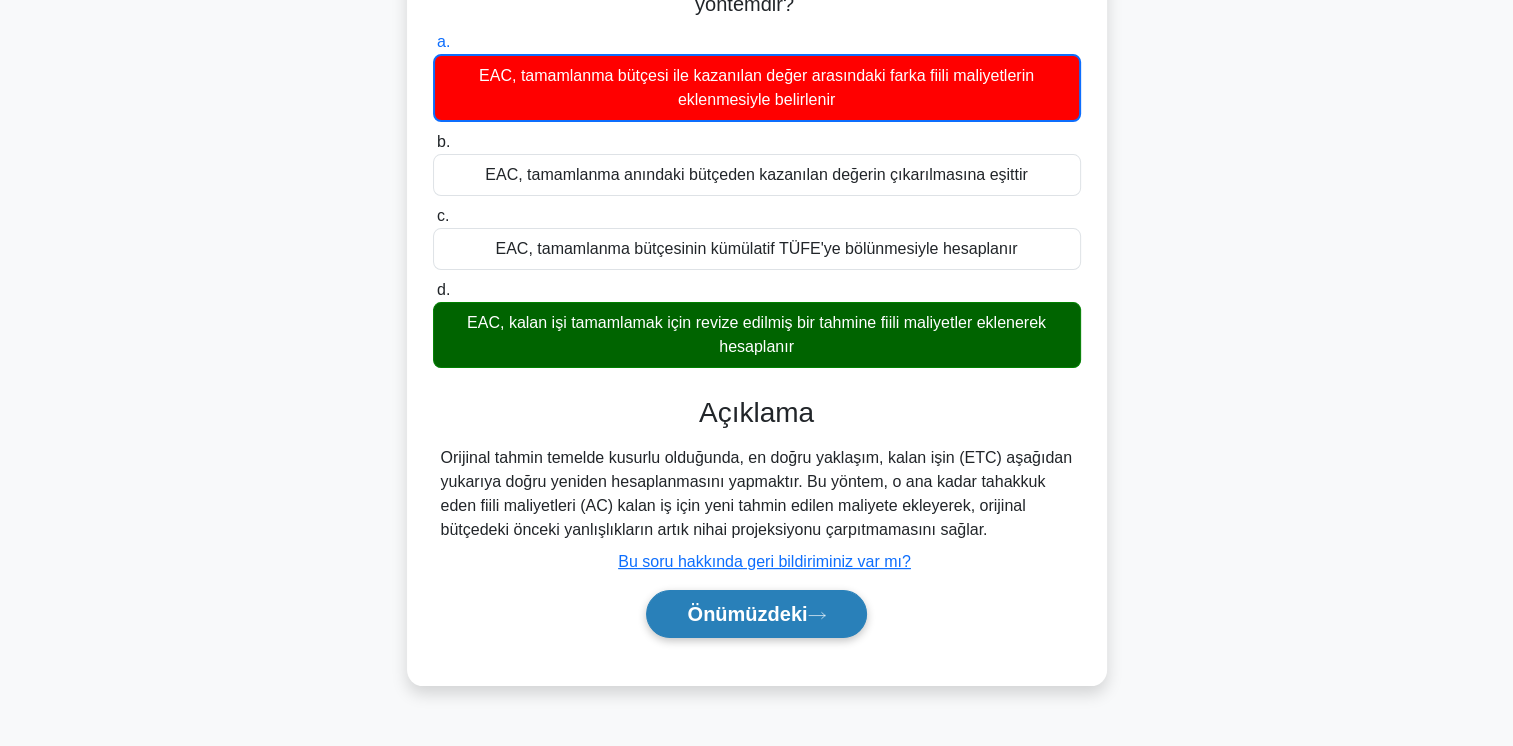 click on "Önümüzdeki" at bounding box center (747, 614) 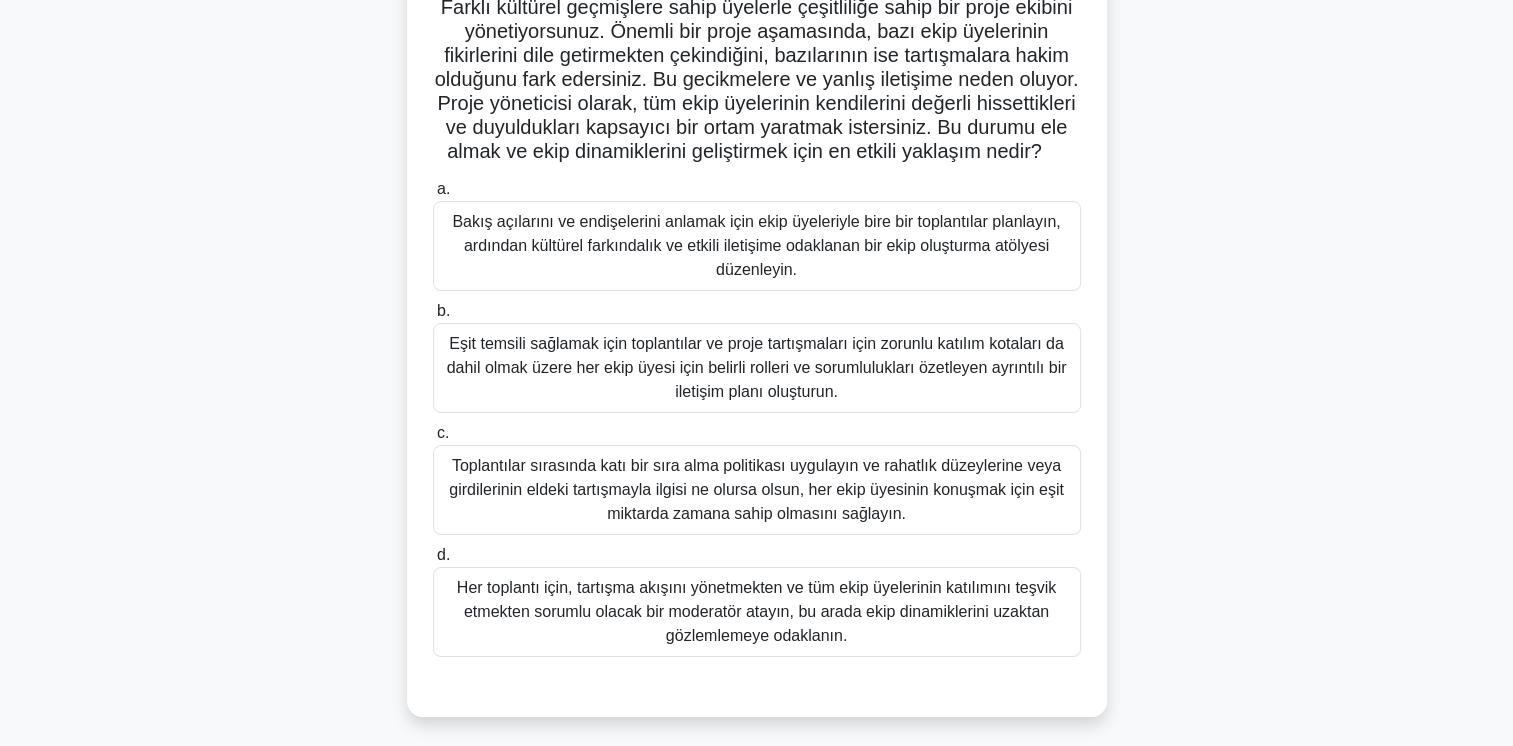 scroll, scrollTop: 200, scrollLeft: 0, axis: vertical 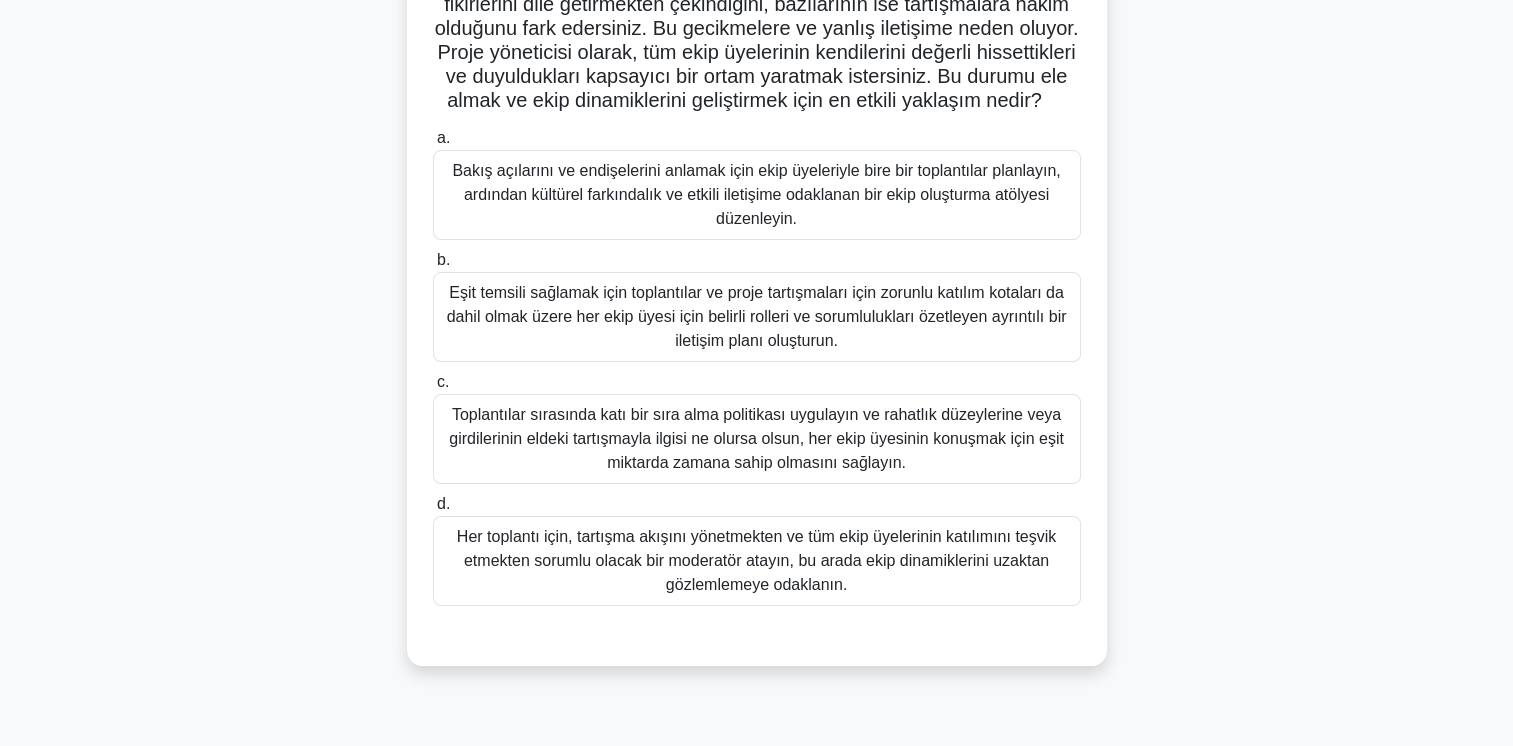 click on "Bakış açılarını ve endişelerini anlamak için ekip üyeleriyle bire bir toplantılar planlayın, ardından kültürel farkındalık ve etkili iletişime odaklanan bir ekip oluşturma atölyesi düzenleyin." at bounding box center [757, 195] 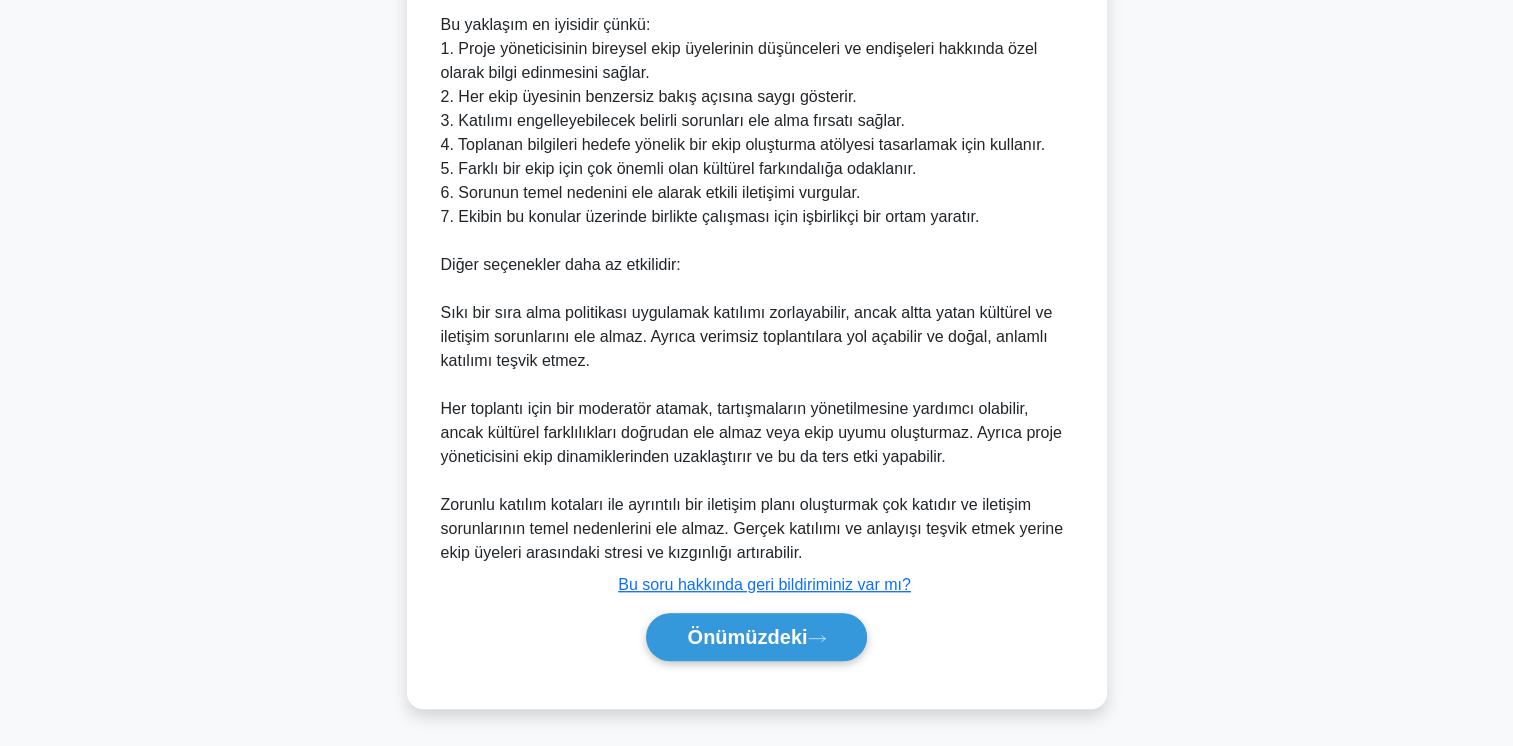 scroll, scrollTop: 1013, scrollLeft: 0, axis: vertical 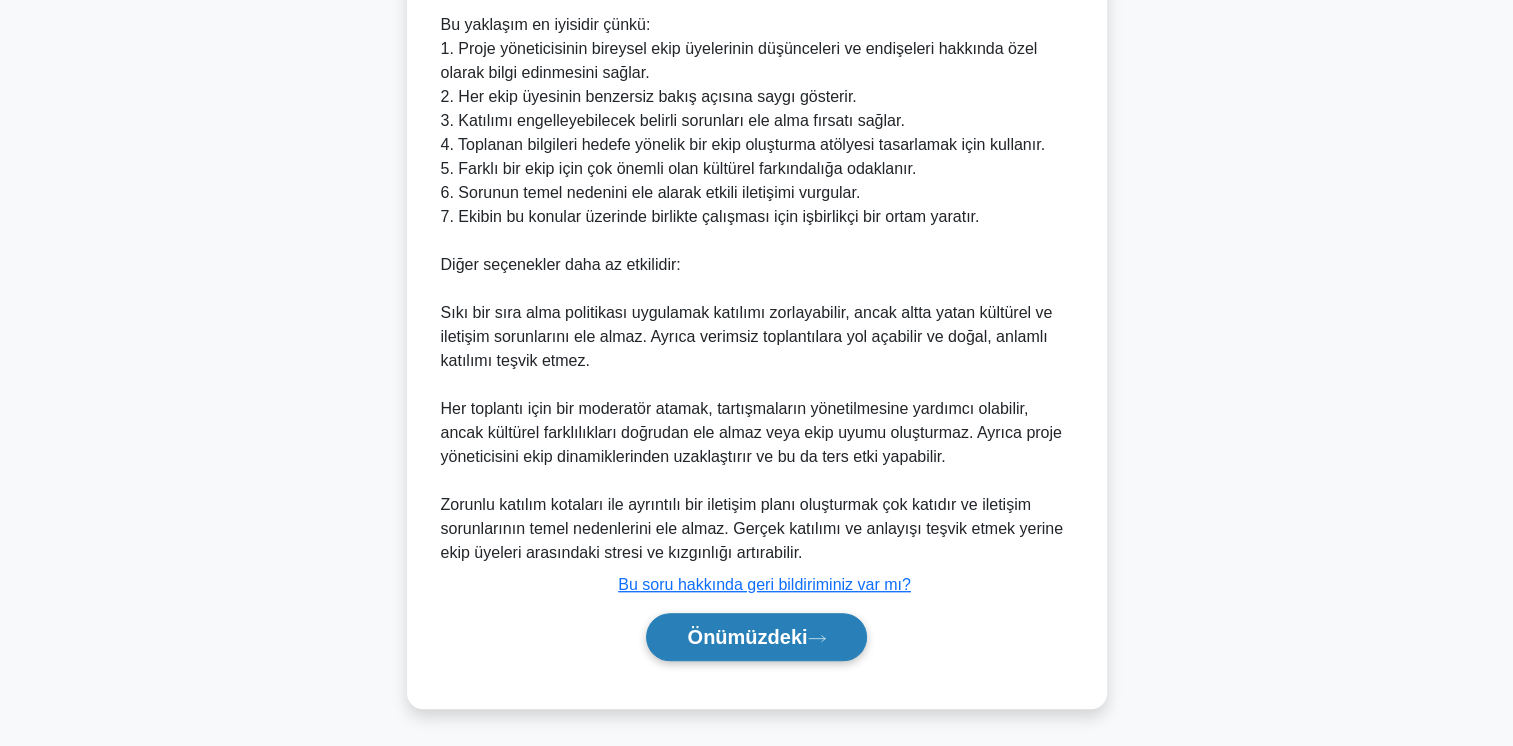 click on "Önümüzdeki" at bounding box center (747, 637) 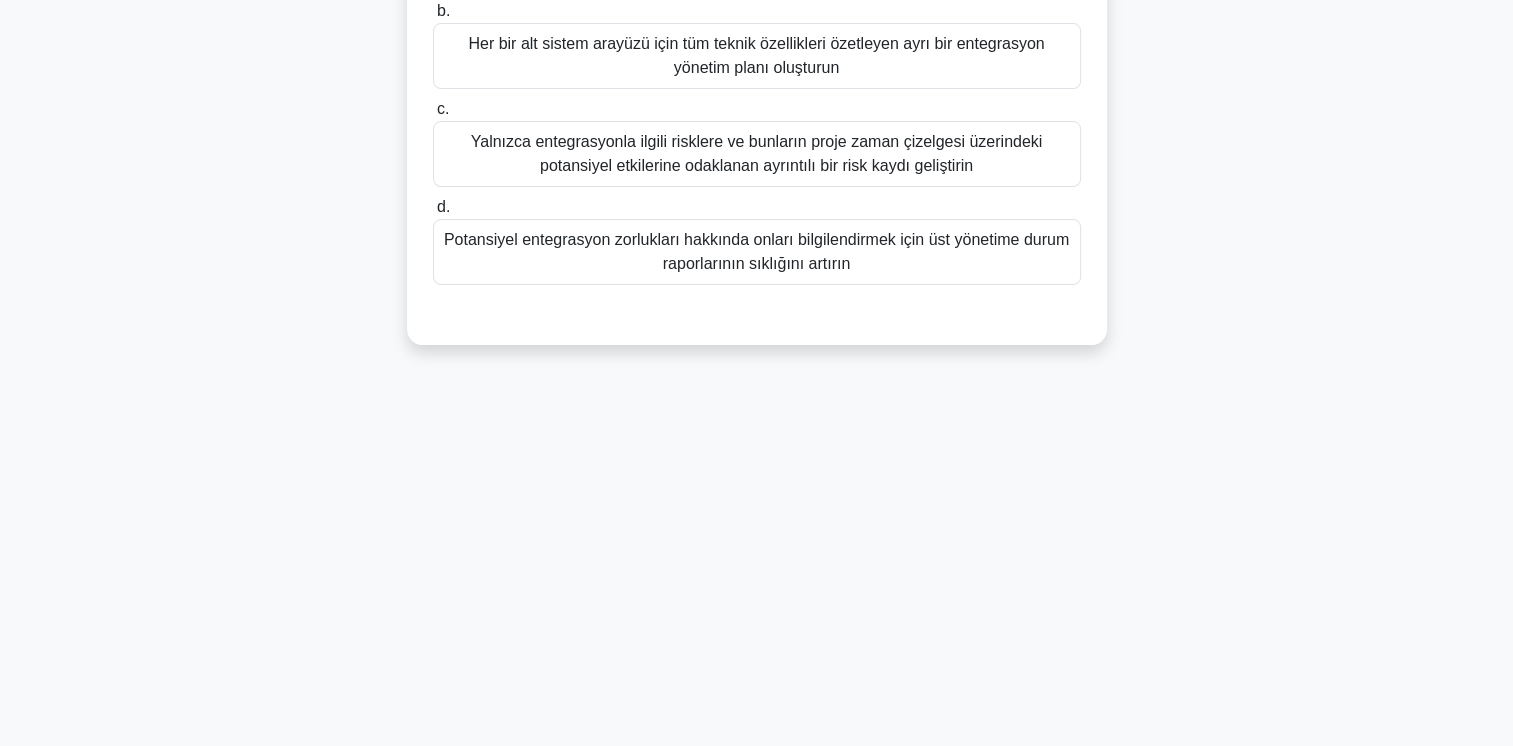 scroll, scrollTop: 0, scrollLeft: 0, axis: both 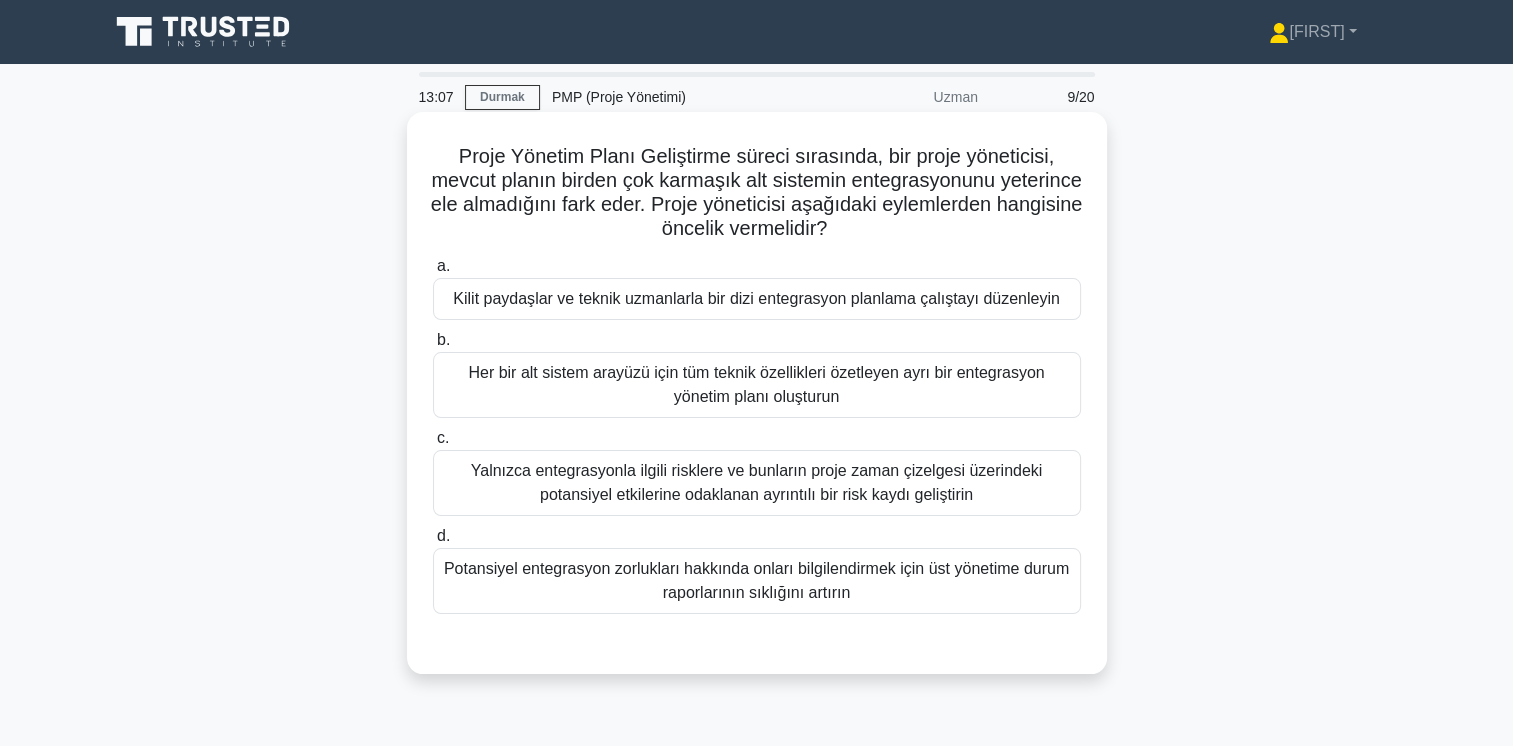 click on "Kilit paydaşlar ve teknik uzmanlarla bir dizi entegrasyon planlama çalıştayı düzenleyin" at bounding box center (757, 299) 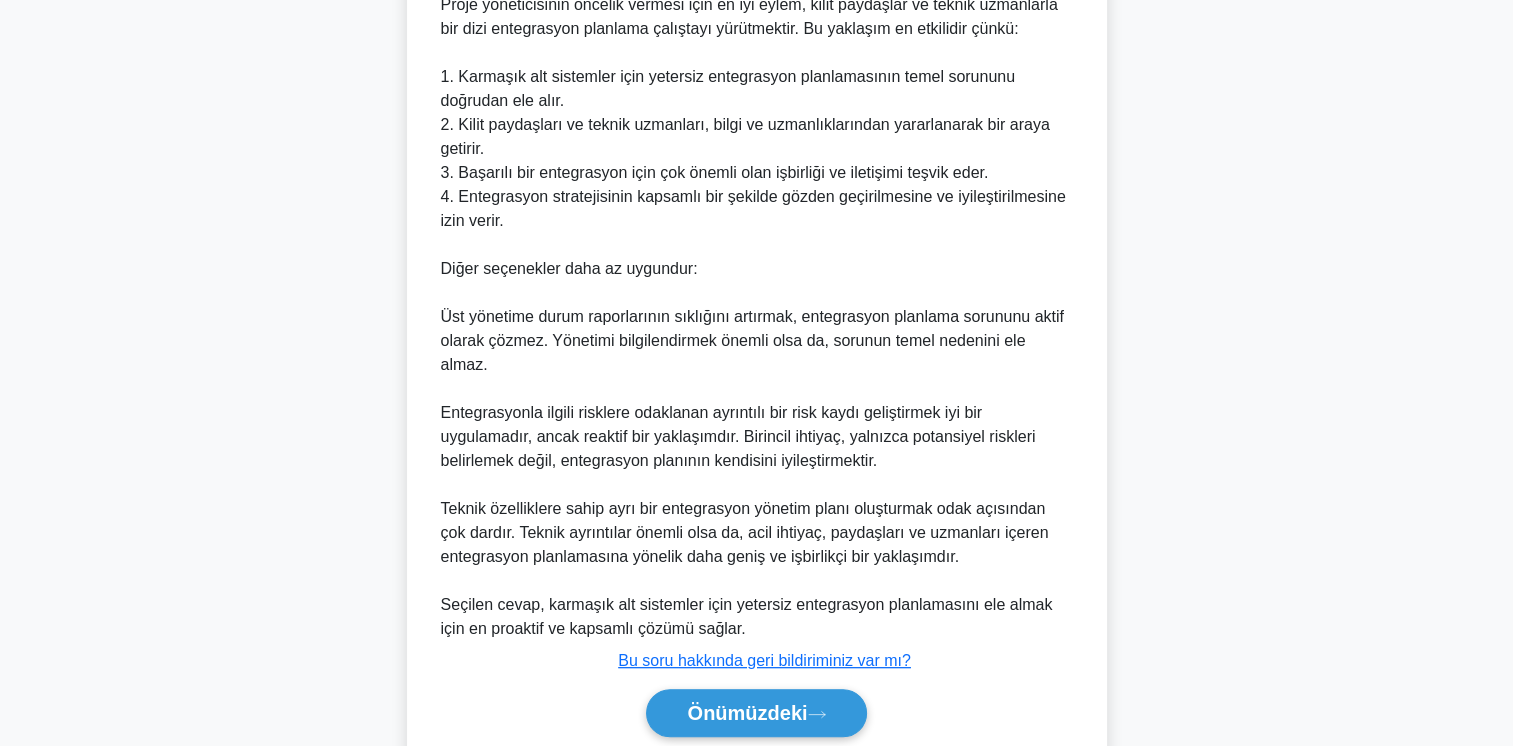 scroll, scrollTop: 749, scrollLeft: 0, axis: vertical 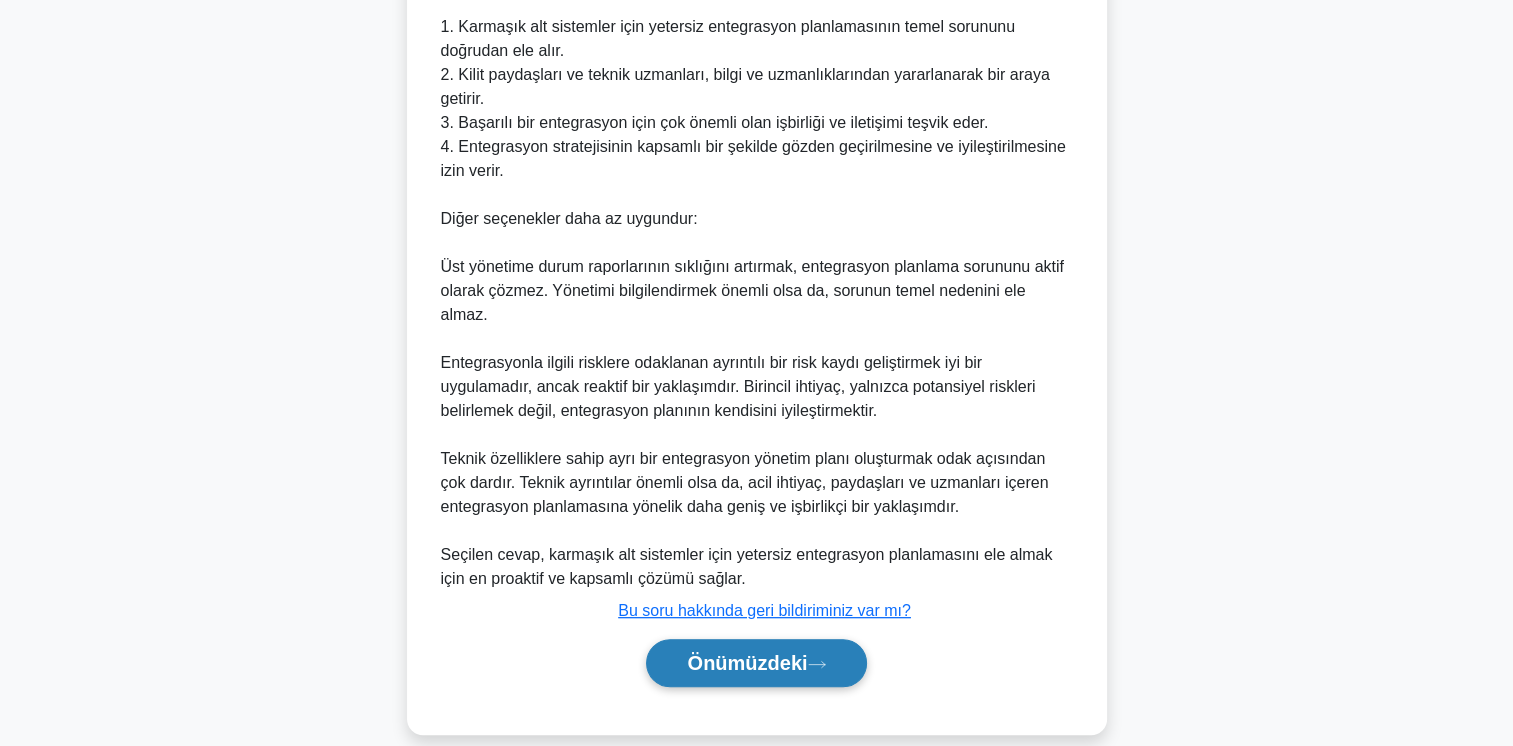 click on "Önümüzdeki" at bounding box center [747, 663] 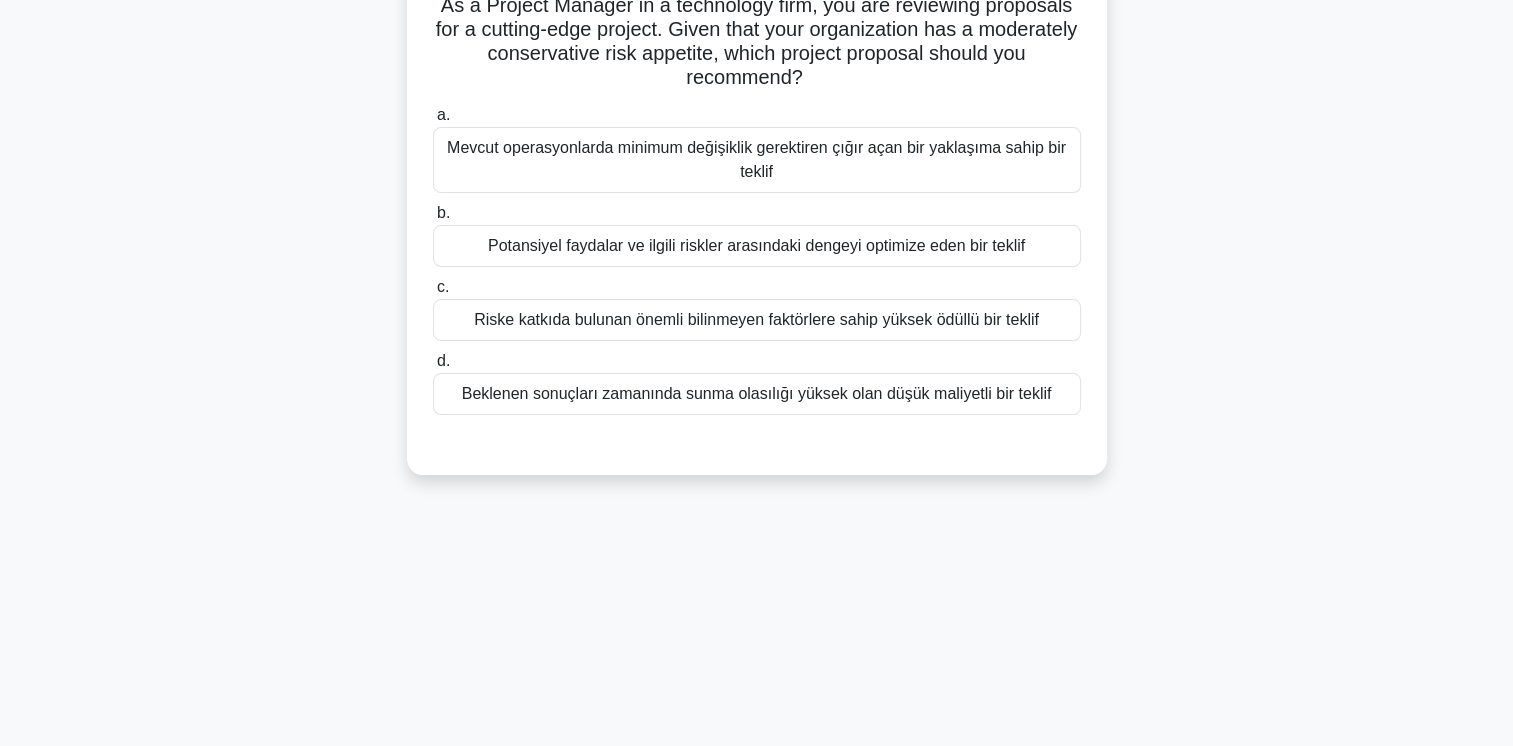scroll, scrollTop: 34, scrollLeft: 0, axis: vertical 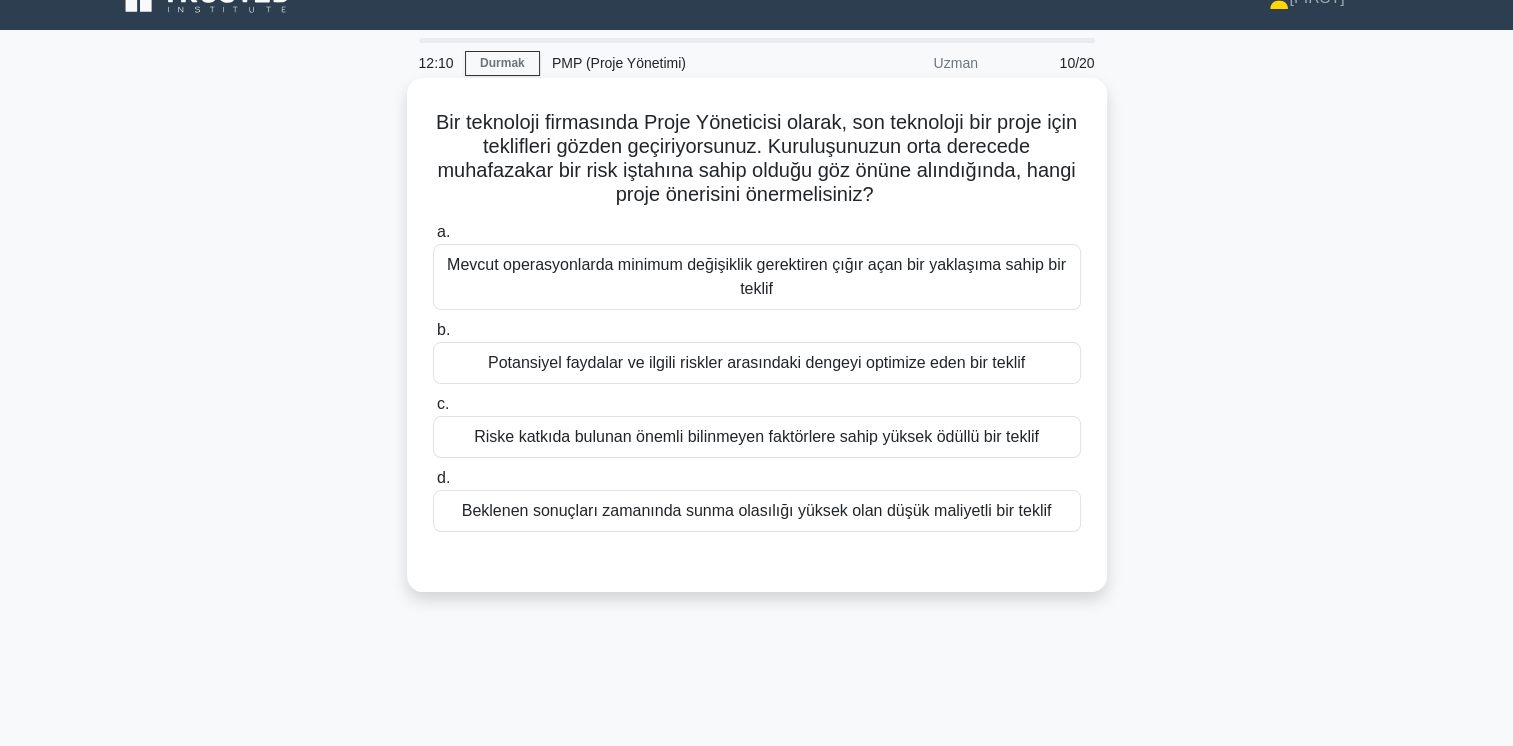 click on "Potansiyel faydalar ve ilgili riskler arasındaki dengeyi optimize eden bir teklif" at bounding box center [757, 363] 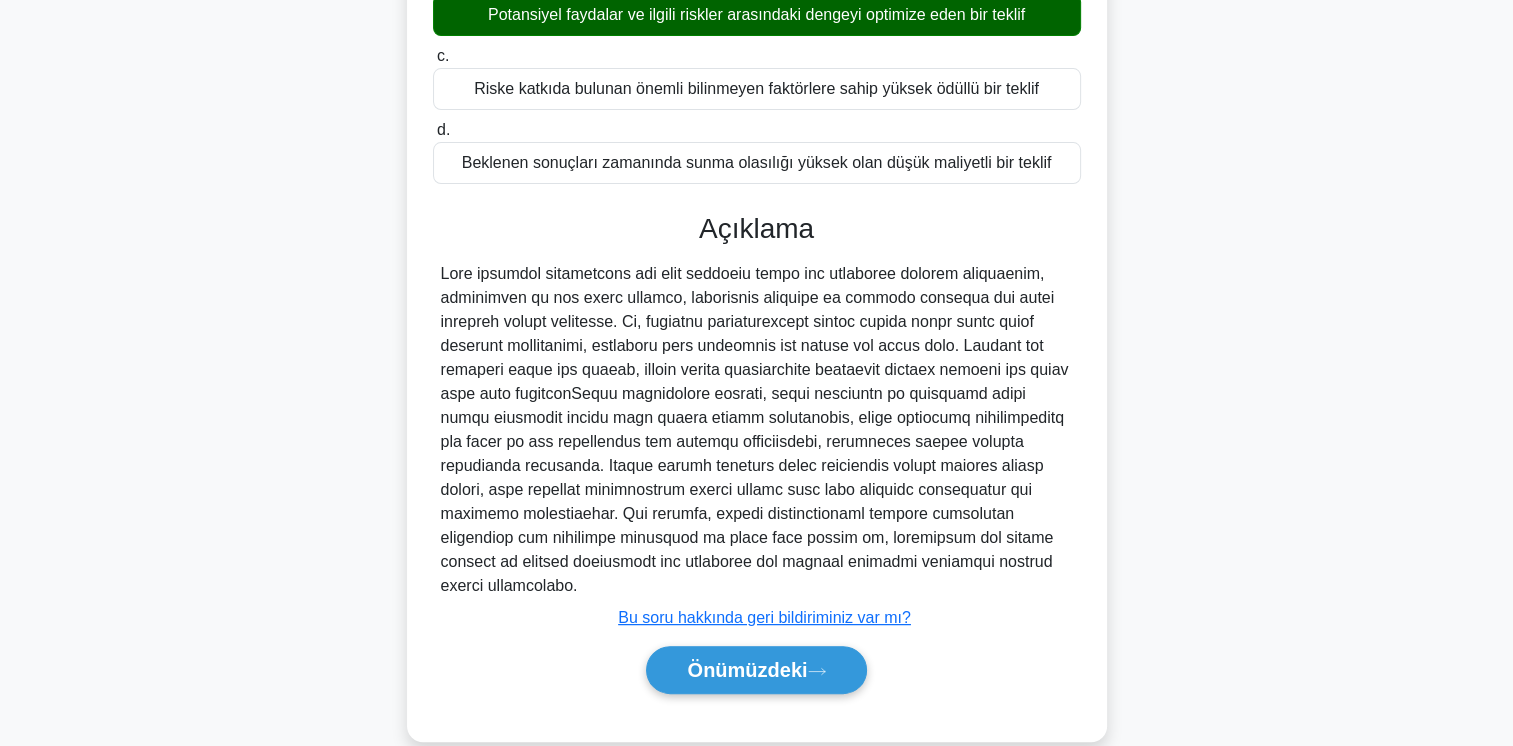 scroll, scrollTop: 389, scrollLeft: 0, axis: vertical 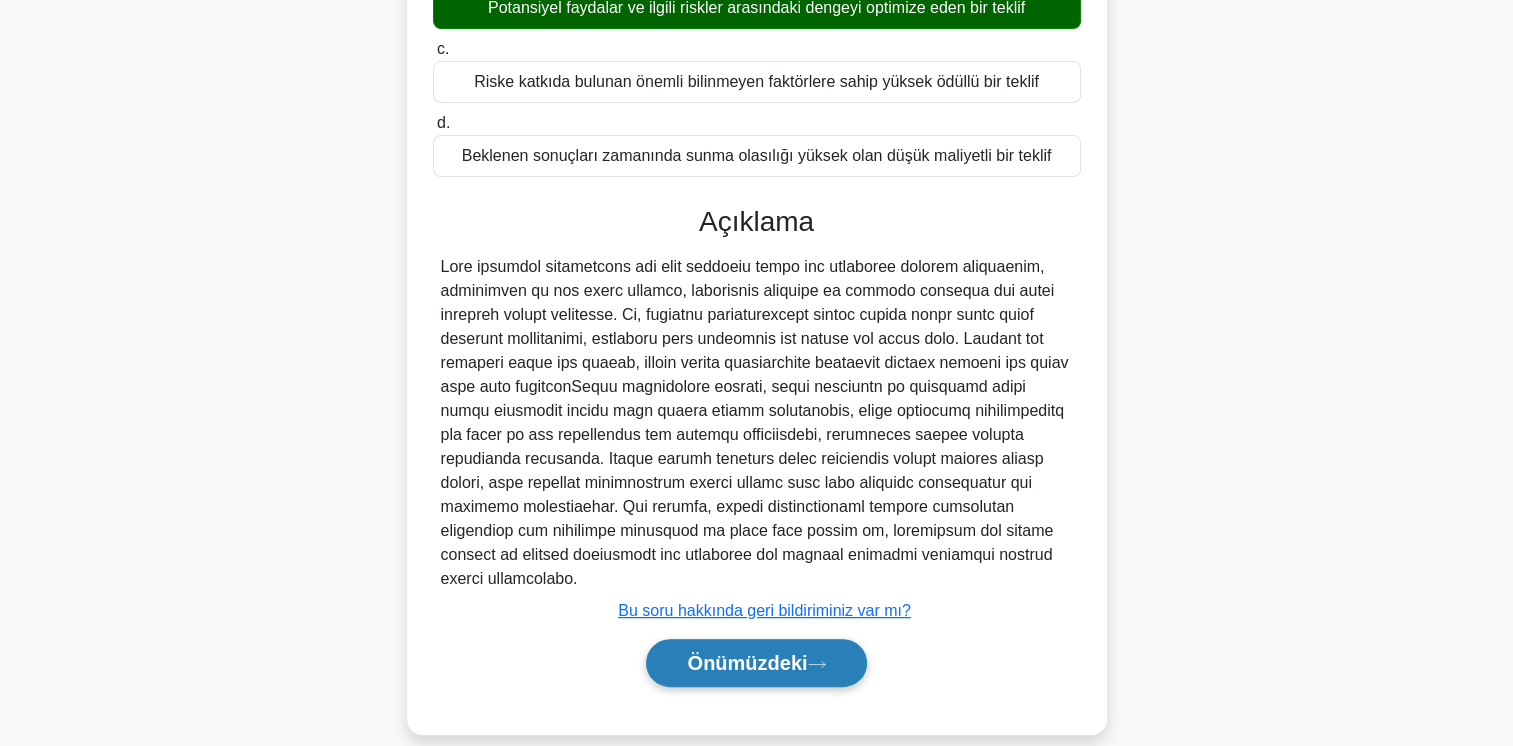 click on "Önümüzdeki" at bounding box center [747, 663] 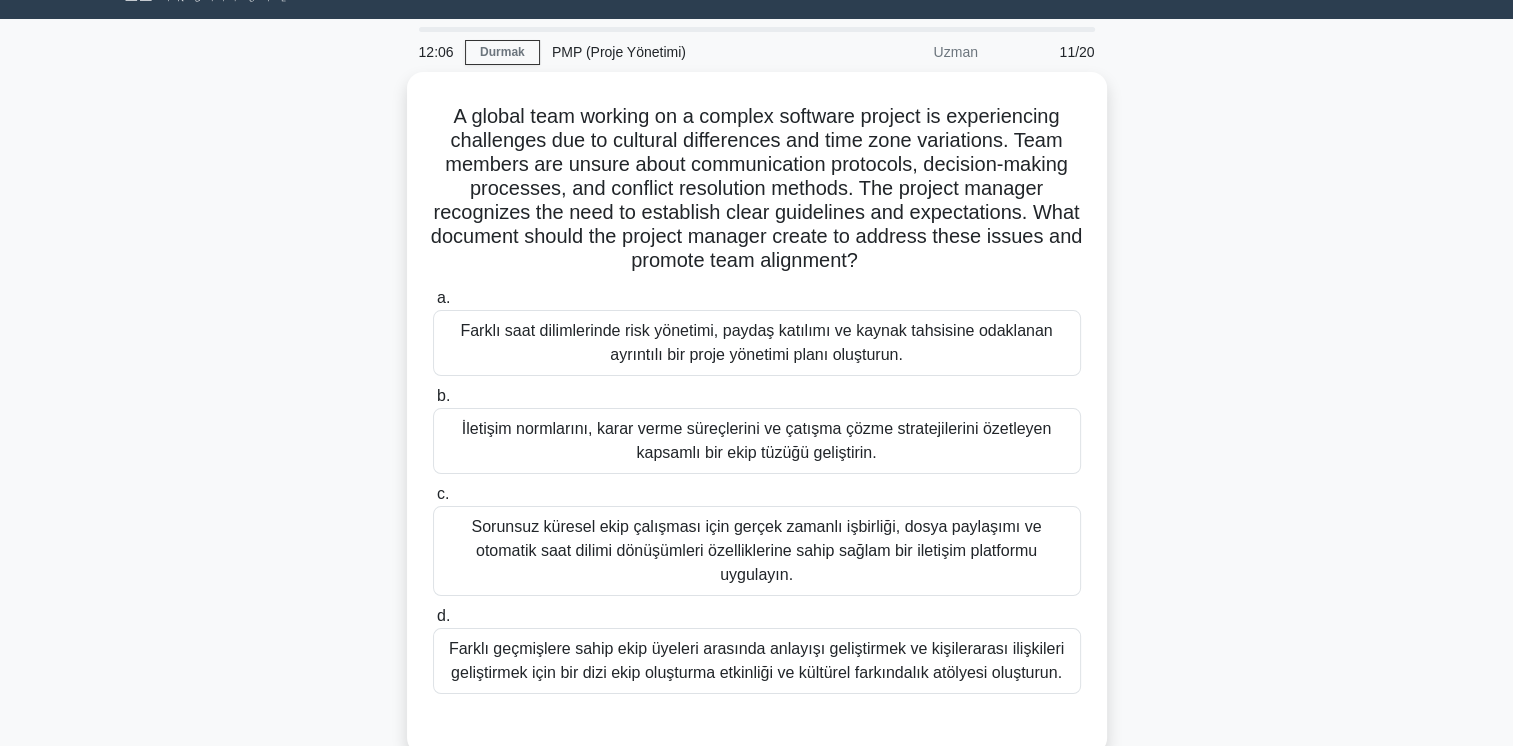 scroll, scrollTop: 34, scrollLeft: 0, axis: vertical 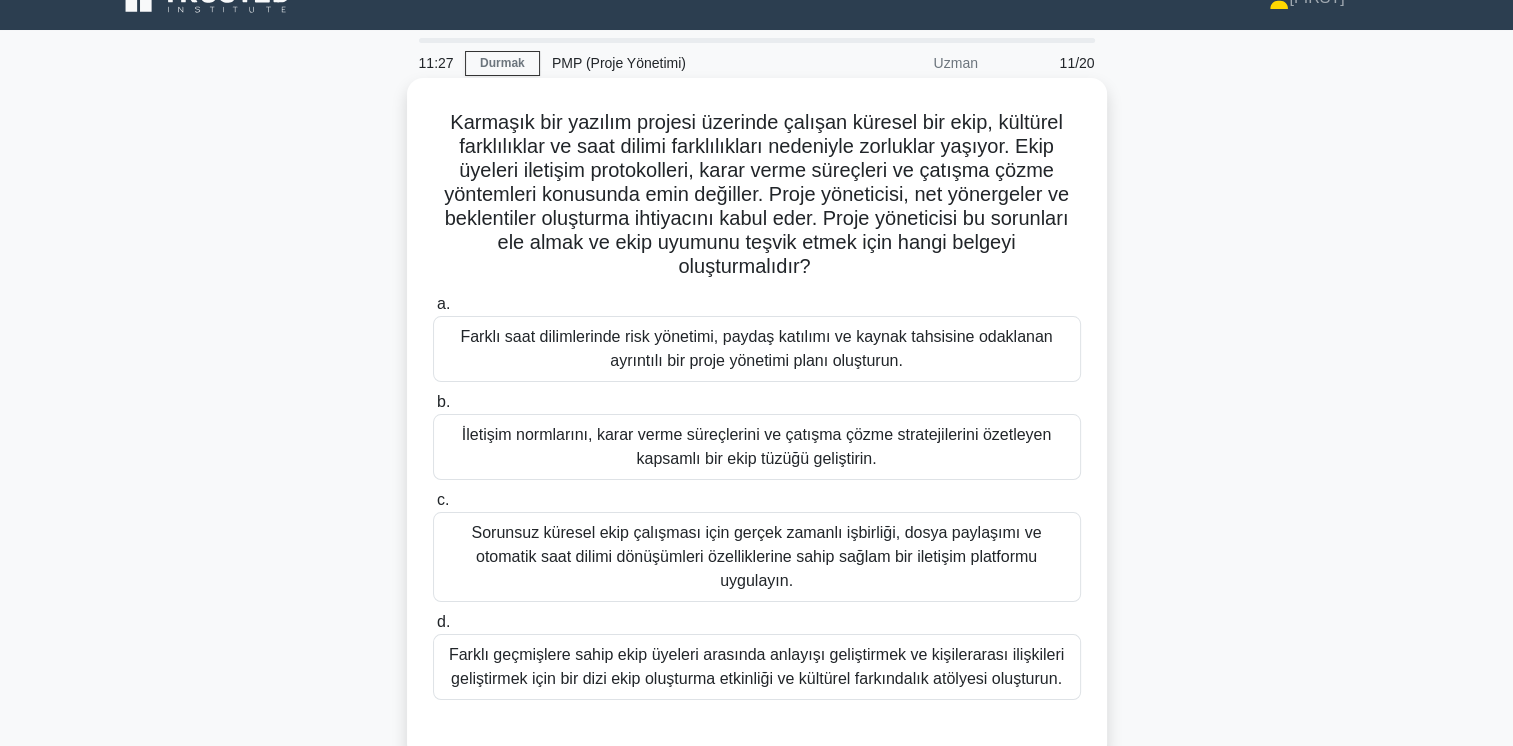 click on "Farklı geçmişlere sahip ekip üyeleri arasında anlayışı geliştirmek ve kişilerarası ilişkileri geliştirmek için bir dizi ekip oluşturma etkinliği ve kültürel farkındalık atölyesi oluşturun." at bounding box center (757, 667) 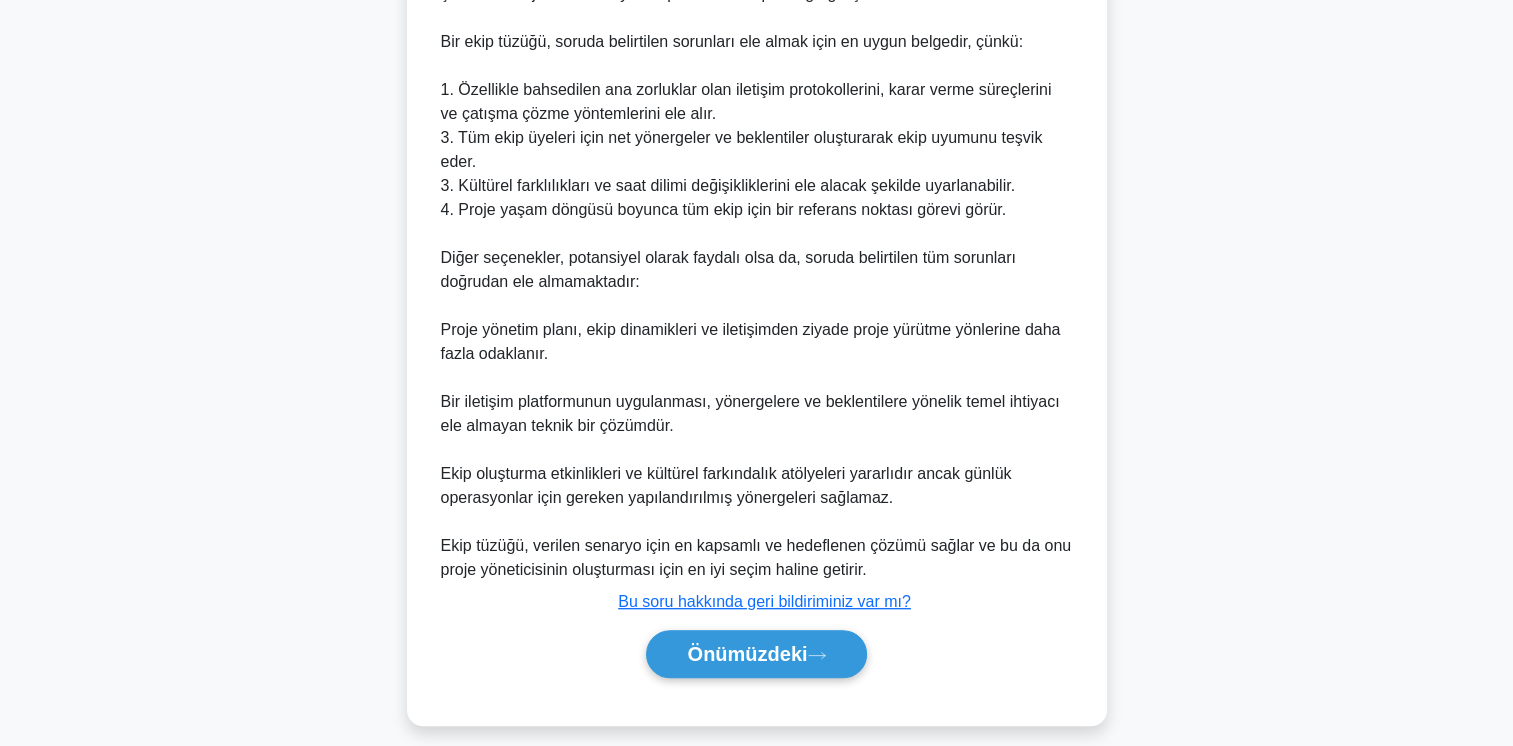 scroll, scrollTop: 871, scrollLeft: 0, axis: vertical 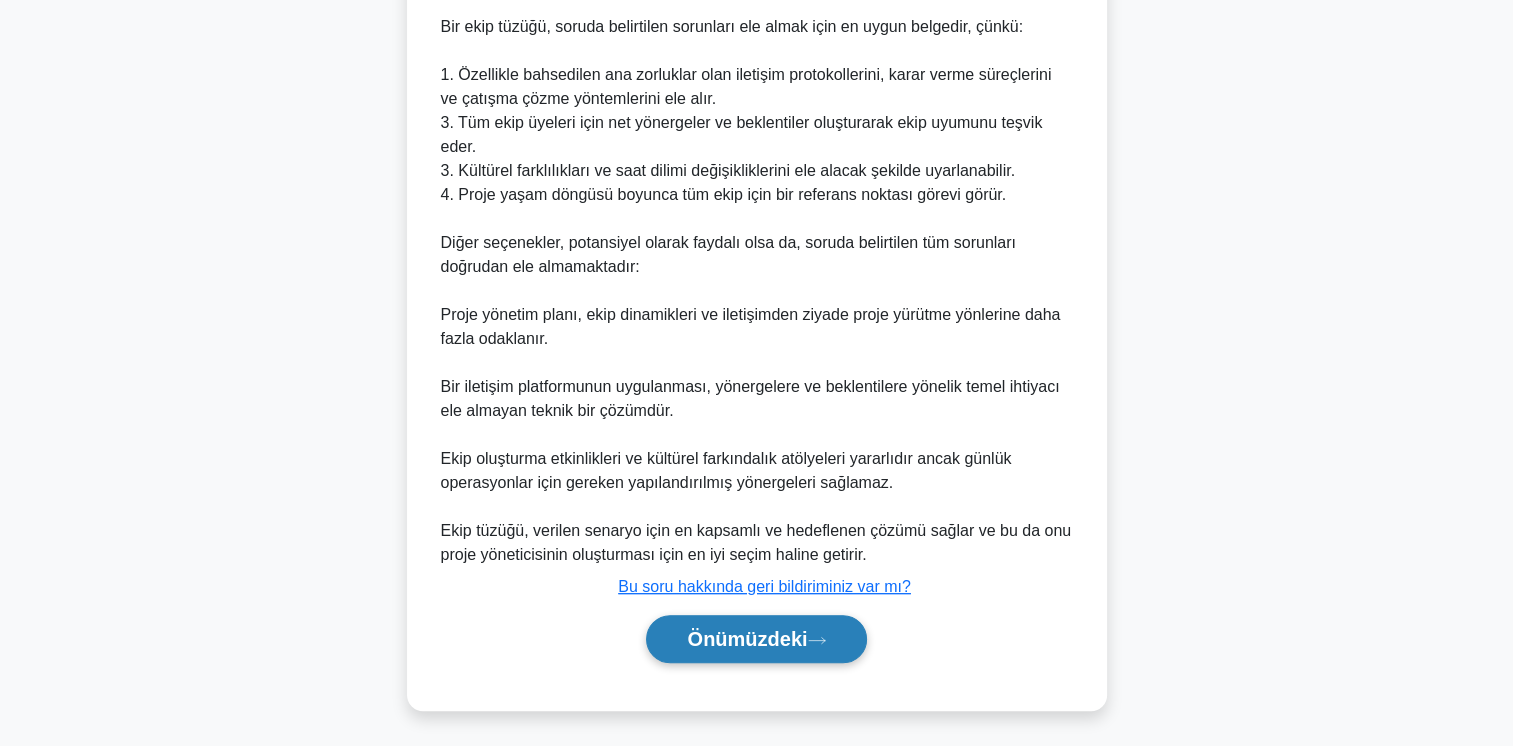 click on "Önümüzdeki" at bounding box center (747, 639) 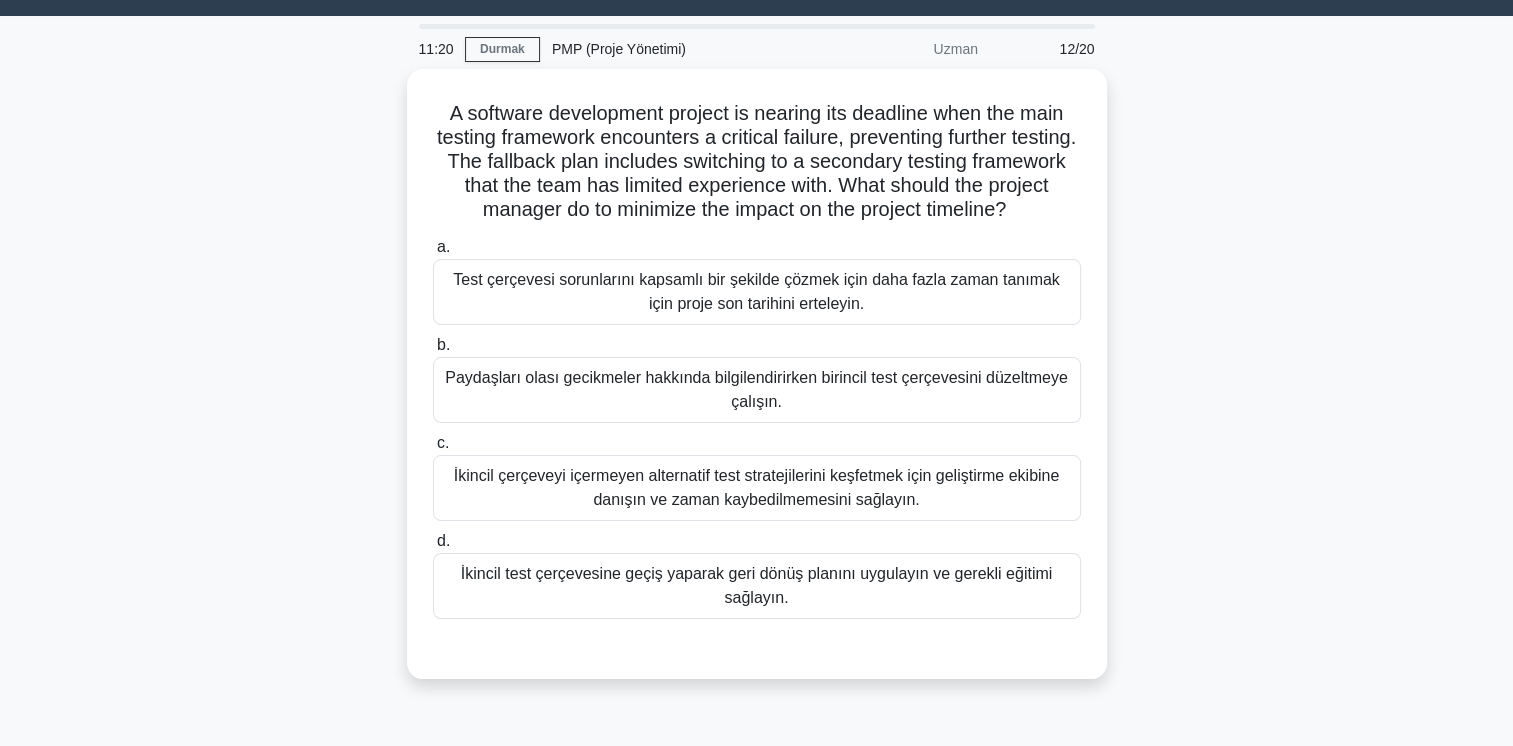 scroll, scrollTop: 0, scrollLeft: 0, axis: both 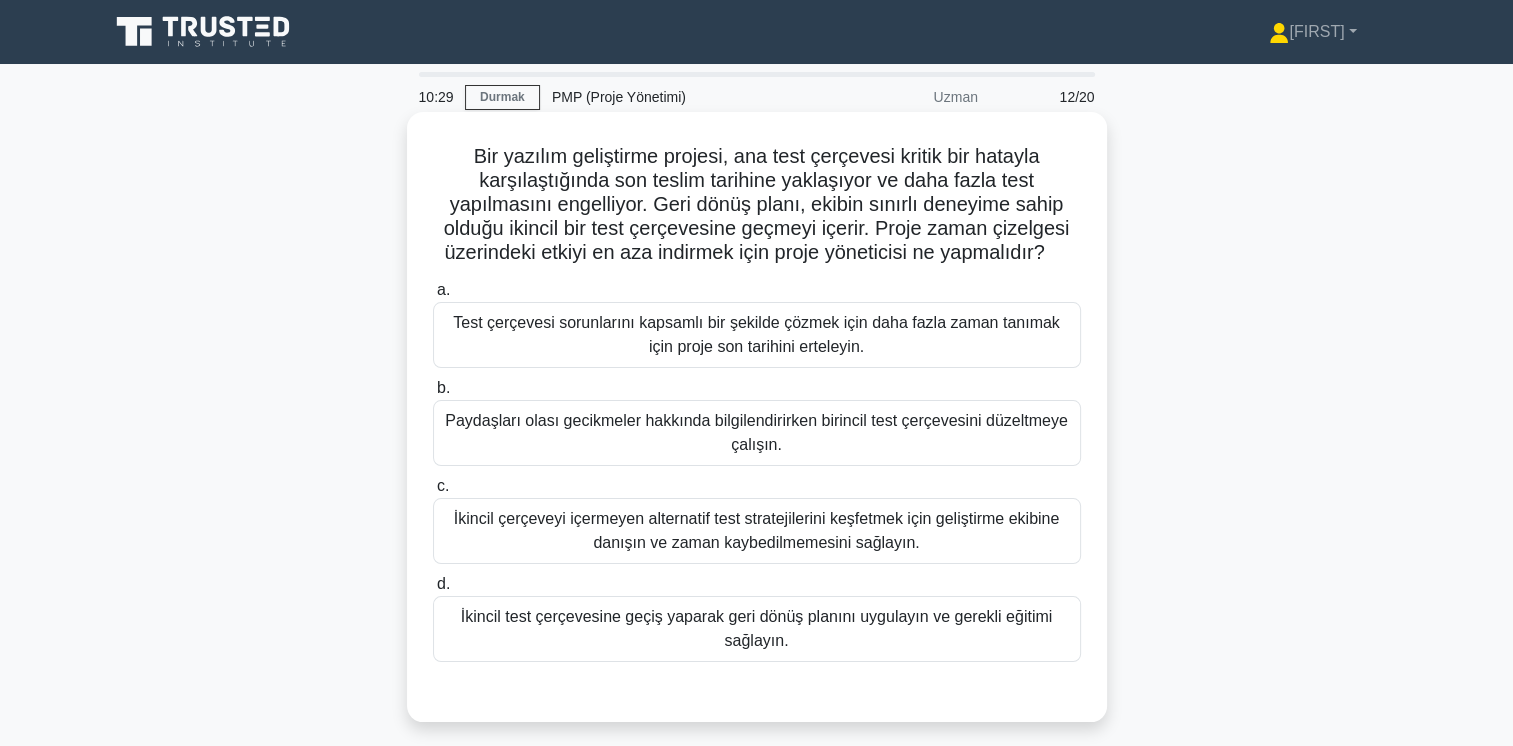 click on "İkincil test çerçevesine geçiş yaparak geri dönüş planını uygulayın ve gerekli eğitimi sağlayın." at bounding box center (757, 629) 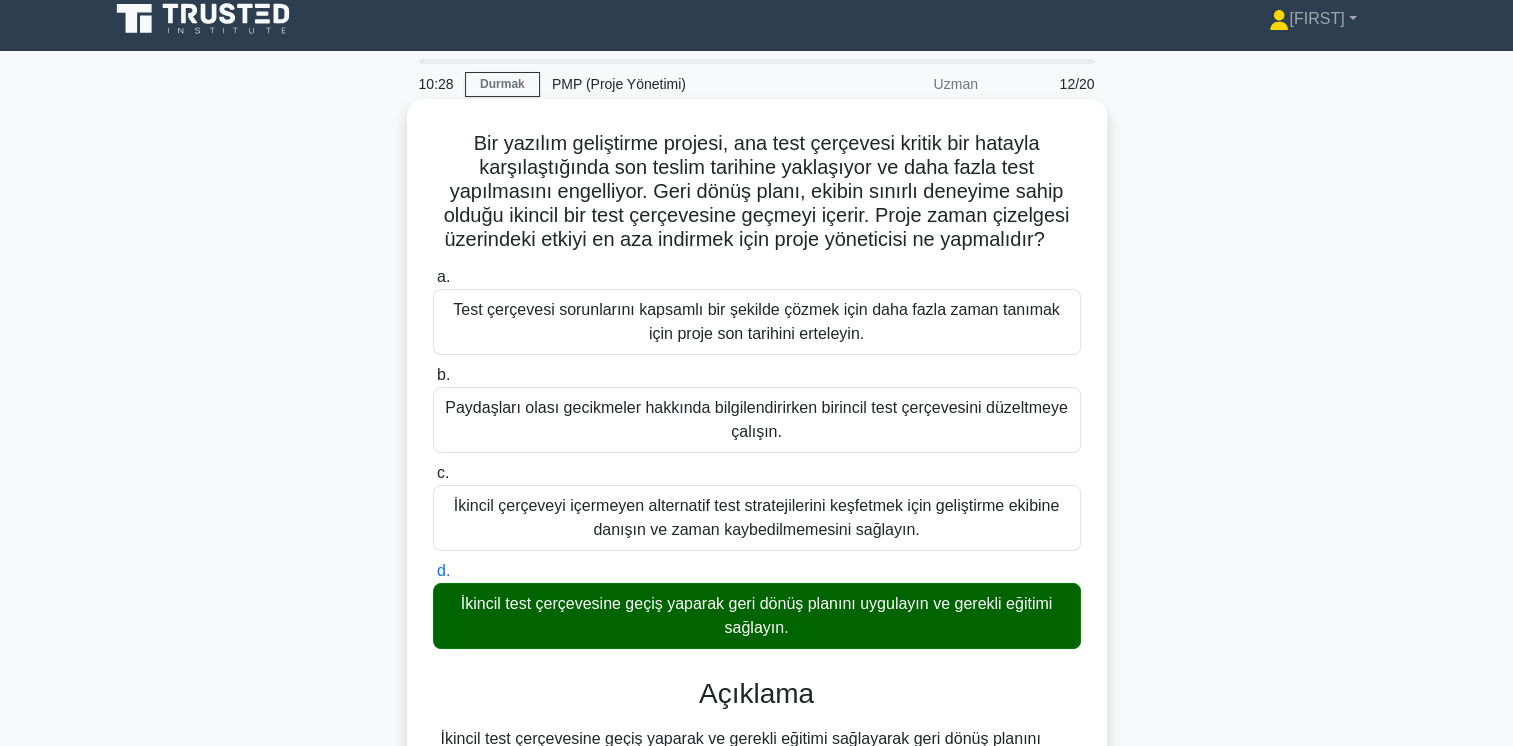 scroll, scrollTop: 341, scrollLeft: 0, axis: vertical 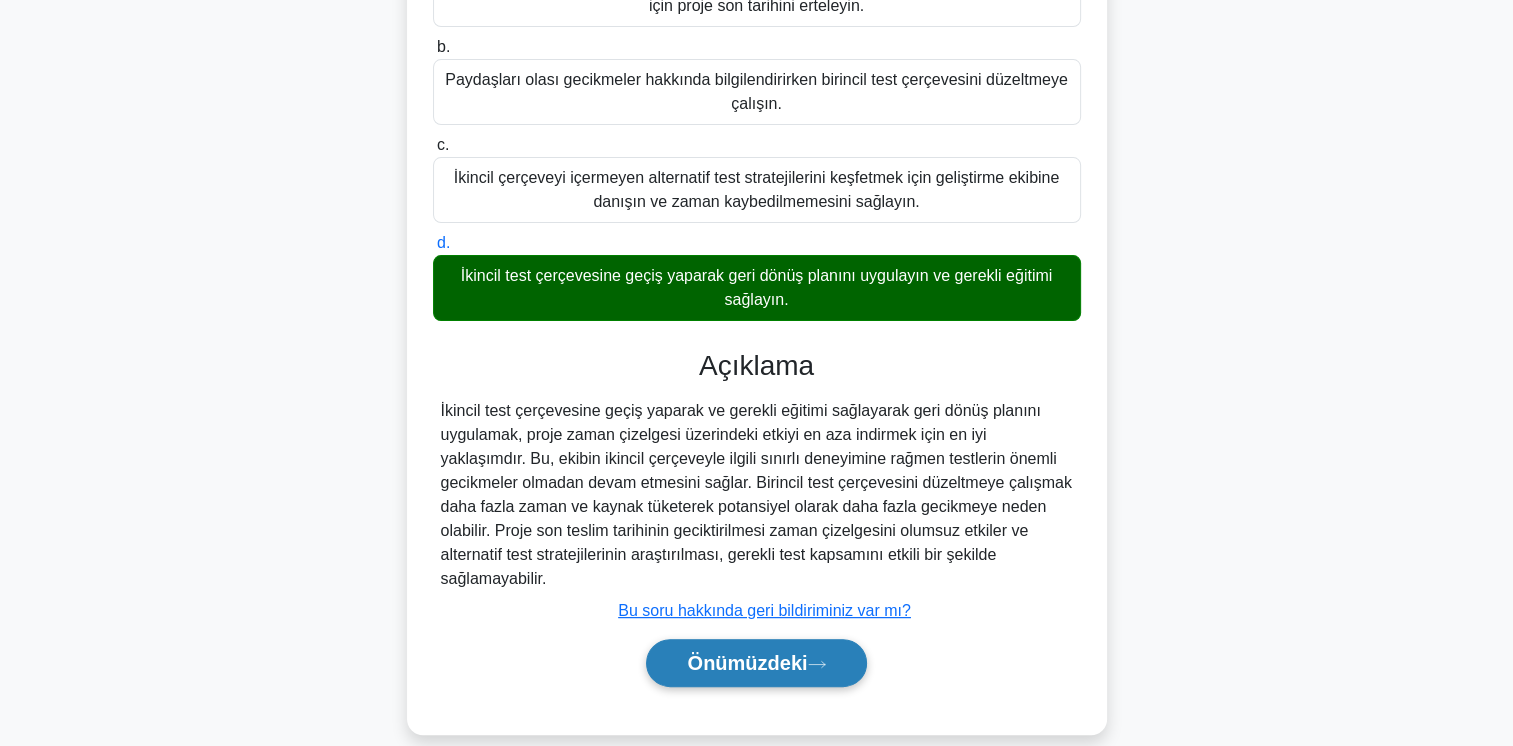click on "Önümüzdeki" at bounding box center [747, 663] 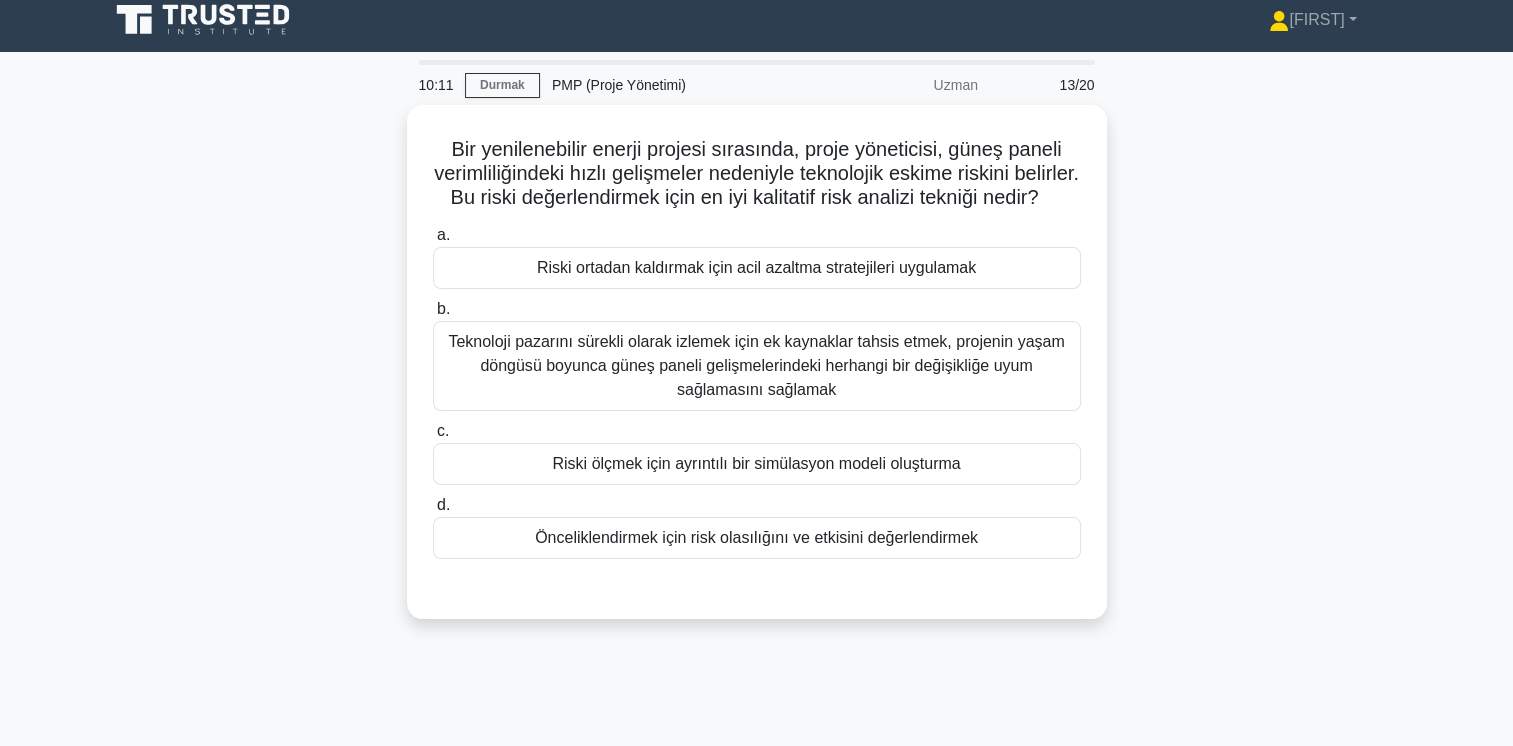 scroll, scrollTop: 0, scrollLeft: 0, axis: both 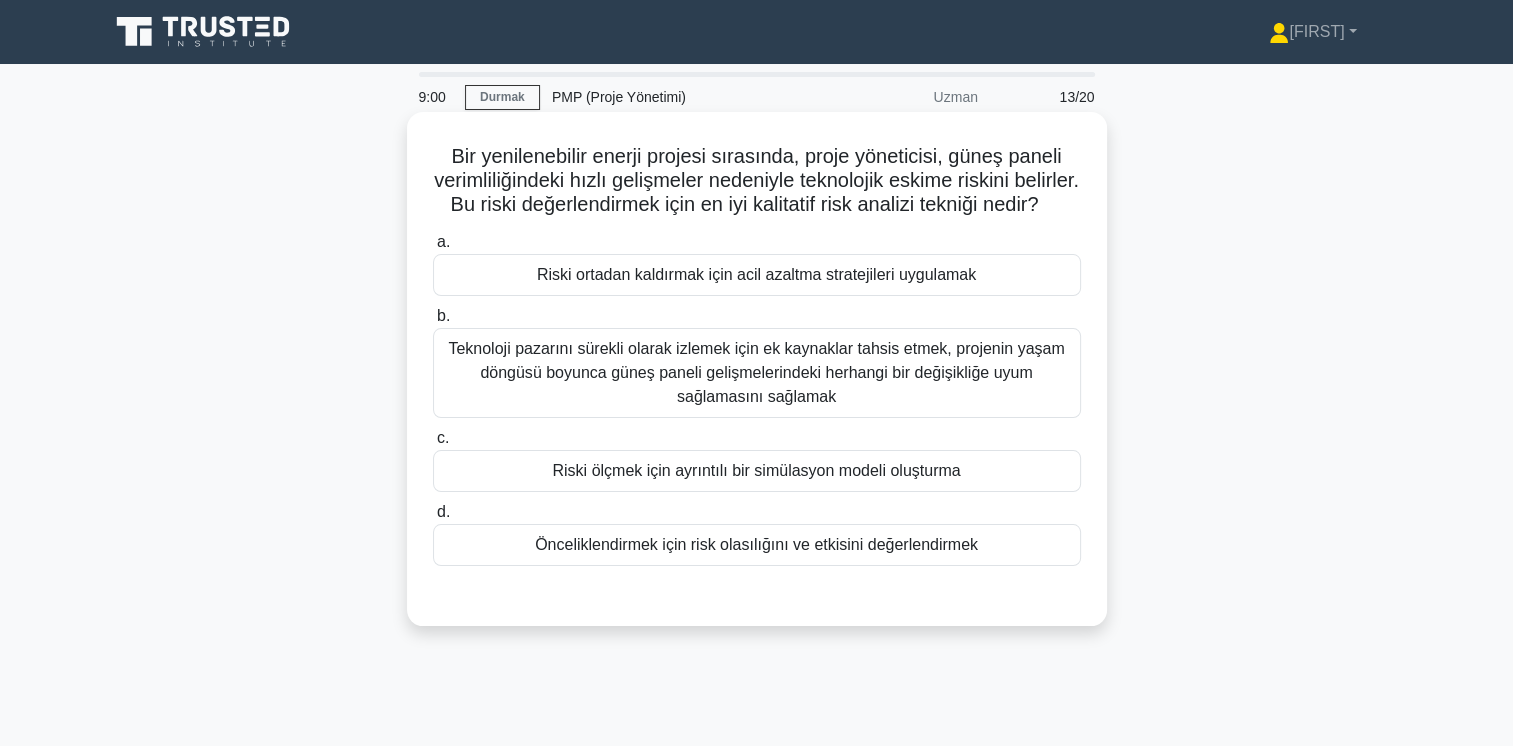 click on "Teknoloji pazarını sürekli olarak izlemek için ek kaynaklar tahsis etmek, projenin yaşam döngüsü boyunca güneş paneli gelişmelerindeki herhangi bir değişikliğe uyum sağlamasını sağlamak" at bounding box center [757, 373] 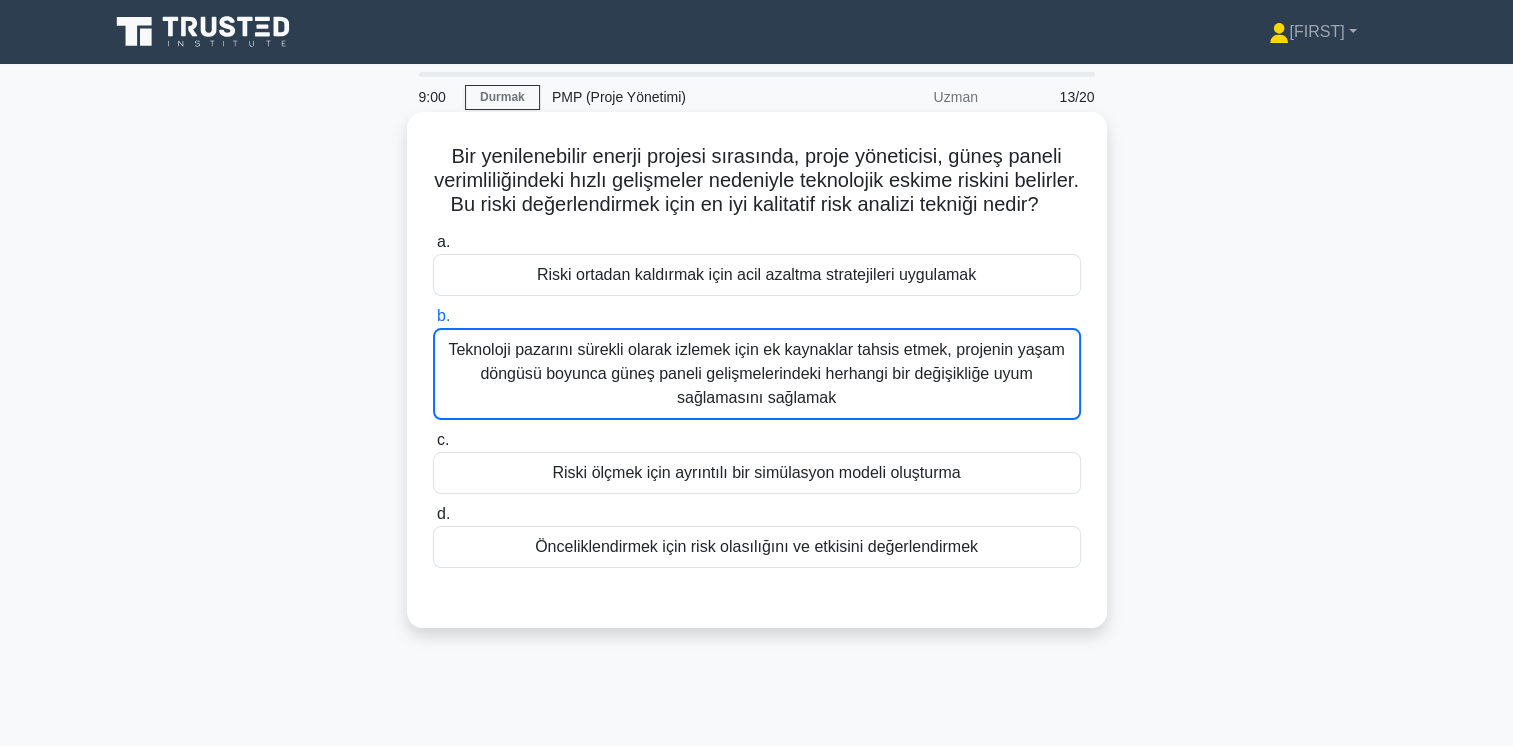 click on "Teknoloji pazarını sürekli olarak izlemek için ek kaynaklar tahsis etmek, projenin yaşam döngüsü boyunca güneş paneli gelişmelerindeki herhangi bir değişikliğe uyum sağlamasını sağlamak" at bounding box center [757, 374] 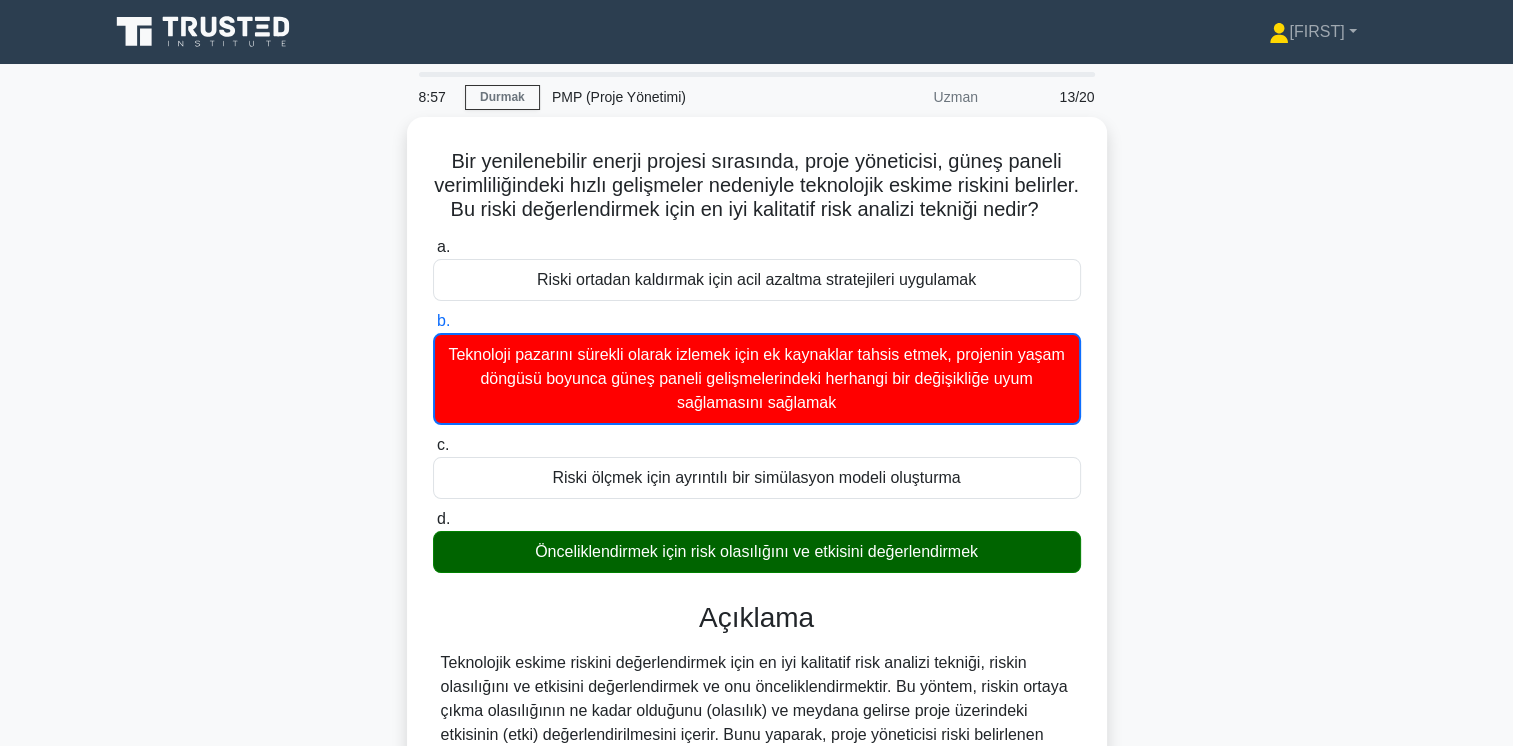 click on "Bir yenilenebilir enerji projesi sırasında, proje yöneticisi, güneş paneli verimliliğindeki hızlı gelişmeler nedeniyle teknolojik eskime riskini belirler. Bu riski değerlendirmek için en iyi kalitatif risk analizi tekniği nedir?    .spinner_0XTQ{transform-origin:center; Animasyon:spinner_y6GP .75s doğrusal sonsuz}@keyframes spinner_y6GP{100%{Dönüştür:Döndür(360deg)}}
a.
Riski ortadan kaldırmak için acil azaltma stratejileri uygulamak
b. c." at bounding box center (757, 623) 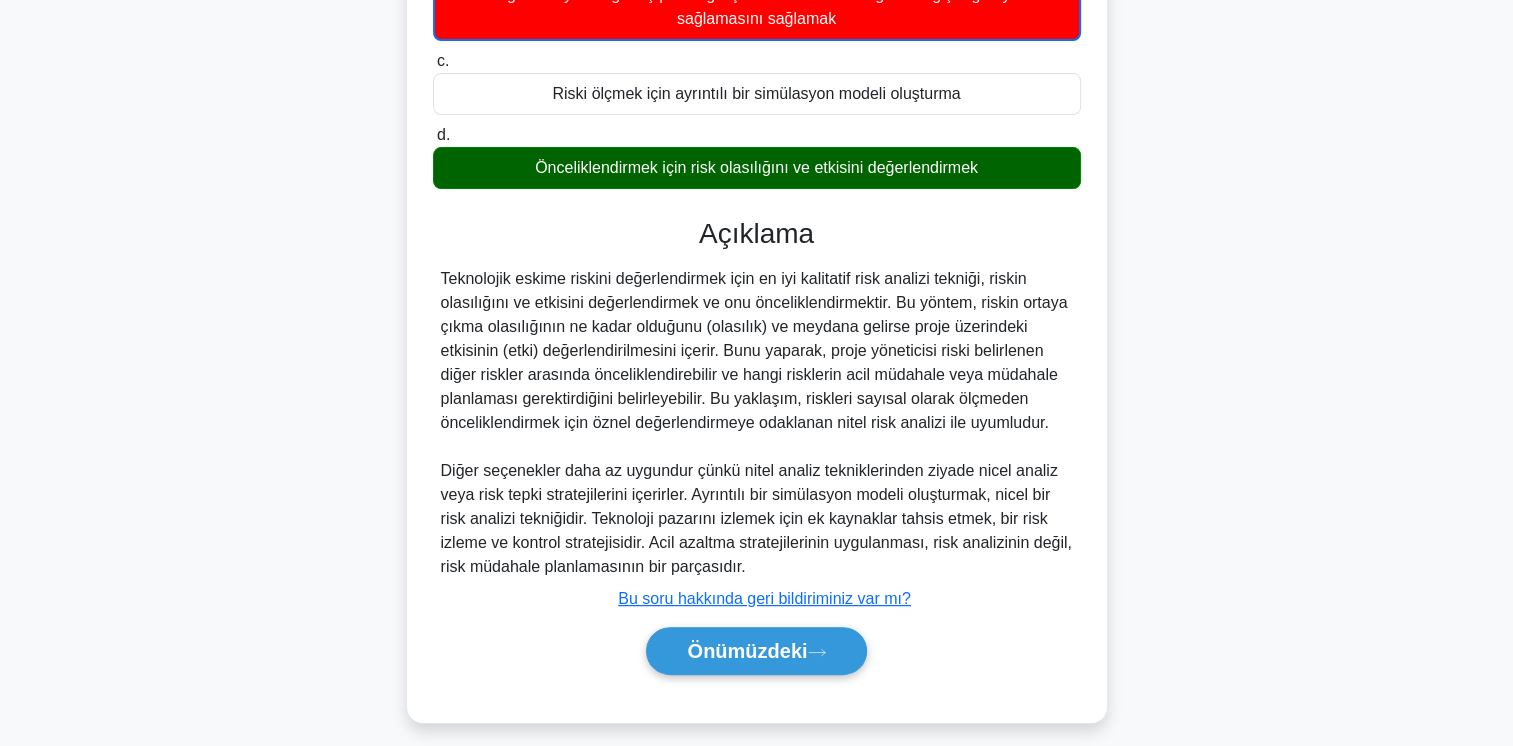 scroll, scrollTop: 415, scrollLeft: 0, axis: vertical 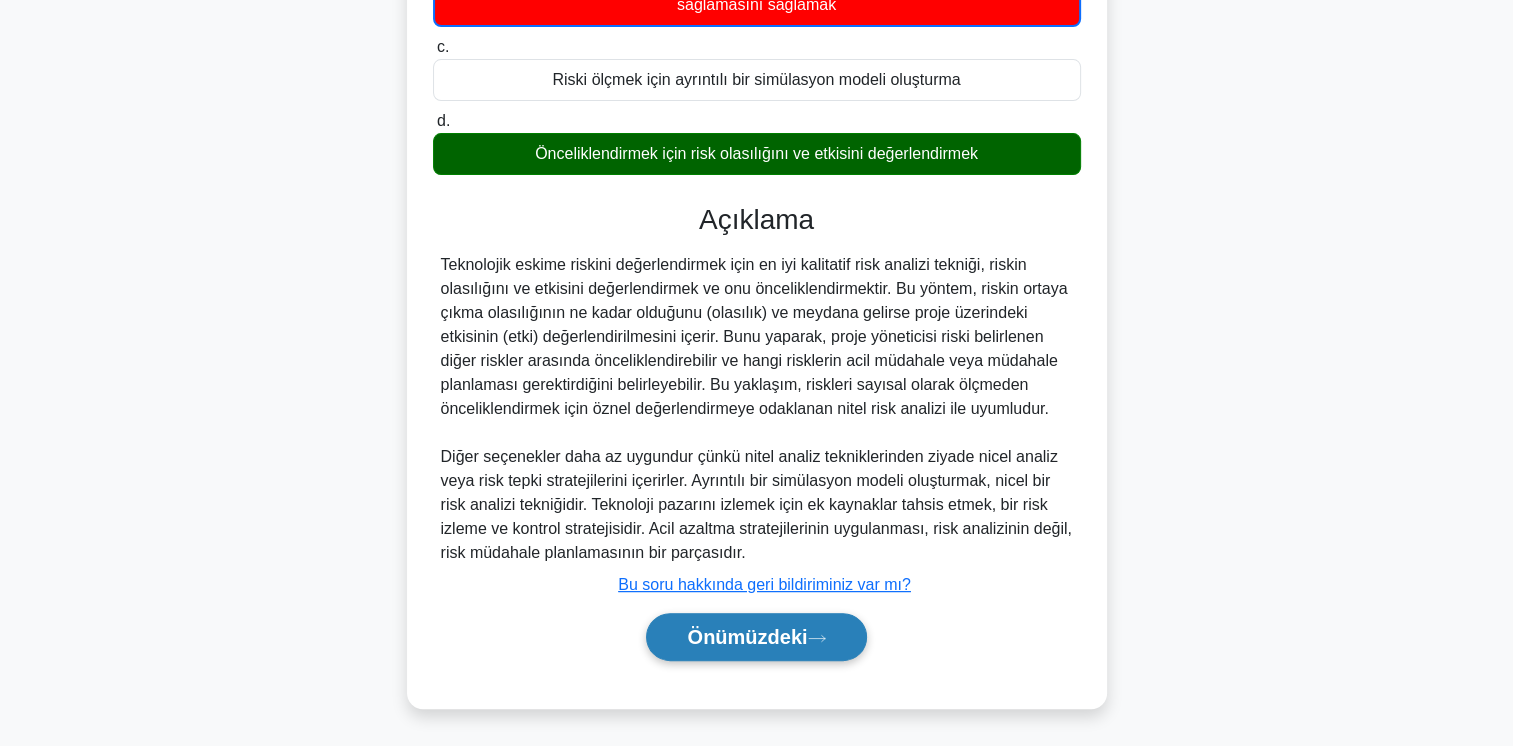 drag, startPoint x: 755, startPoint y: 638, endPoint x: 743, endPoint y: 632, distance: 13.416408 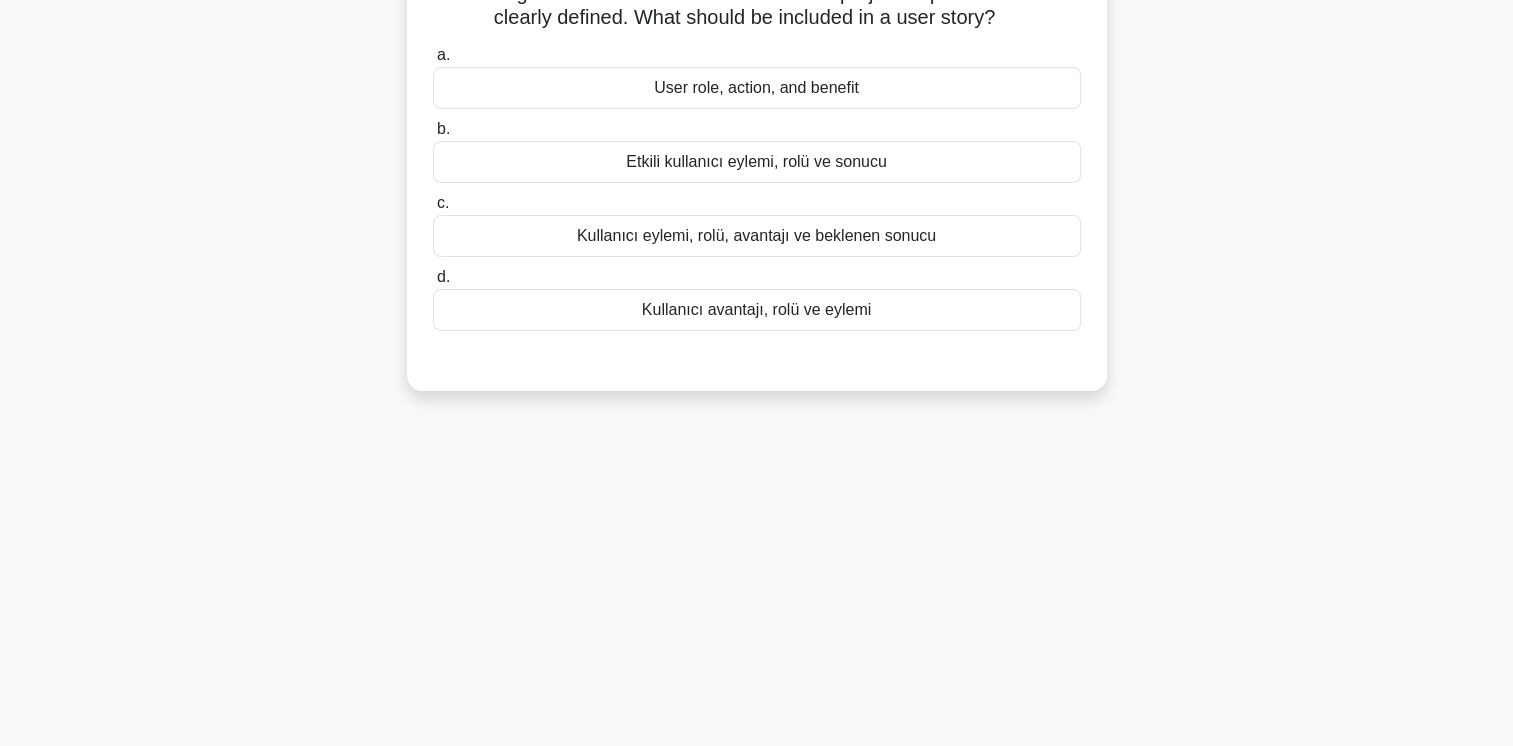 scroll, scrollTop: 34, scrollLeft: 0, axis: vertical 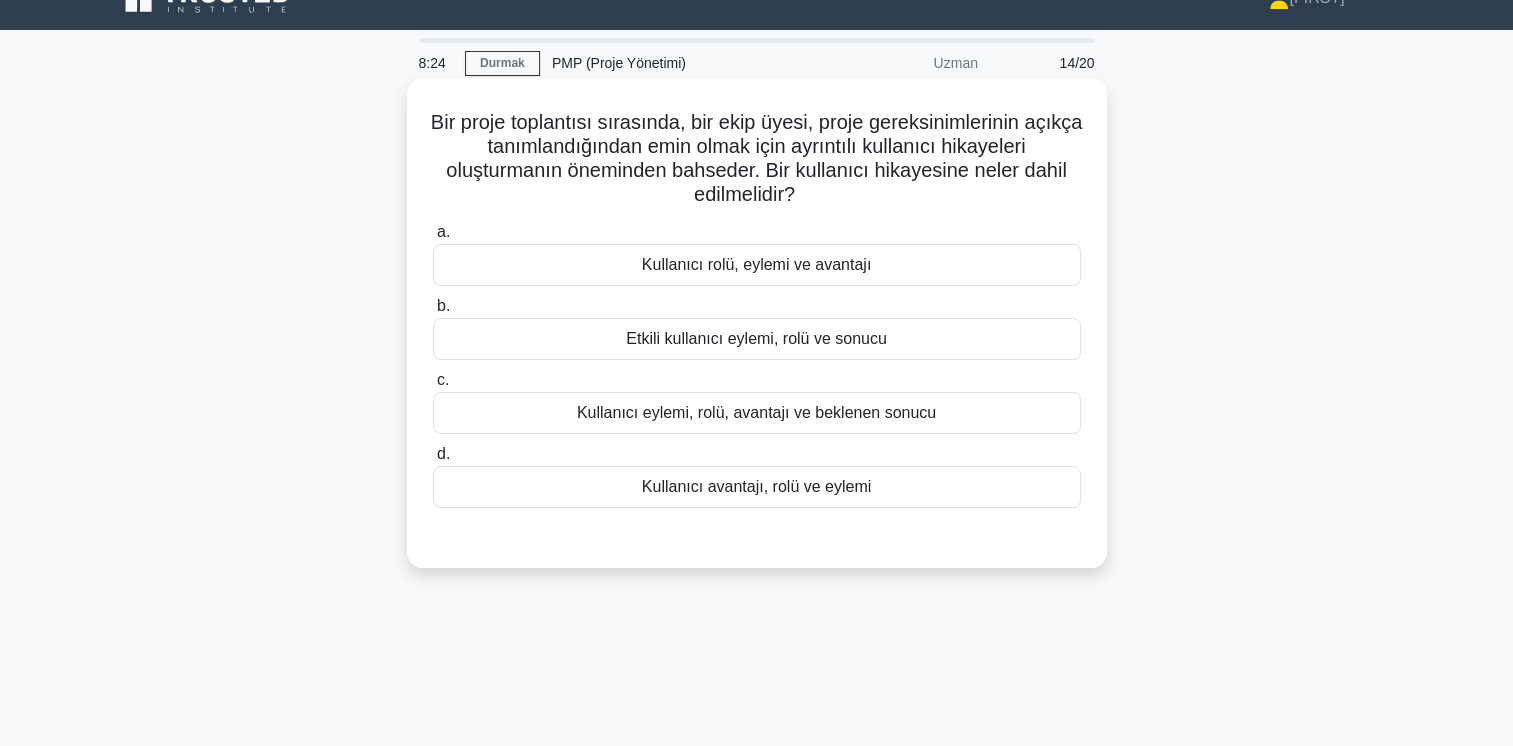 click on "Kullanıcı eylemi, rolü, avantajı ve beklenen sonucu" at bounding box center (757, 413) 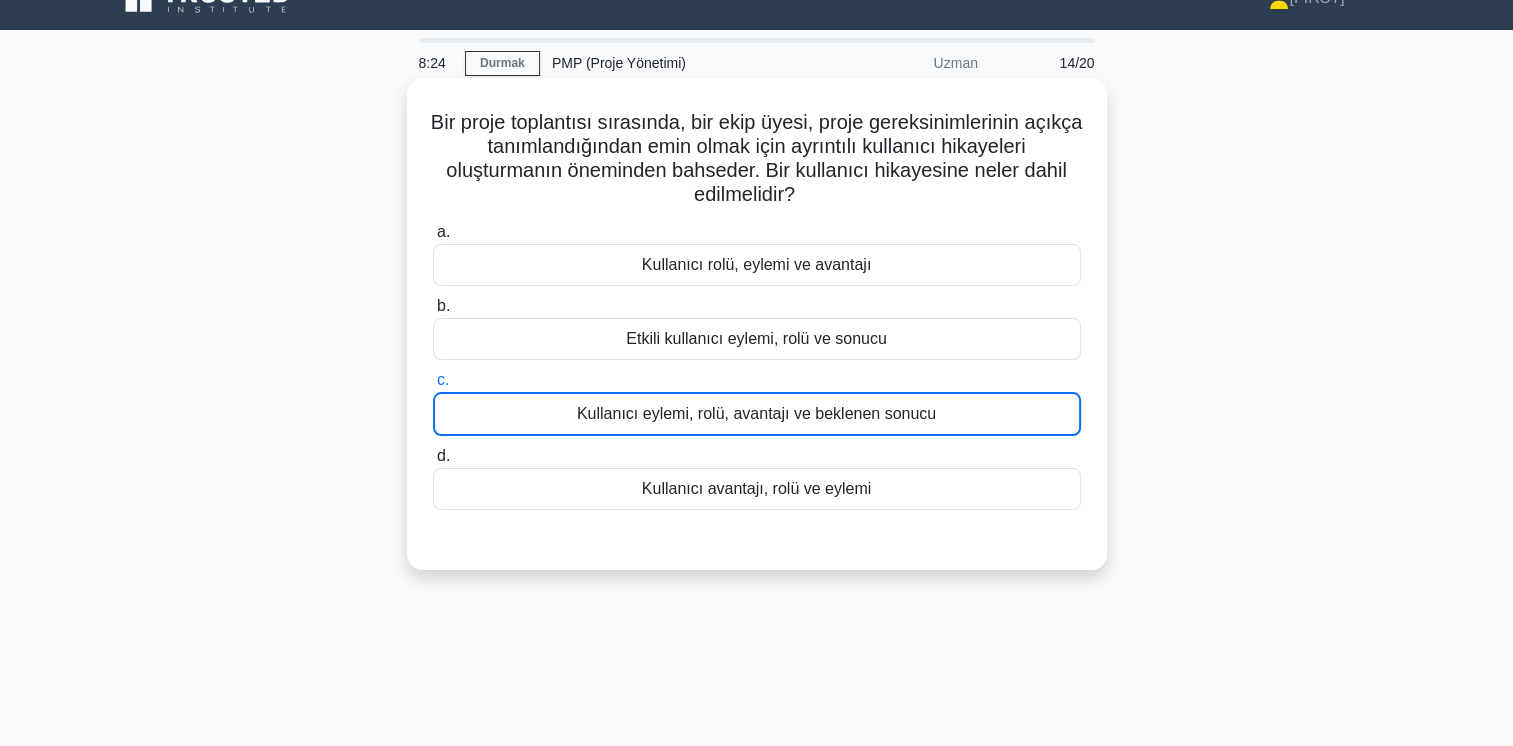 click on "Kullanıcı eylemi, rolü, avantajı ve beklenen sonucu" at bounding box center [757, 414] 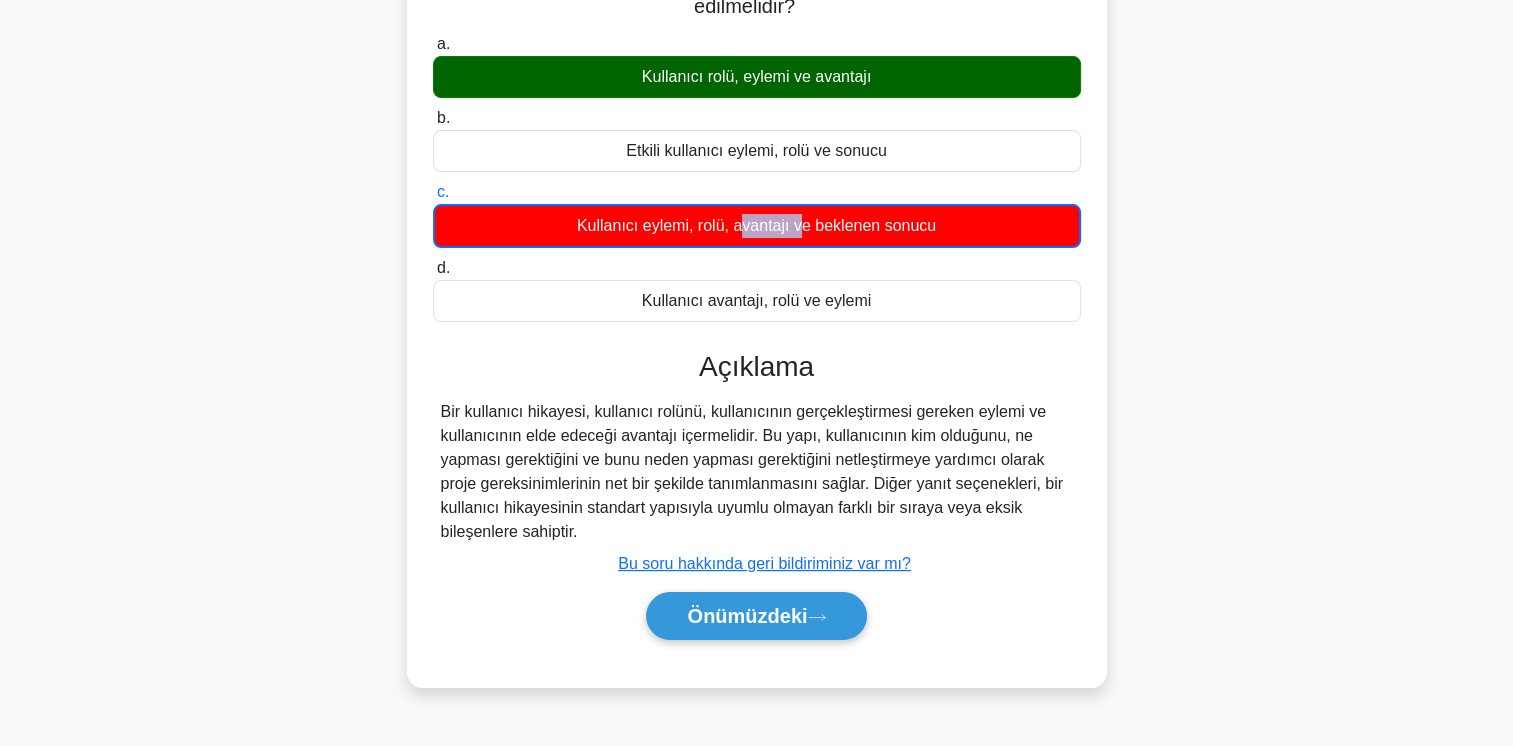 scroll, scrollTop: 234, scrollLeft: 0, axis: vertical 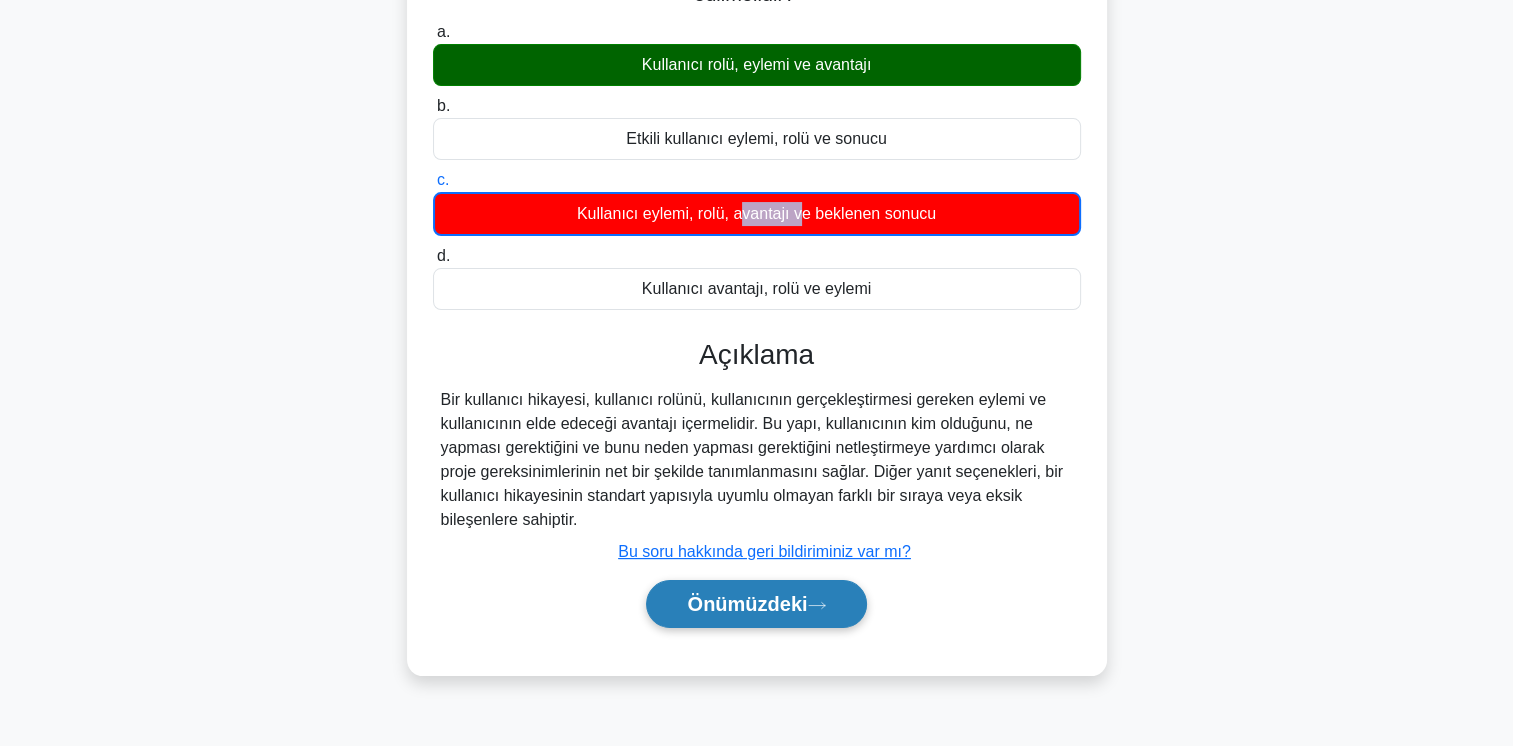 click on "Önümüzdeki" at bounding box center [747, 604] 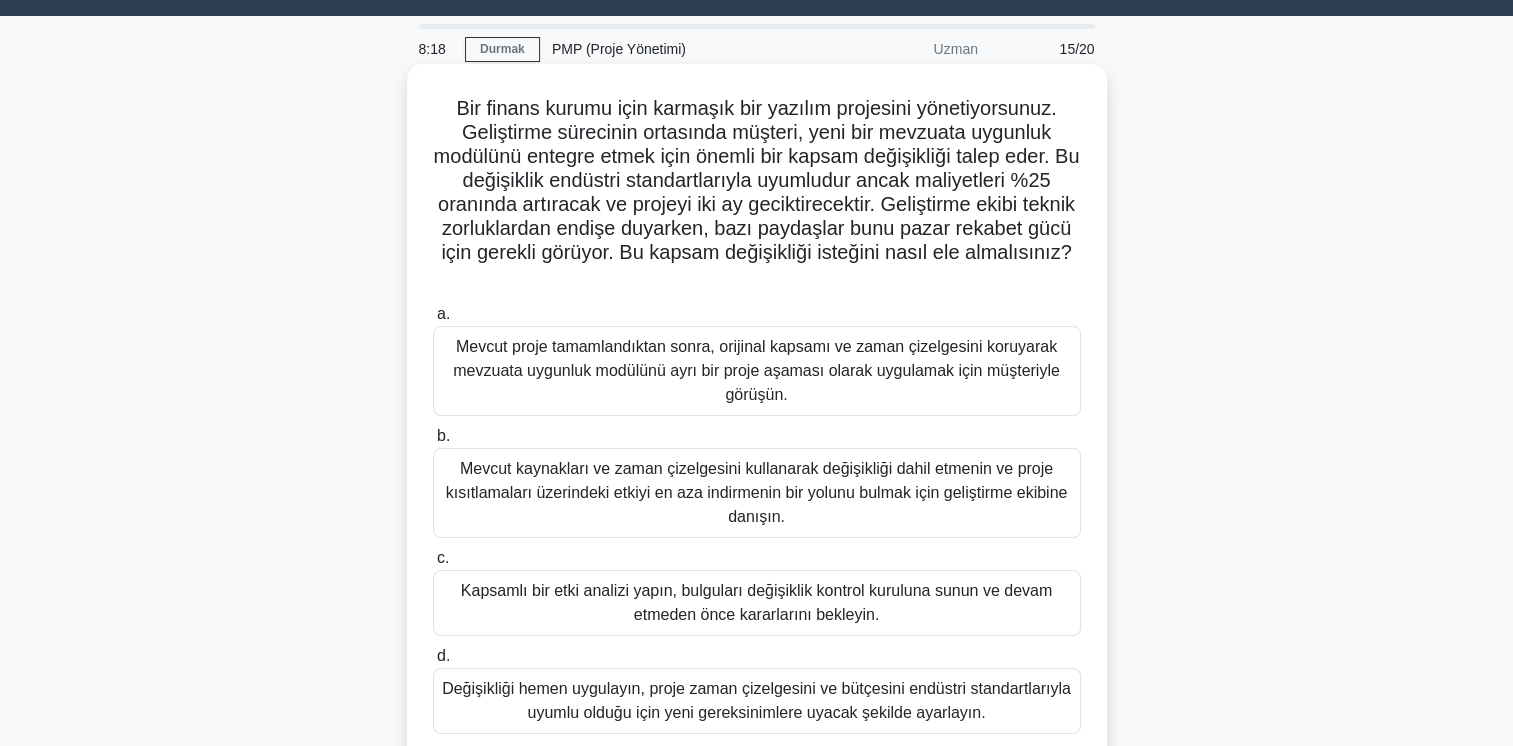 scroll, scrollTop: 0, scrollLeft: 0, axis: both 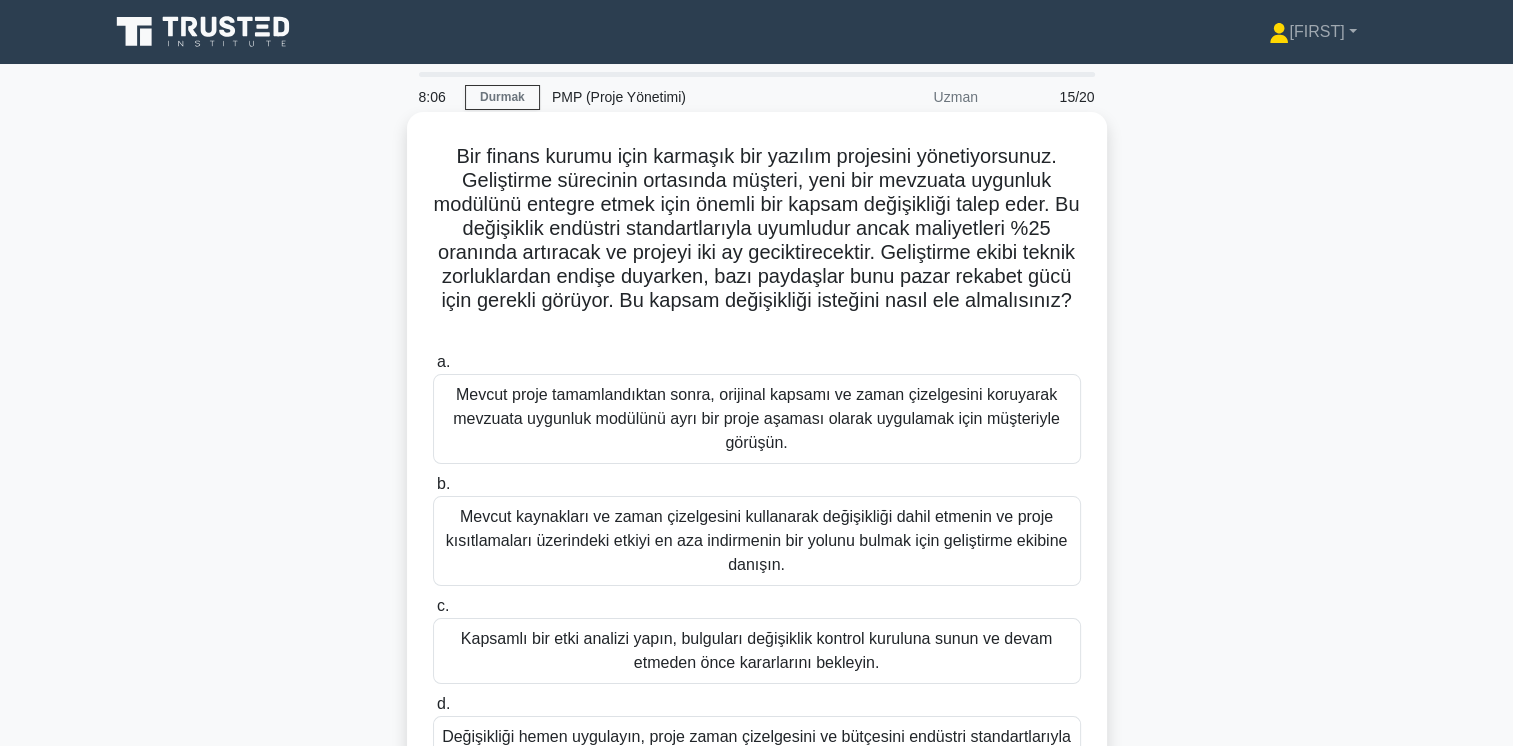 drag, startPoint x: 612, startPoint y: 278, endPoint x: 1014, endPoint y: 317, distance: 403.88736 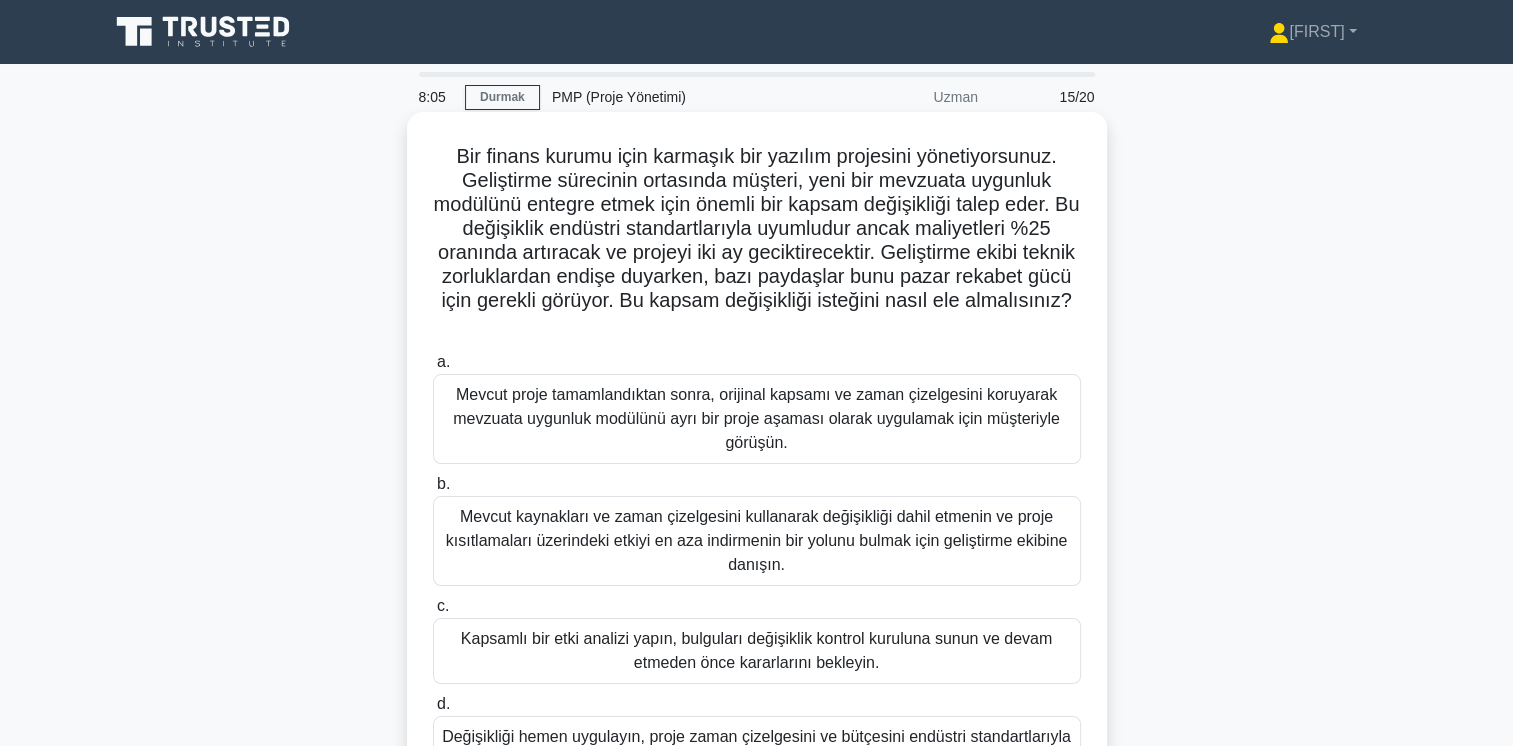 drag, startPoint x: 1014, startPoint y: 317, endPoint x: 899, endPoint y: 338, distance: 116.901665 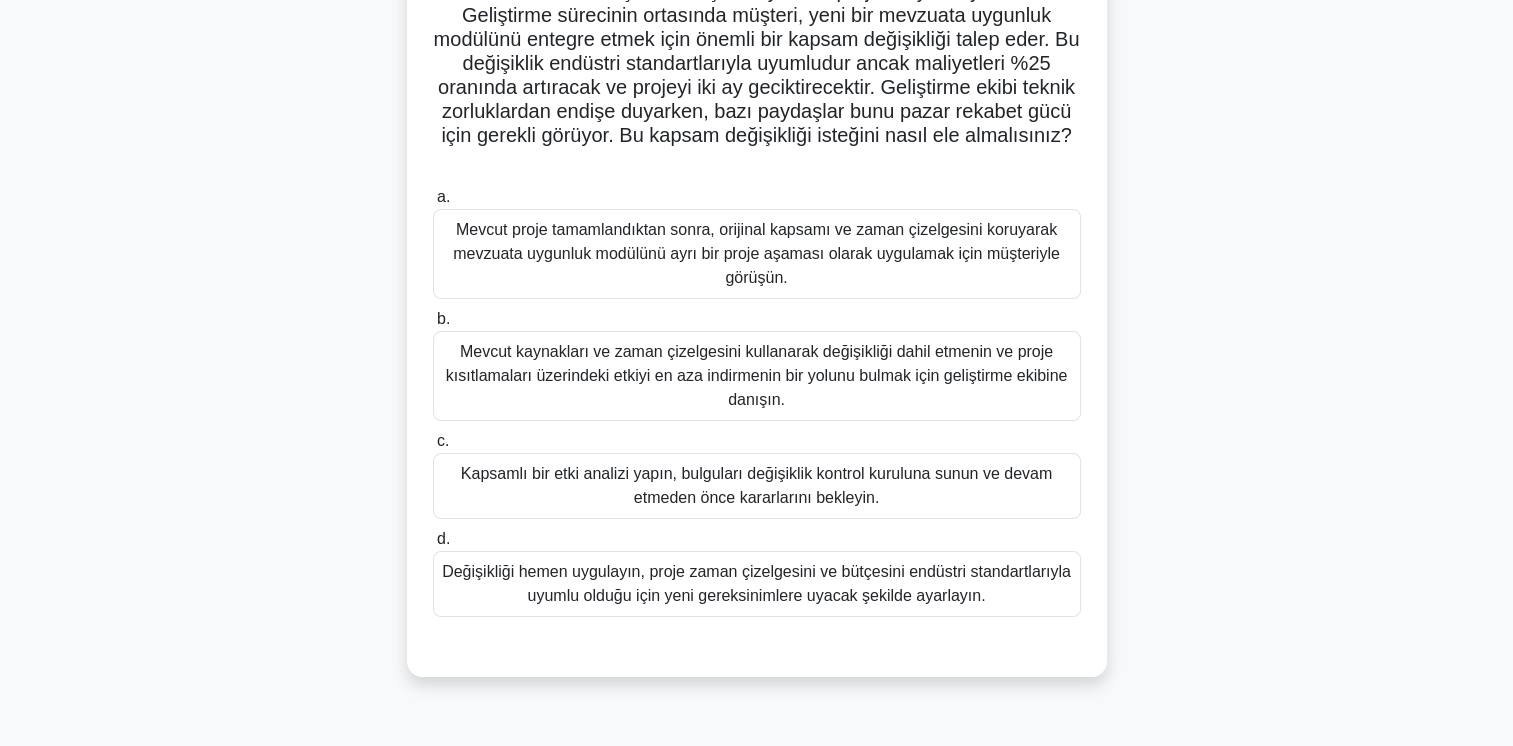 scroll, scrollTop: 300, scrollLeft: 0, axis: vertical 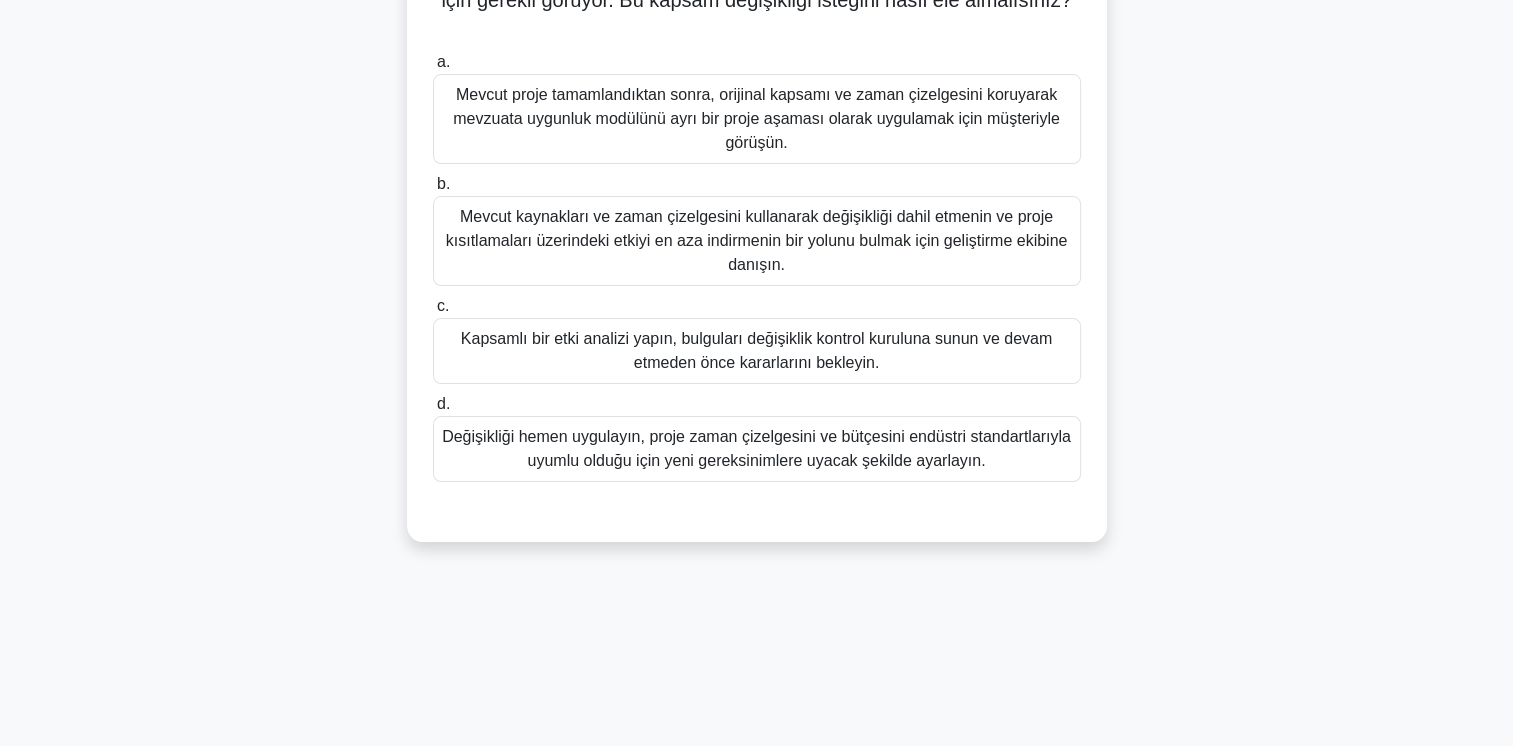 click on "Kapsamlı bir etki analizi yapın, bulguları değişiklik kontrol kuruluna sunun ve devam etmeden önce kararlarını bekleyin." at bounding box center (757, 351) 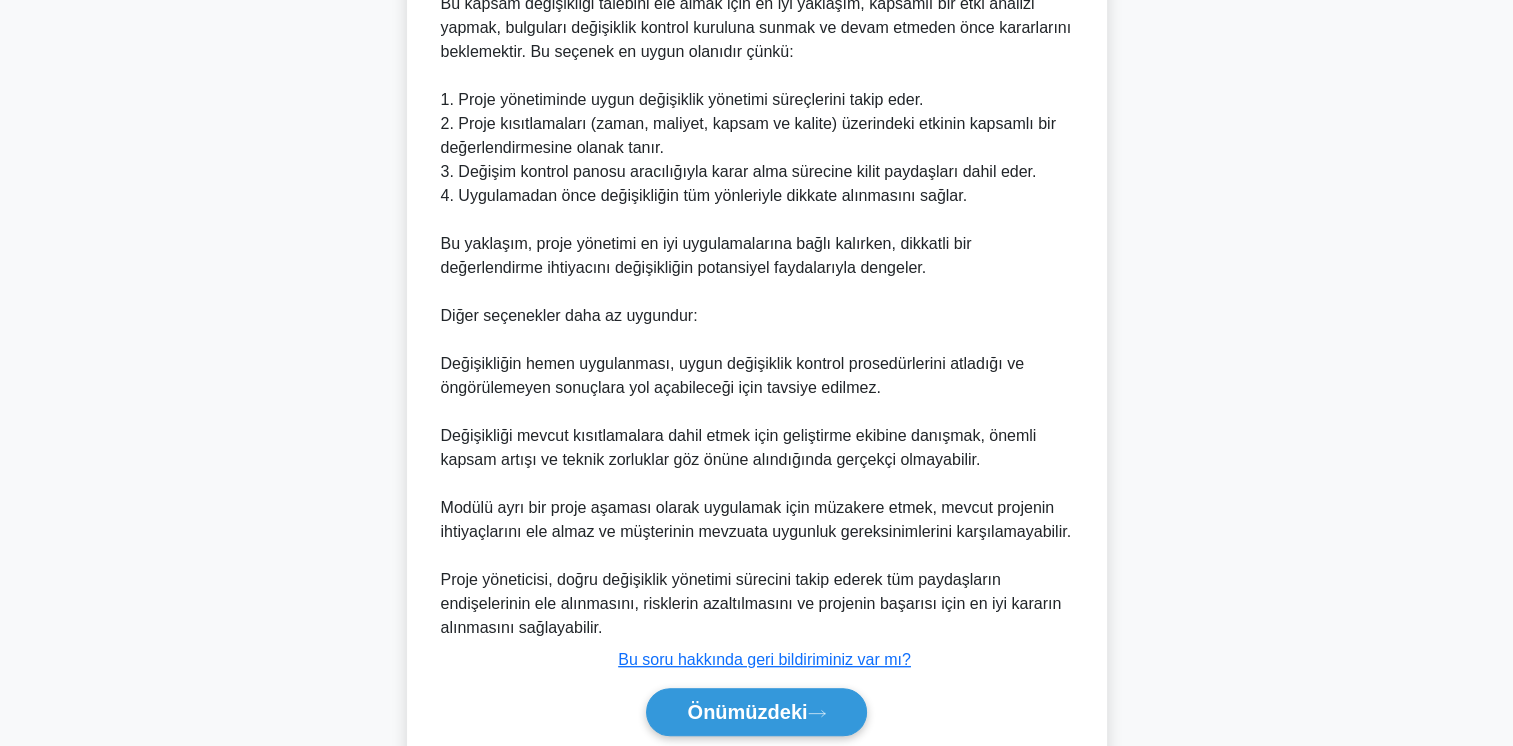 scroll, scrollTop: 941, scrollLeft: 0, axis: vertical 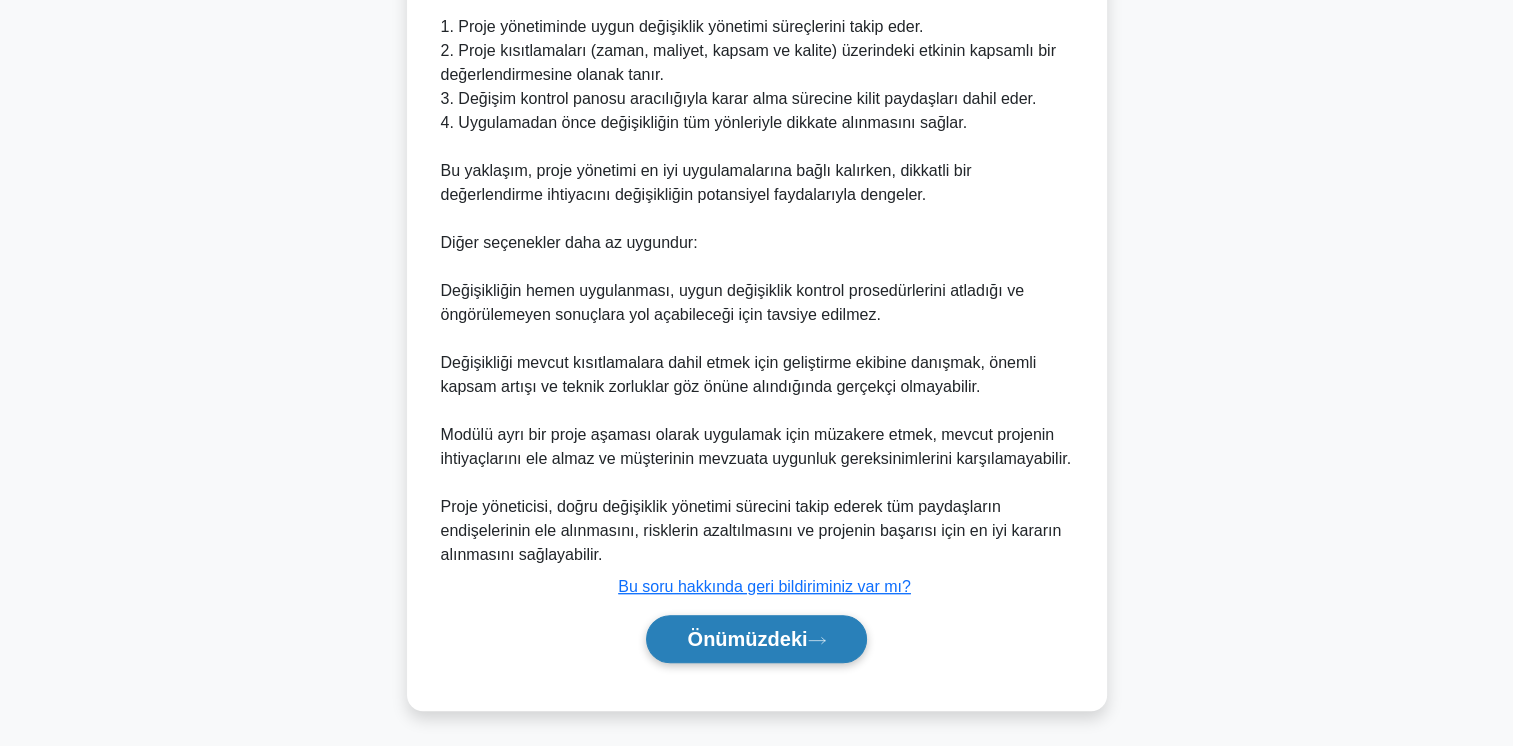 click on "Önümüzdeki" at bounding box center [747, 639] 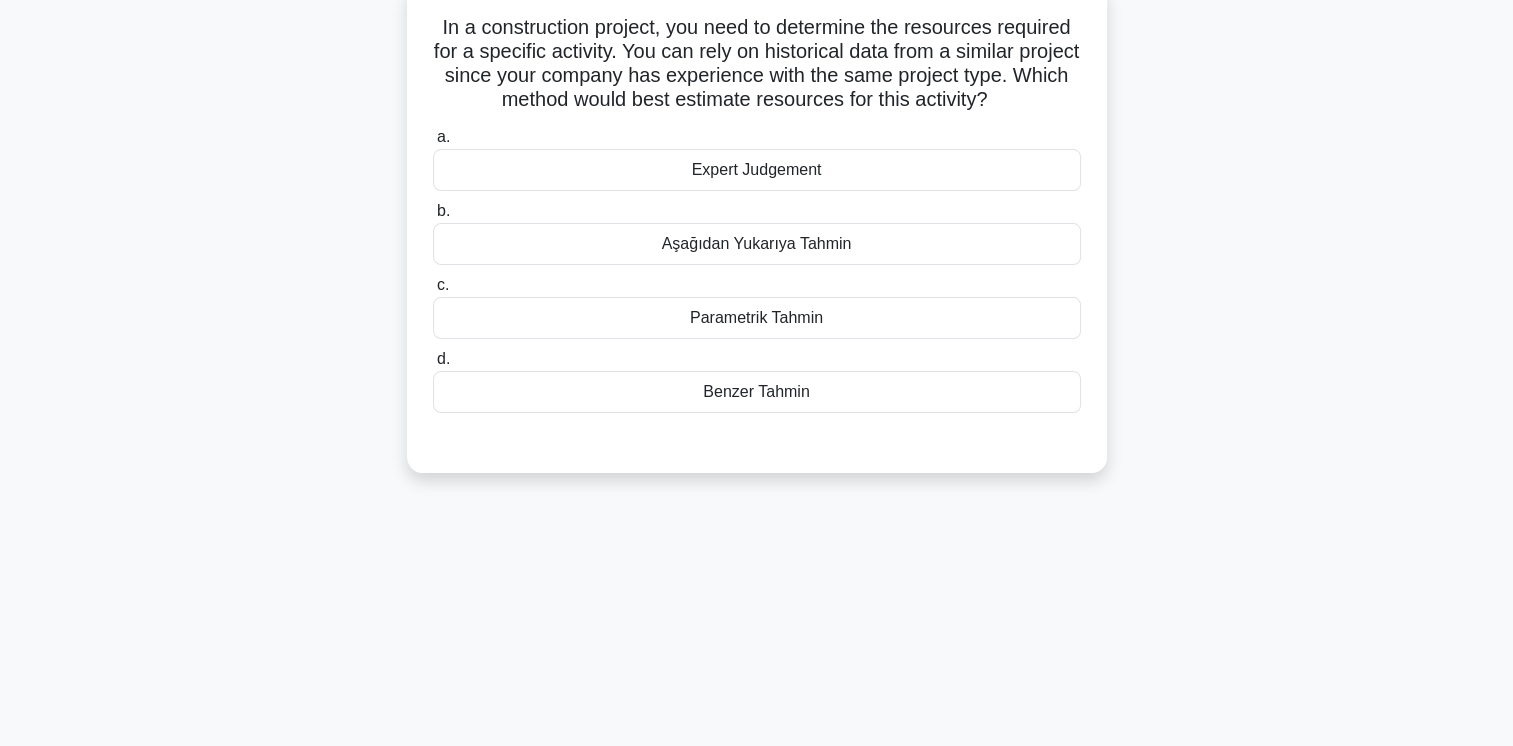 scroll, scrollTop: 34, scrollLeft: 0, axis: vertical 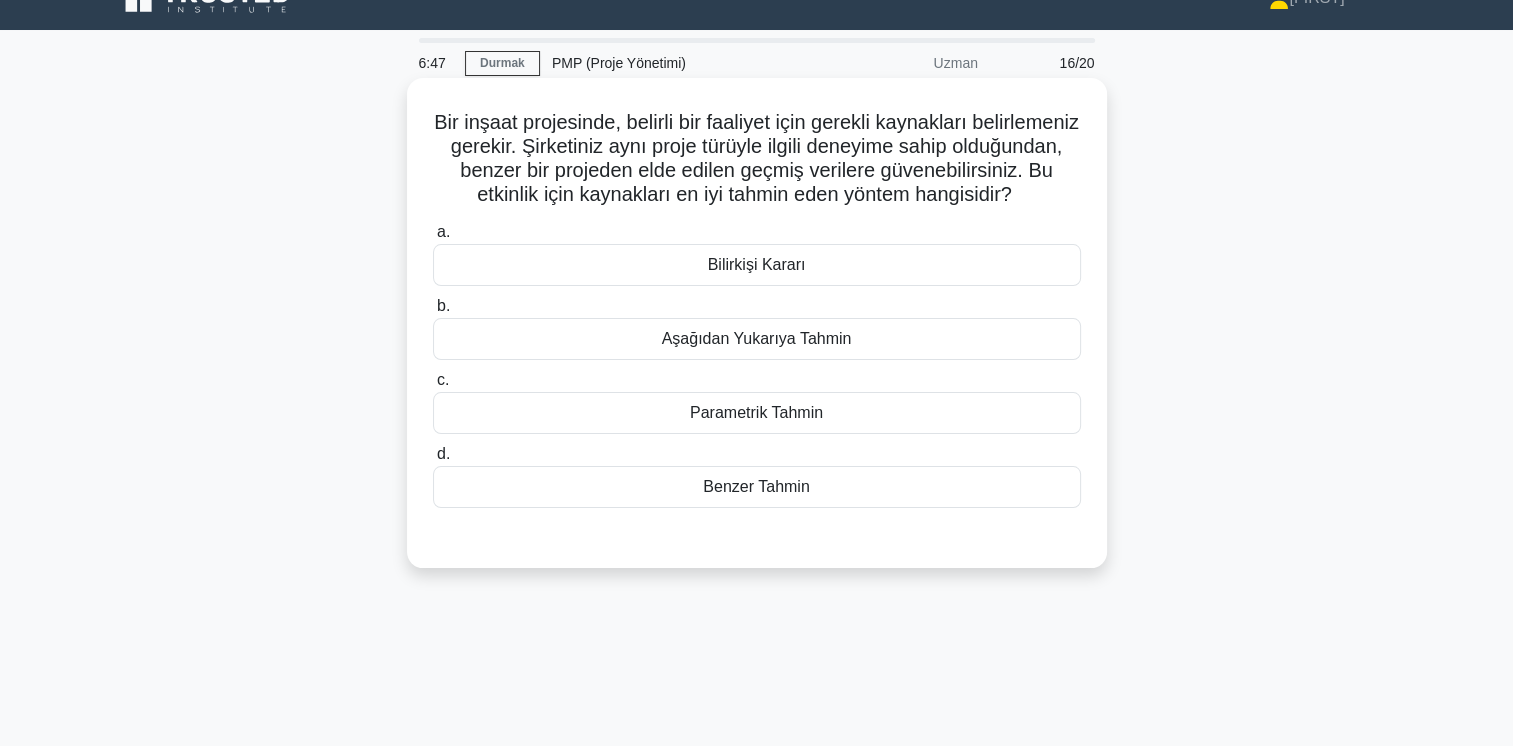 click on "Benzer Tahmin" at bounding box center (757, 487) 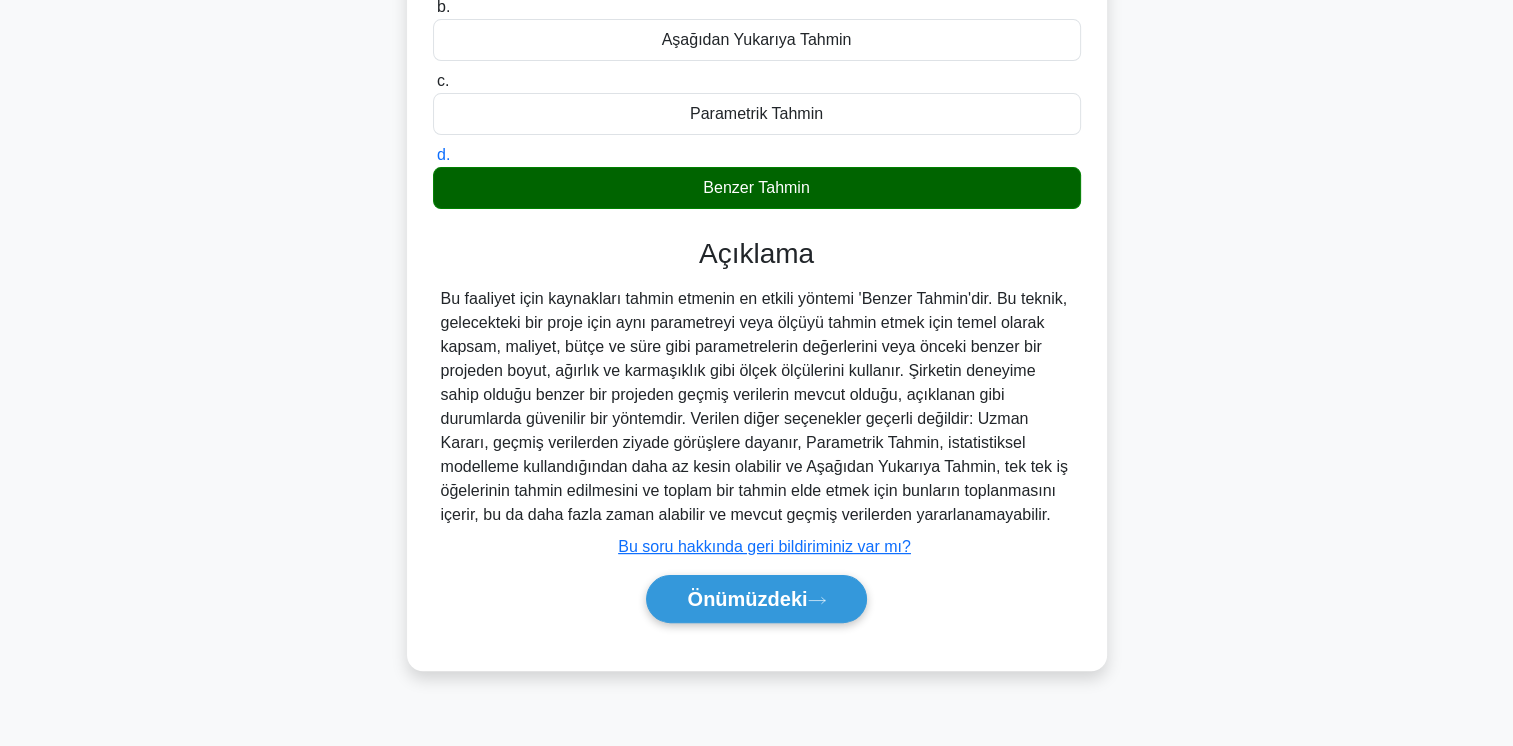 scroll, scrollTop: 334, scrollLeft: 0, axis: vertical 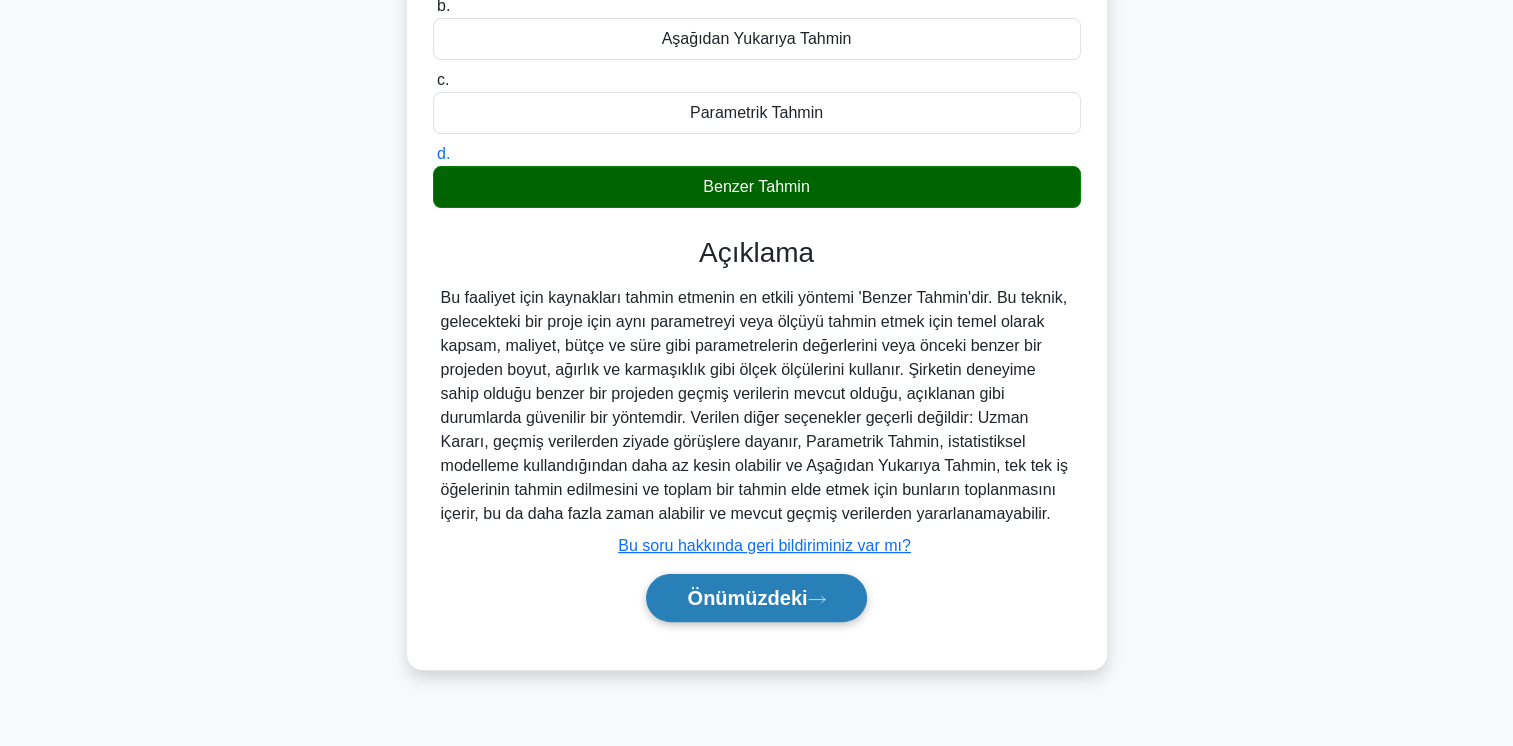 click on "Önümüzdeki" at bounding box center (747, 598) 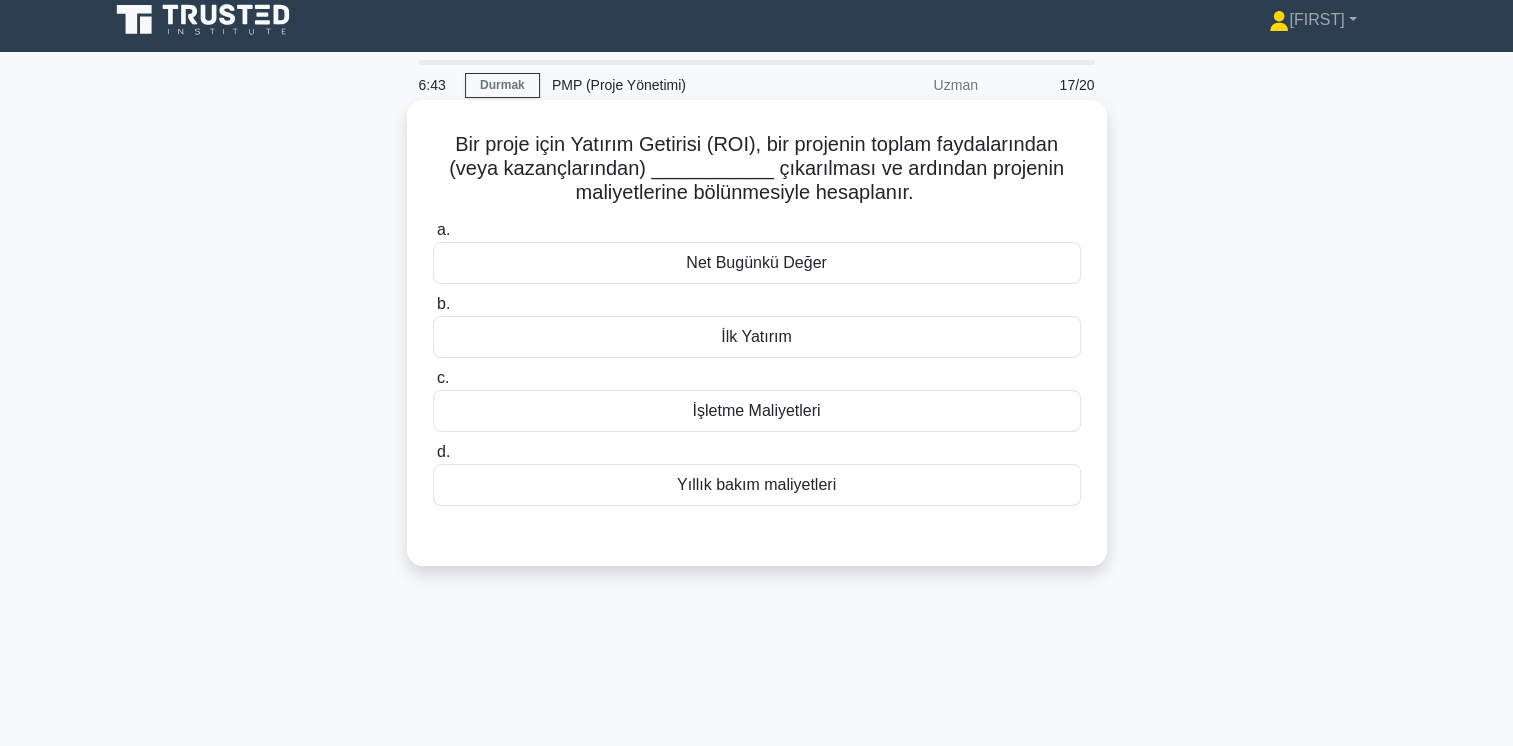 scroll, scrollTop: 0, scrollLeft: 0, axis: both 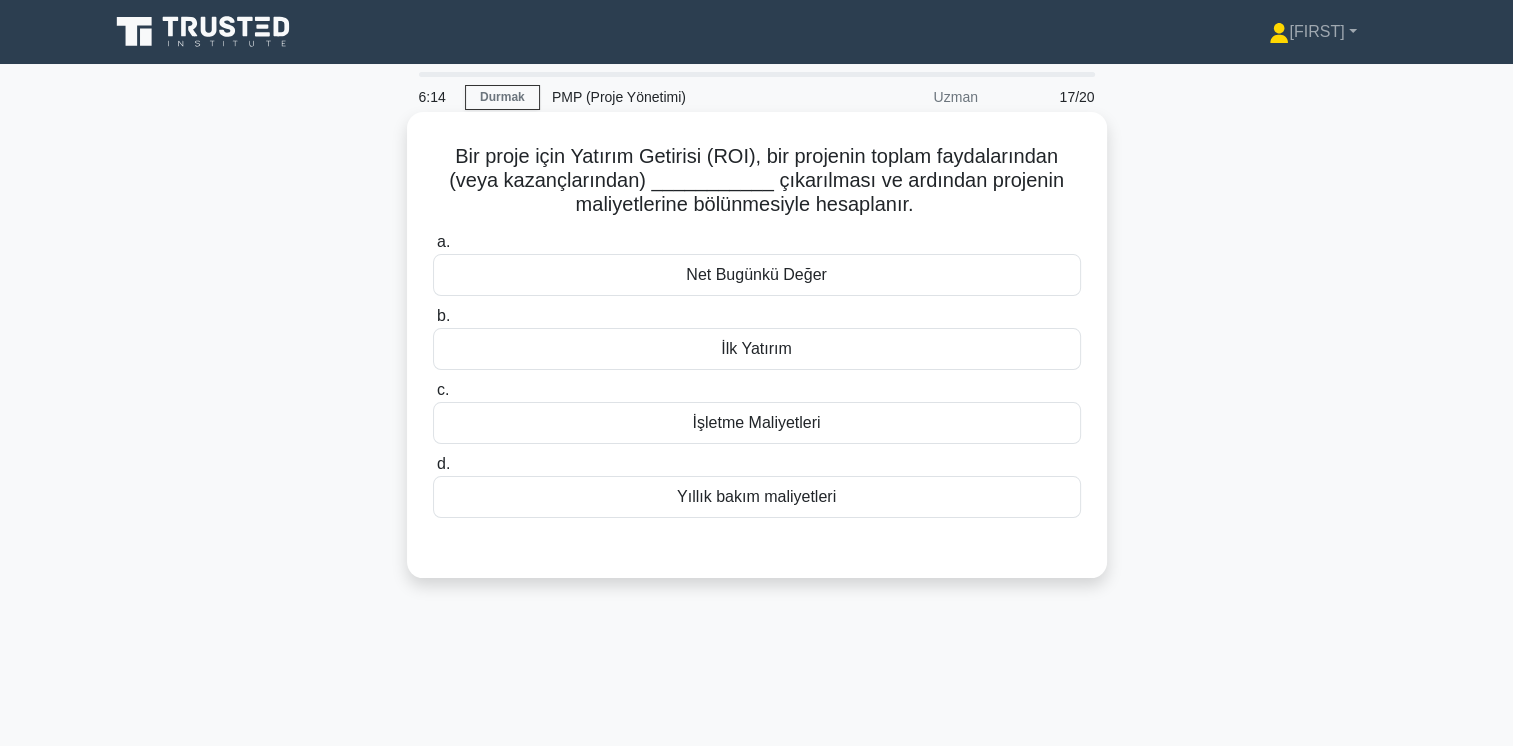 click on "Net Bugünkü Değer" at bounding box center (757, 275) 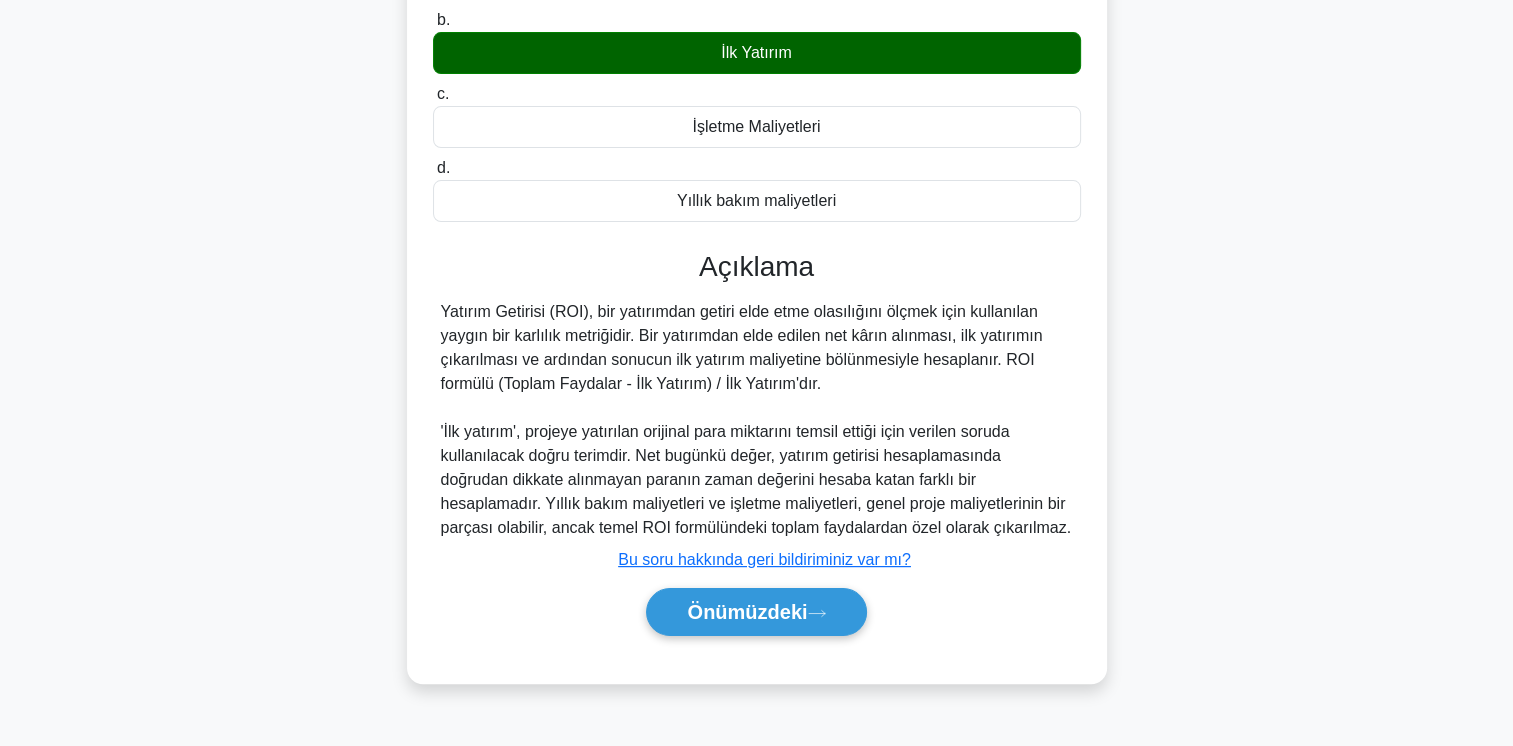 scroll, scrollTop: 334, scrollLeft: 0, axis: vertical 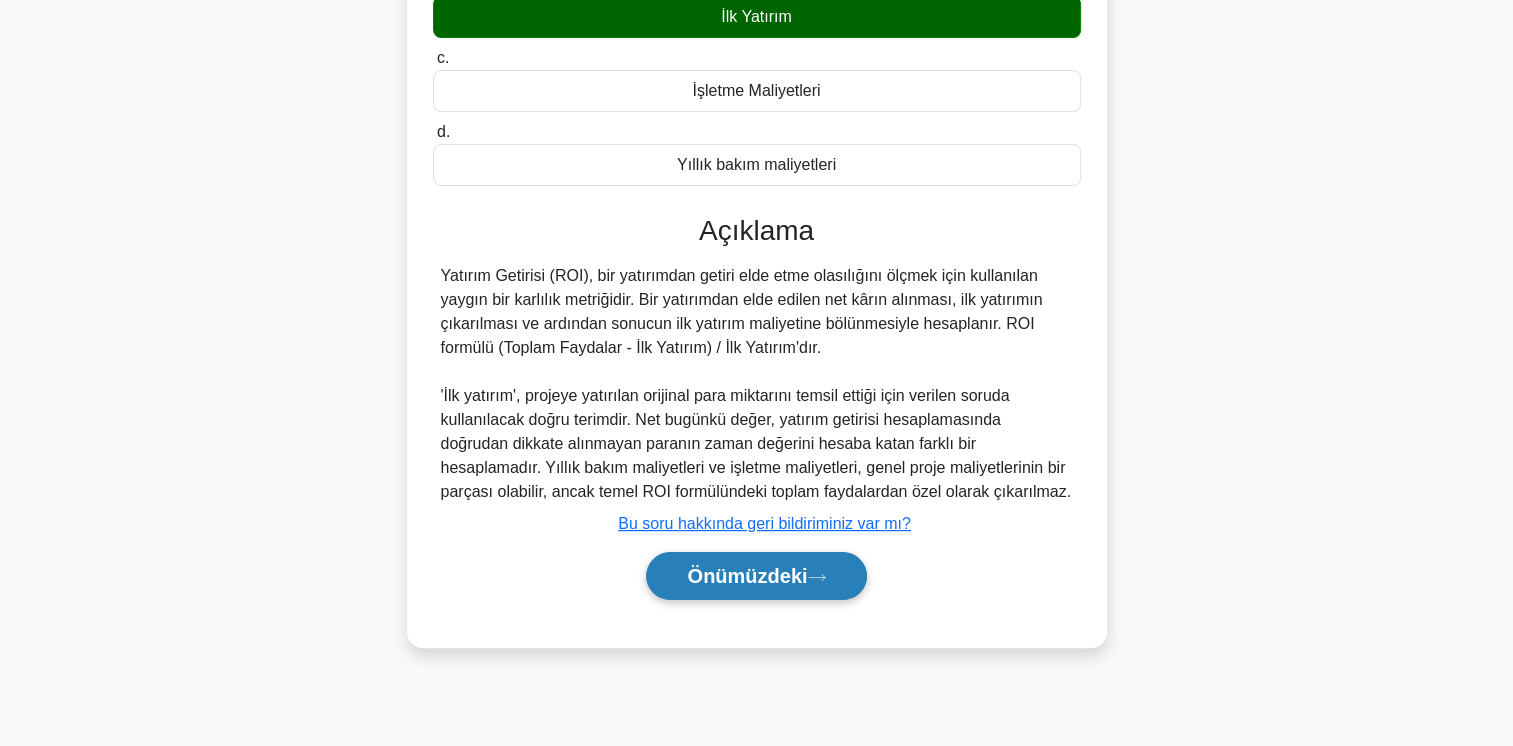 click 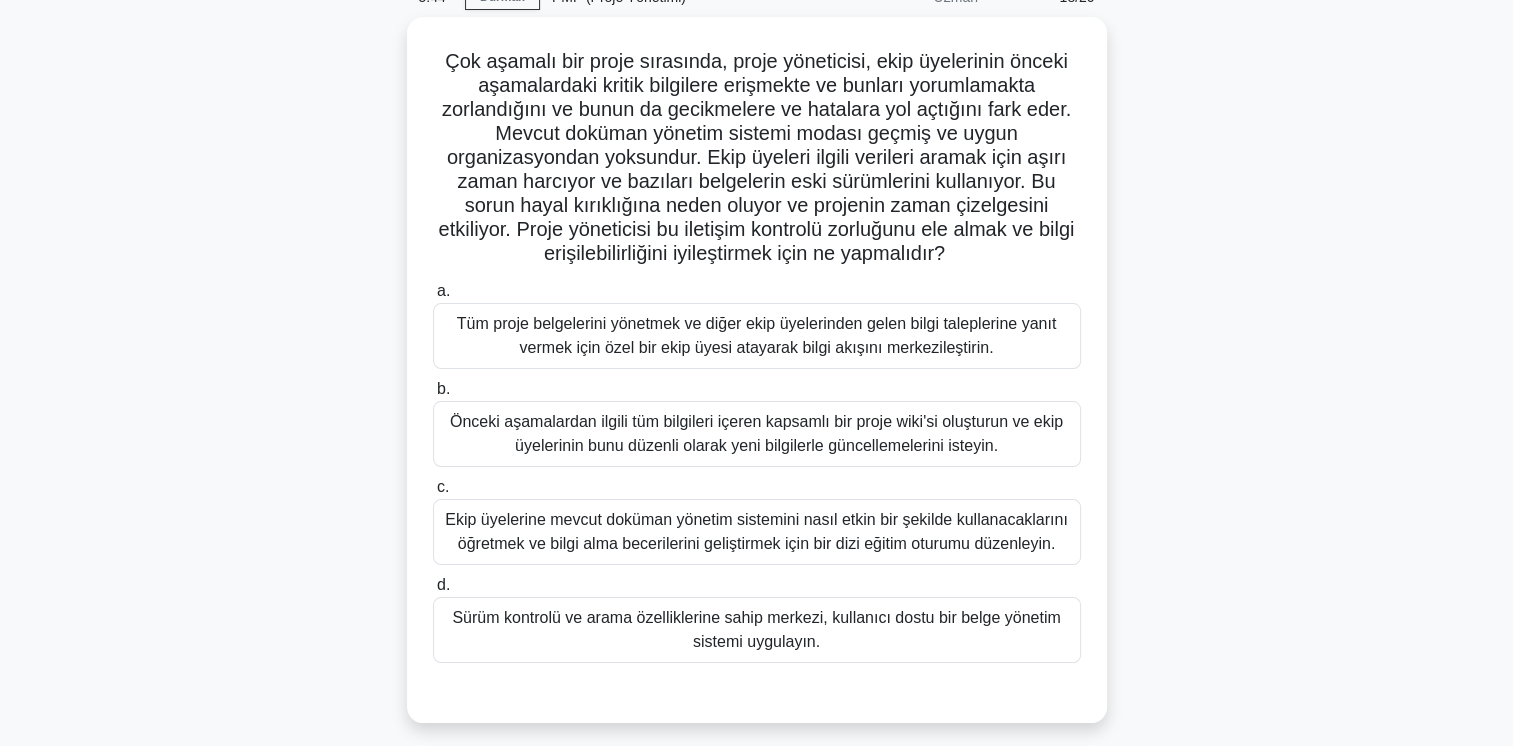 scroll, scrollTop: 134, scrollLeft: 0, axis: vertical 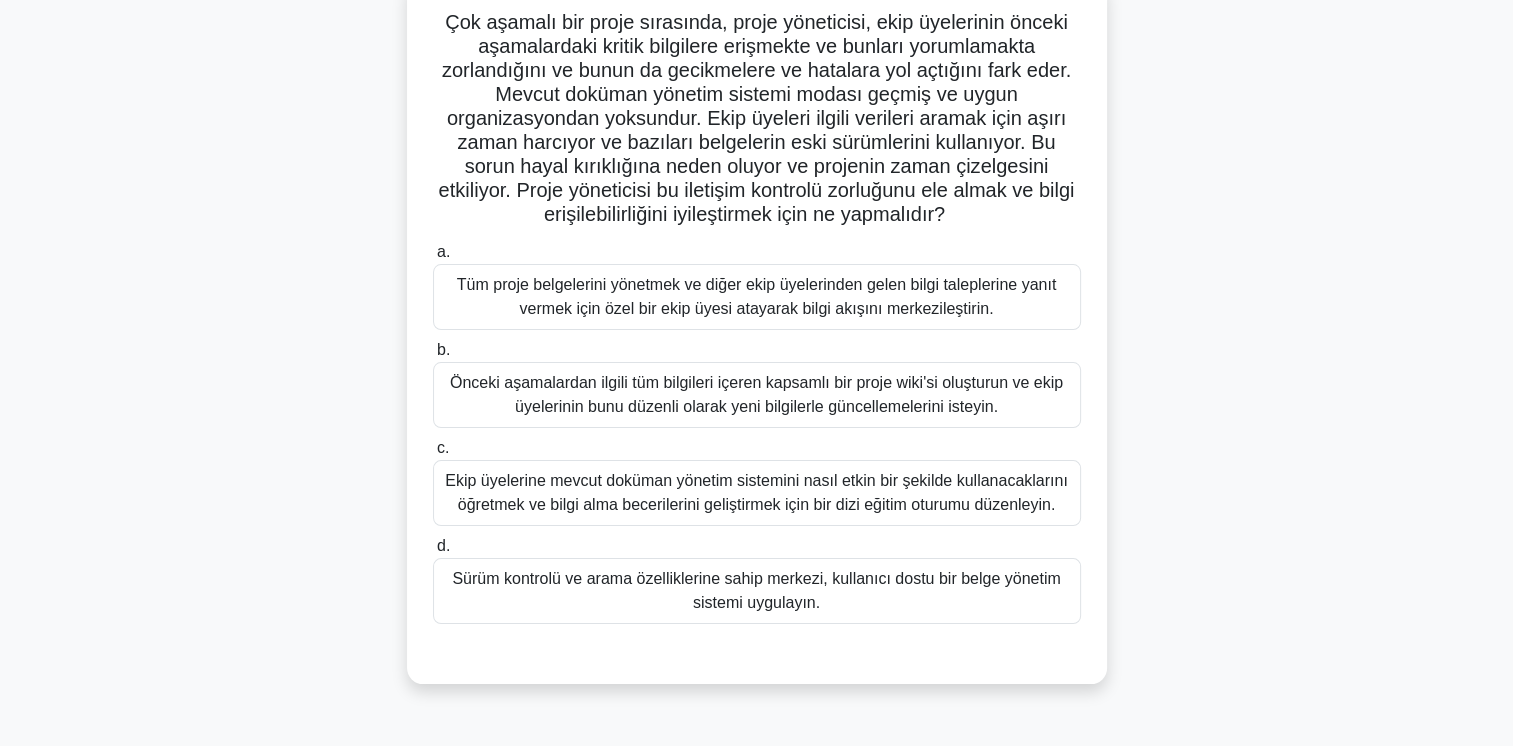 click on "Ekip üyelerine mevcut doküman yönetim sistemini nasıl etkin bir şekilde kullanacaklarını öğretmek ve bilgi alma becerilerini geliştirmek için bir dizi eğitim oturumu düzenleyin." at bounding box center (757, 493) 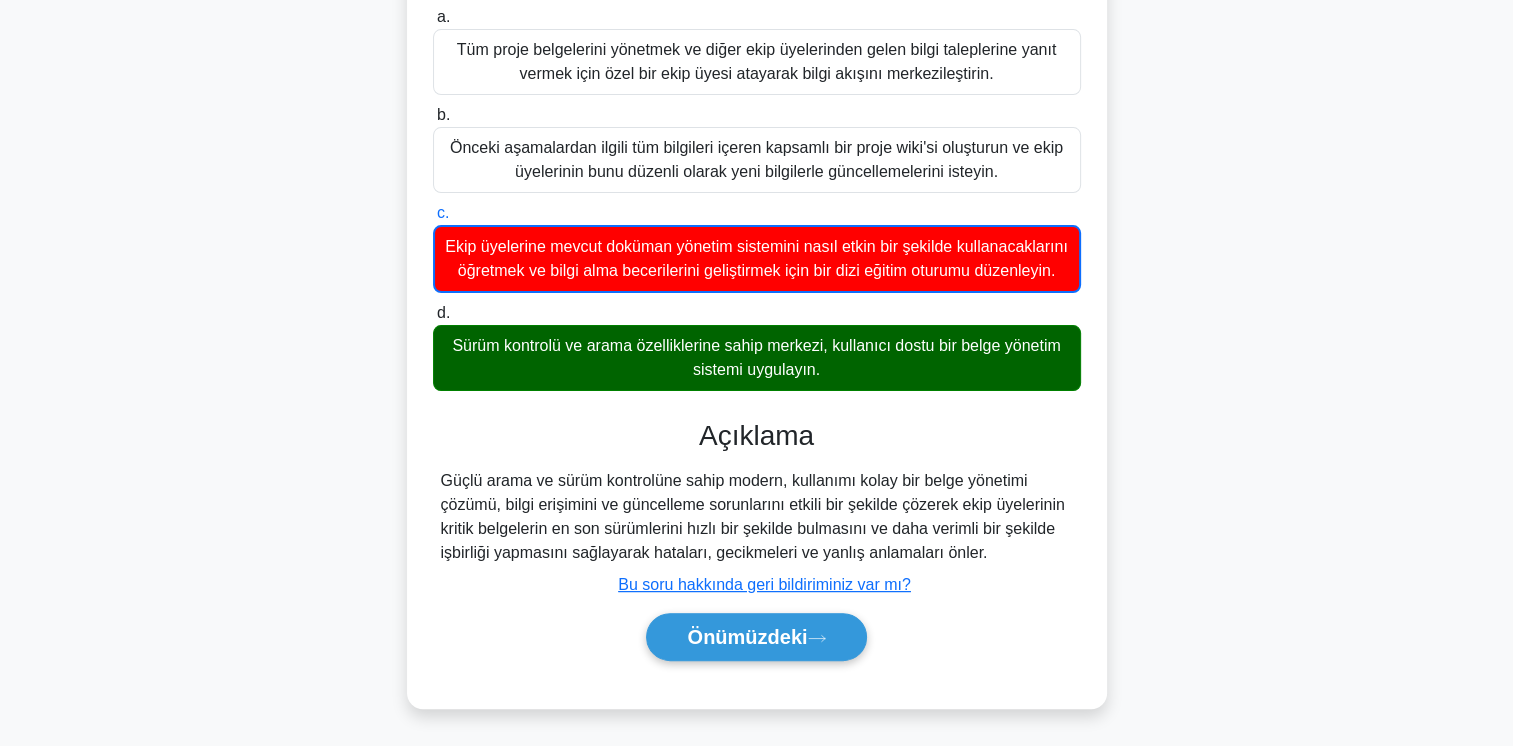 scroll, scrollTop: 391, scrollLeft: 0, axis: vertical 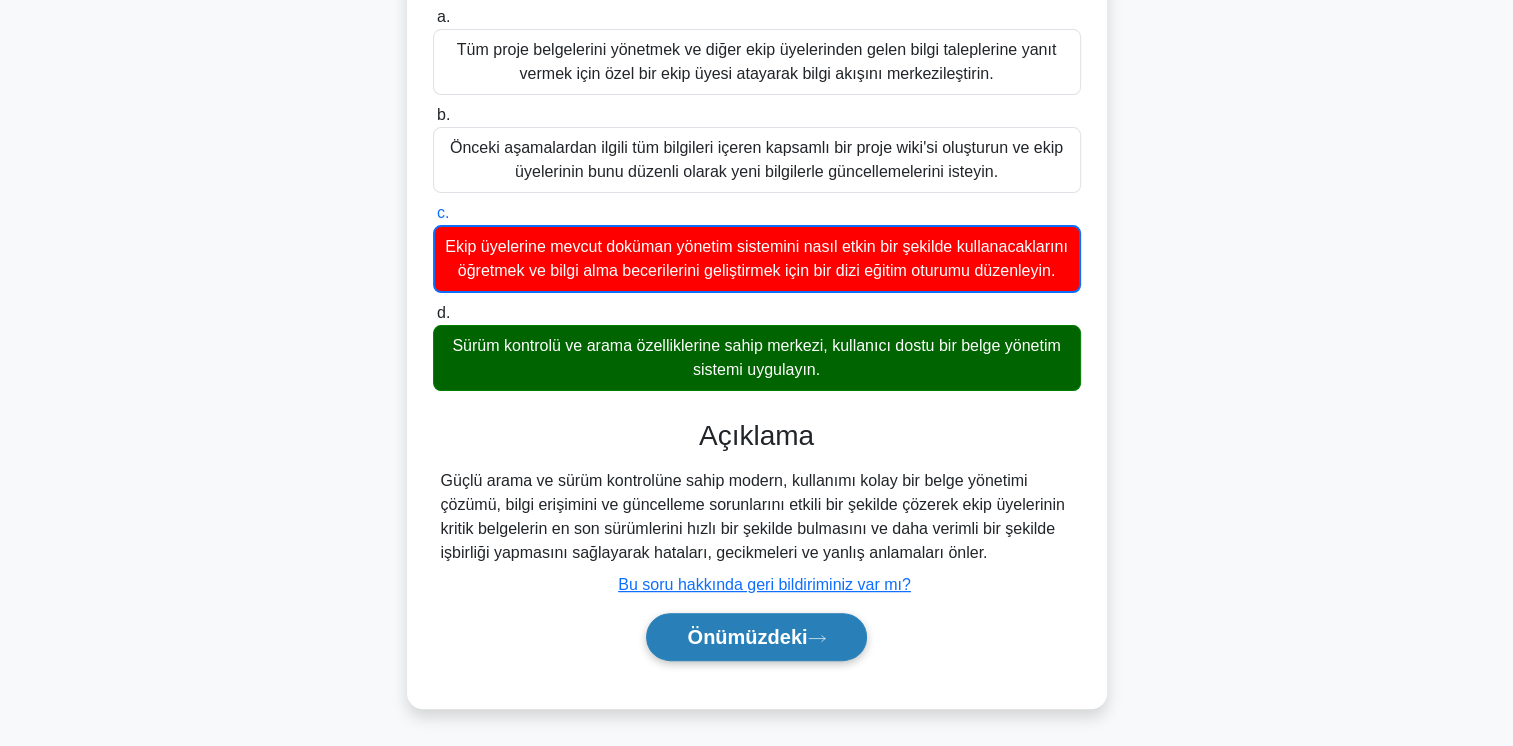 click 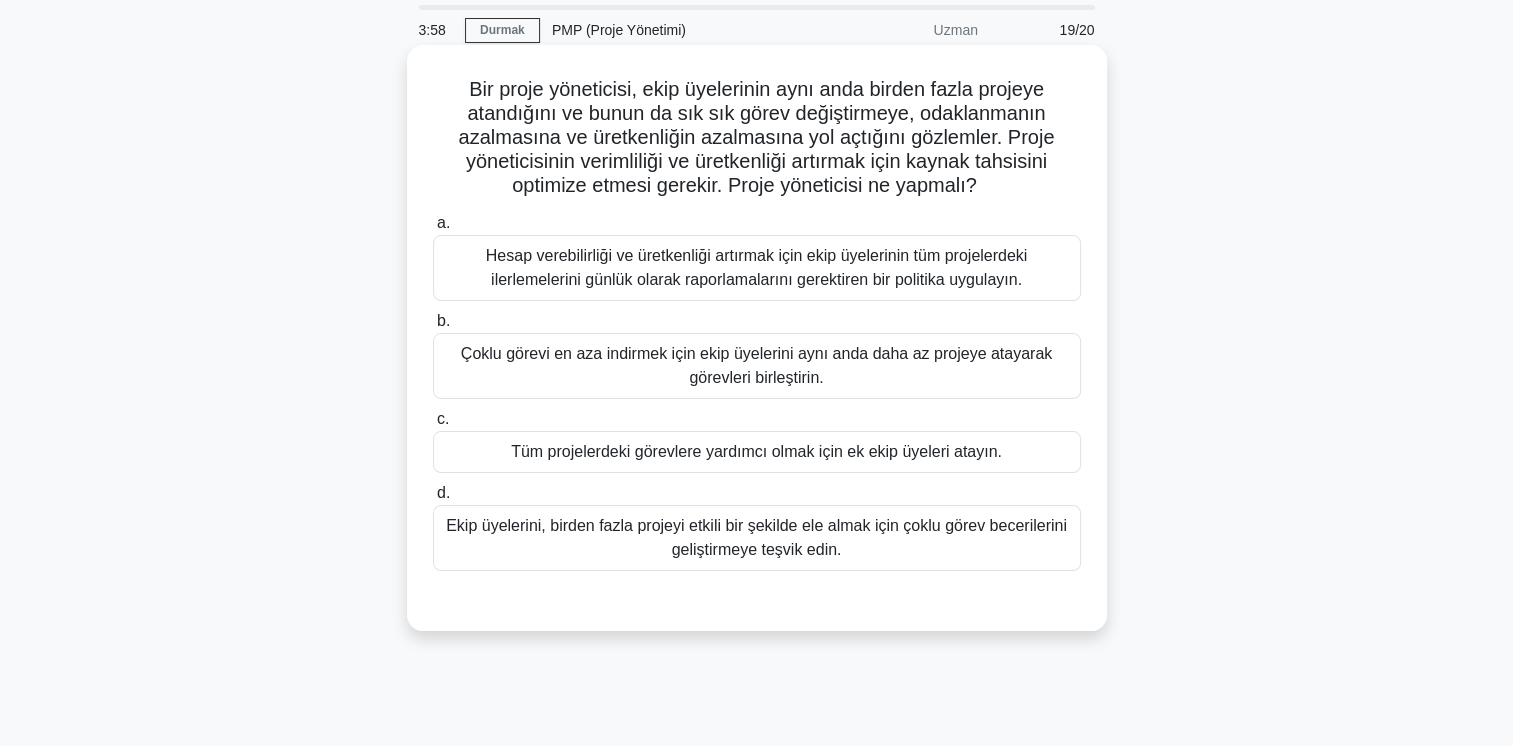 scroll, scrollTop: 100, scrollLeft: 0, axis: vertical 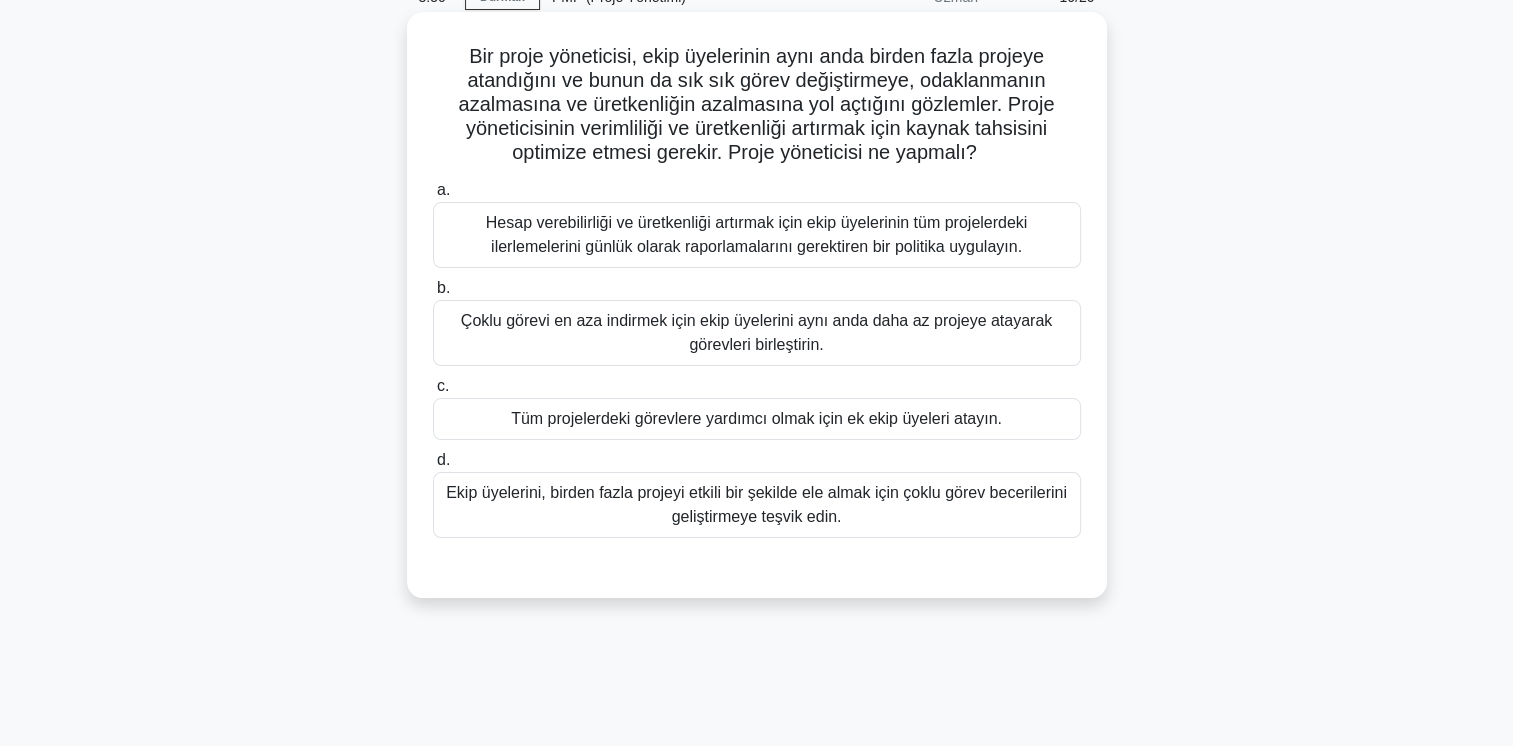 click on "Ekip üyelerini, birden fazla projeyi etkili bir şekilde ele almak için çoklu görev becerilerini geliştirmeye teşvik edin." at bounding box center [757, 505] 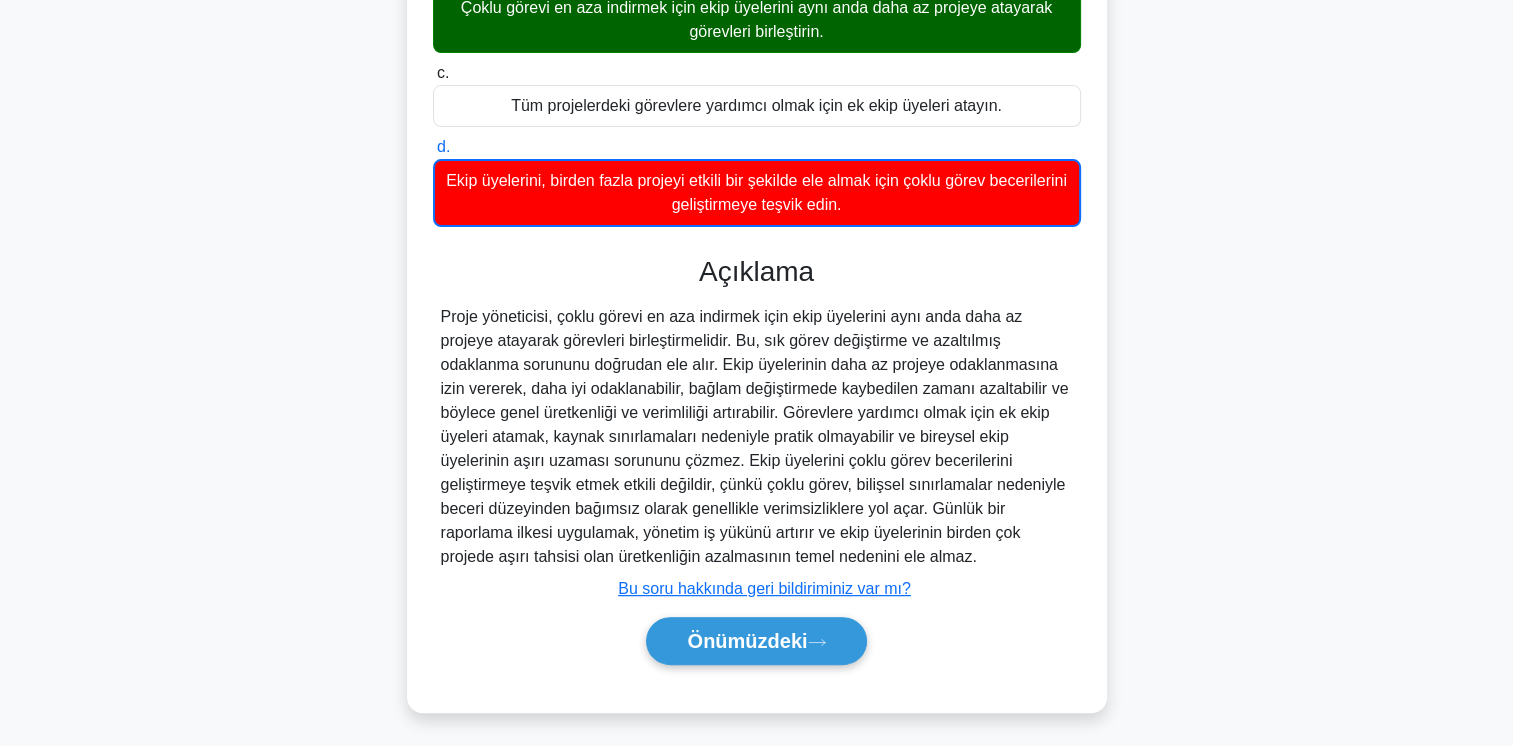 scroll, scrollTop: 415, scrollLeft: 0, axis: vertical 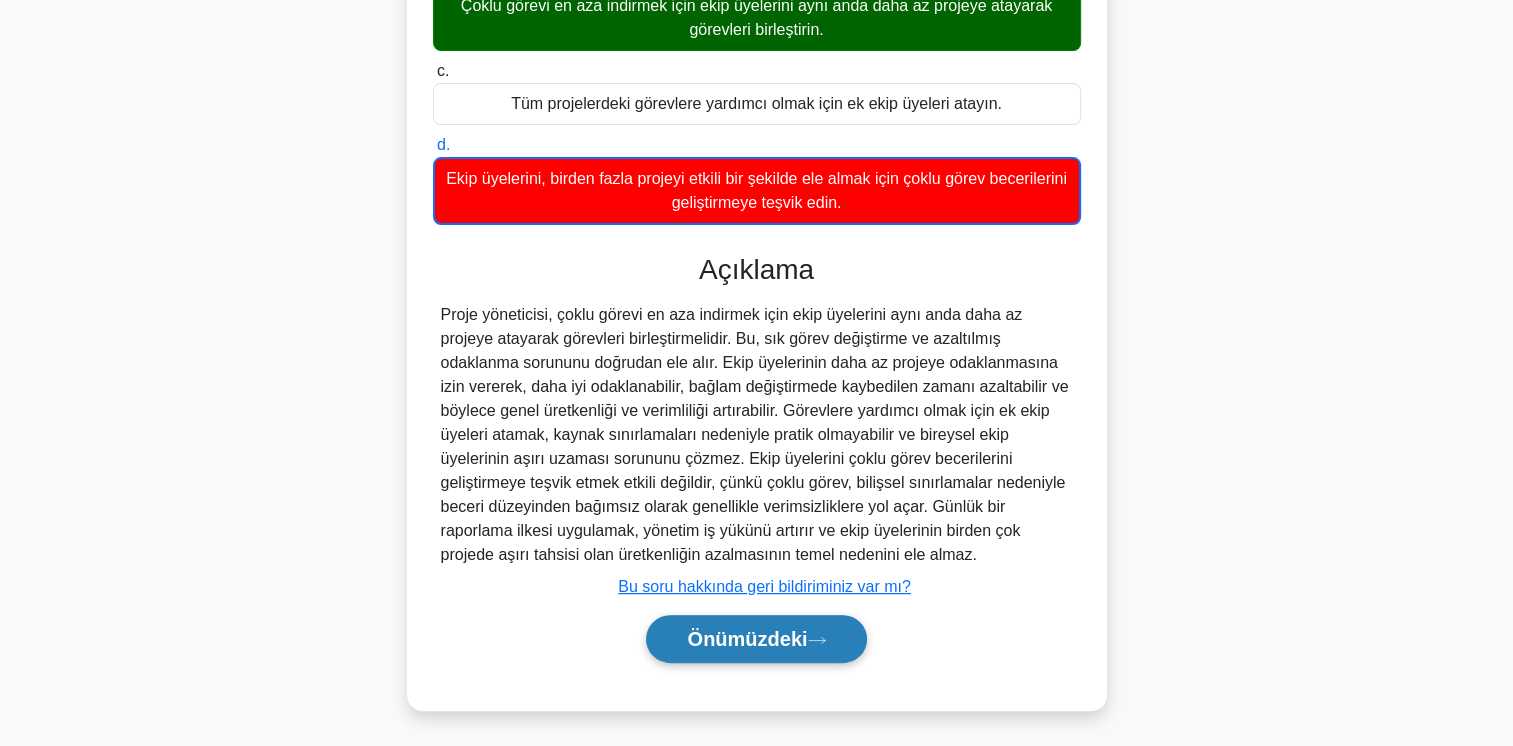 click 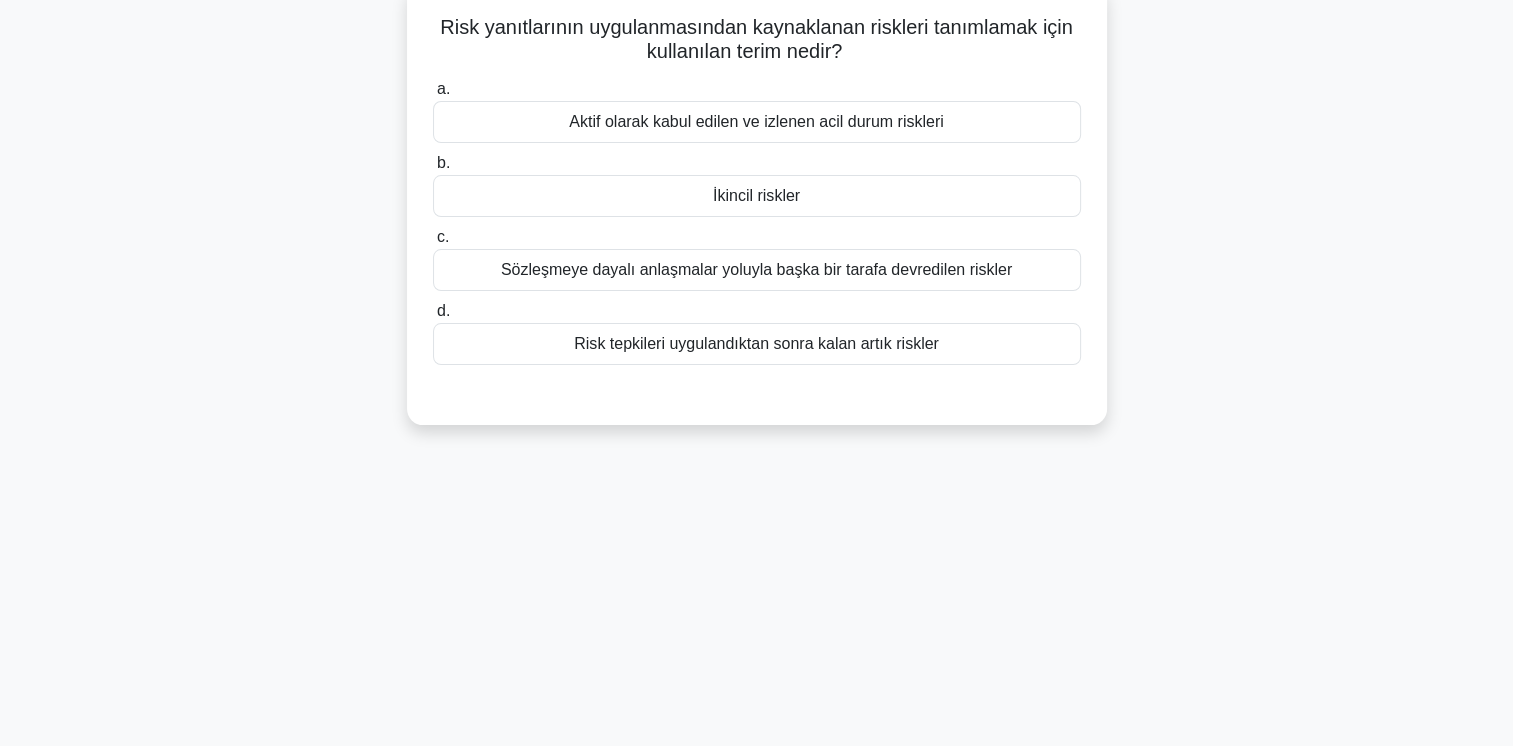scroll, scrollTop: 34, scrollLeft: 0, axis: vertical 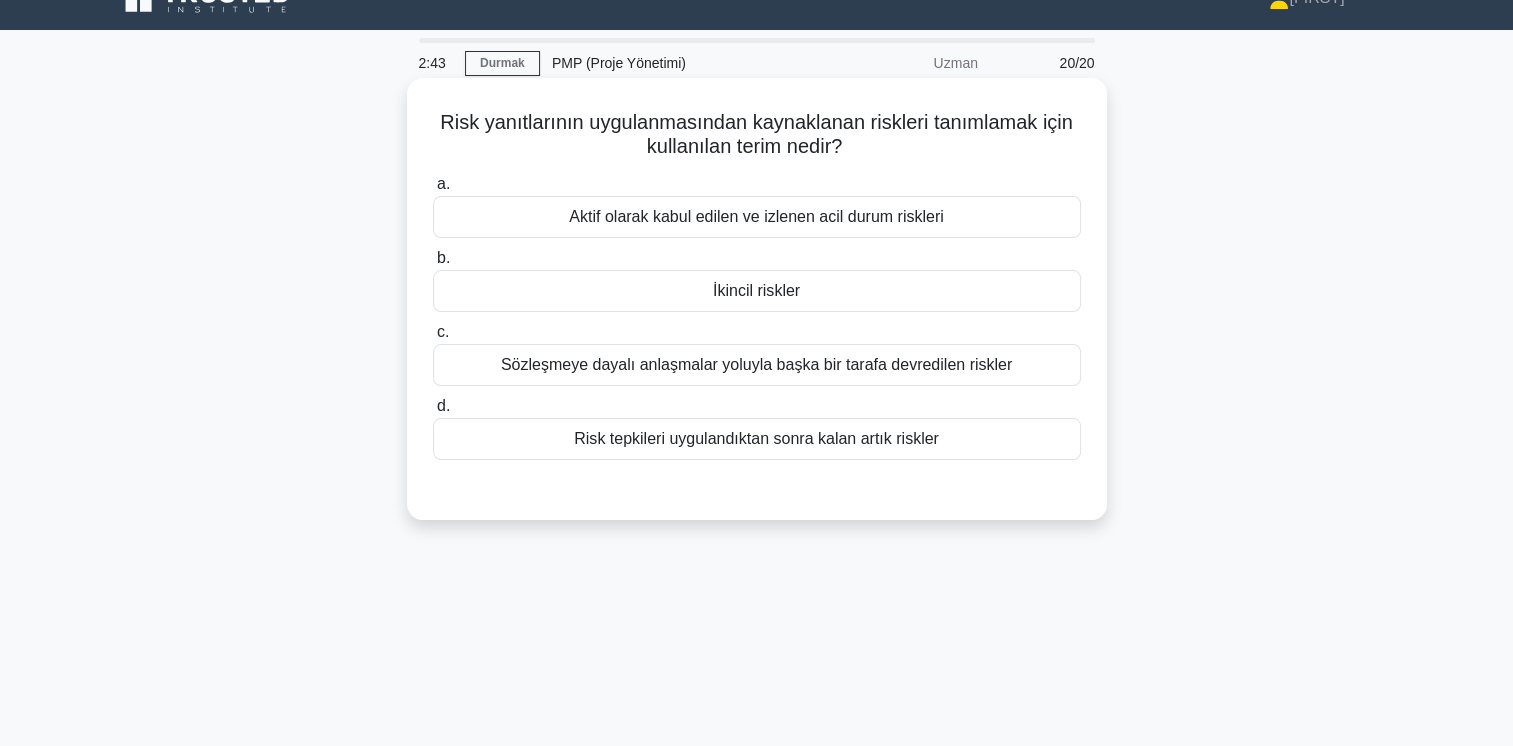 click on "Aktif olarak kabul edilen ve izlenen acil durum riskleri" at bounding box center [757, 217] 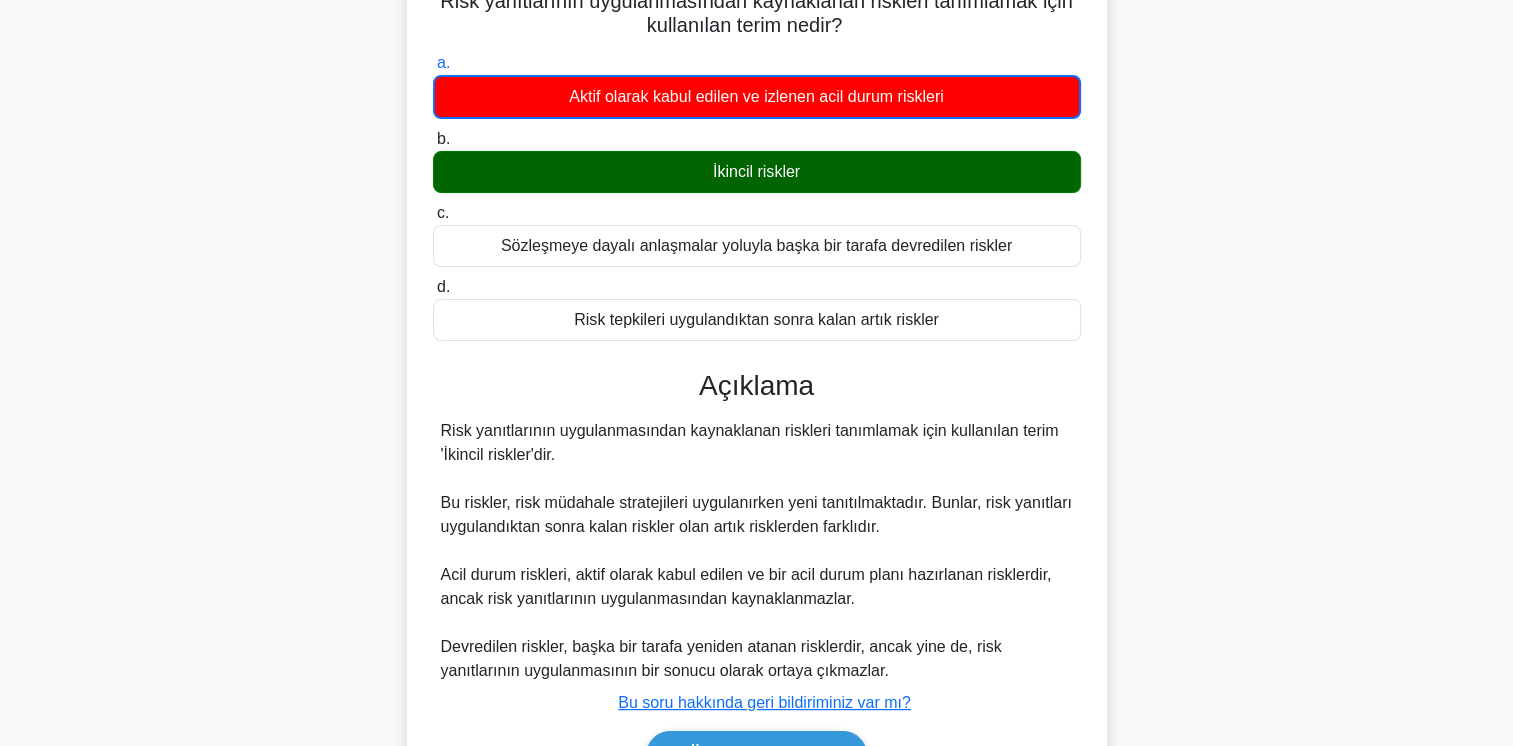 scroll, scrollTop: 334, scrollLeft: 0, axis: vertical 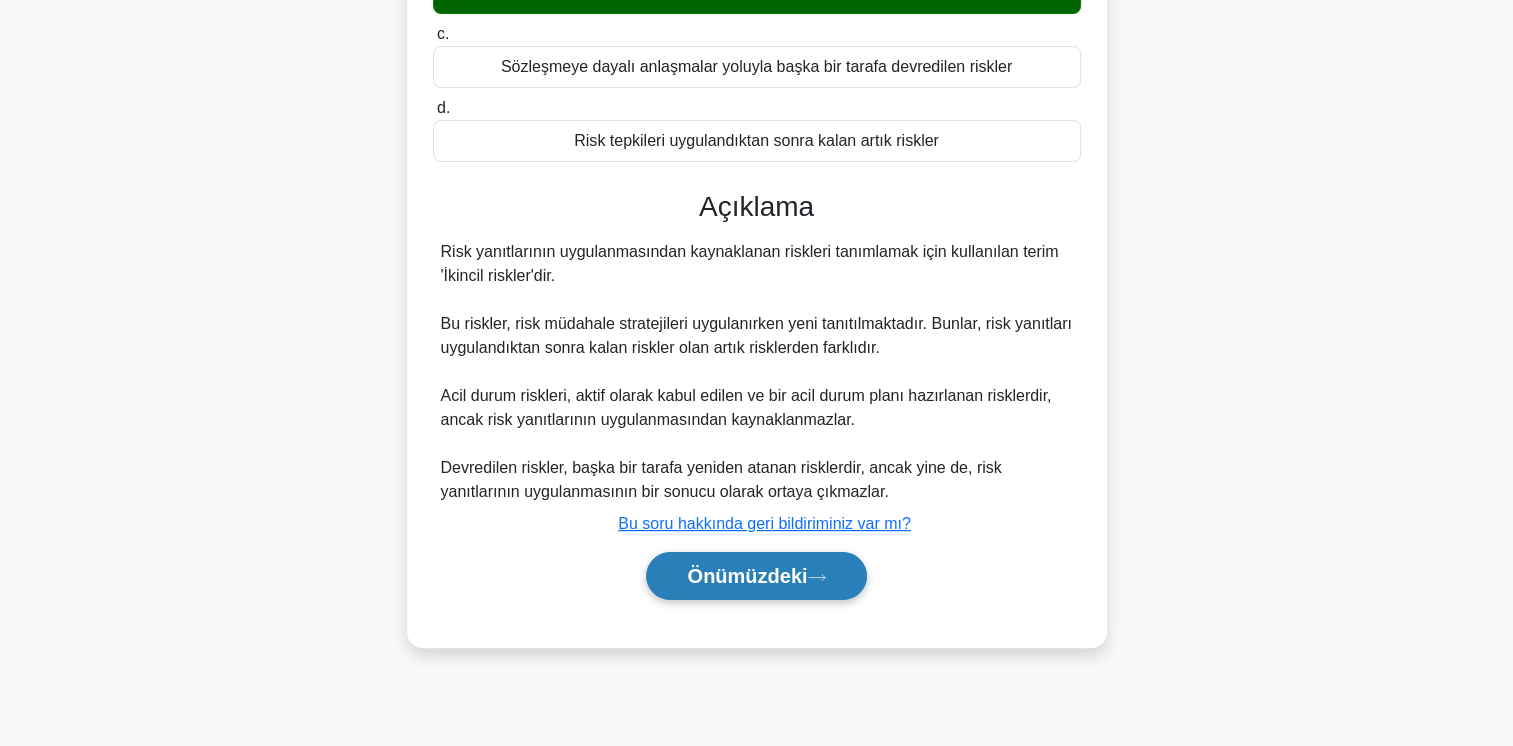 click on "Önümüzdeki" at bounding box center (747, 576) 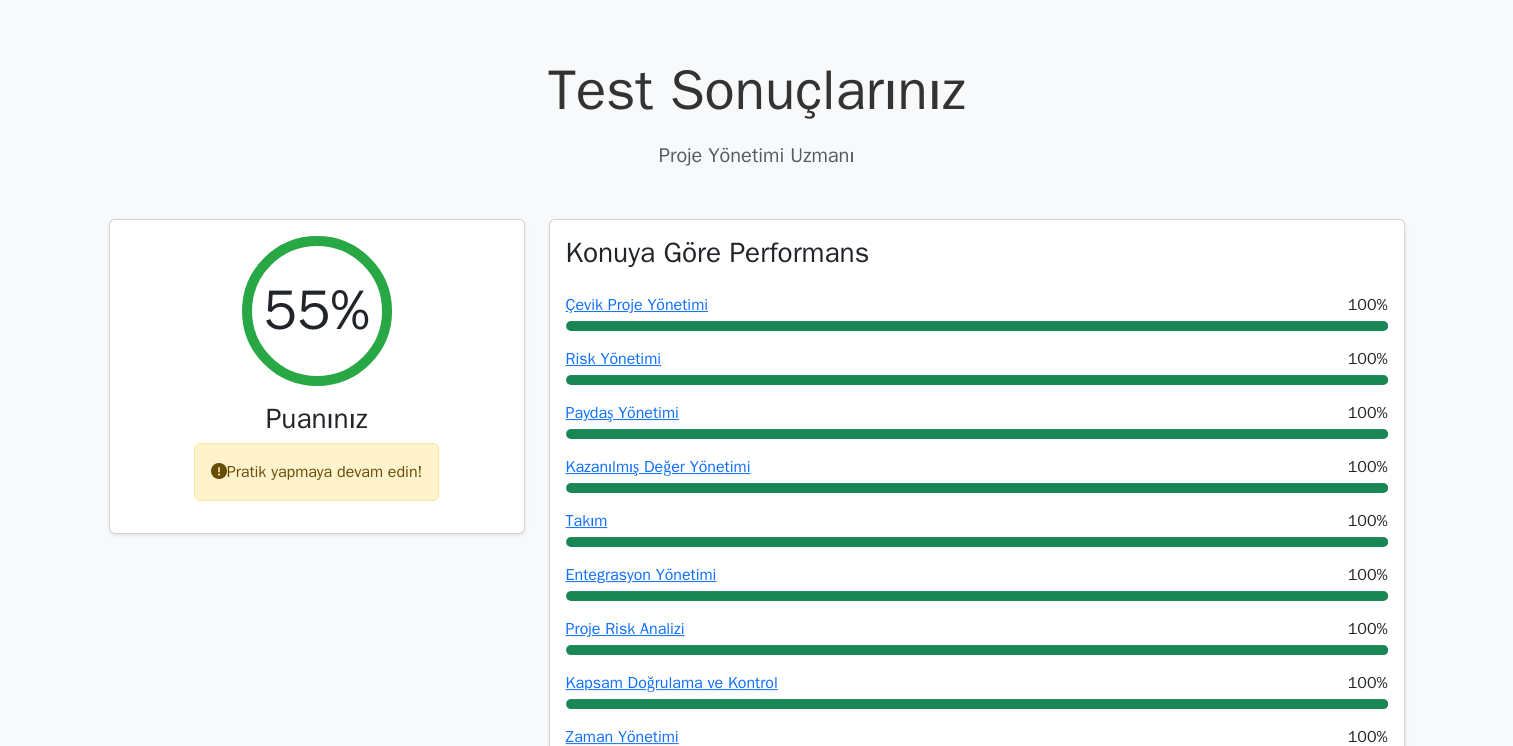 scroll, scrollTop: 300, scrollLeft: 0, axis: vertical 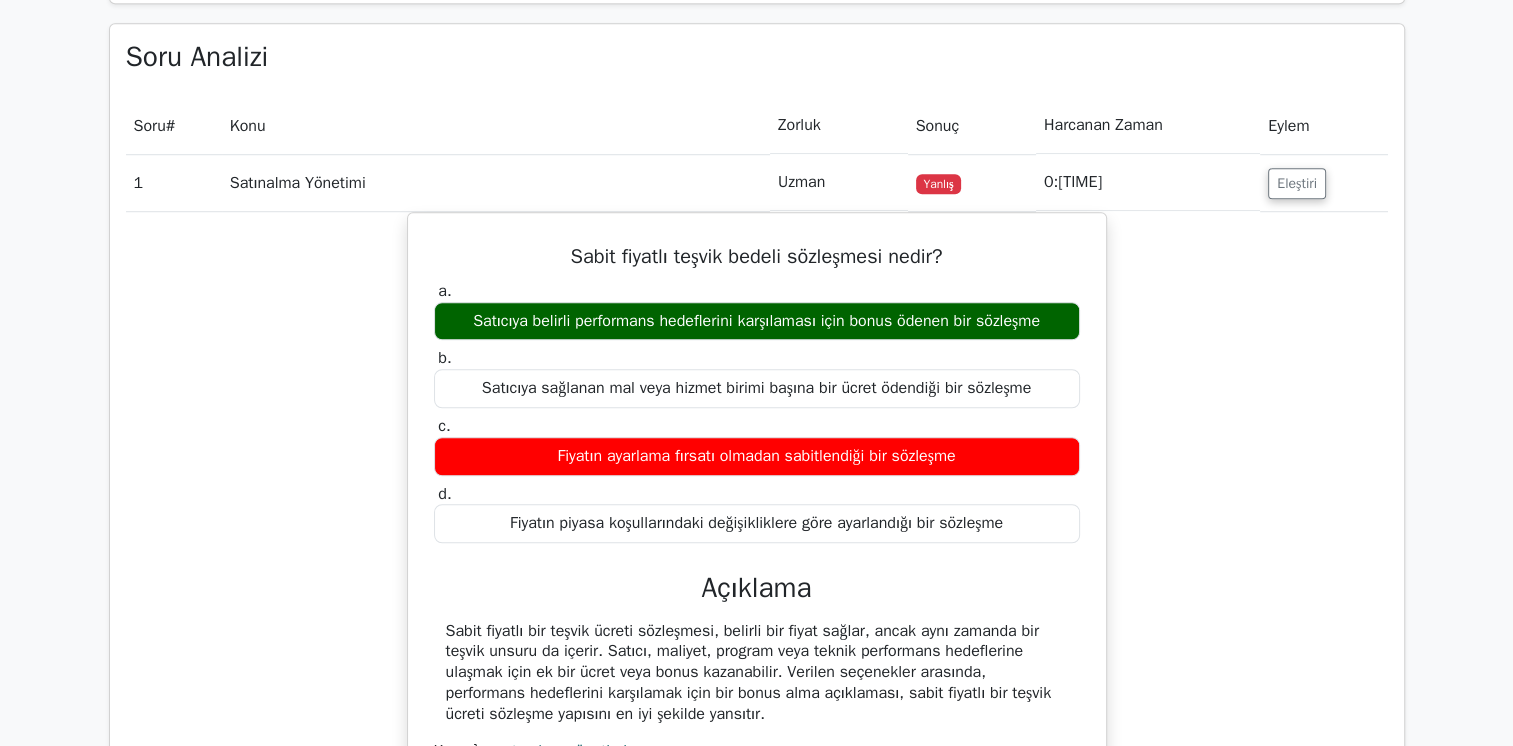 click on "Sabit fiyatlı teşvik bedeli sözleşmesi nedir?
a.
Satıcıya belirli performans hedeflerini karşılaması için bonus ödenen bir sözleşme
b.
Satıcıya sağlanan mal veya hizmet birimi başına bir ücret ödendiği bir sözleşme
c.
Fiyatın ayarlama fırsatı olmadan sabitlendiği bir sözleşme  d." at bounding box center [757, 522] 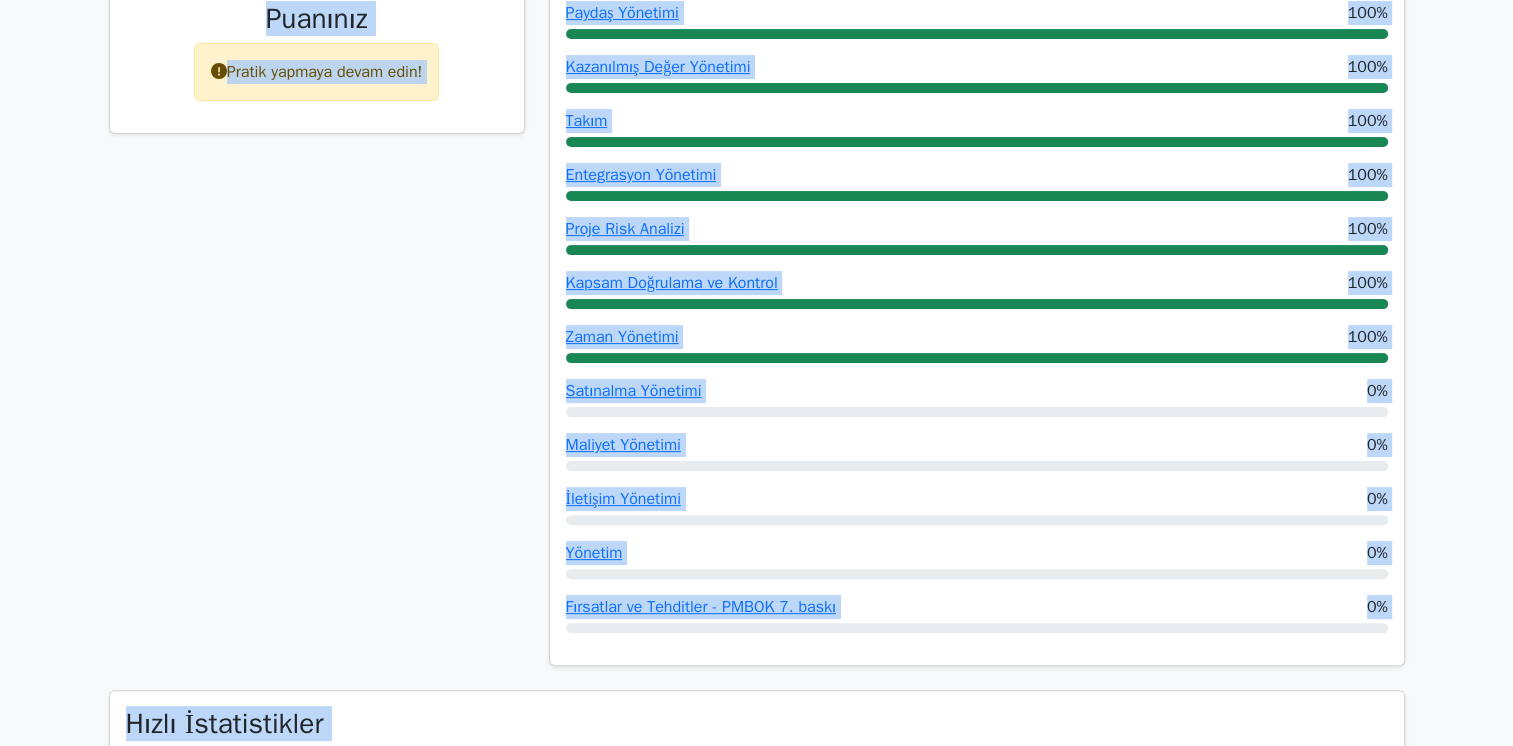 scroll, scrollTop: 126, scrollLeft: 0, axis: vertical 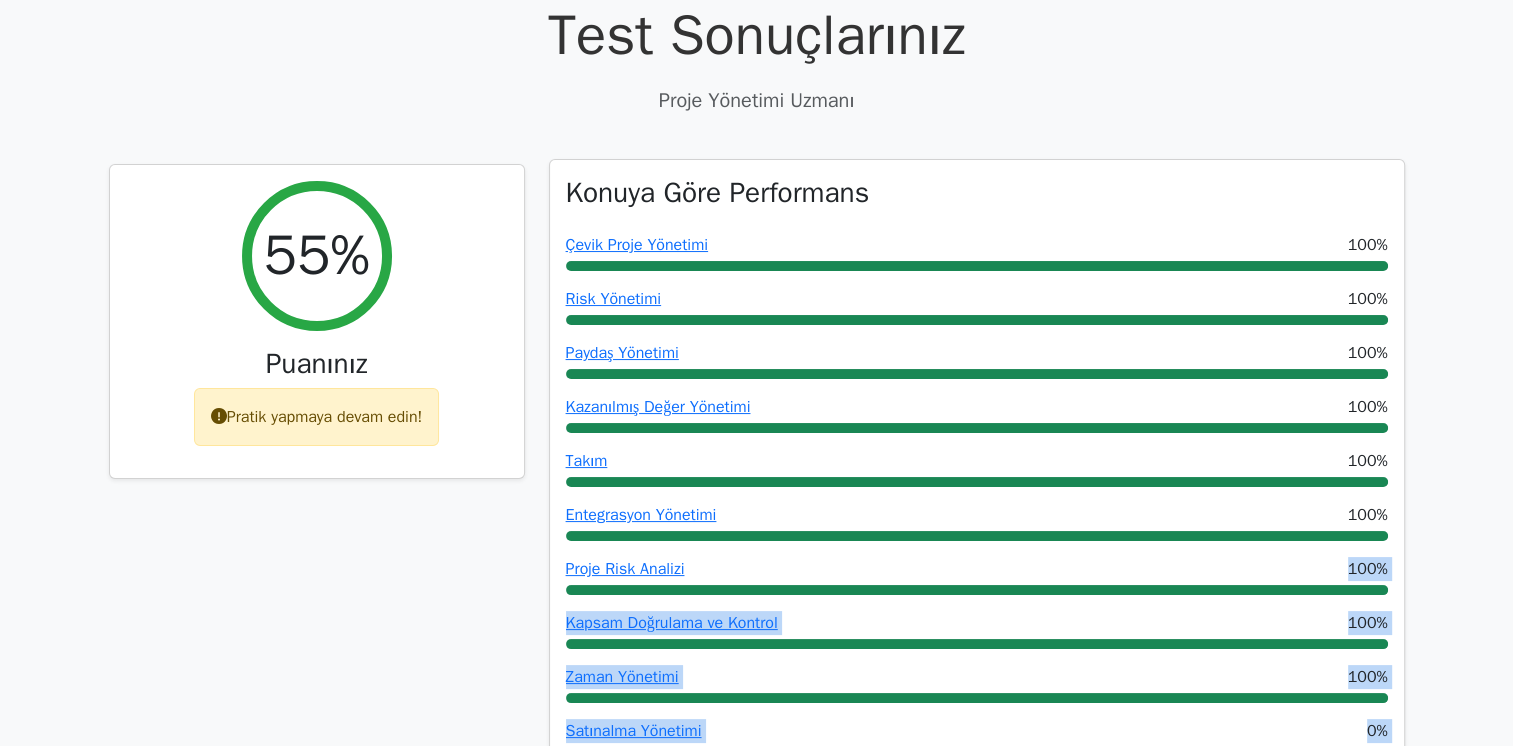 drag, startPoint x: 564, startPoint y: 237, endPoint x: 832, endPoint y: 555, distance: 415.87018 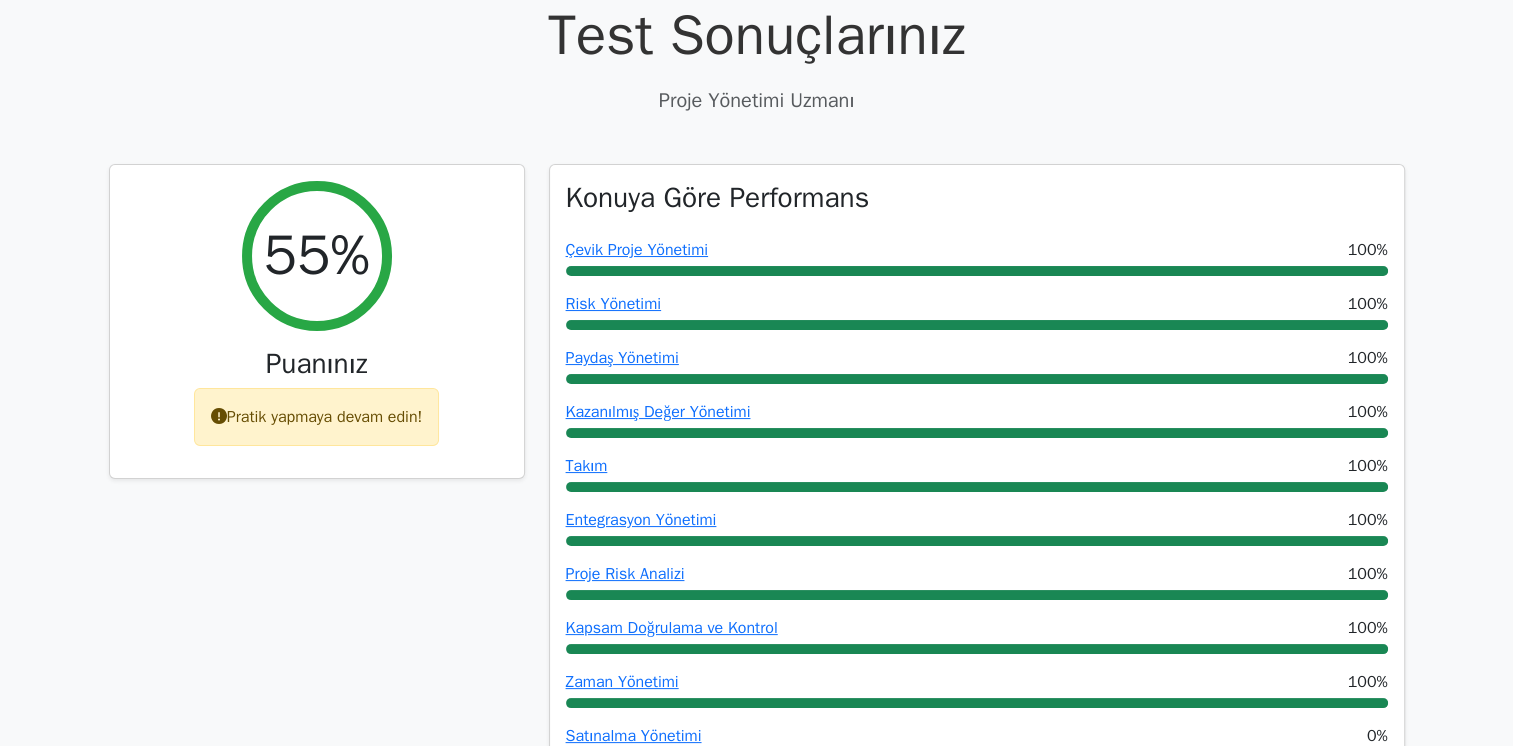 click on "Test Sonuçlarınız
Proje Yönetimi Uzmanı
55%
Puanınız
Pratik yapmaya devam edin!
Konuya Göre Performans
Çevik Proje Yönetimi
100%
Risk Yönetimi
100%
100% 100% Takım" at bounding box center [756, 1688] 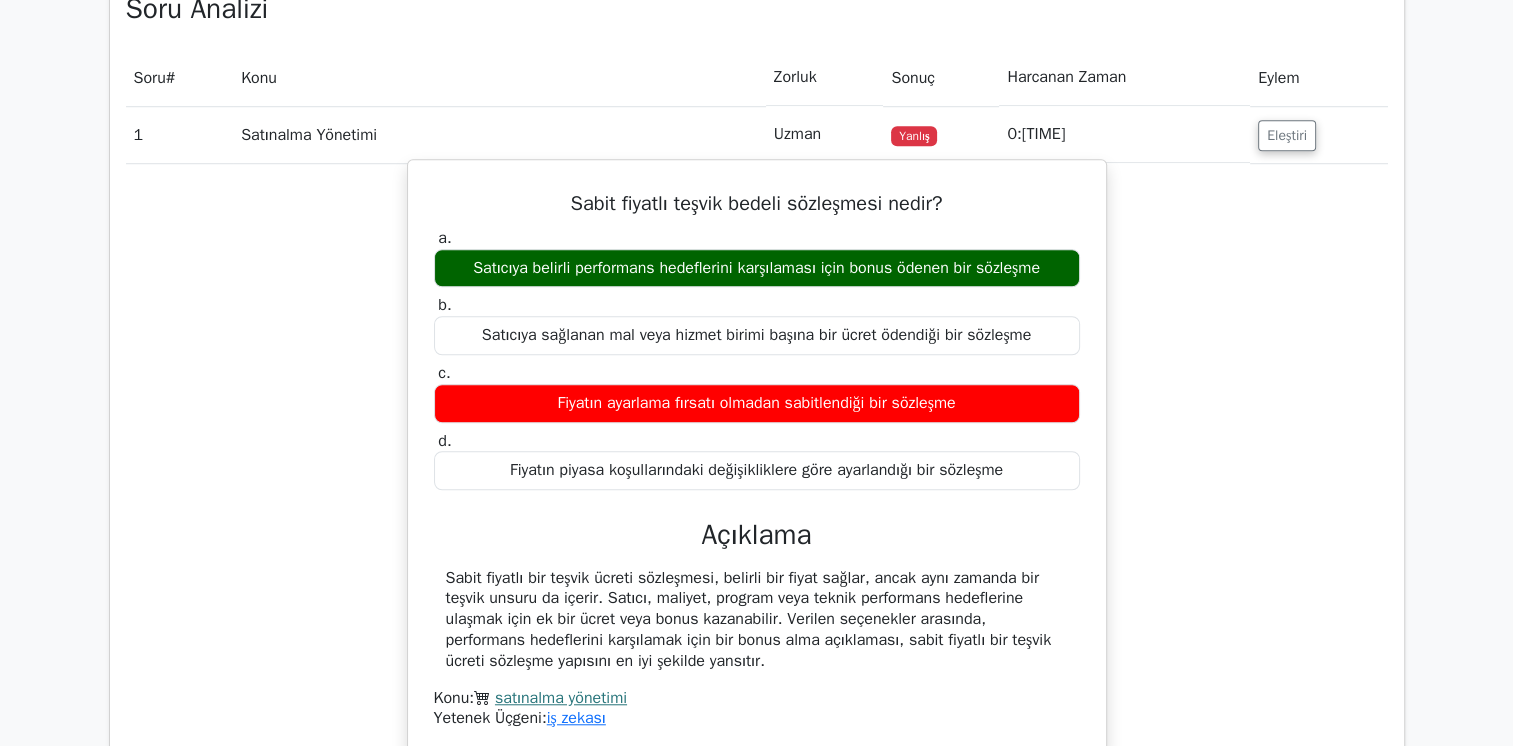 scroll, scrollTop: 1526, scrollLeft: 0, axis: vertical 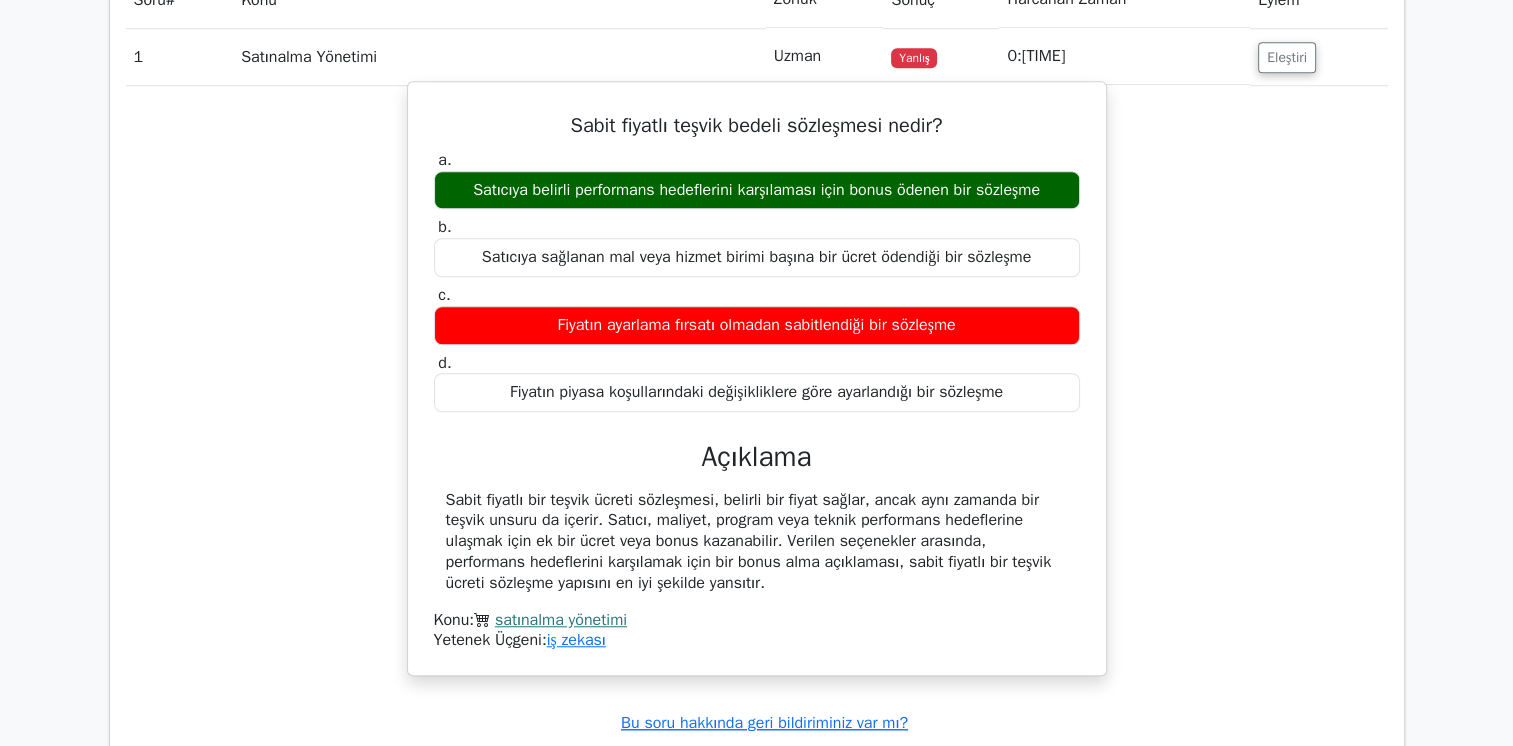 drag, startPoint x: 564, startPoint y: 112, endPoint x: 846, endPoint y: 586, distance: 551.5433 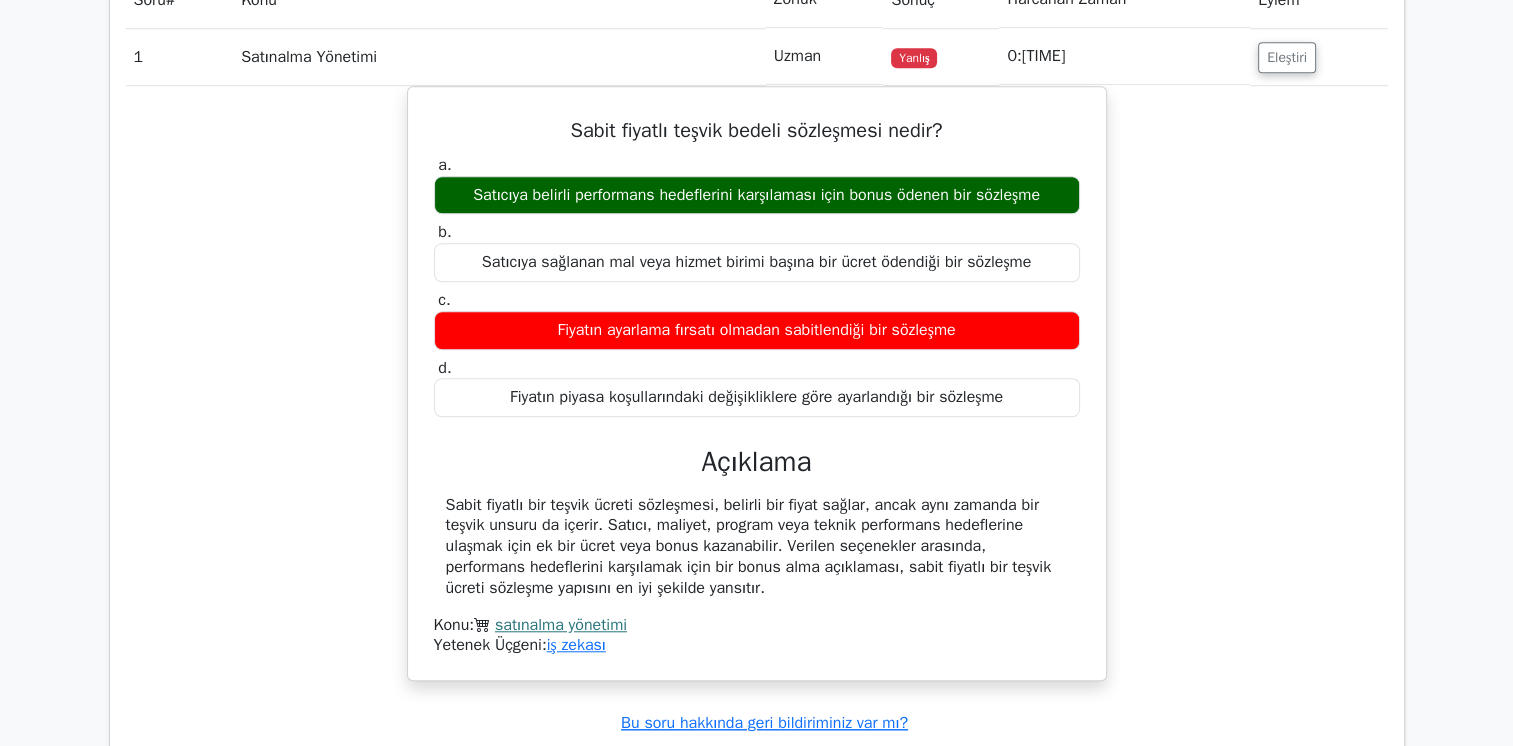 click on "Sabit fiyatlı teşvik bedeli sözleşmesi nedir?
a.
Satıcıya belirli performans hedeflerini karşılaması için bonus ödenen bir sözleşme
b.
Satıcıya sağlanan mal veya hizmet birimi başına bir ücret ödendiği bir sözleşme
c.
Fiyatın ayarlama fırsatı olmadan sabitlendiği bir sözleşme  d." at bounding box center (757, 396) 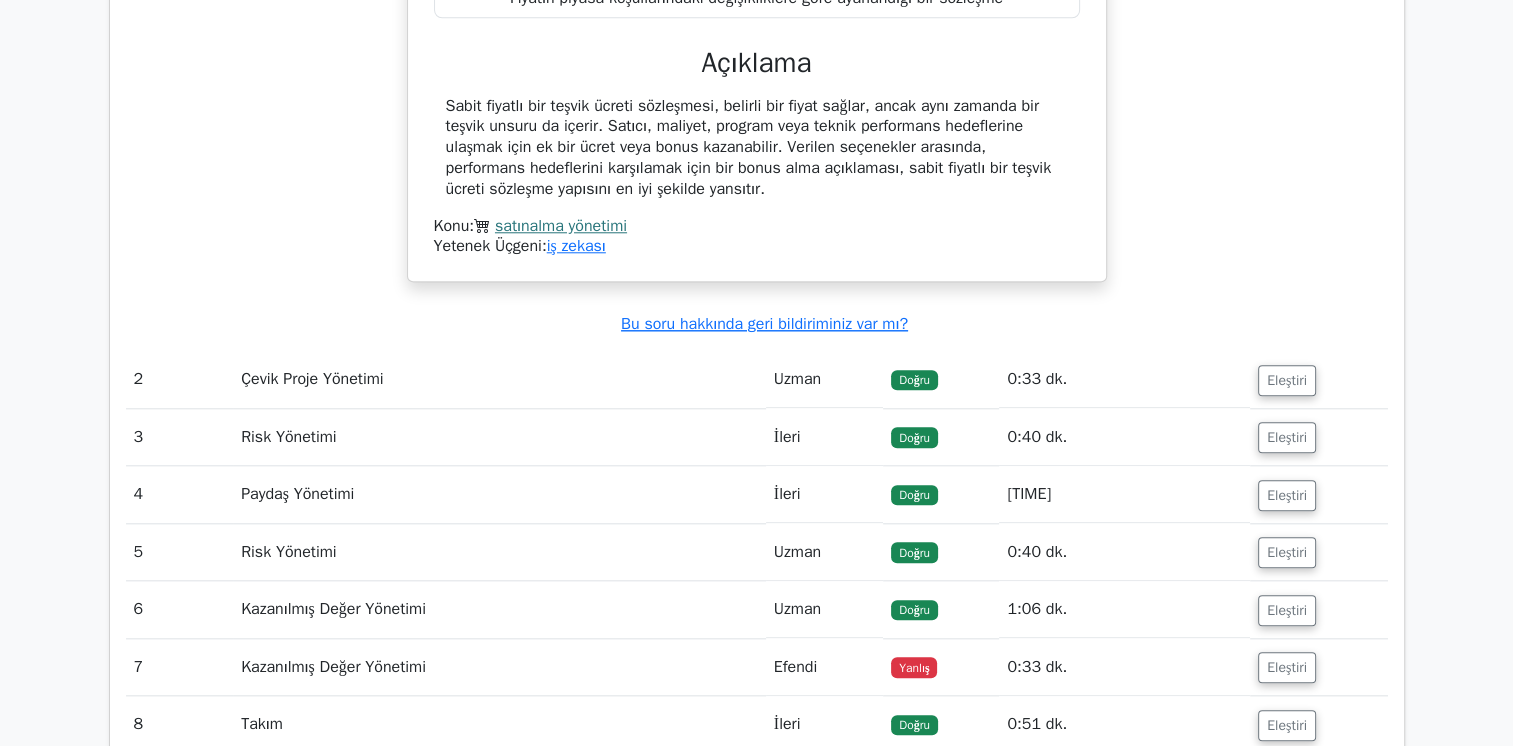 scroll, scrollTop: 1926, scrollLeft: 0, axis: vertical 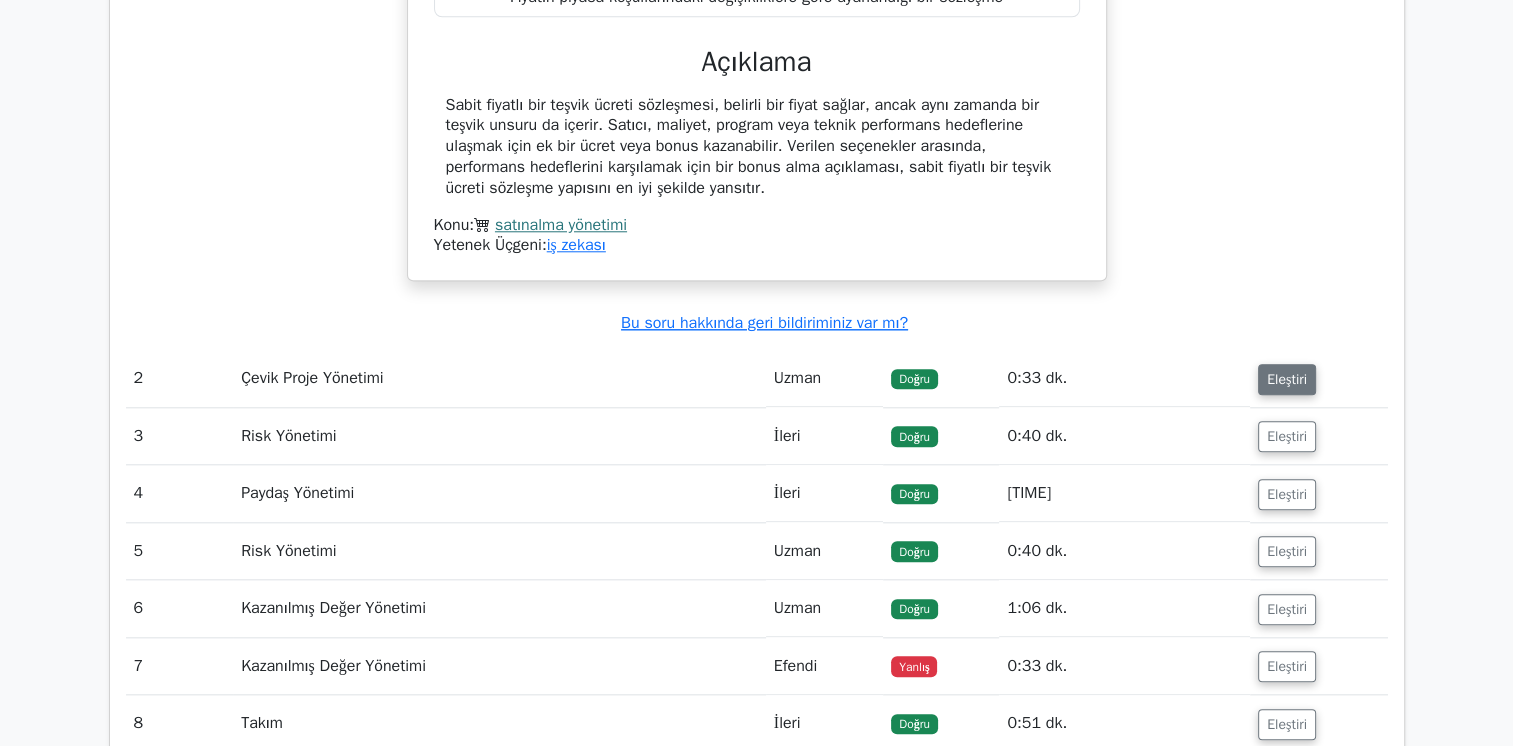 click on "Eleştiri" at bounding box center (1287, 379) 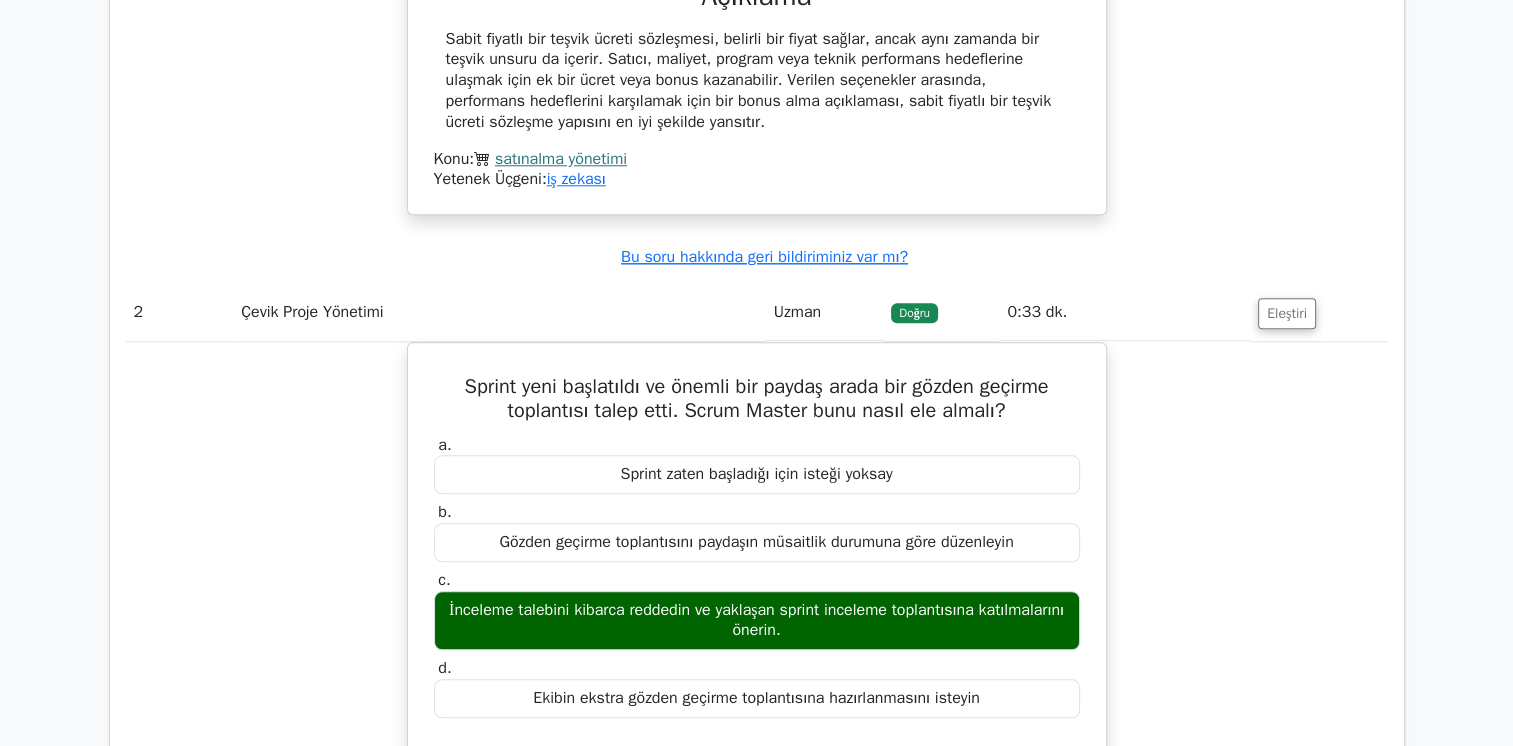 scroll, scrollTop: 2126, scrollLeft: 0, axis: vertical 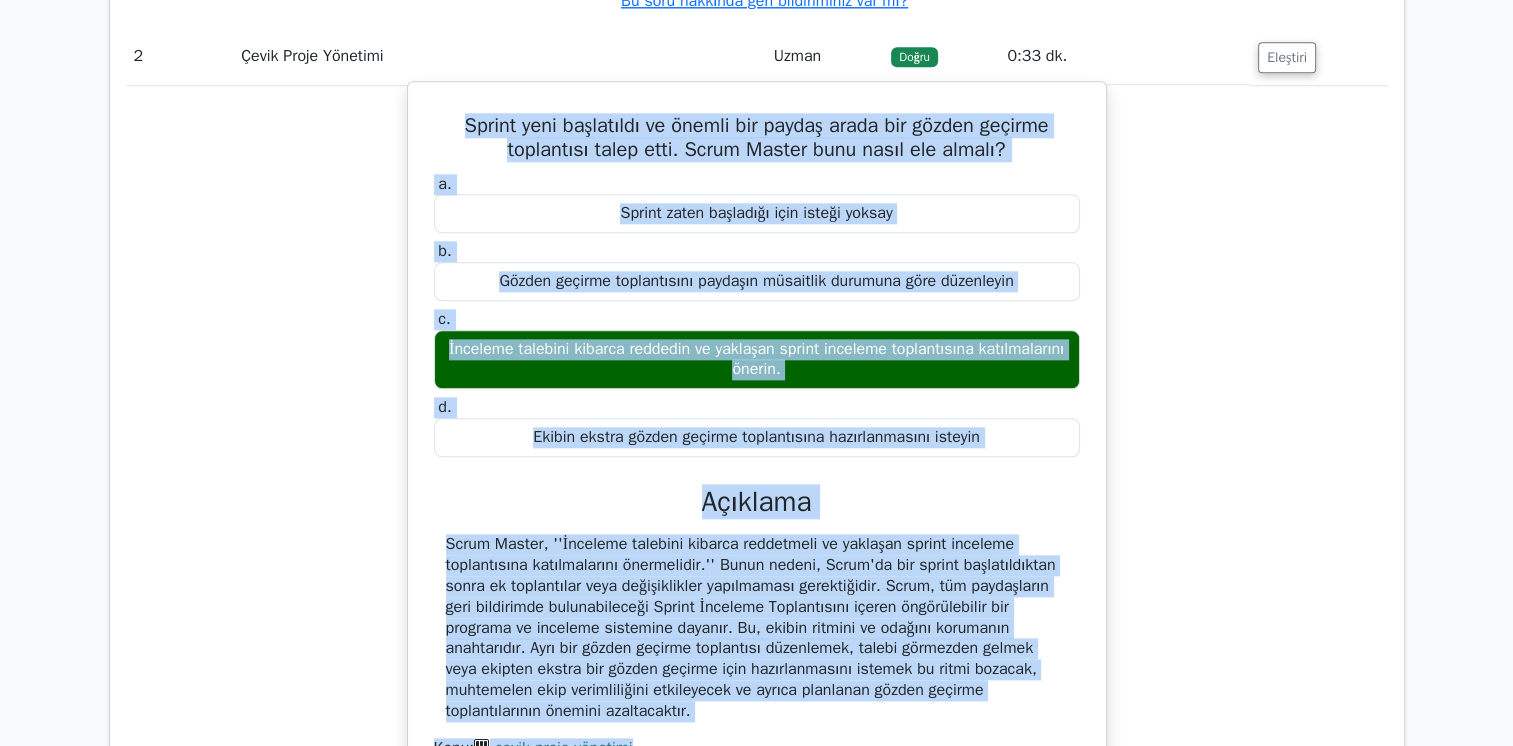 drag, startPoint x: 448, startPoint y: 239, endPoint x: 970, endPoint y: 697, distance: 694.4408 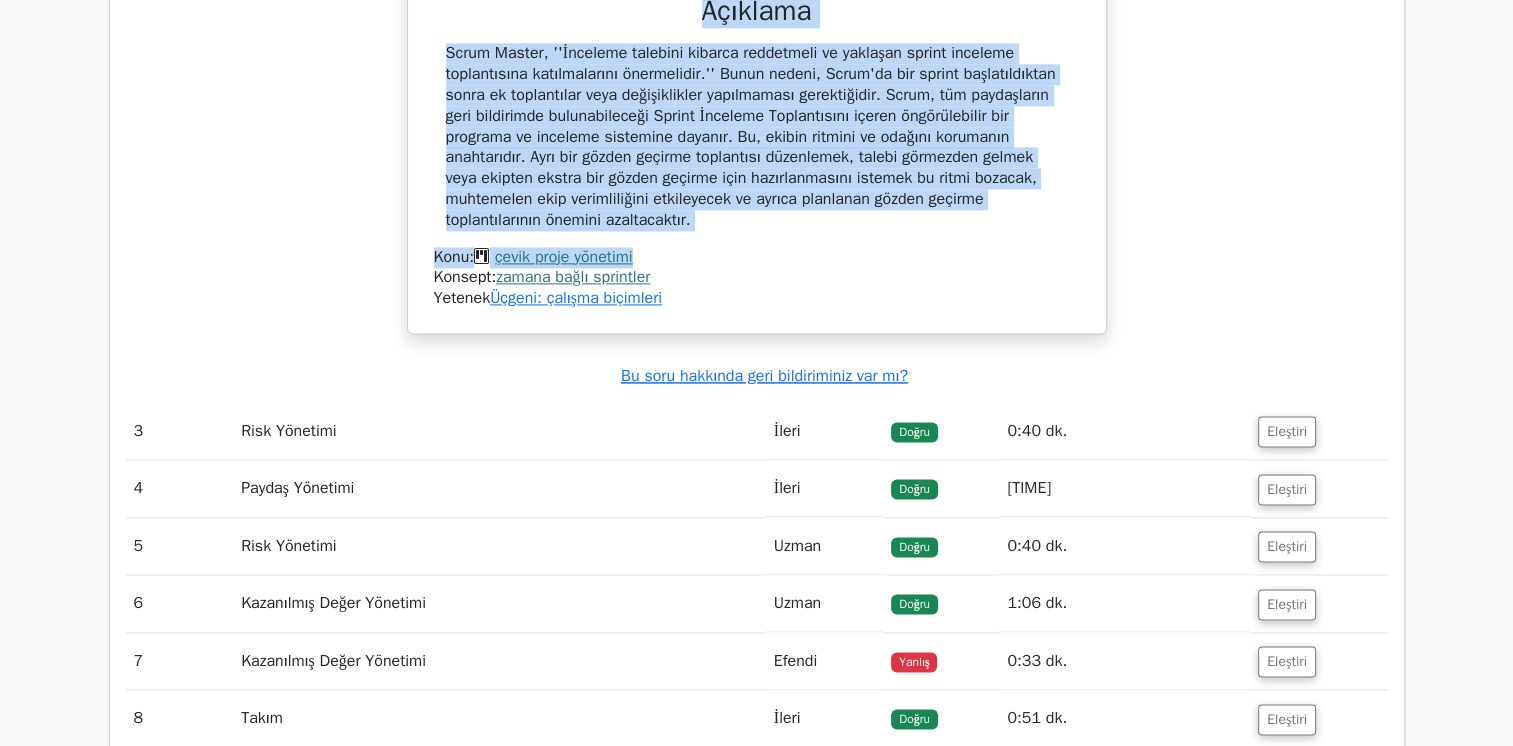 scroll, scrollTop: 2748, scrollLeft: 0, axis: vertical 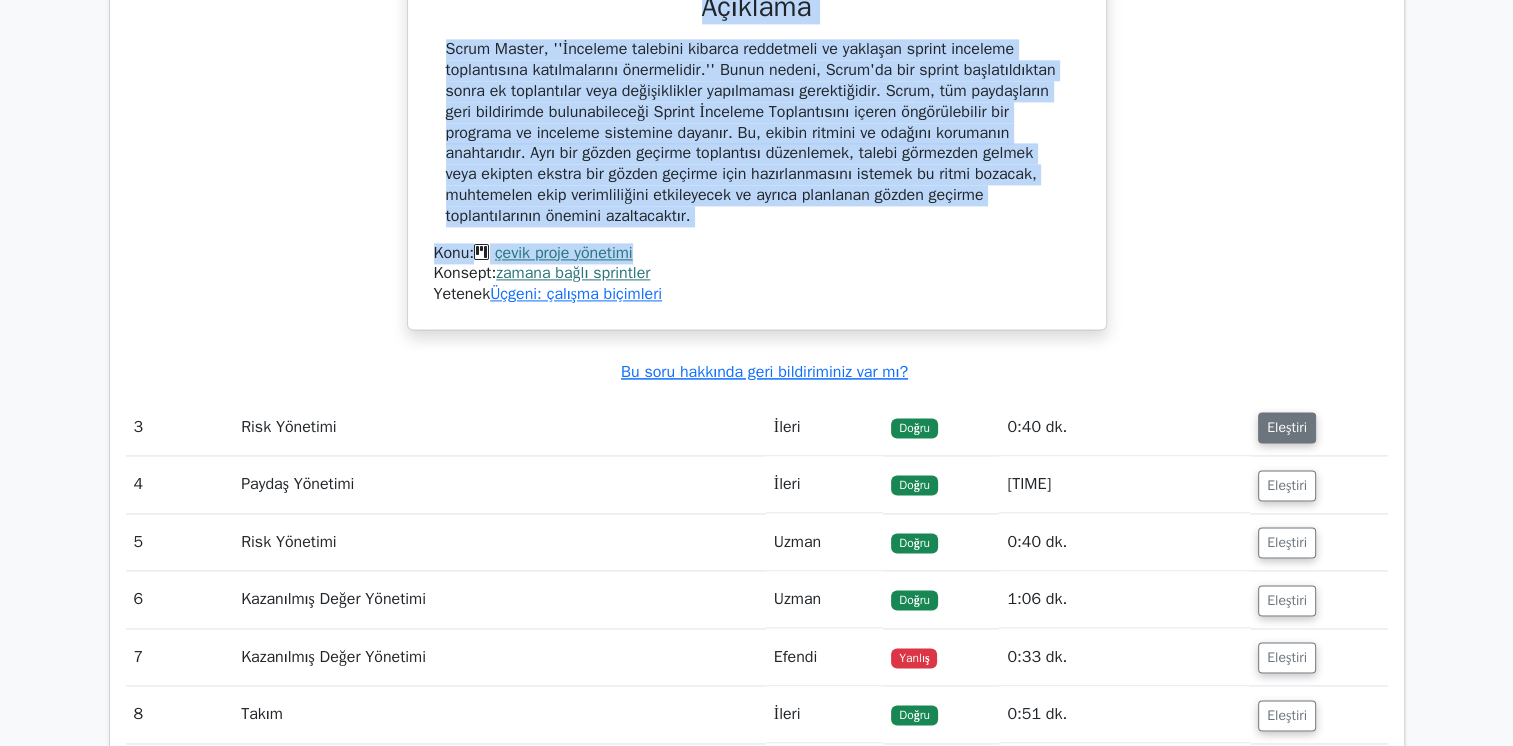 click on "Eleştiri" at bounding box center (1287, 427) 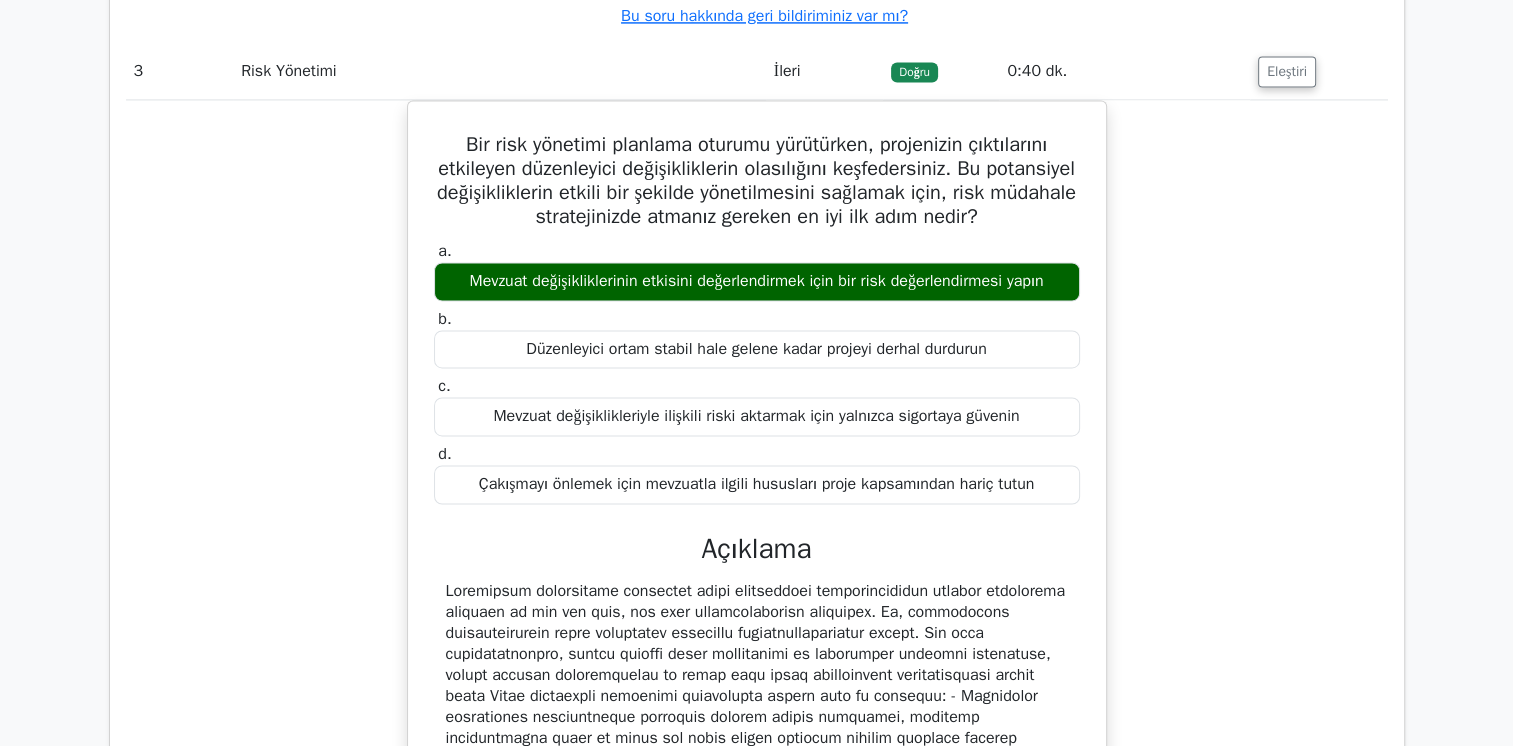 scroll, scrollTop: 3148, scrollLeft: 0, axis: vertical 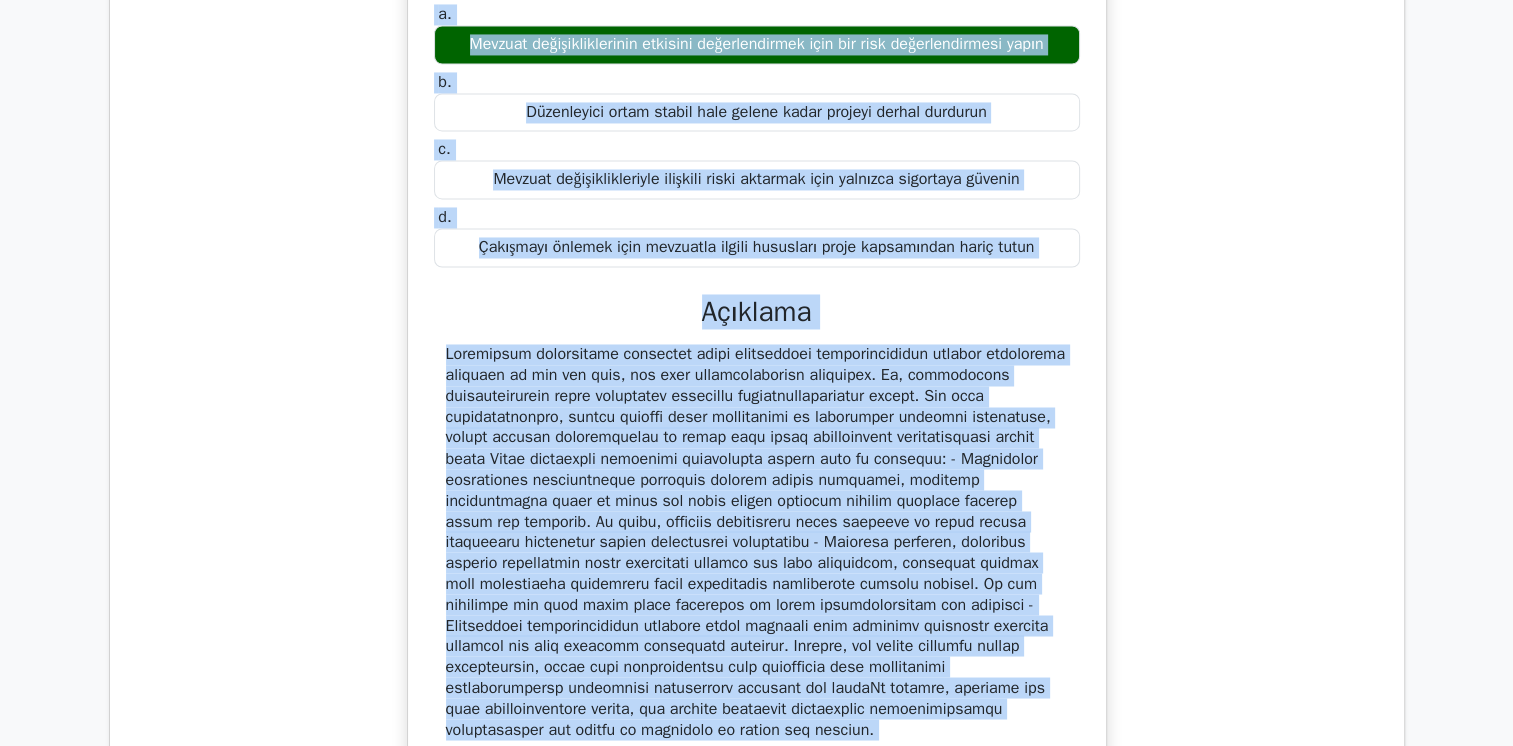 drag, startPoint x: 467, startPoint y: 98, endPoint x: 965, endPoint y: 705, distance: 785.1452 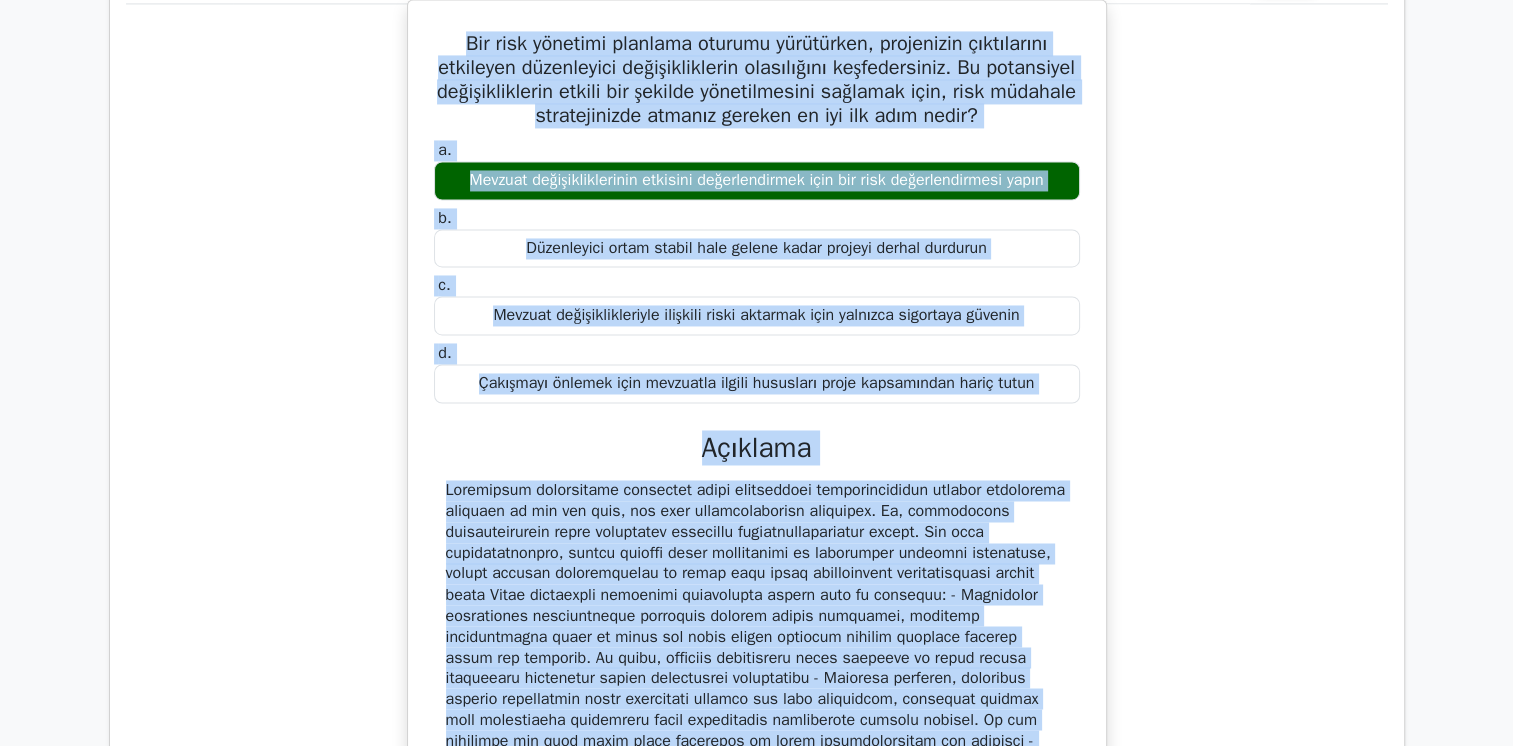 scroll, scrollTop: 3036, scrollLeft: 0, axis: vertical 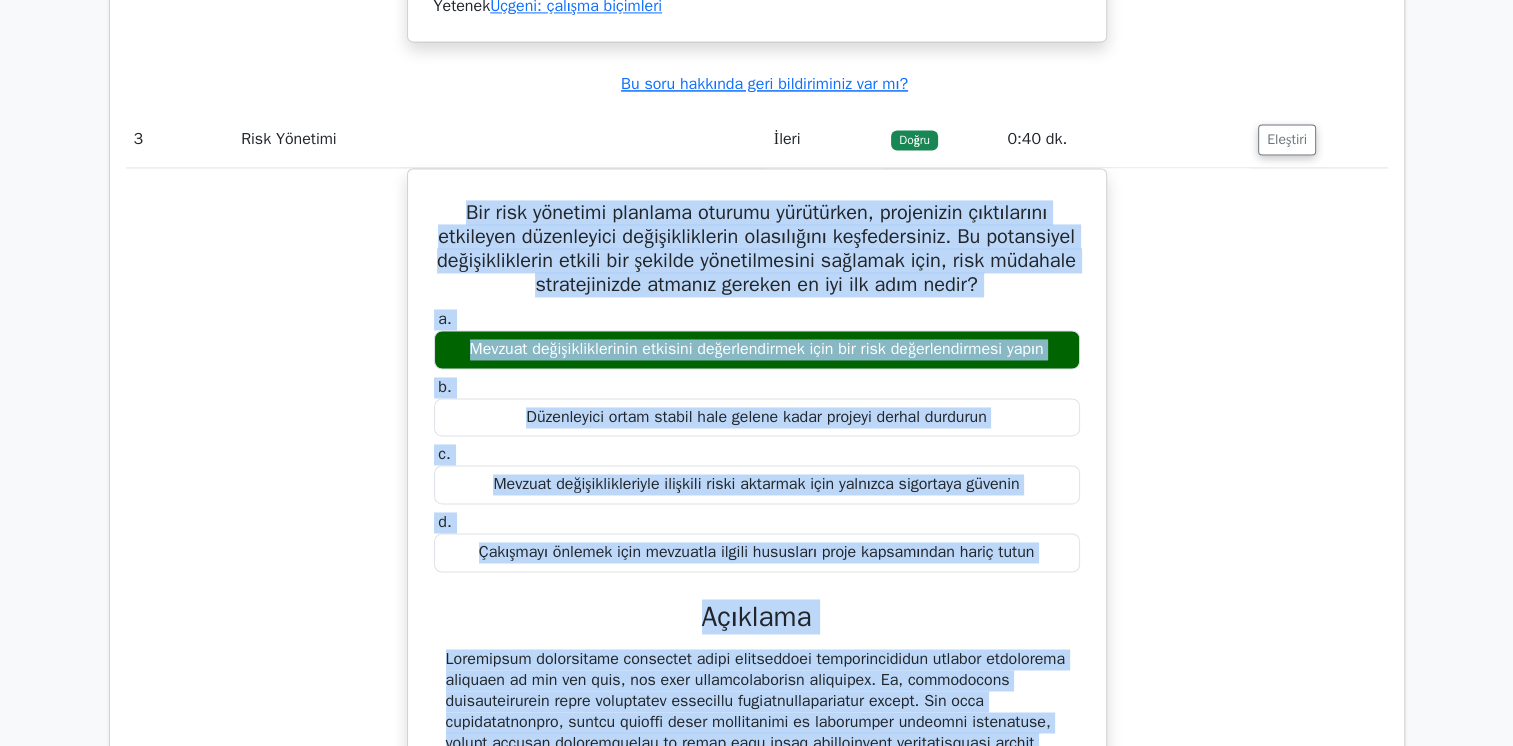 click on "Bir risk yönetimi planlama oturumu yürütürken, projenizin çıktılarını etkileyen düzenleyici değişikliklerin olasılığını keşfedersiniz. Bu potansiyel değişikliklerin etkili bir şekilde yönetilmesini sağlamak için, risk müdahale stratejinizde atmanız gereken en iyi ilk adım nedir?
a.
Mevzuat değişikliklerinin etkisini değerlendirmek için bir risk değerlendirmesi yapın
b.
Düzenleyici ortam stabil hale gelene kadar projeyi derhal durdurun
c. d." at bounding box center (757, 670) 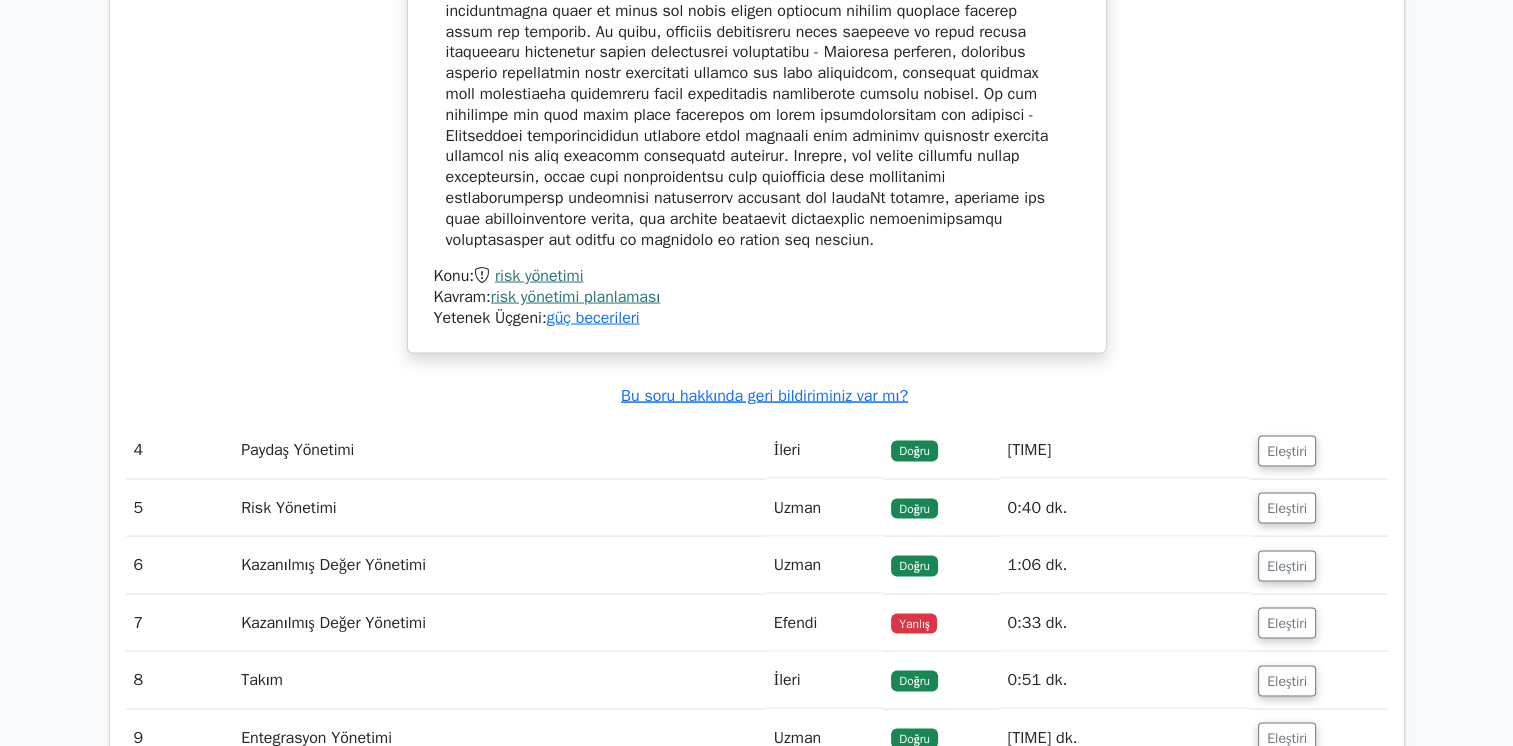 scroll, scrollTop: 4036, scrollLeft: 0, axis: vertical 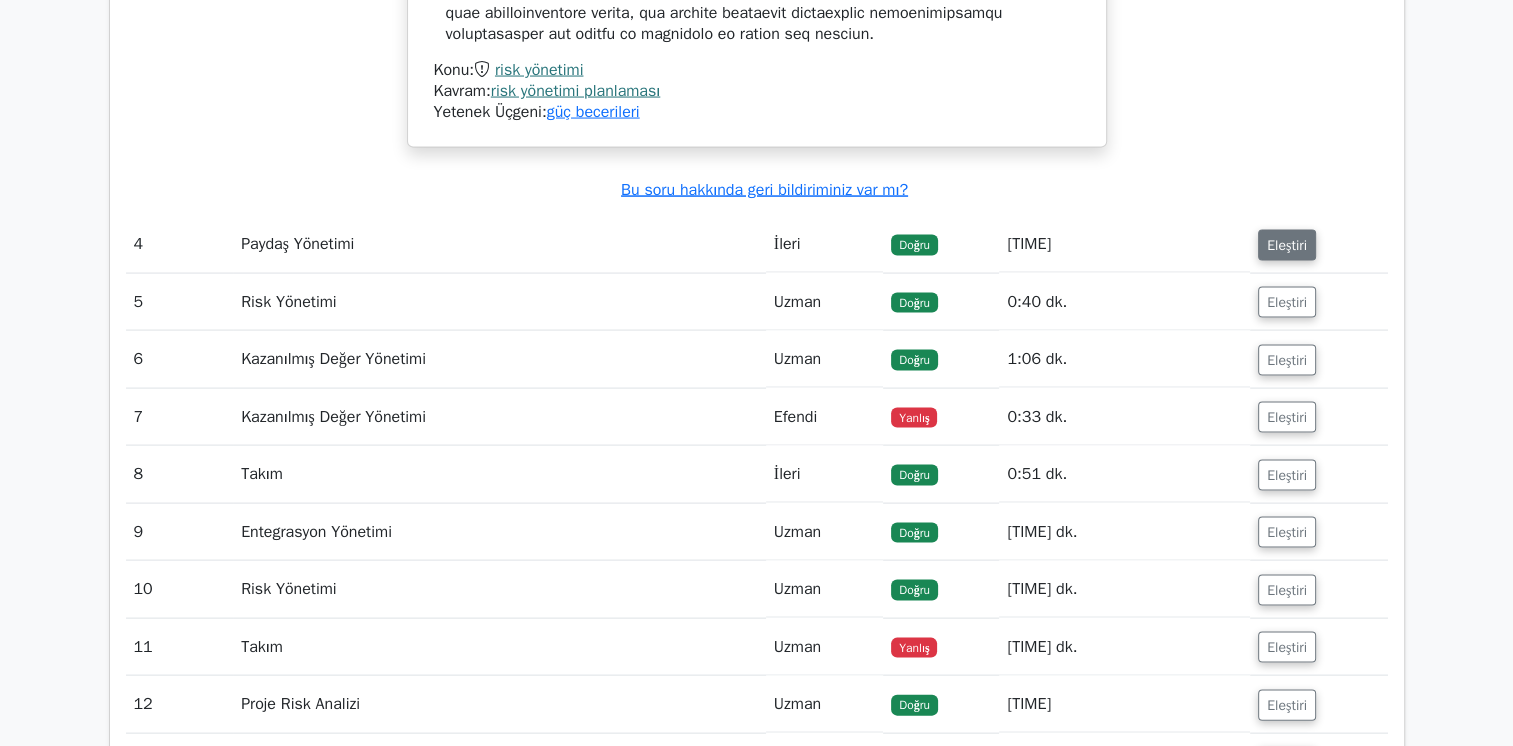 click on "Eleştiri" at bounding box center (1287, 245) 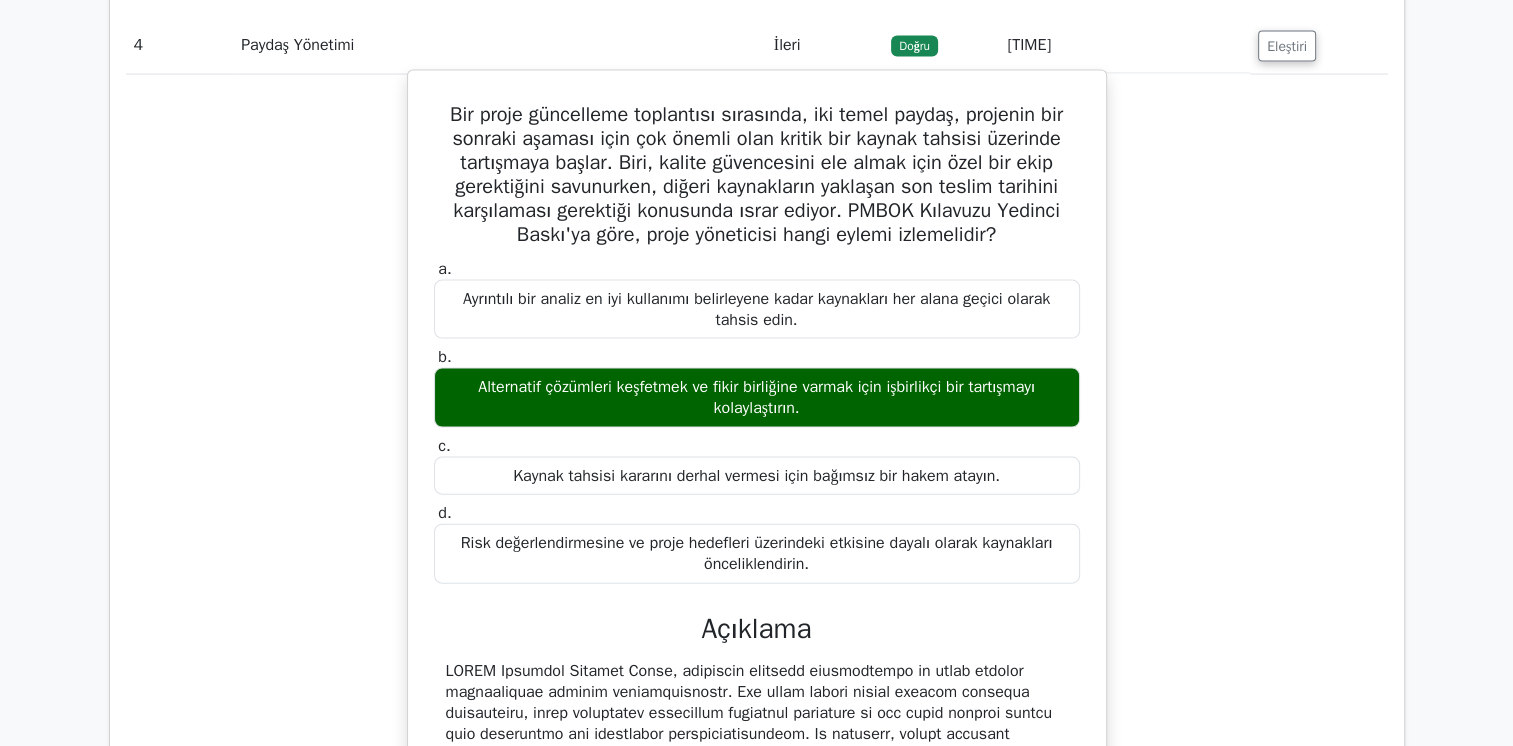 scroll, scrollTop: 4236, scrollLeft: 0, axis: vertical 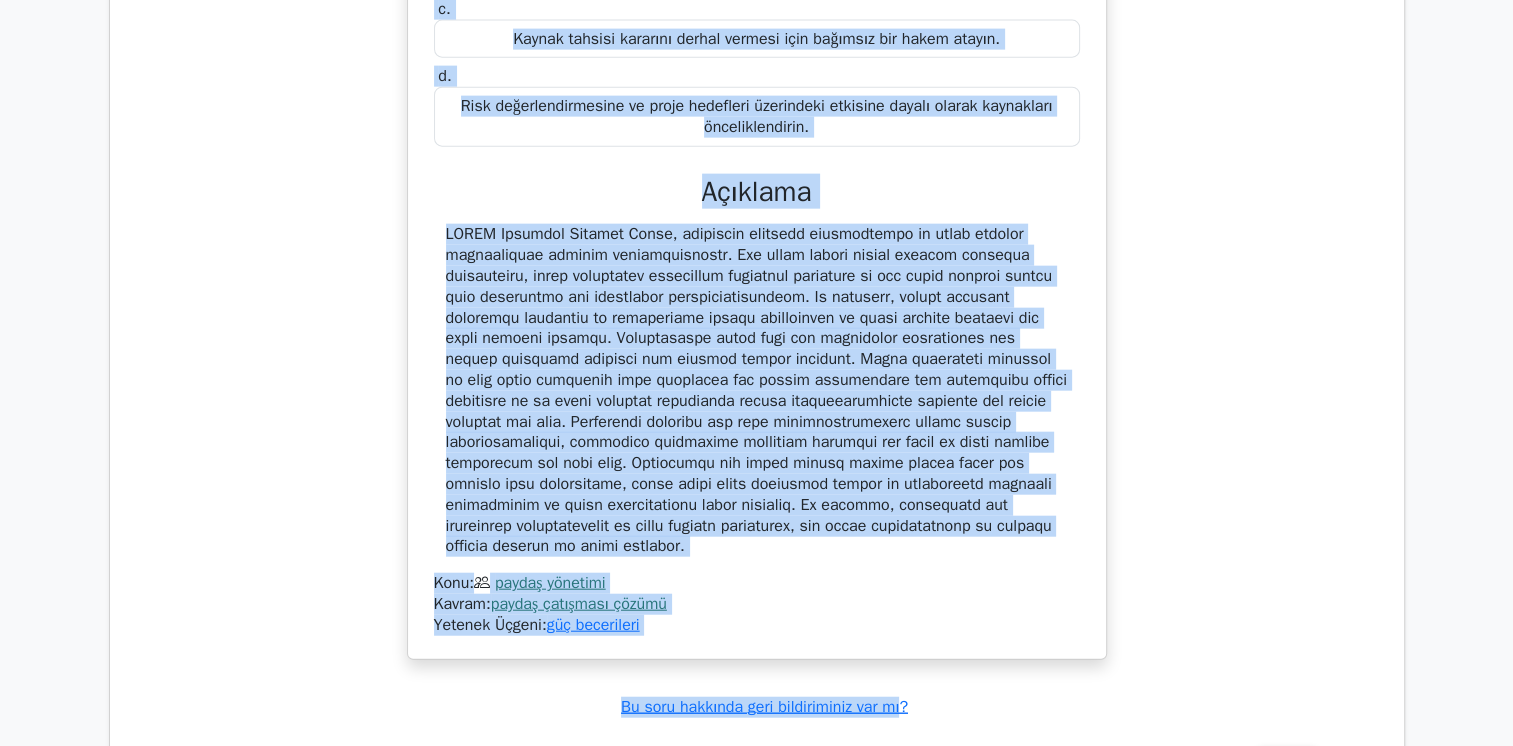 drag, startPoint x: 437, startPoint y: 80, endPoint x: 935, endPoint y: 504, distance: 654.04895 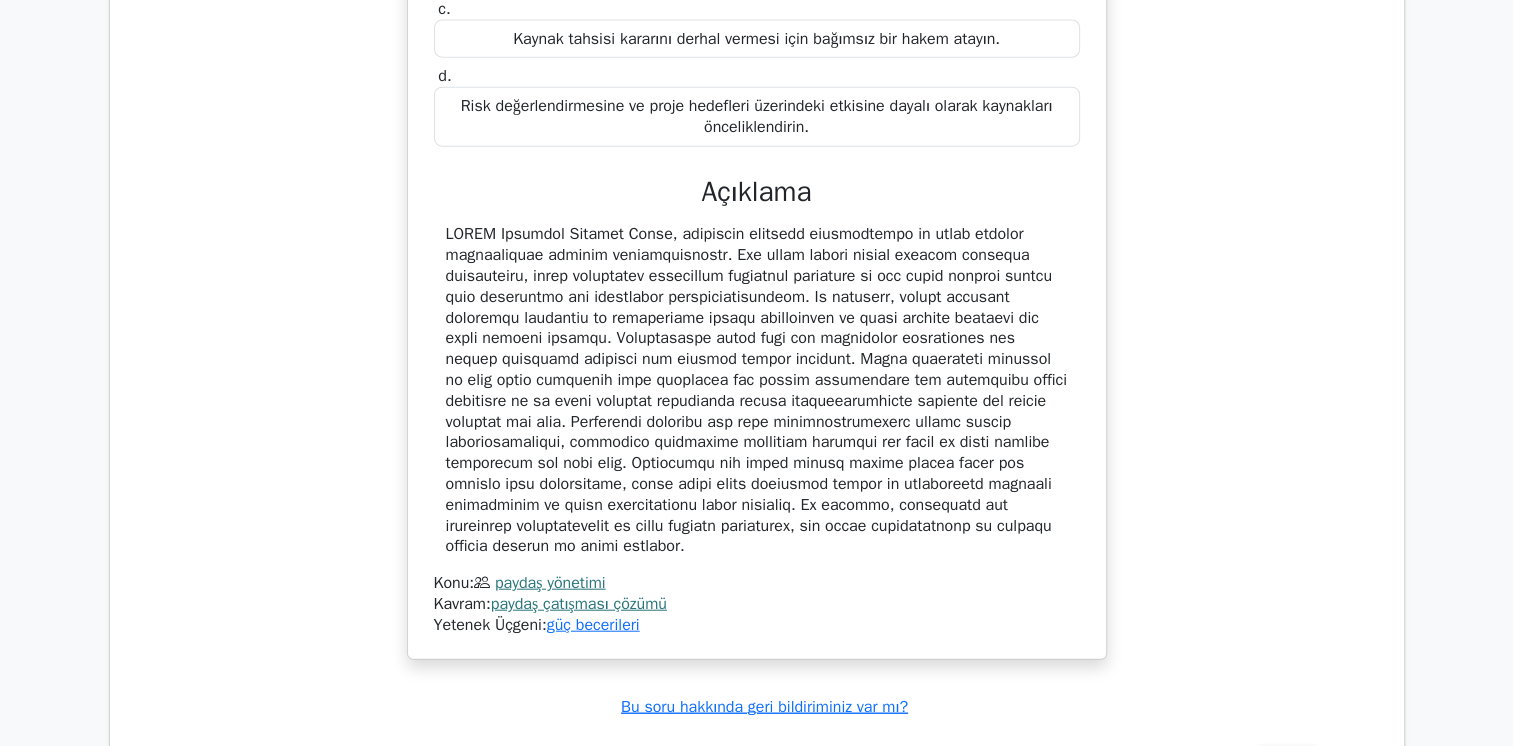 click on "Konu:    paydaş yönetimi" at bounding box center (757, 583) 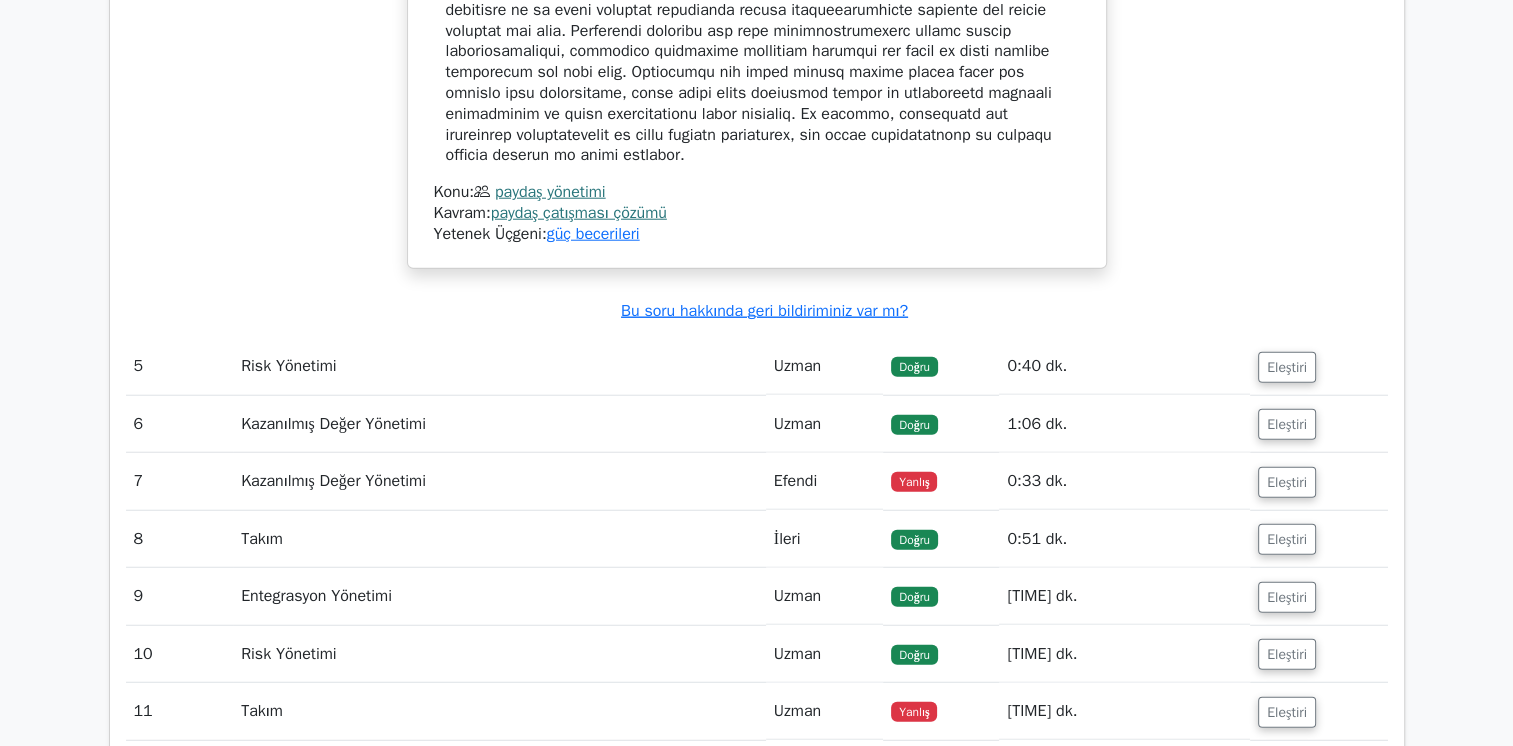 scroll, scrollTop: 5072, scrollLeft: 0, axis: vertical 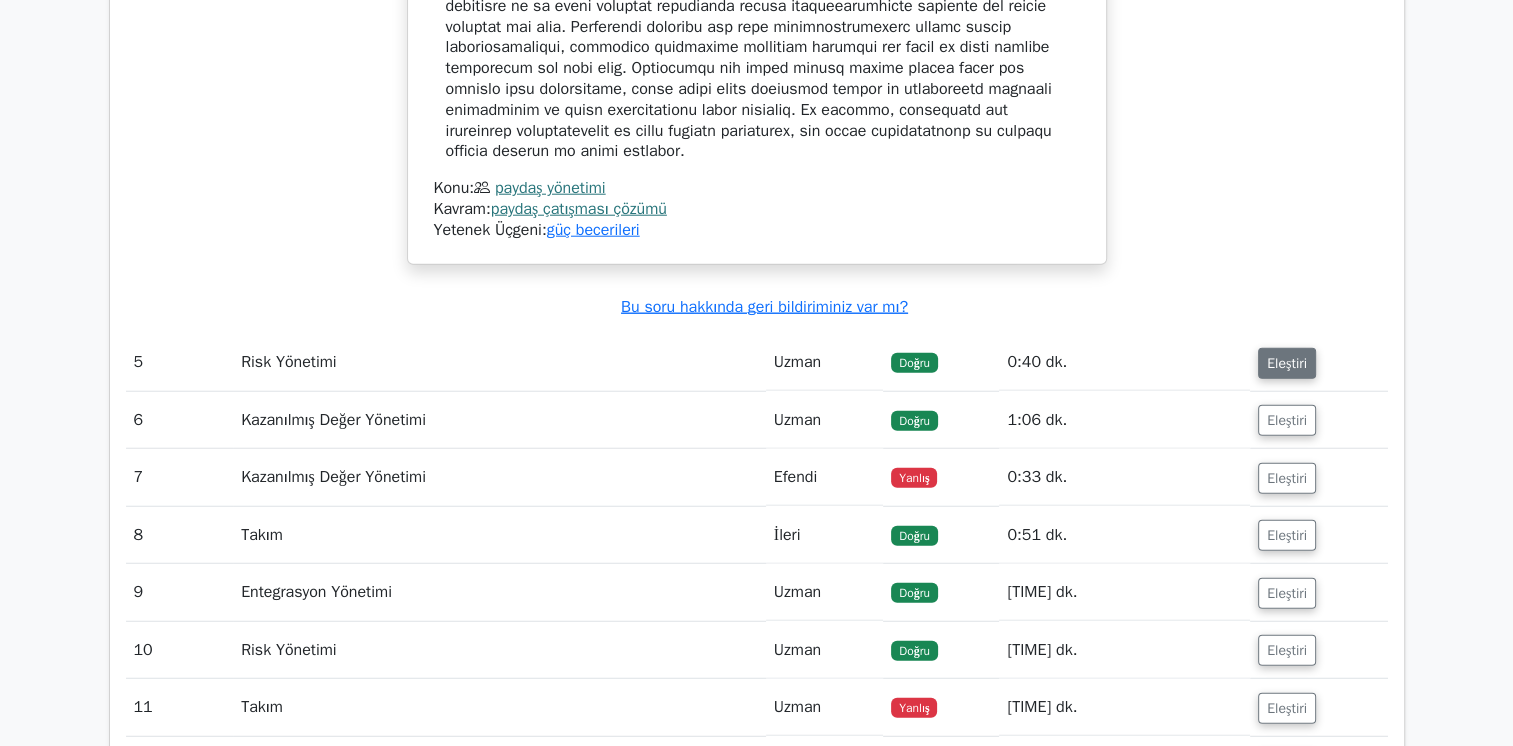 click on "Eleştiri" at bounding box center [1287, 363] 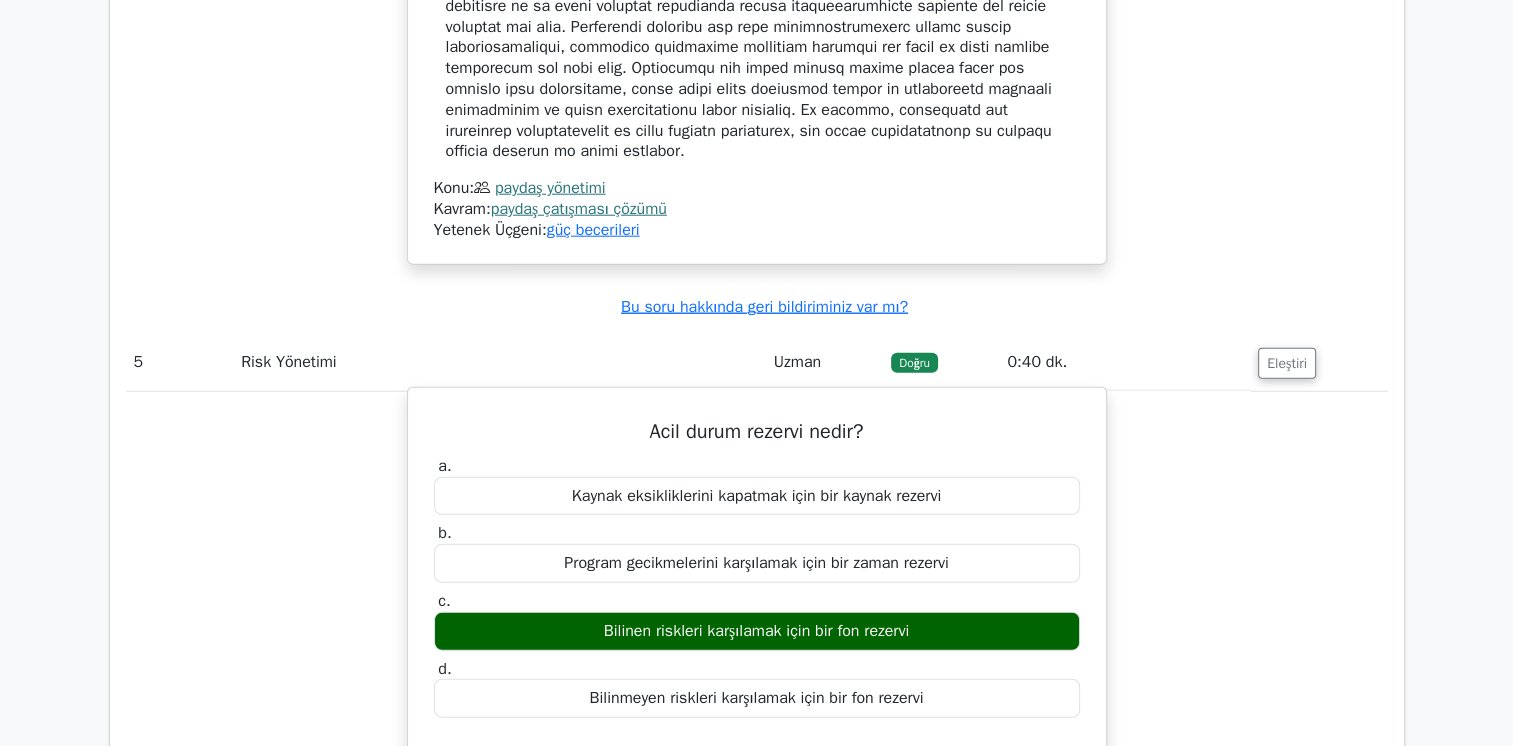 scroll, scrollTop: 5272, scrollLeft: 0, axis: vertical 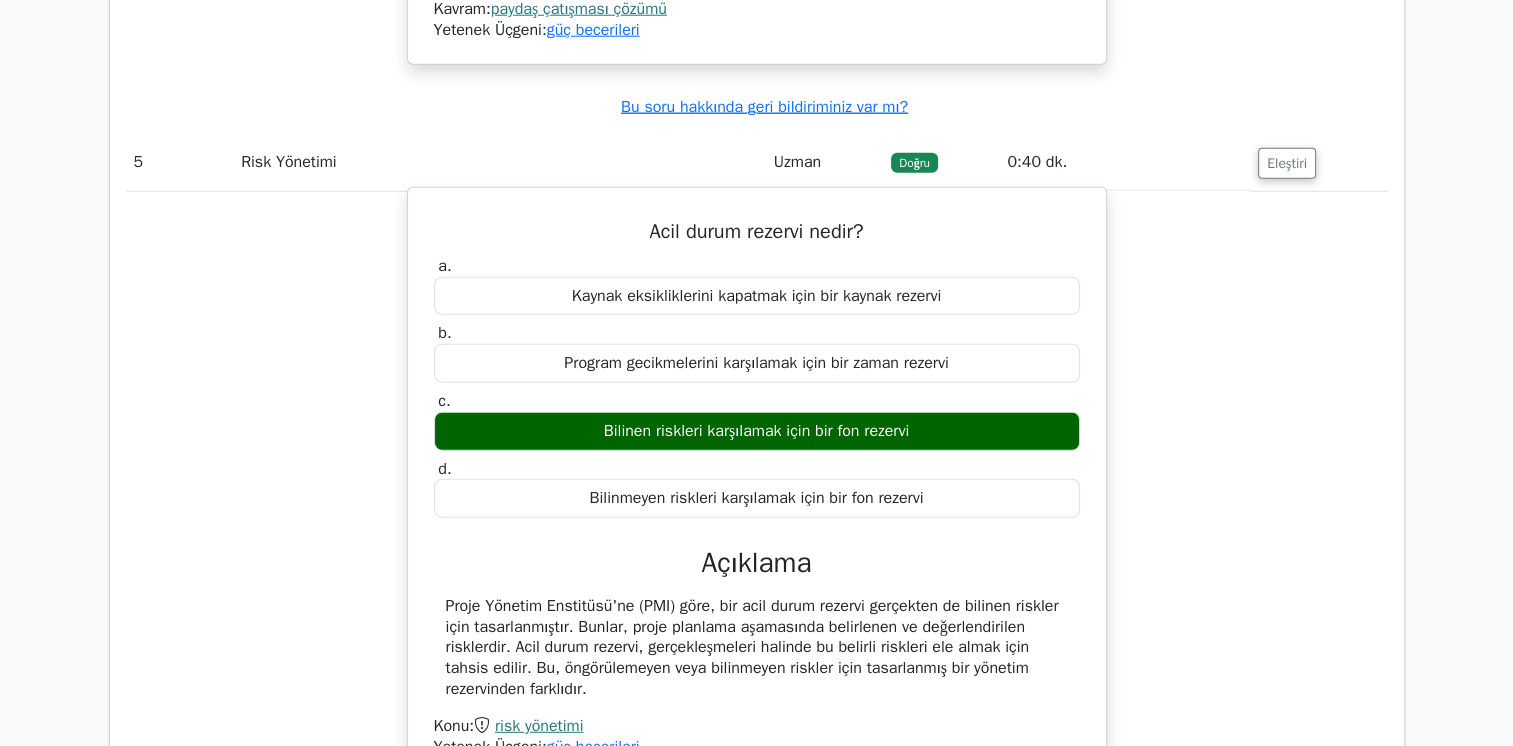 drag, startPoint x: 640, startPoint y: 174, endPoint x: 880, endPoint y: 642, distance: 525.95056 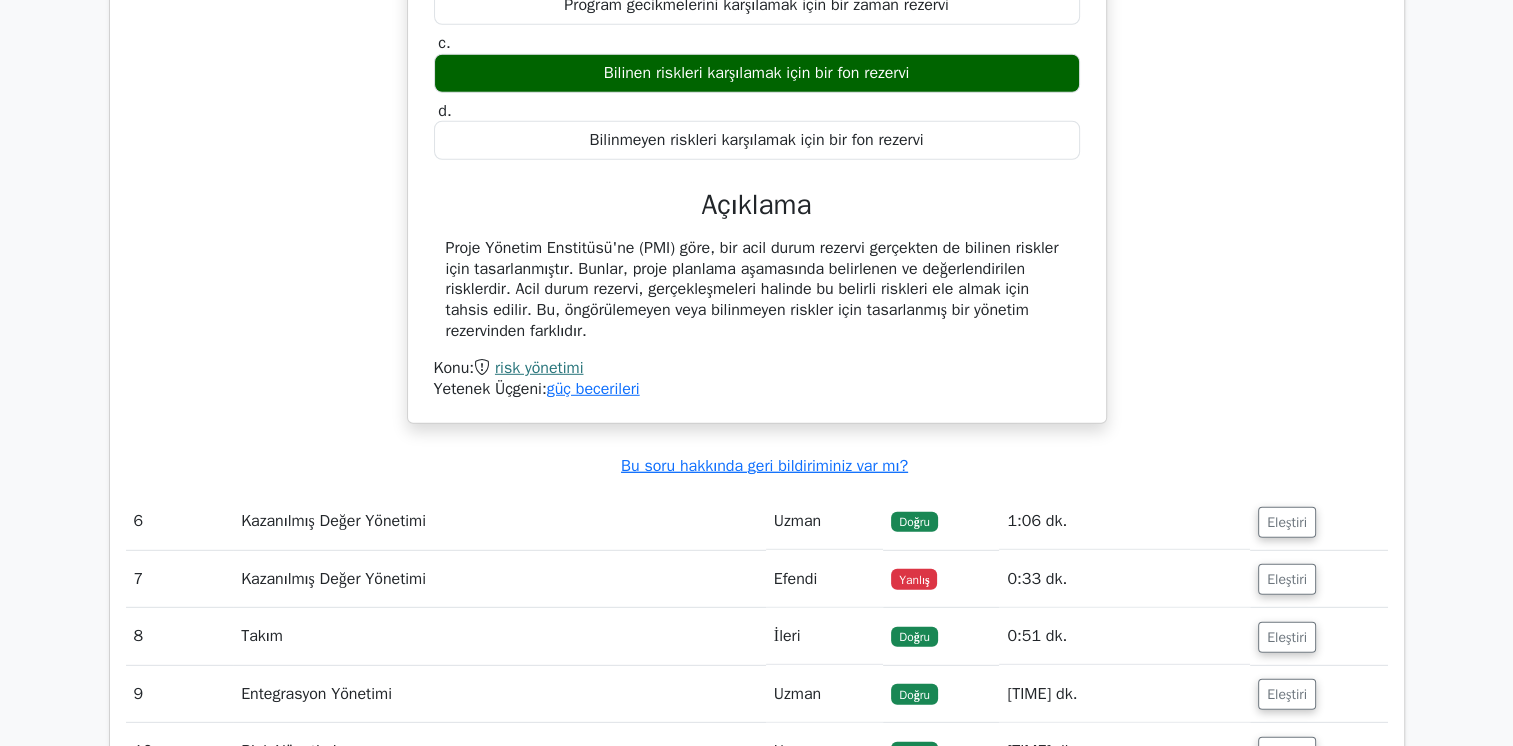 scroll, scrollTop: 5672, scrollLeft: 0, axis: vertical 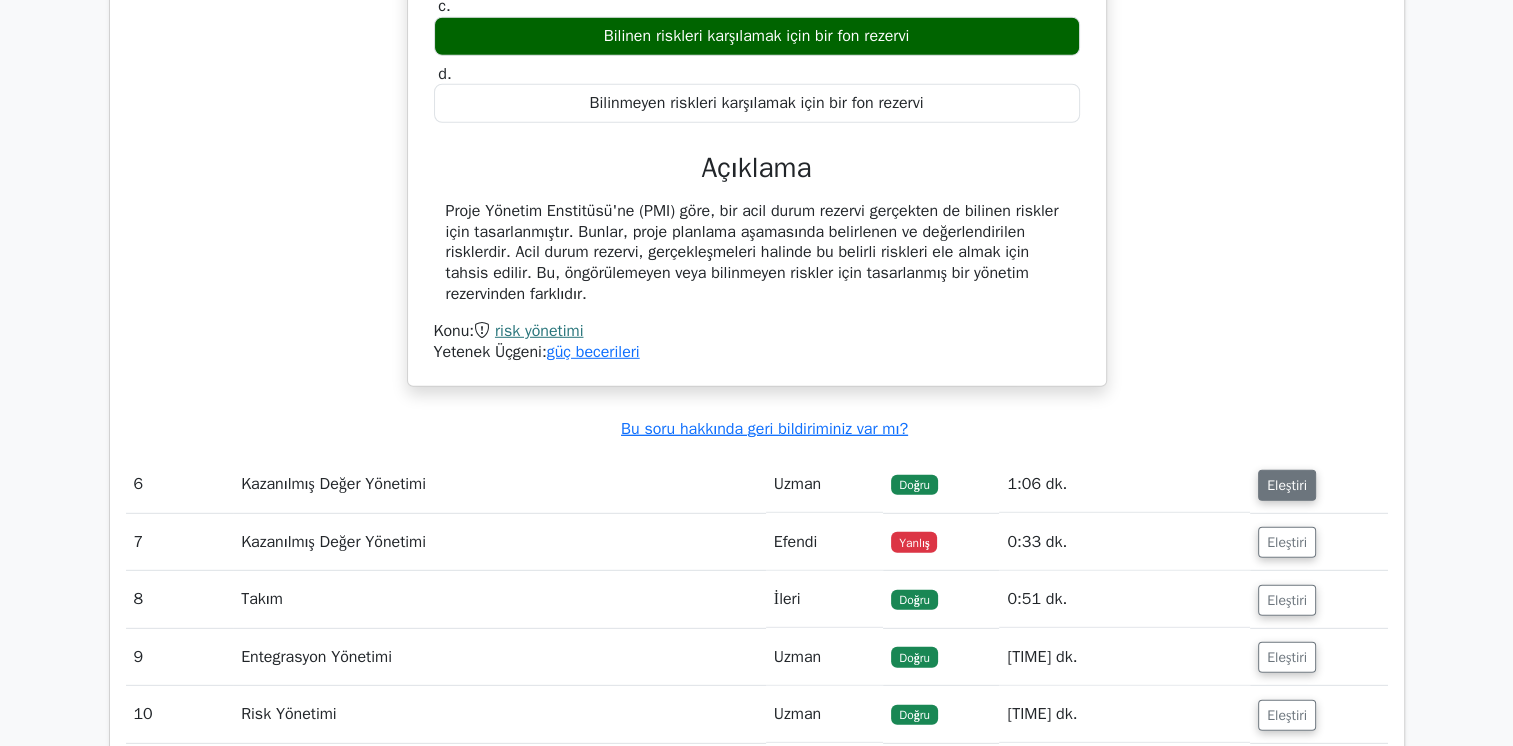 click on "Eleştiri" at bounding box center (1287, 485) 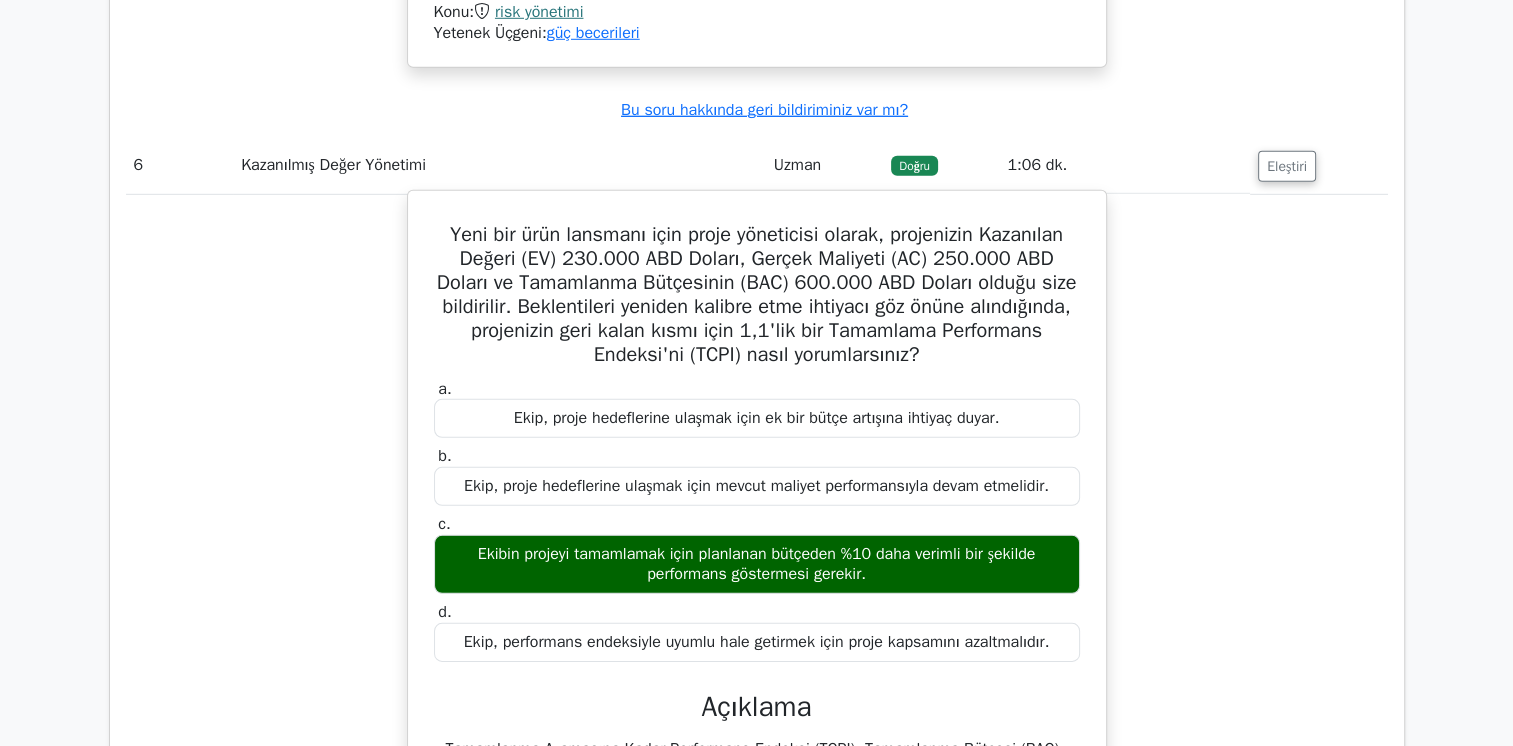 scroll, scrollTop: 6072, scrollLeft: 0, axis: vertical 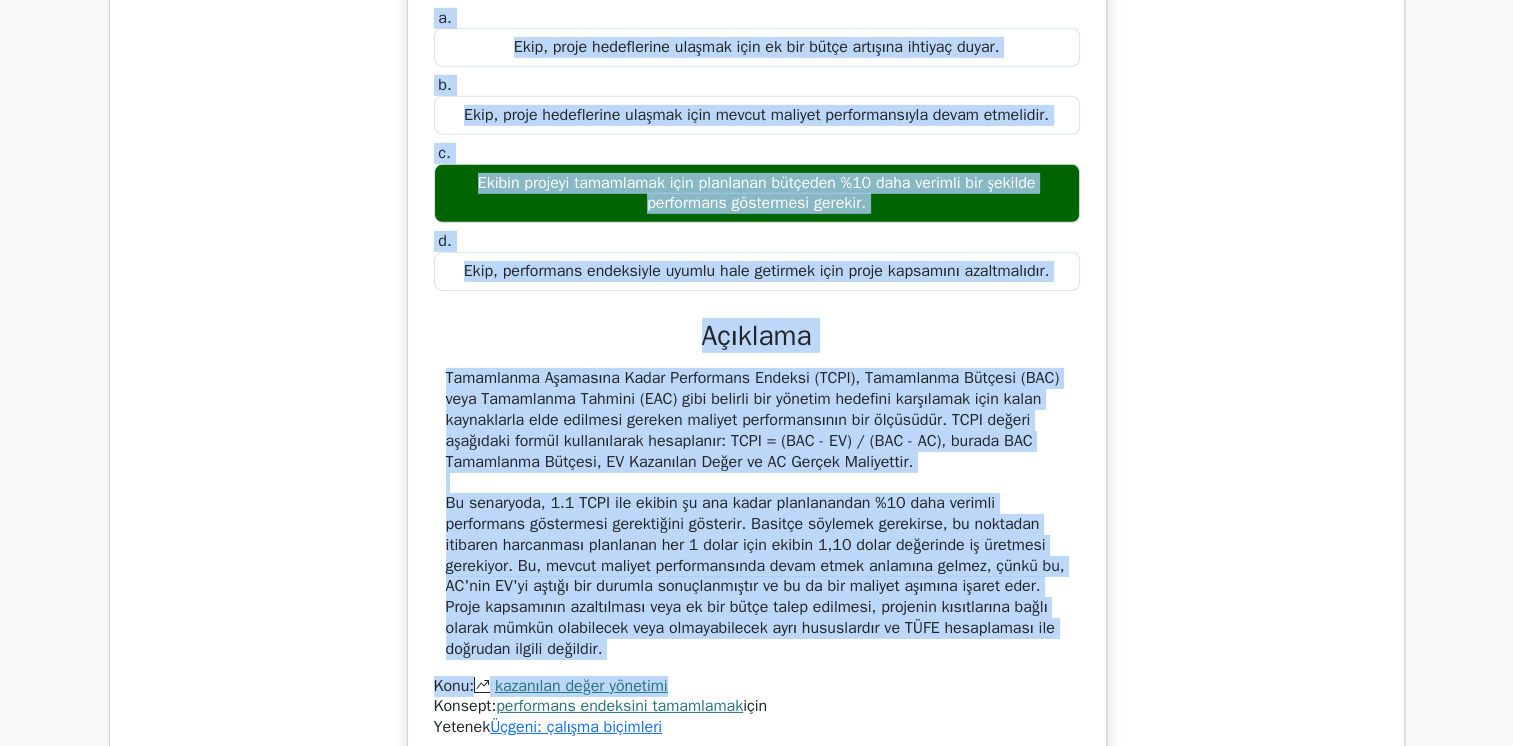drag, startPoint x: 434, startPoint y: 94, endPoint x: 926, endPoint y: 616, distance: 717.32 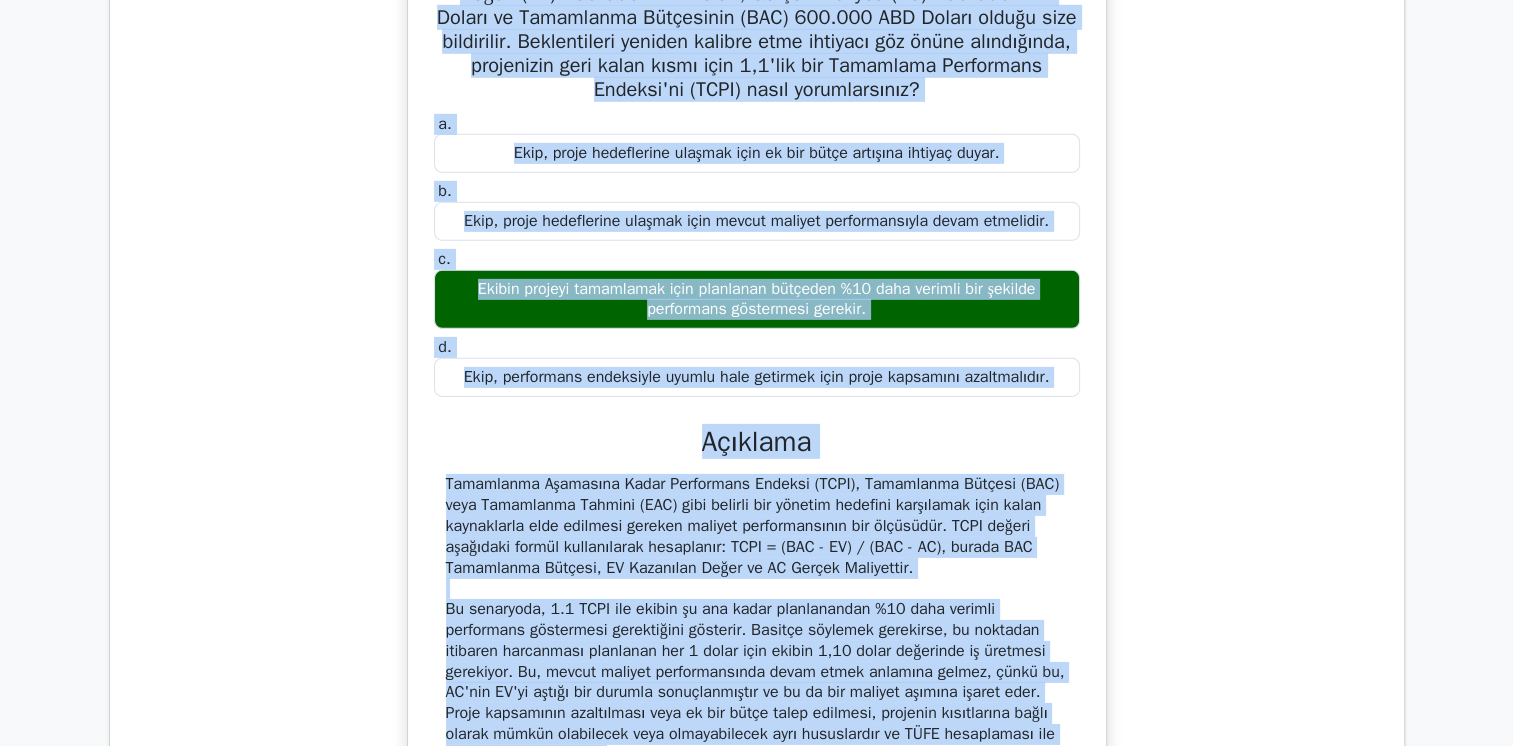 scroll, scrollTop: 6062, scrollLeft: 0, axis: vertical 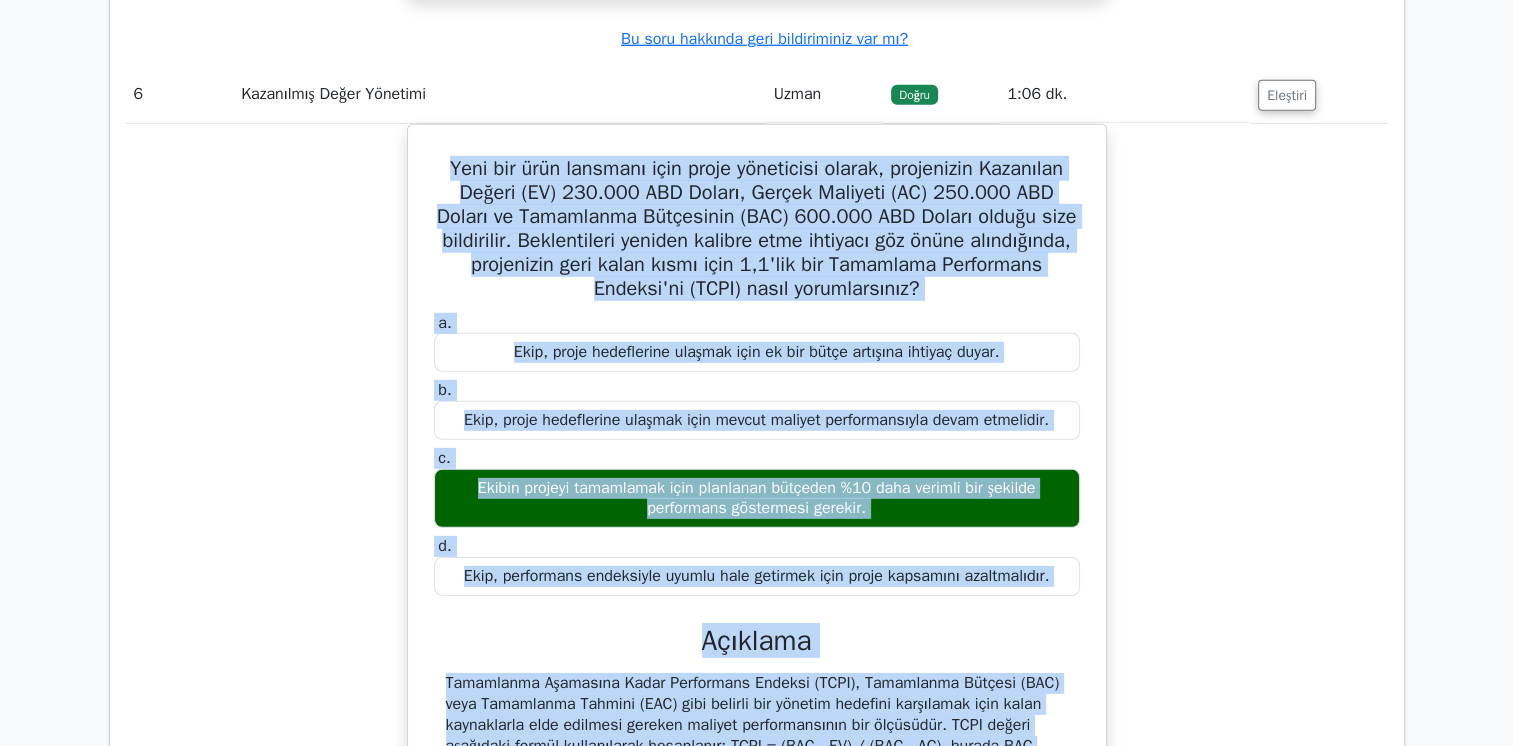 click on "Yeni bir ürün lansmanı için proje yöneticisi olarak, projenizin Kazanılan Değeri (EV) 230.000 ABD Doları, Gerçek Maliyeti (AC) 250.000 ABD Doları ve Tamamlanma Bütçesinin (BAC) 600.000 ABD Doları olduğu size bildirilir. Beklentileri yeniden kalibre etme ihtiyacı göz önüne alındığında, projenizin geri kalan kısmı için 1,1'lik bir Tamamlama Performans Endeksi'ni (TCPI) nasıl yorumlarsınız?
a.
Ekip, proje hedeflerine ulaşmak için ek bir bütçe artışına ihtiyaç duyar.
b.
c." at bounding box center (757, 608) 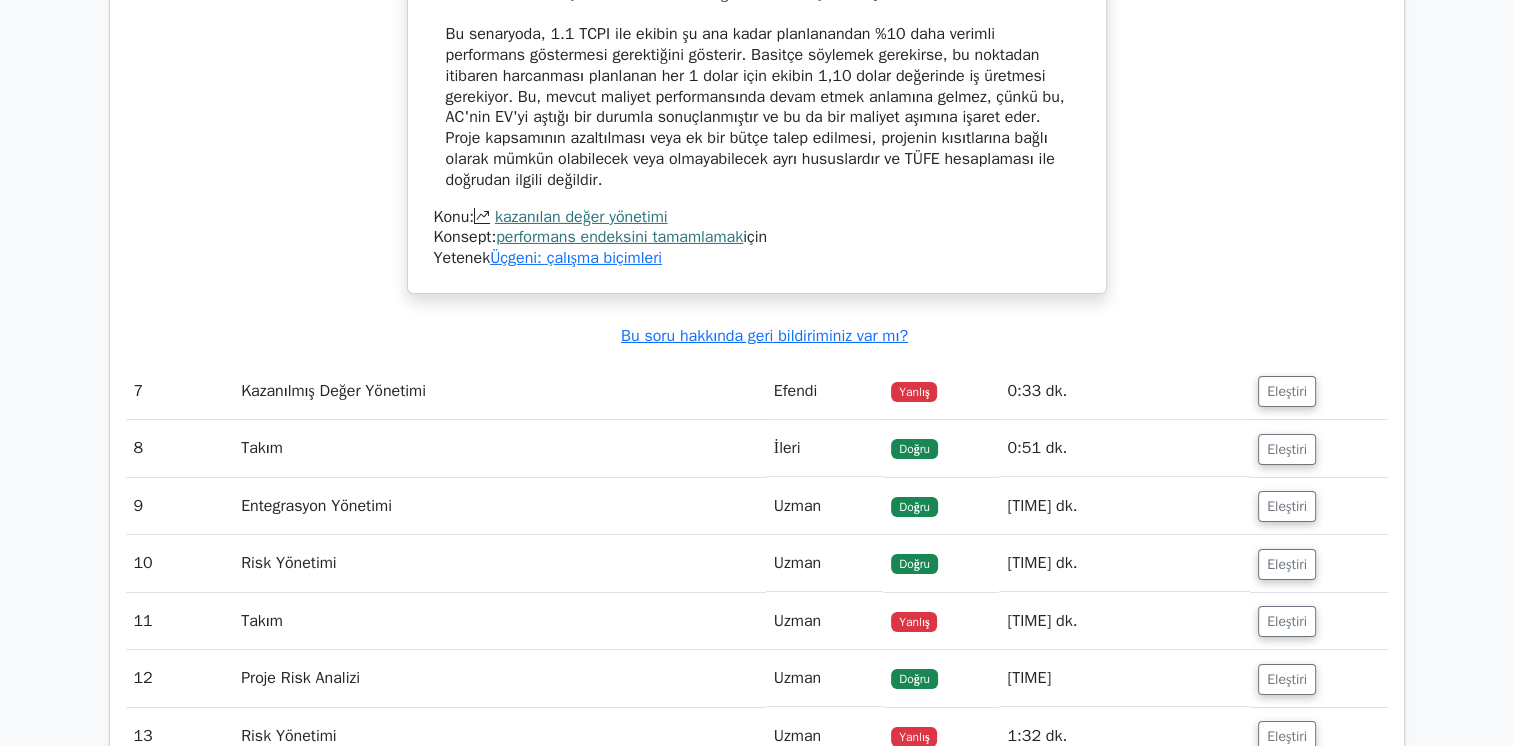 scroll, scrollTop: 6862, scrollLeft: 0, axis: vertical 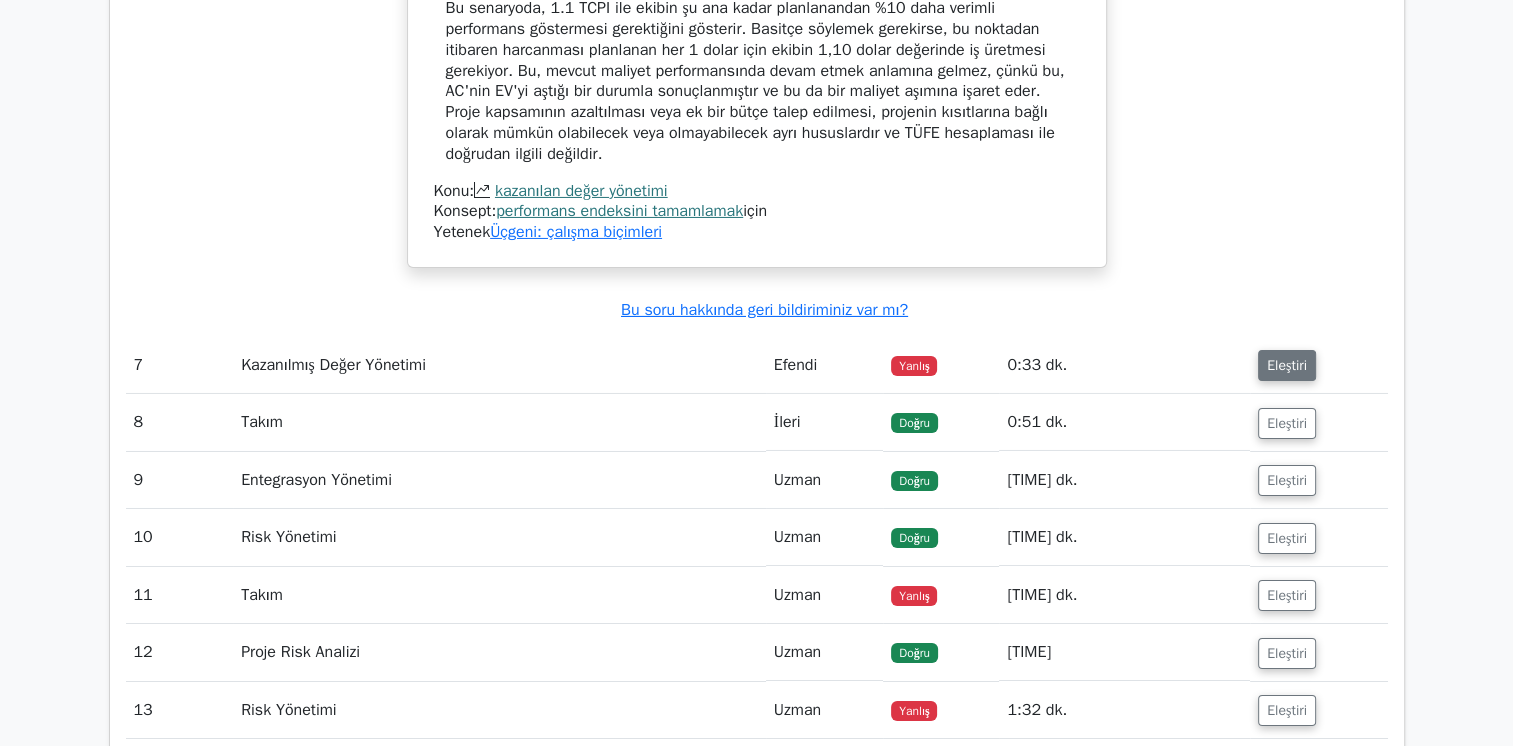 click on "Eleştiri" at bounding box center (1287, 365) 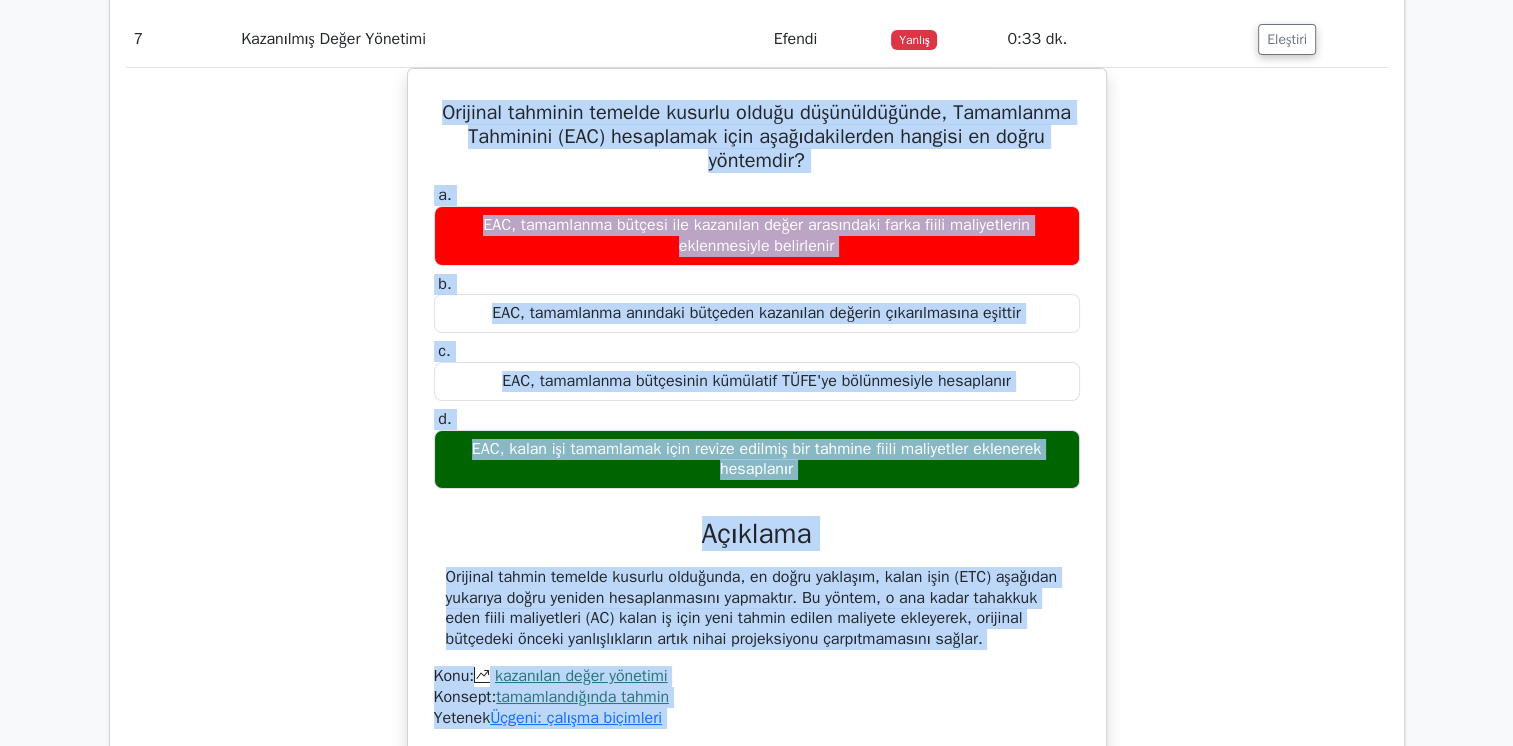 scroll, scrollTop: 7358, scrollLeft: 0, axis: vertical 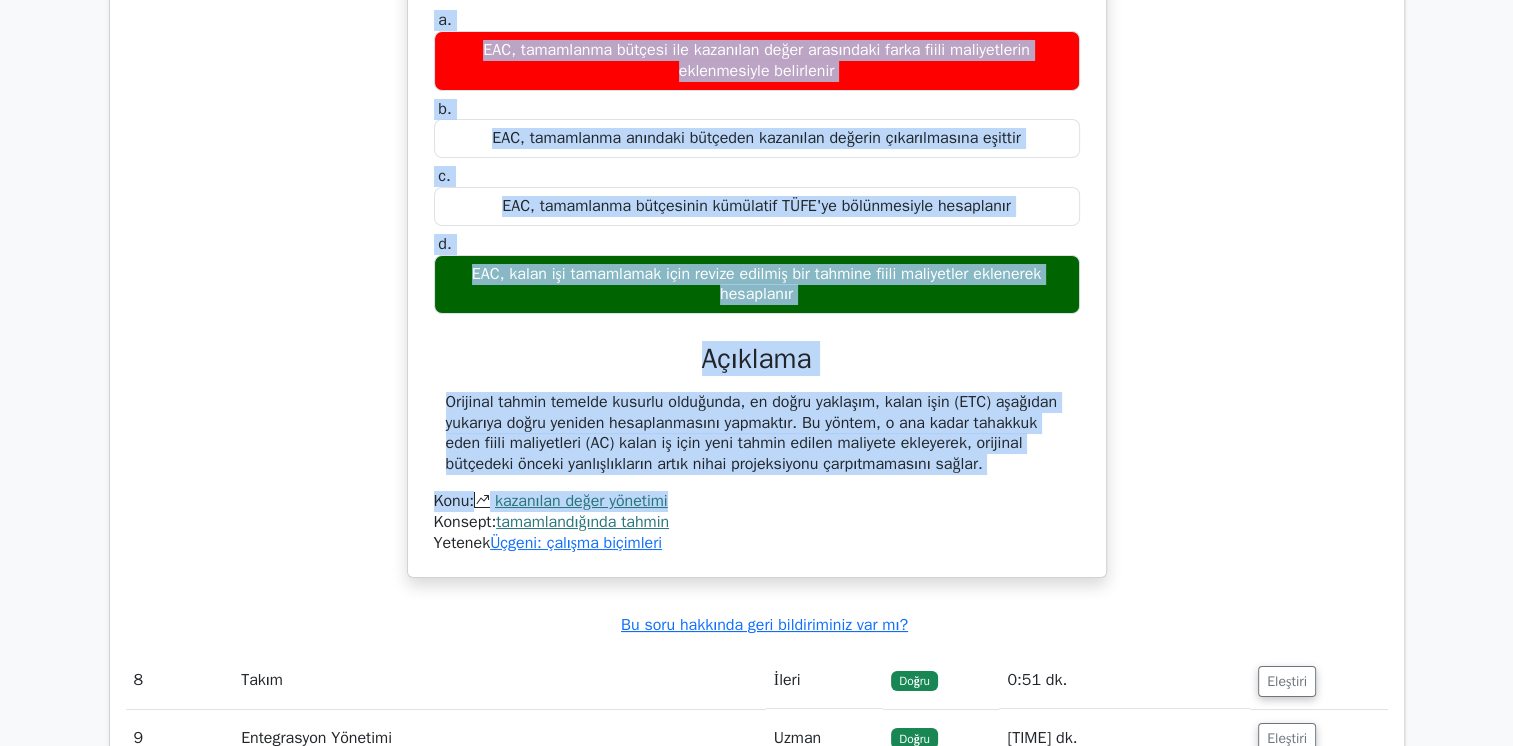 drag, startPoint x: 534, startPoint y: 400, endPoint x: 853, endPoint y: 450, distance: 322.8947 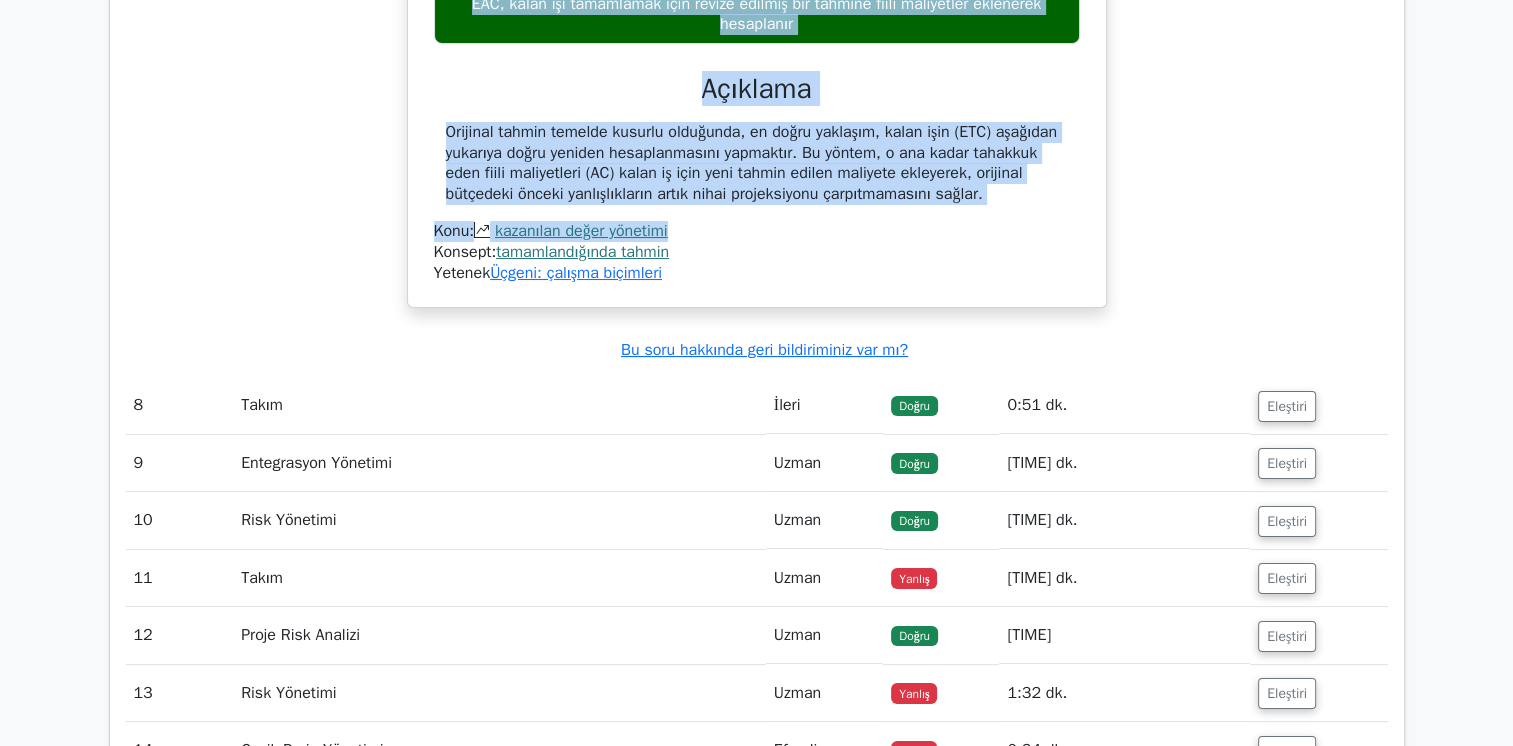 scroll, scrollTop: 7658, scrollLeft: 0, axis: vertical 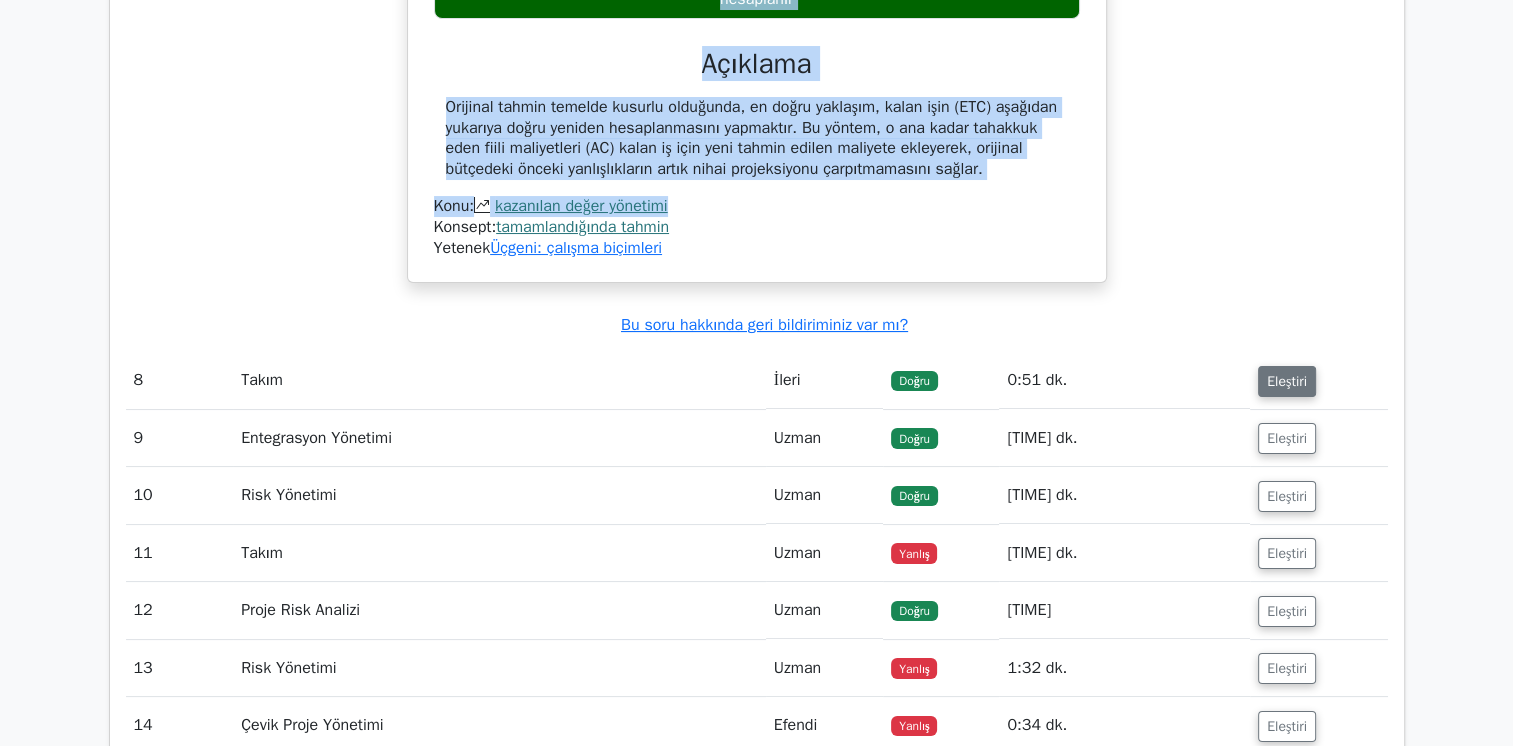 click on "Eleştiri" at bounding box center [1287, 381] 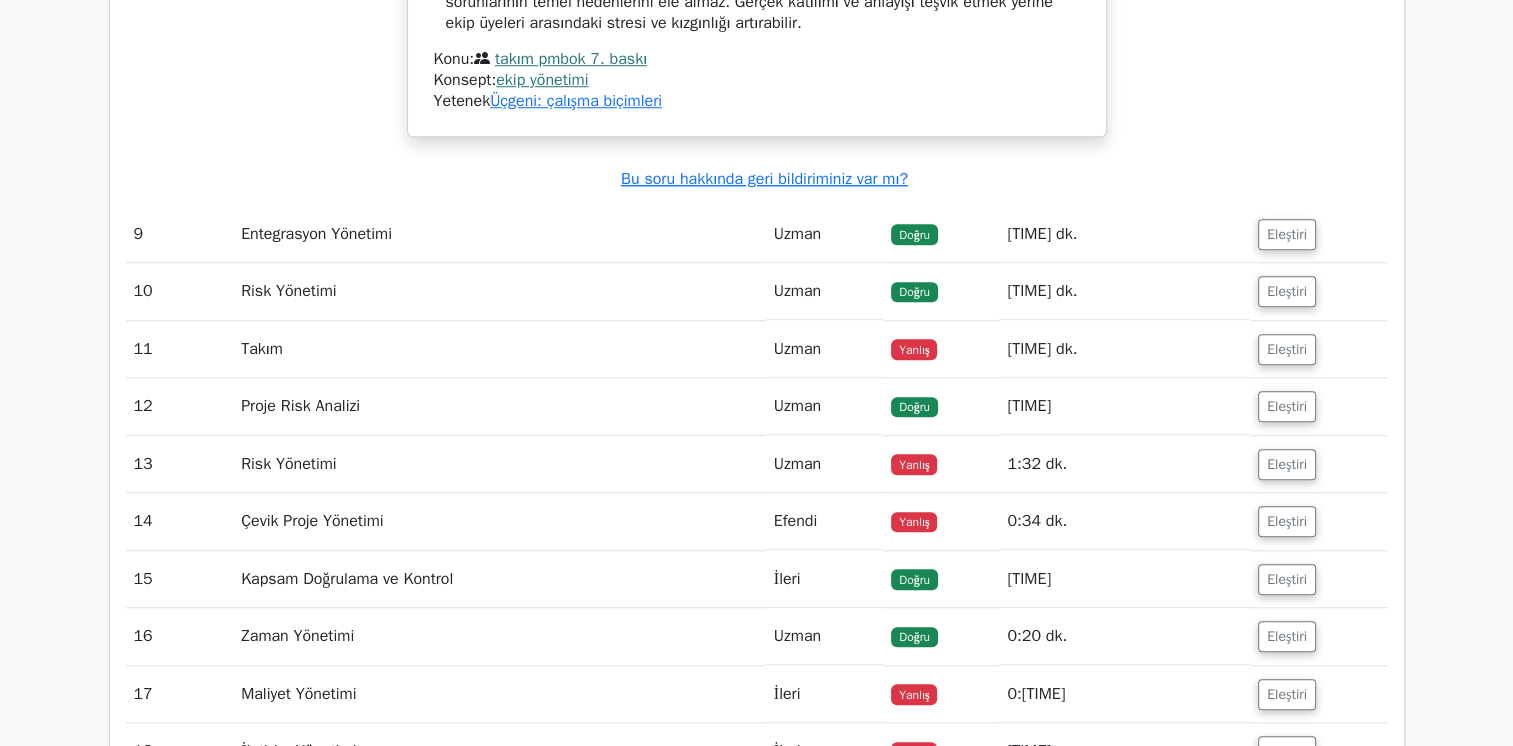 scroll, scrollTop: 9358, scrollLeft: 0, axis: vertical 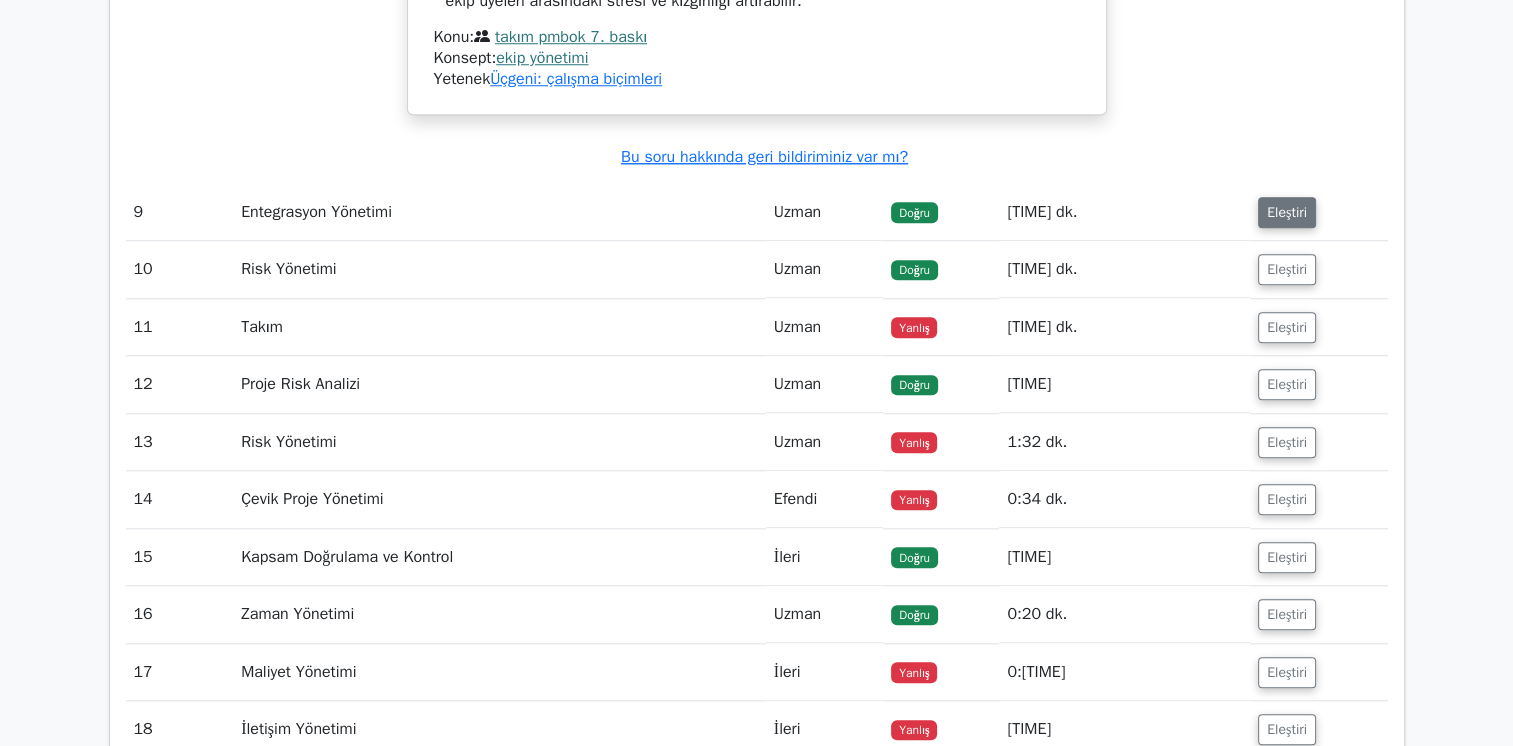 click on "Eleştiri" at bounding box center (1287, 212) 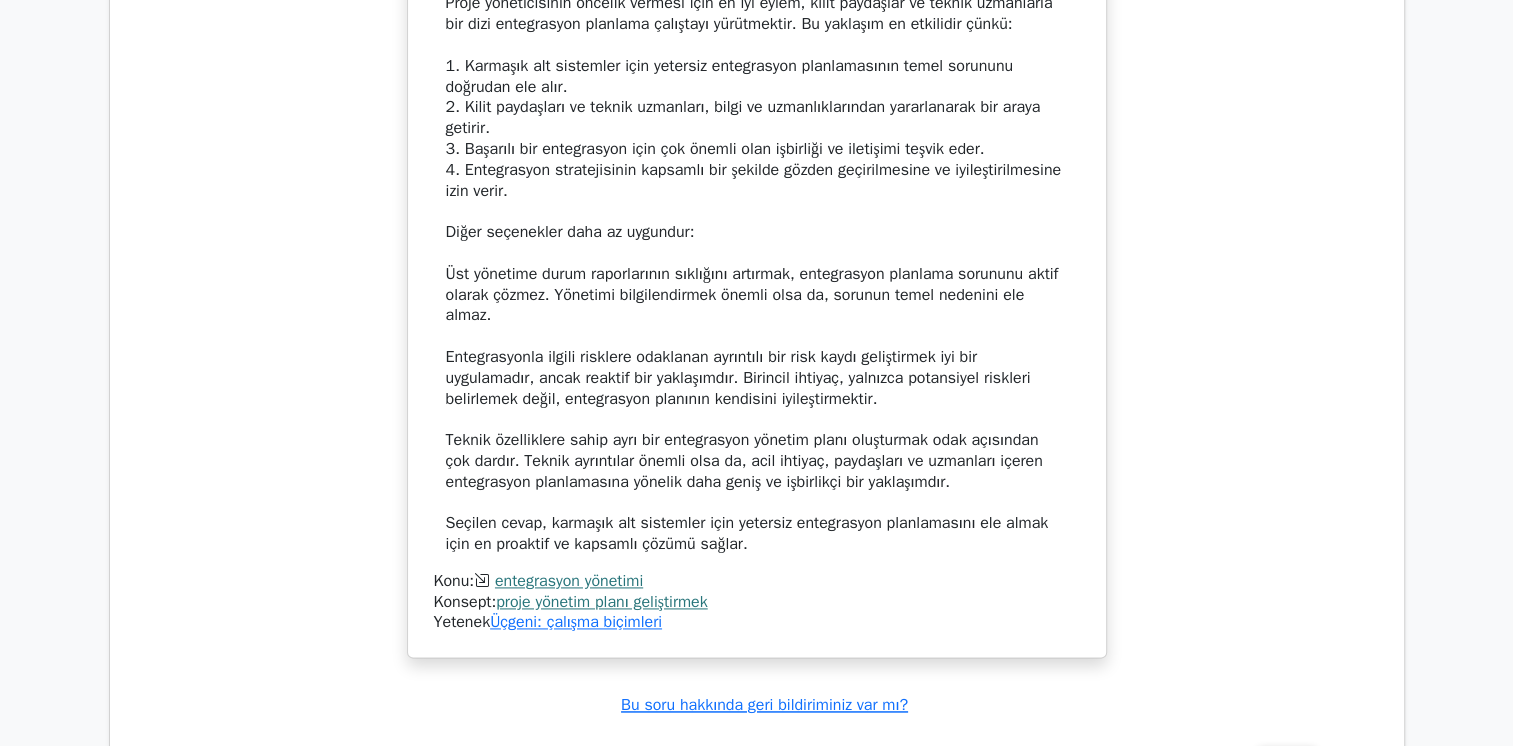 scroll, scrollTop: 10174, scrollLeft: 0, axis: vertical 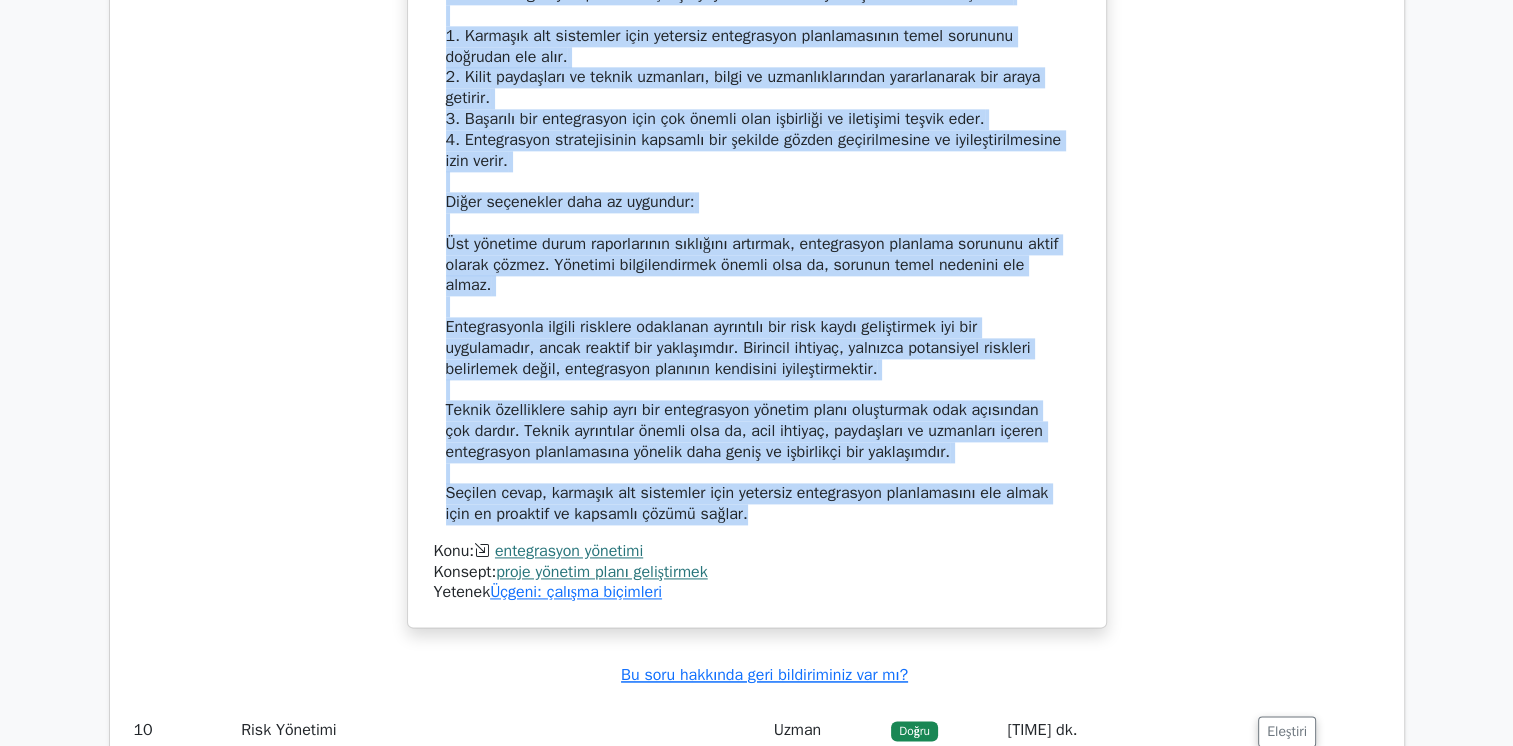 drag, startPoint x: 456, startPoint y: 238, endPoint x: 826, endPoint y: 482, distance: 443.211 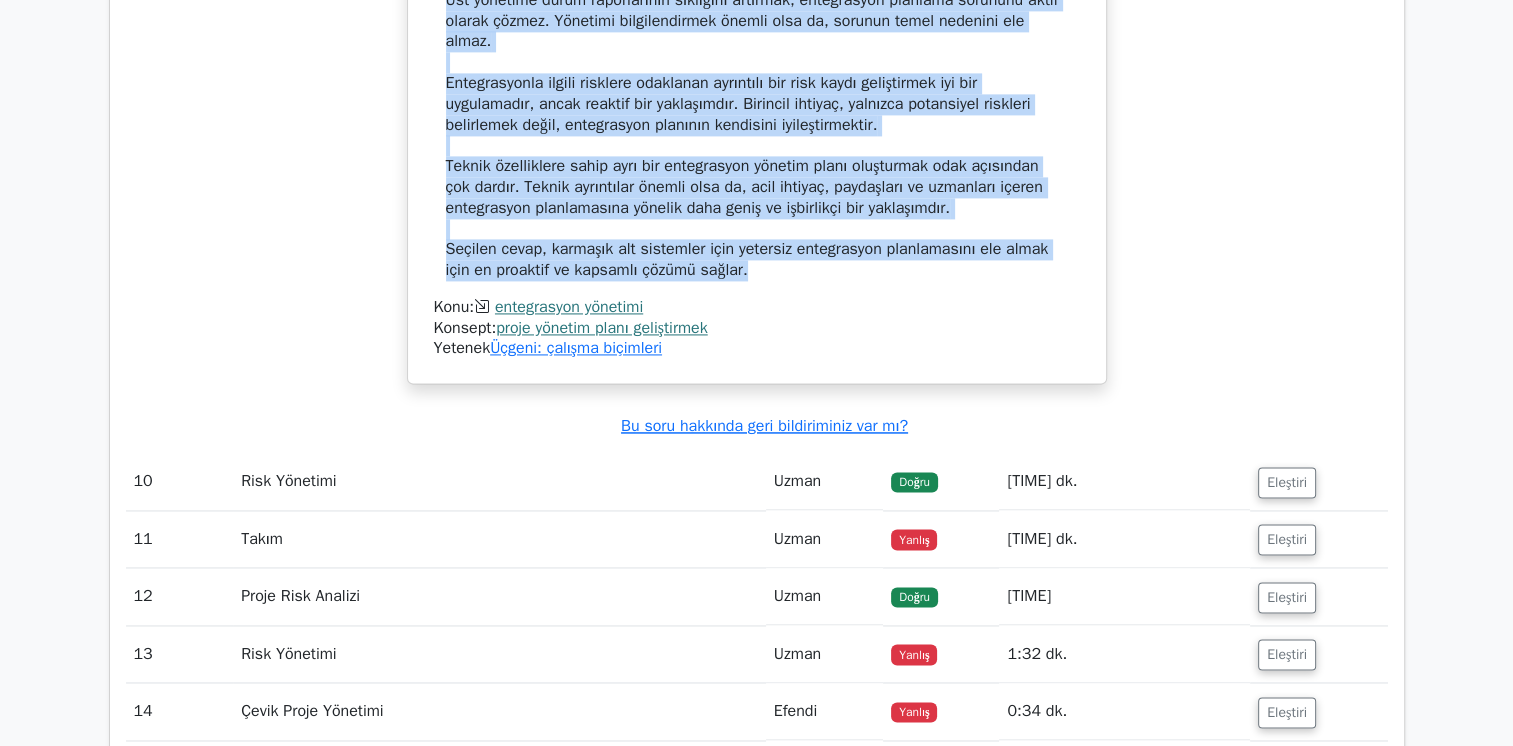 scroll, scrollTop: 10574, scrollLeft: 0, axis: vertical 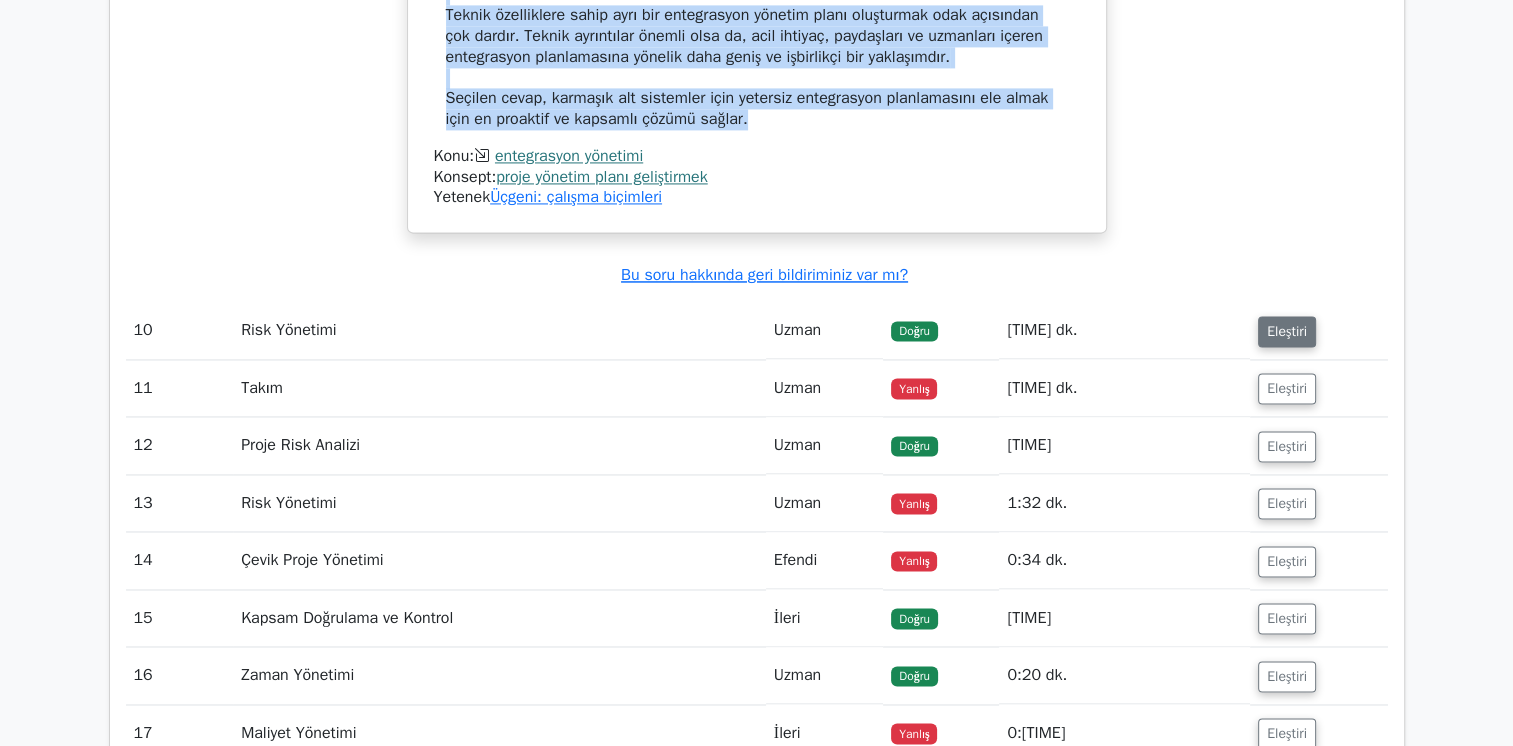click on "Eleştiri" at bounding box center (1287, 331) 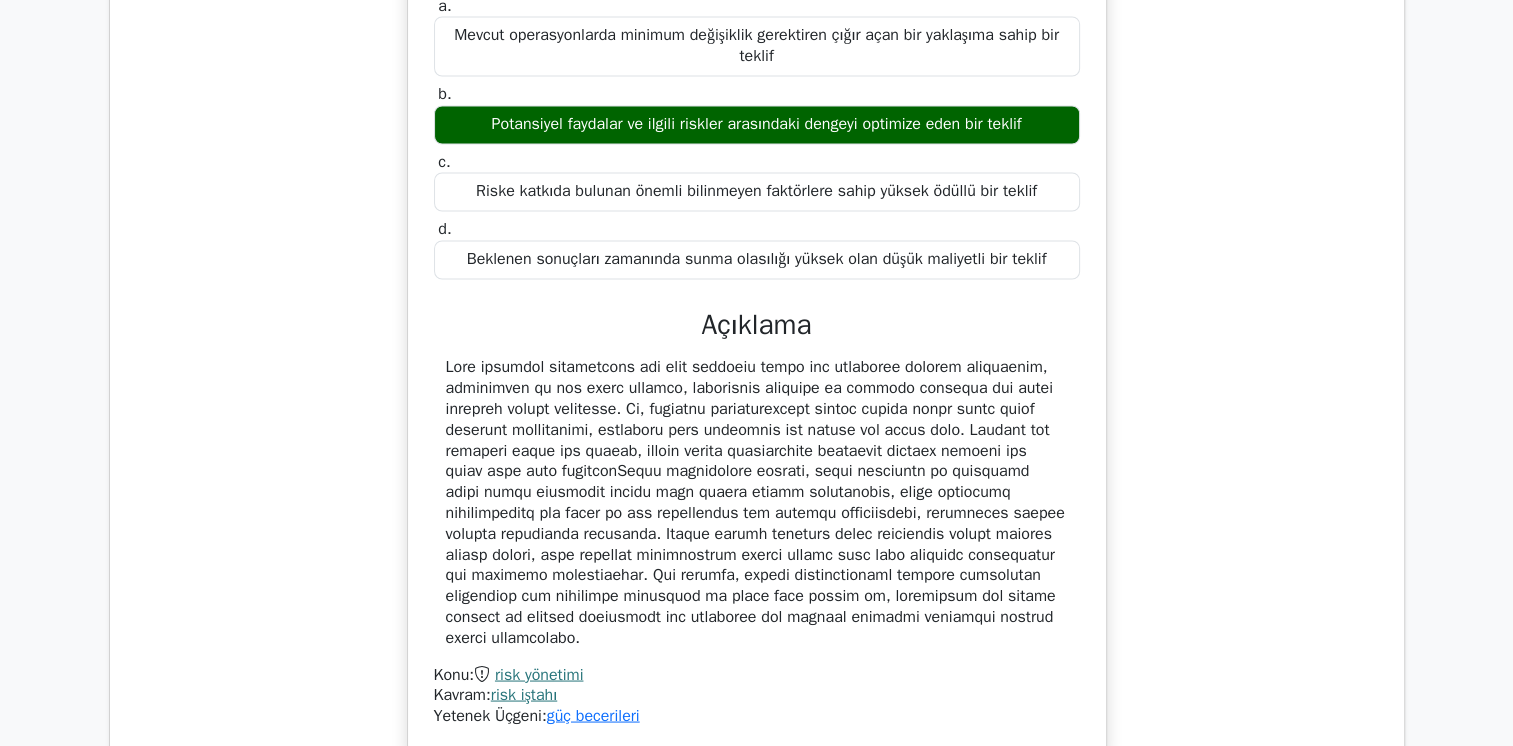 scroll, scrollTop: 10774, scrollLeft: 0, axis: vertical 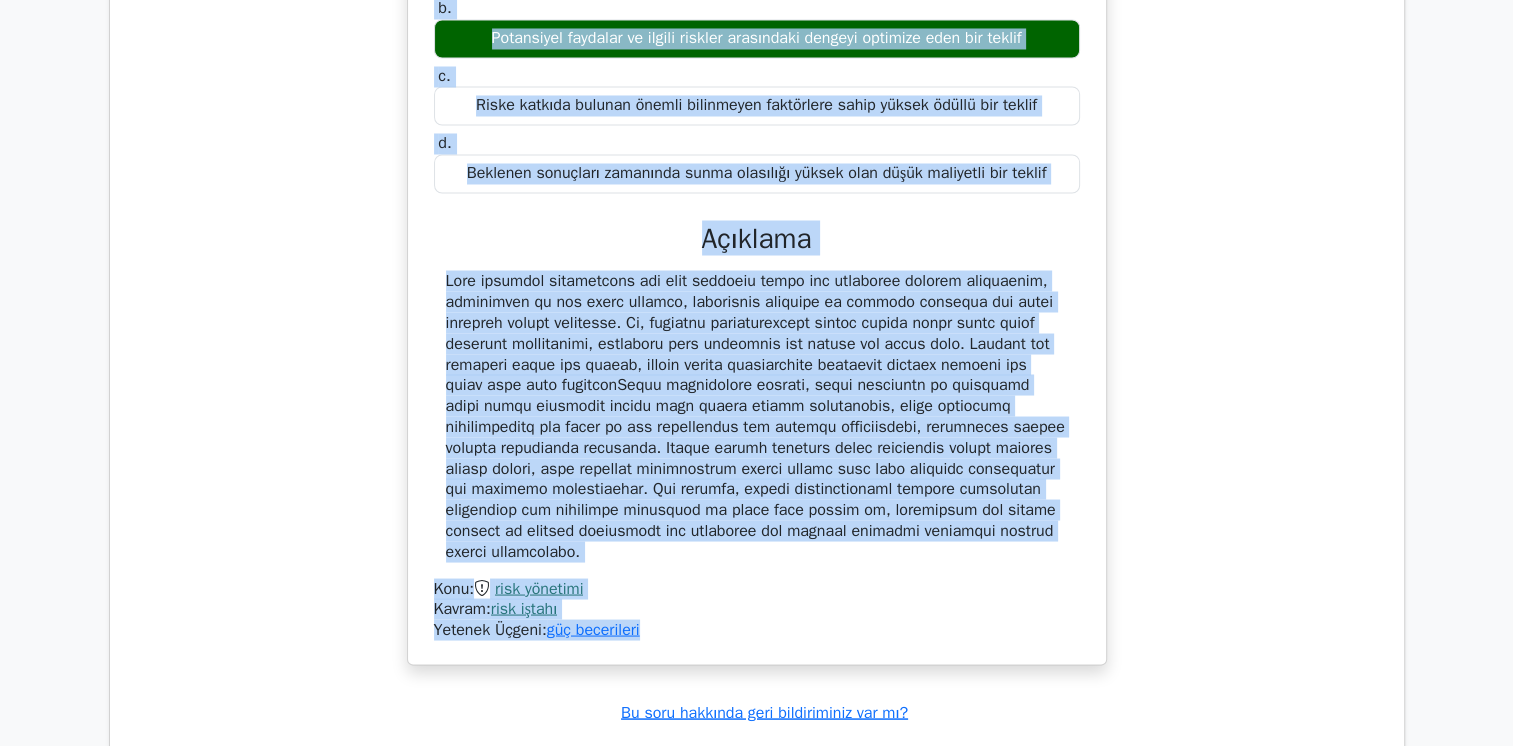 drag, startPoint x: 444, startPoint y: 155, endPoint x: 970, endPoint y: 499, distance: 628.4998 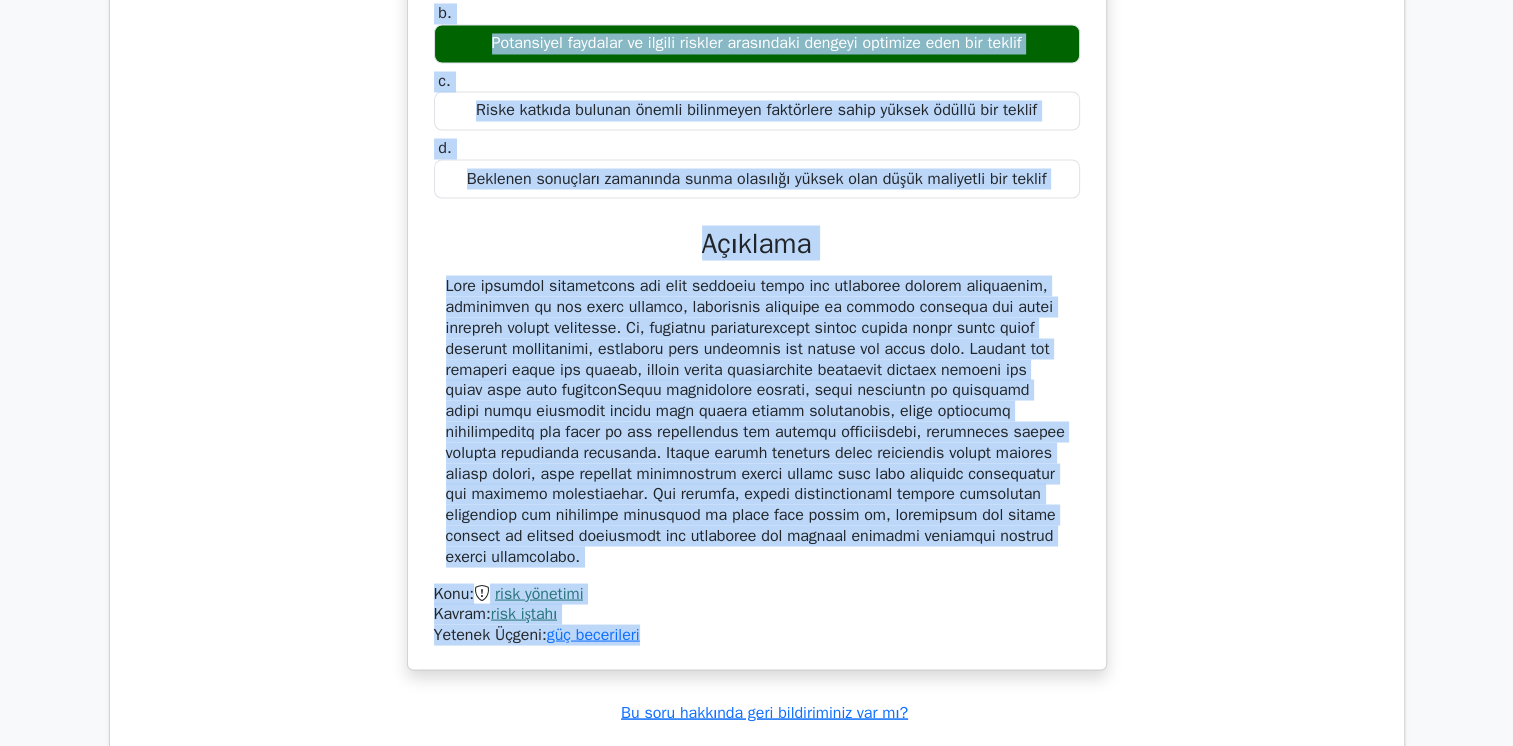 click on "Bir teknoloji firmasında Proje Yöneticisi olarak, son teknoloji bir proje için teklifleri gözden geçiriyorsunuz. Kuruluşunuzun orta derecede muhafazakar bir risk iştahına sahip olduğu göz önüne alındığında, hangi proje önerisini önermelisiniz?
a.
Mevcut operasyonlarda minimum değişiklik gerektiren çığır açan bir yaklaşıma sahip bir teklif
b.
Potansiyel faydalar ve ilgili riskler arasındaki dengeyi optimize eden bir teklif" at bounding box center (757, 234) 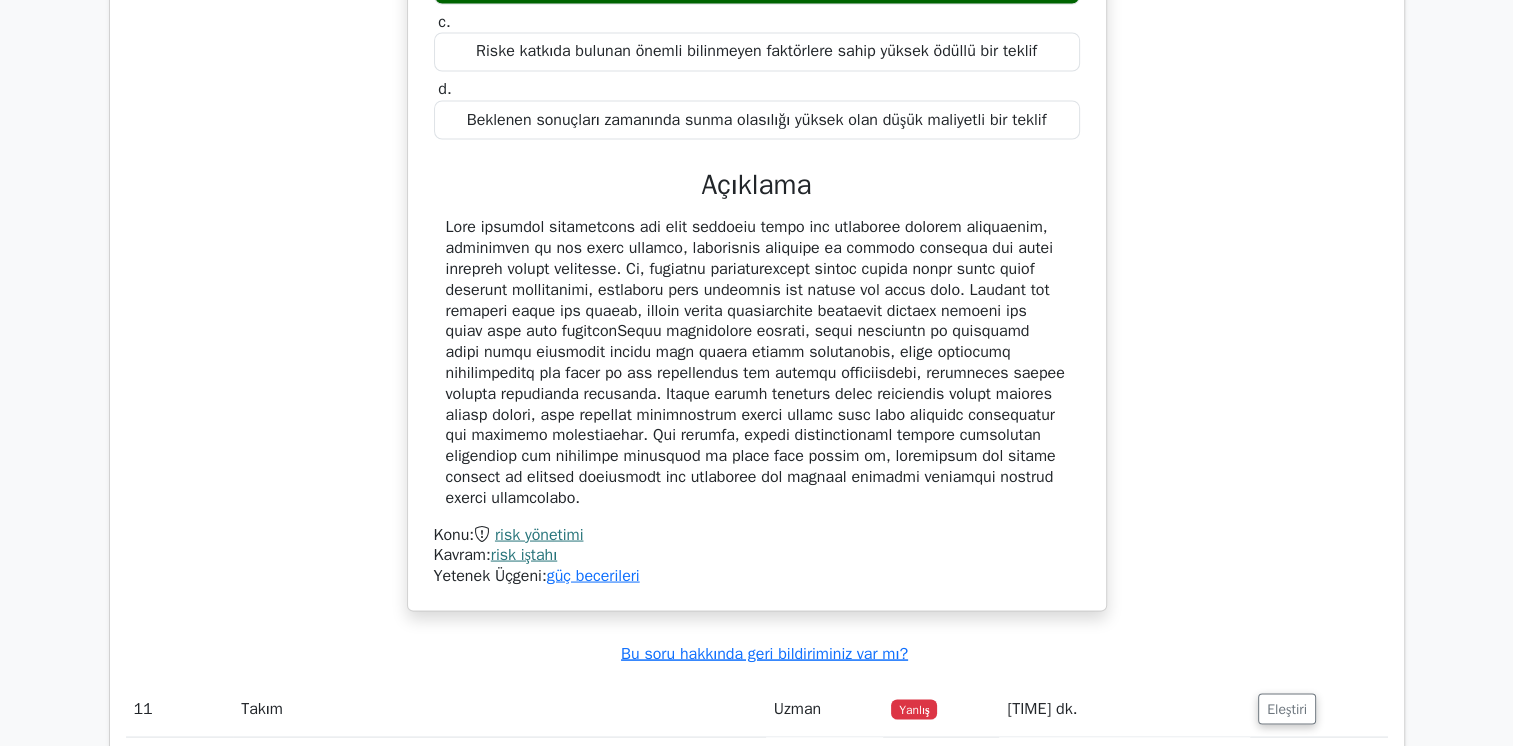 scroll, scrollTop: 11560, scrollLeft: 0, axis: vertical 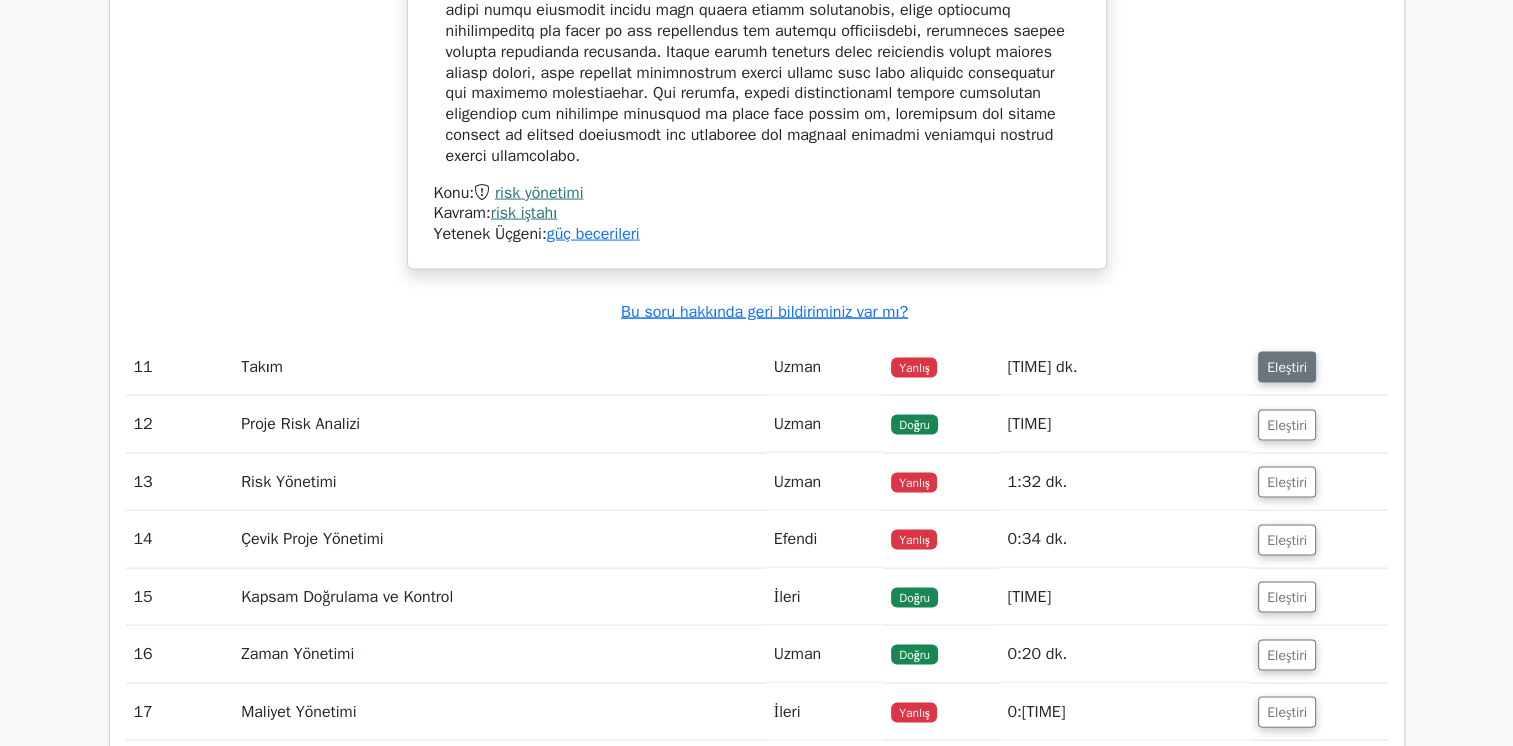 click on "Eleştiri" at bounding box center (1287, 367) 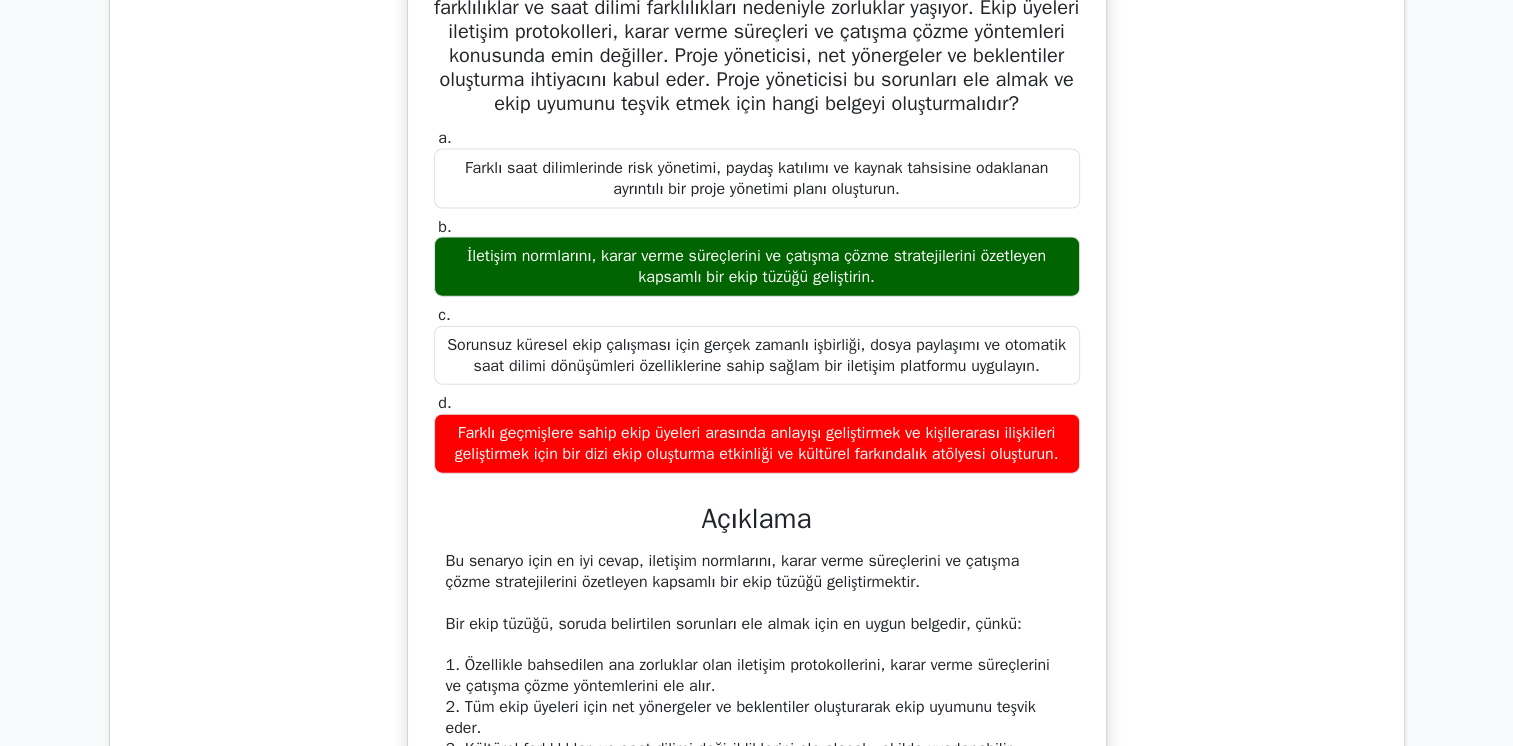 scroll, scrollTop: 12060, scrollLeft: 0, axis: vertical 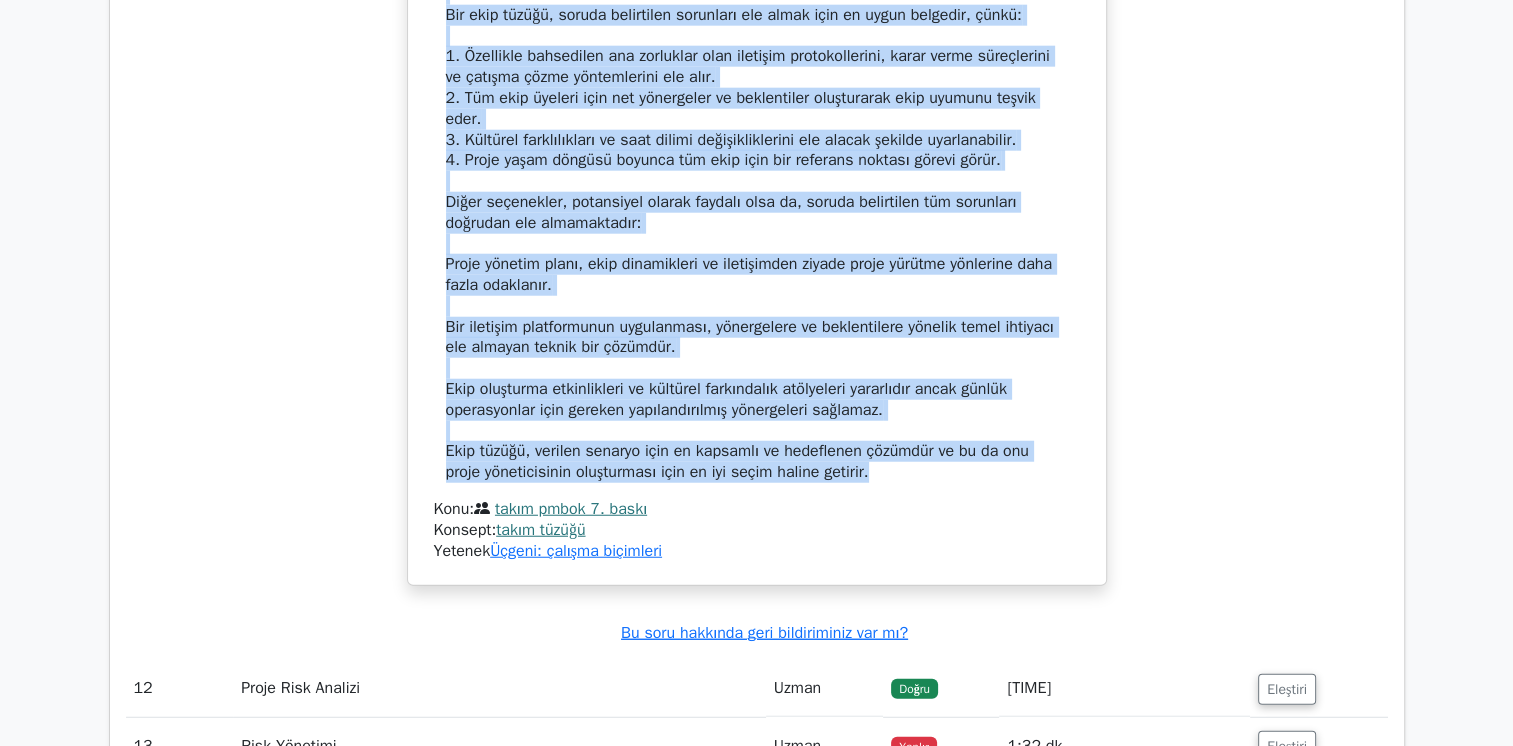 drag, startPoint x: 447, startPoint y: 71, endPoint x: 926, endPoint y: 453, distance: 612.6704 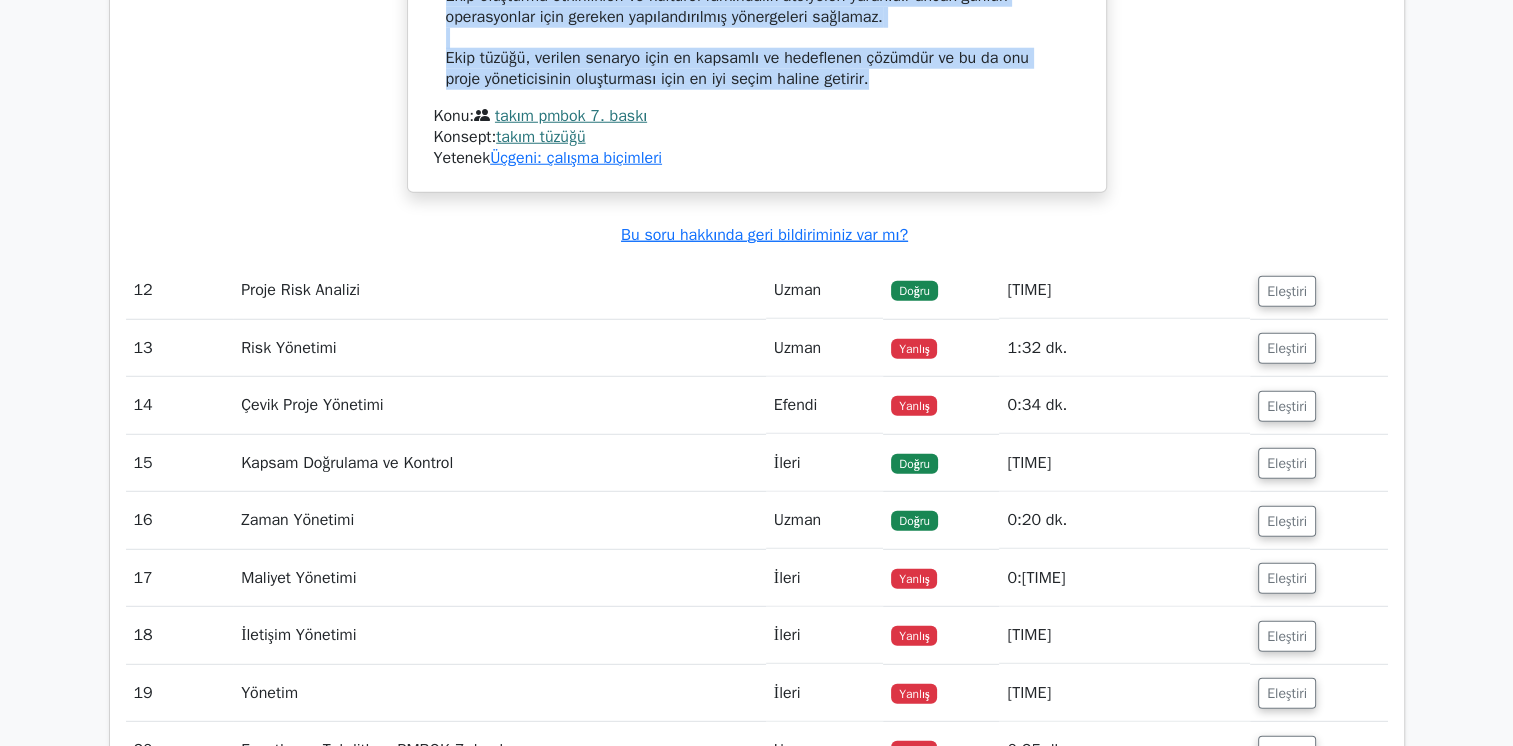 scroll, scrollTop: 13021, scrollLeft: 0, axis: vertical 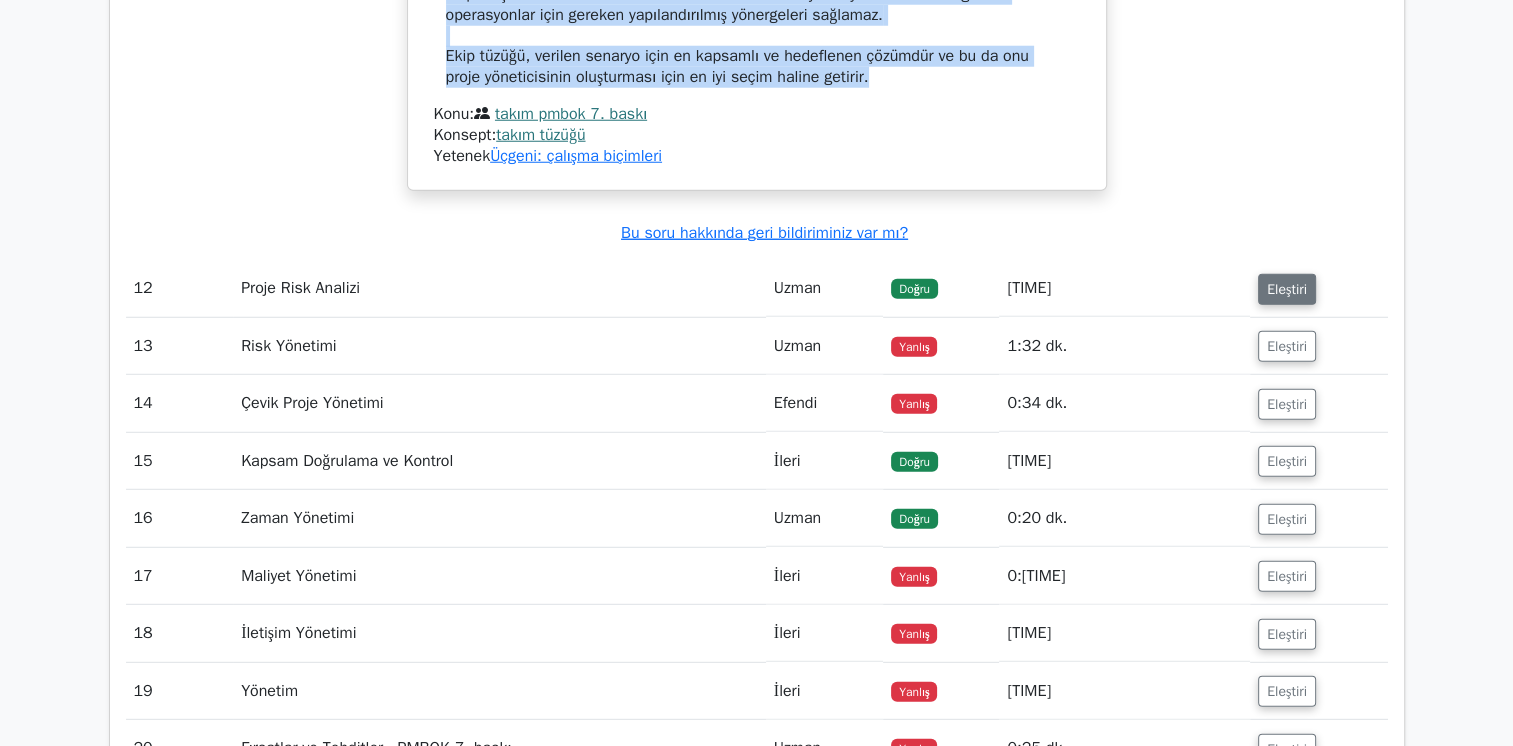 click on "Eleştiri" at bounding box center [1287, 289] 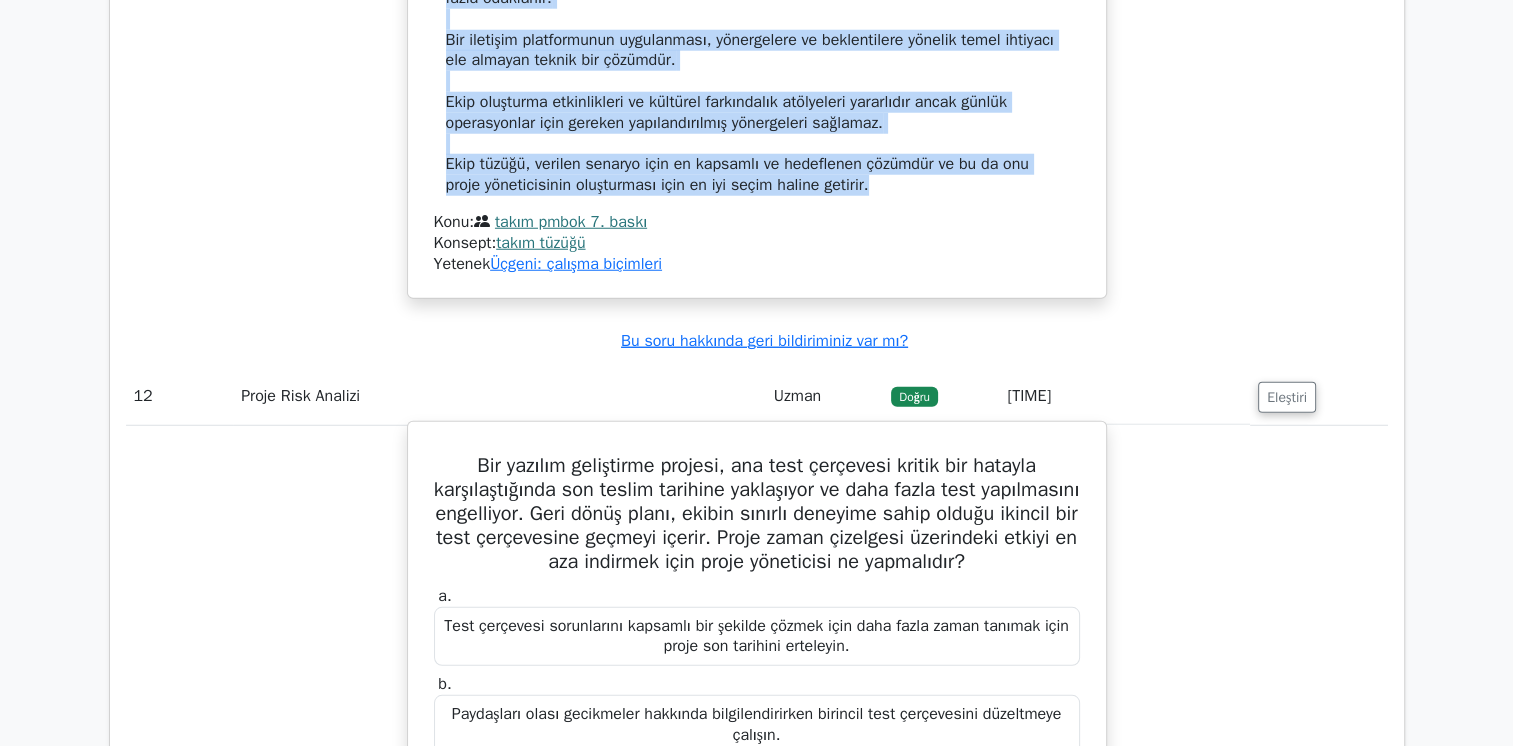 scroll, scrollTop: 13121, scrollLeft: 0, axis: vertical 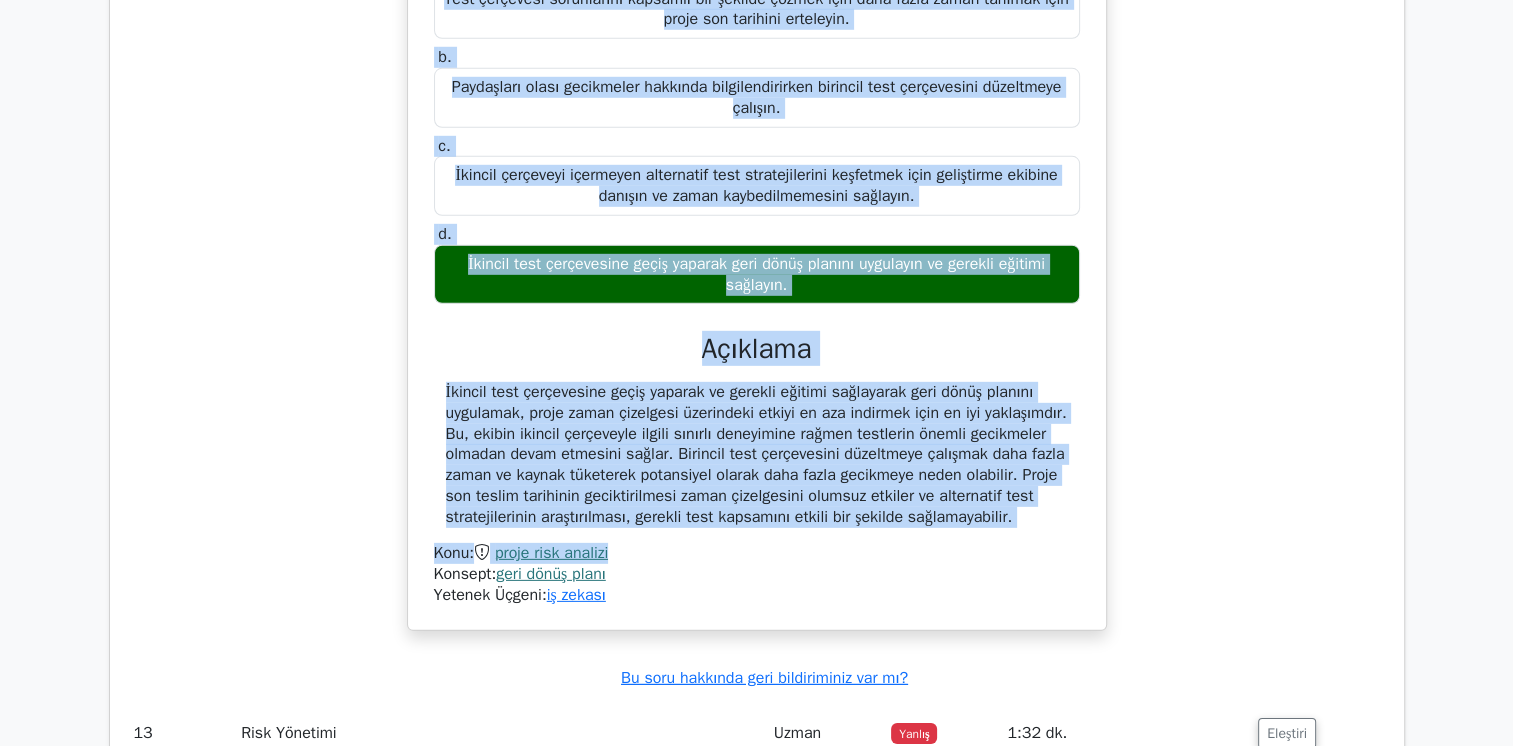 drag, startPoint x: 462, startPoint y: 222, endPoint x: 823, endPoint y: 533, distance: 476.48926 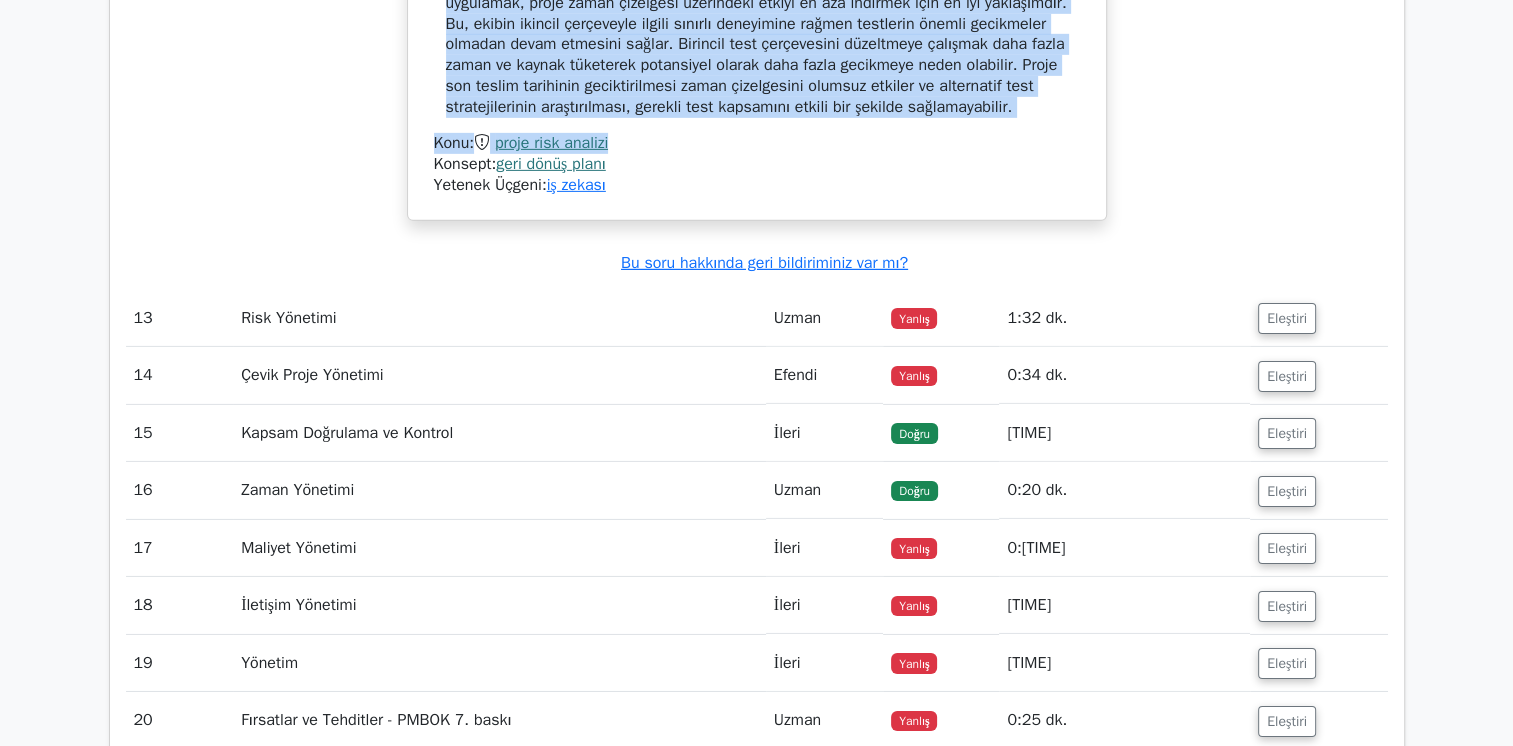 scroll, scrollTop: 14040, scrollLeft: 0, axis: vertical 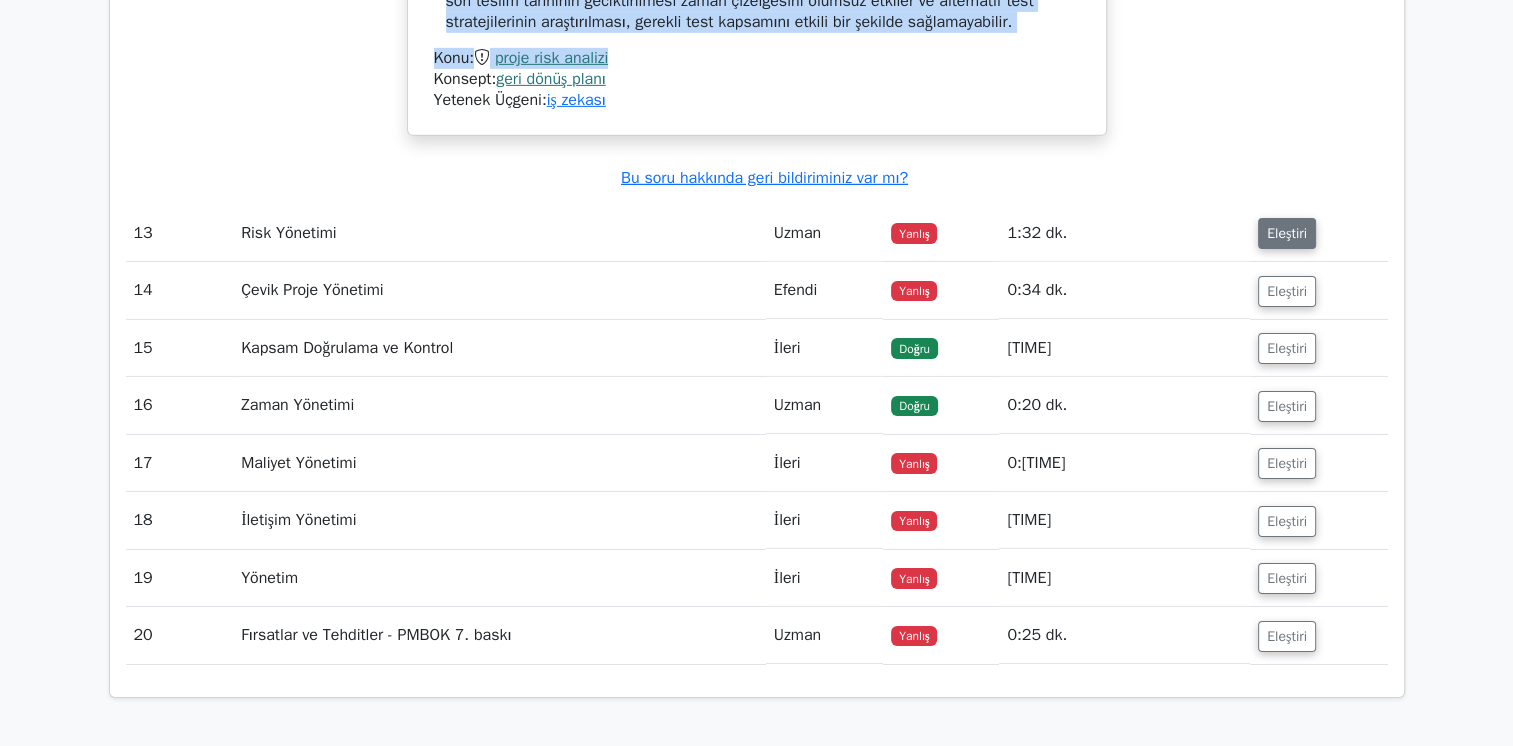 click on "Eleştiri" at bounding box center [1287, 233] 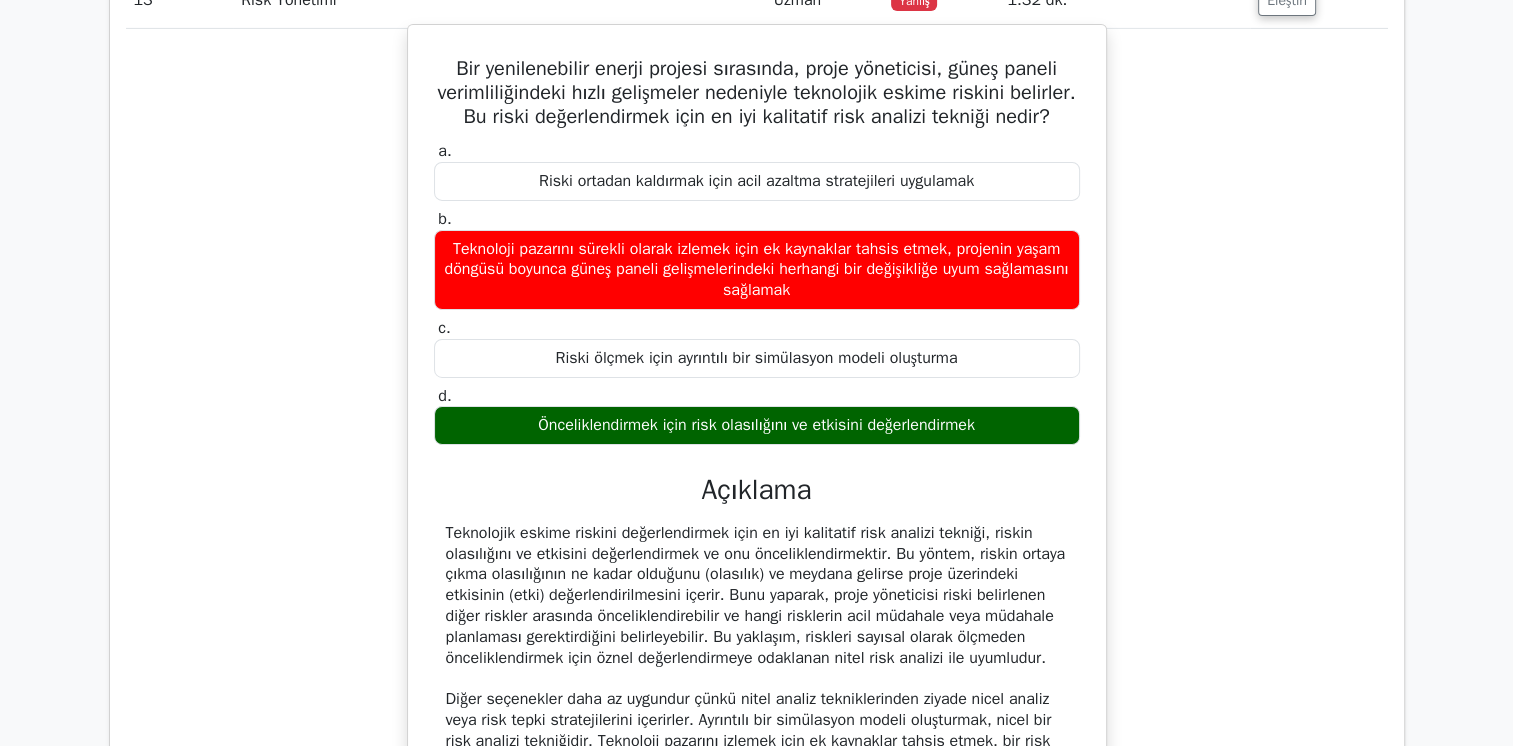 scroll, scrollTop: 14240, scrollLeft: 0, axis: vertical 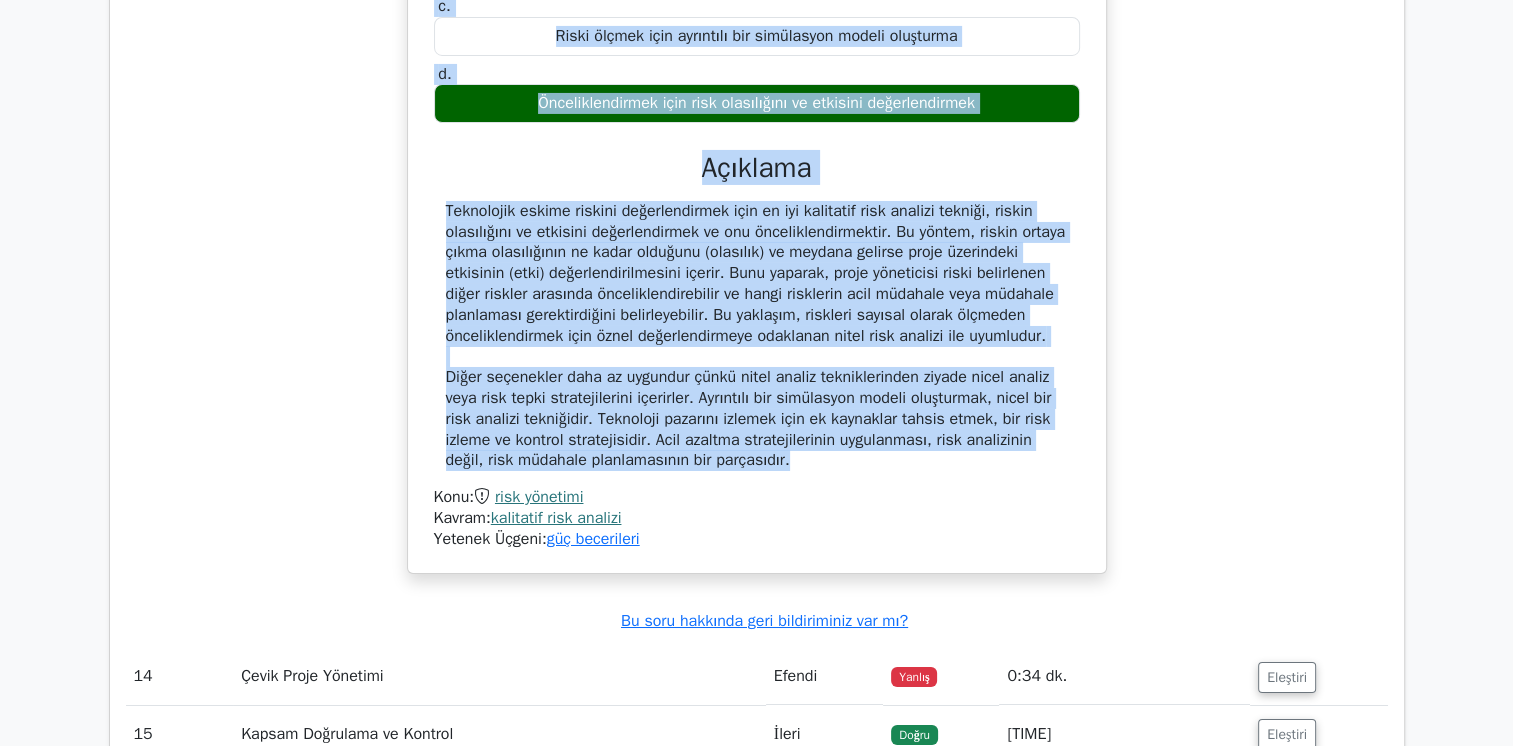 drag, startPoint x: 445, startPoint y: 96, endPoint x: 840, endPoint y: 512, distance: 573.6558 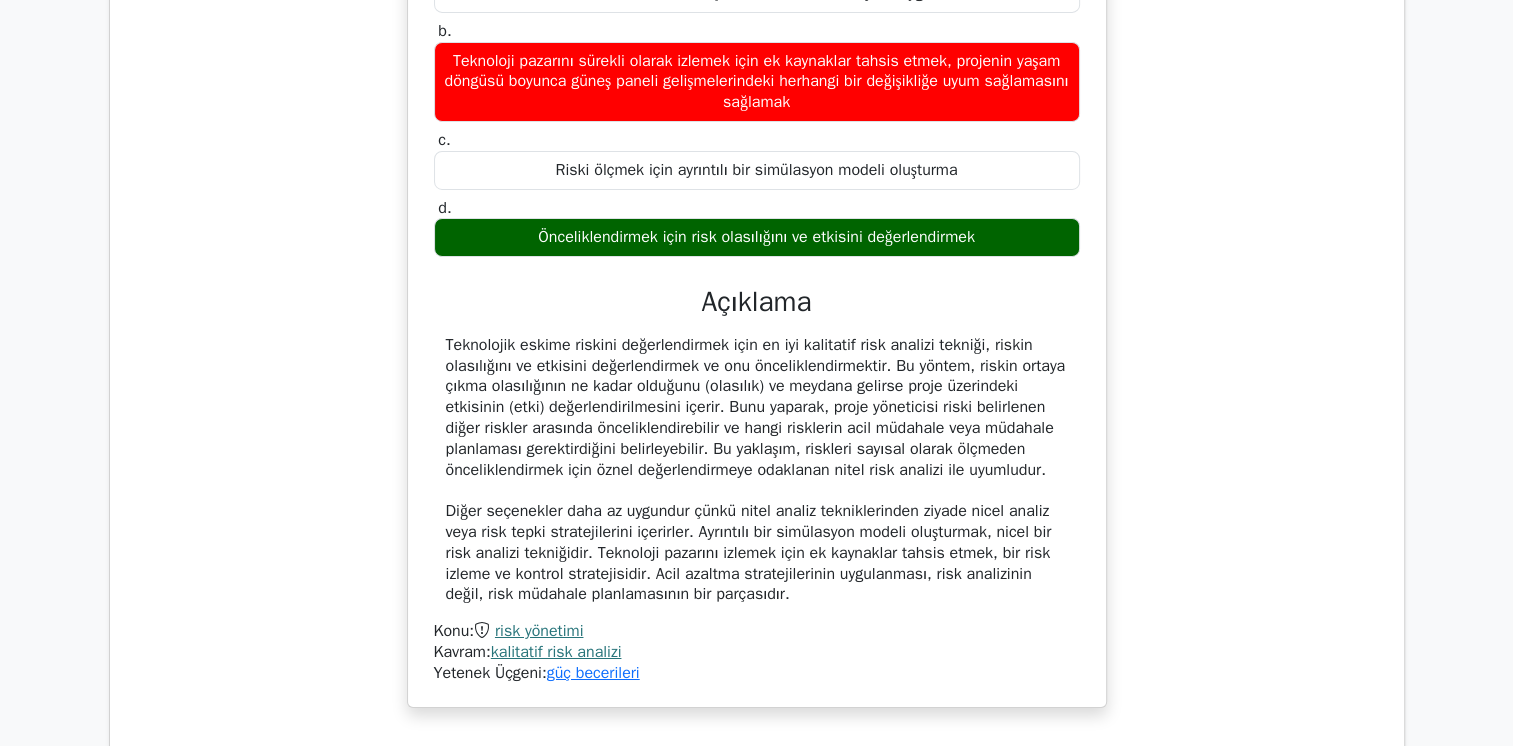 scroll, scrollTop: 14495, scrollLeft: 0, axis: vertical 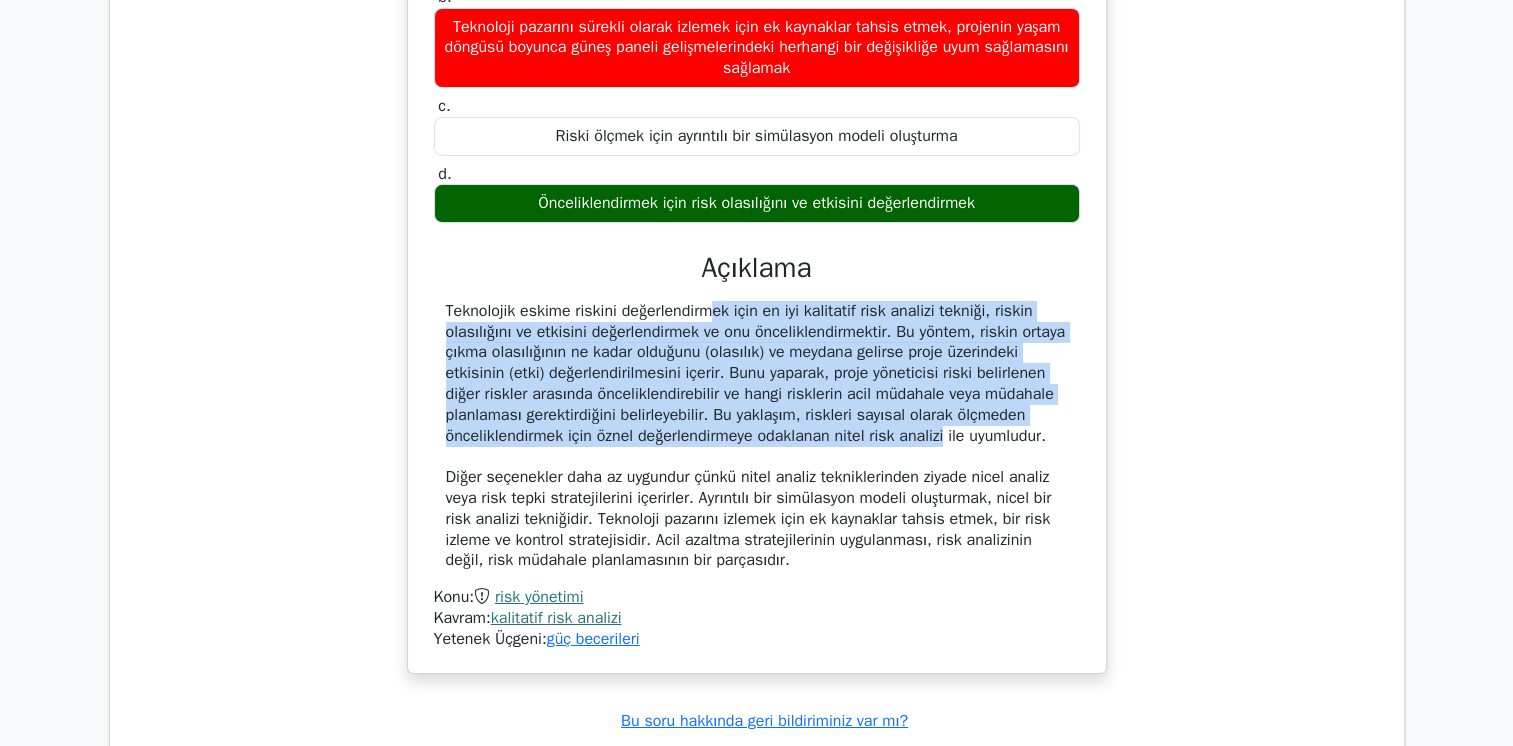 drag, startPoint x: 705, startPoint y: 326, endPoint x: 1018, endPoint y: 459, distance: 340.0853 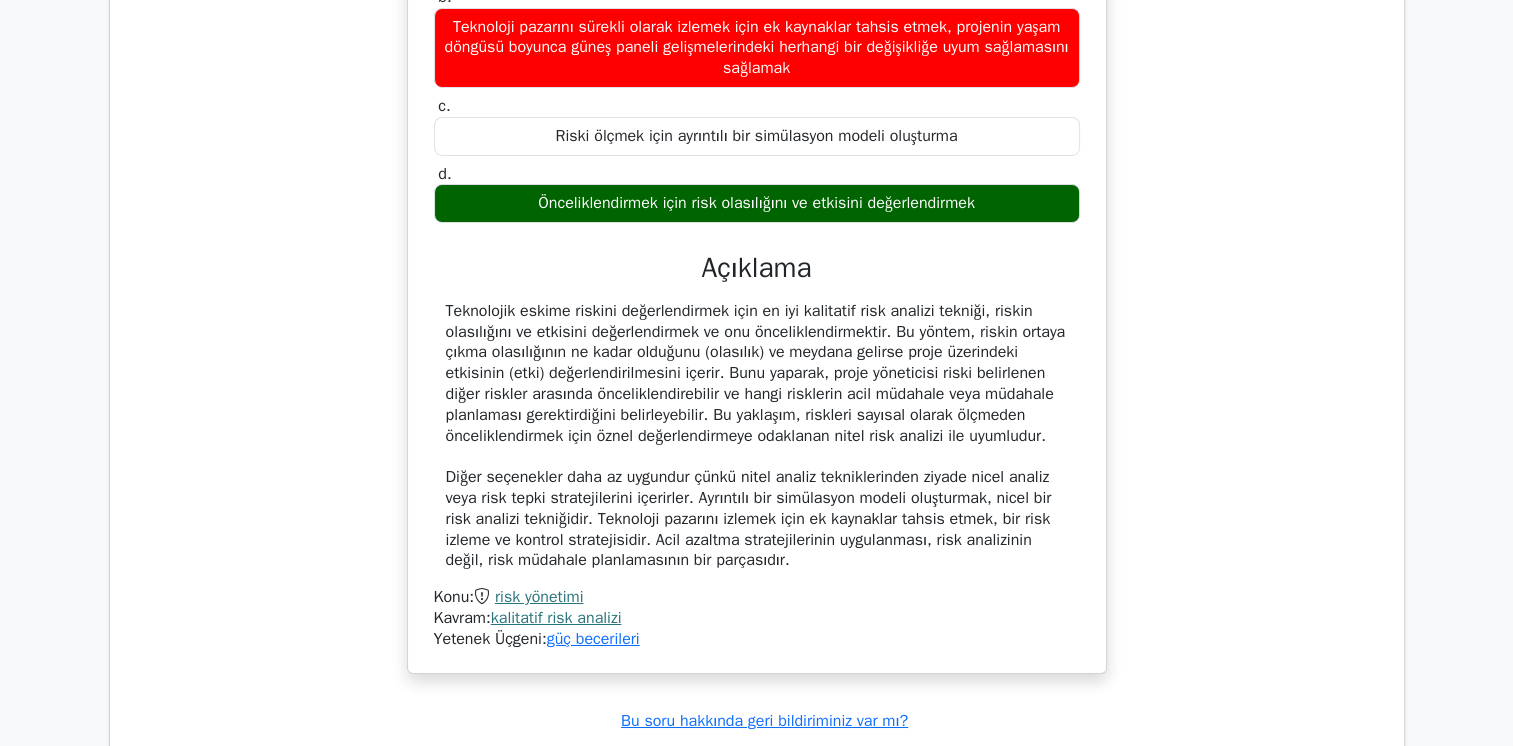drag, startPoint x: 1018, startPoint y: 459, endPoint x: 874, endPoint y: 501, distance: 150 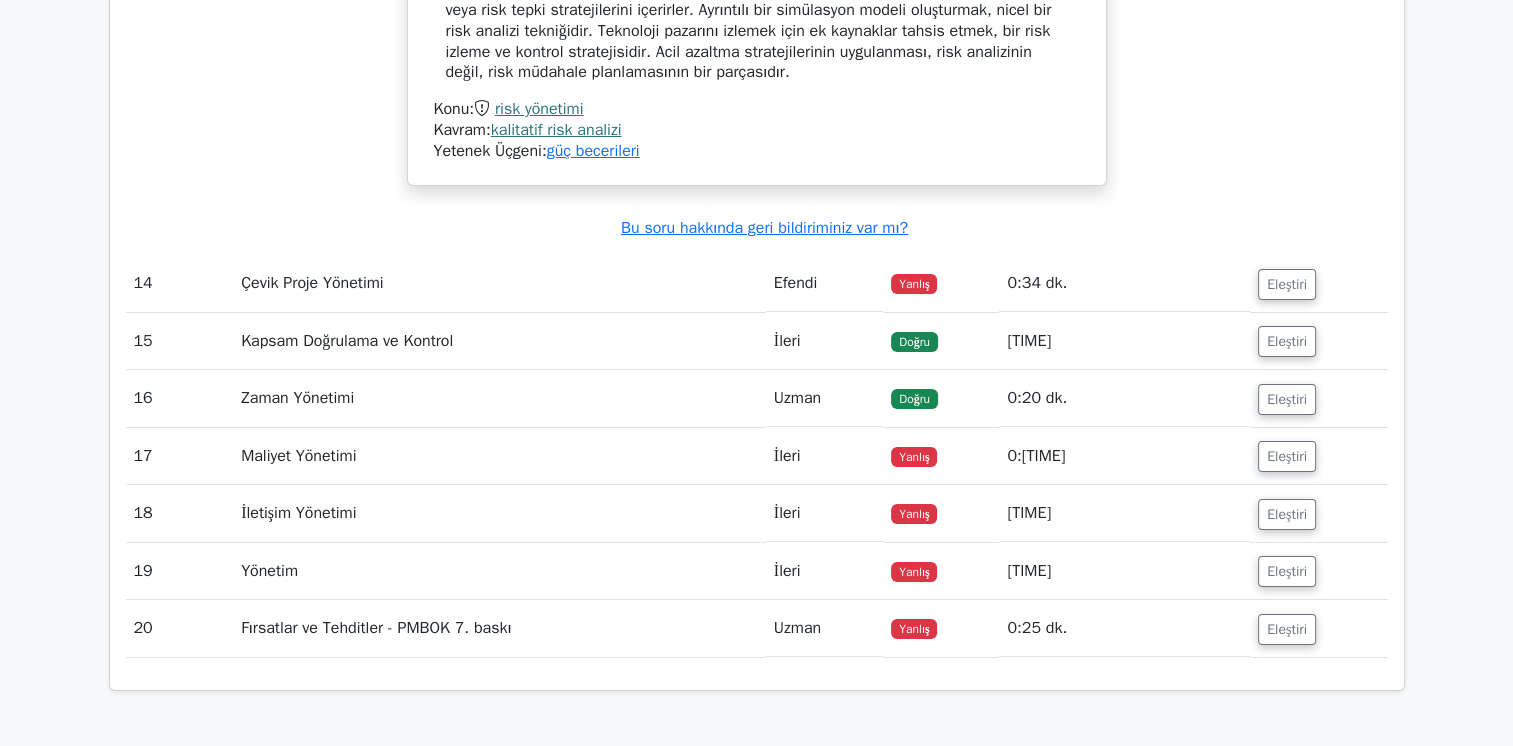 scroll, scrollTop: 14995, scrollLeft: 0, axis: vertical 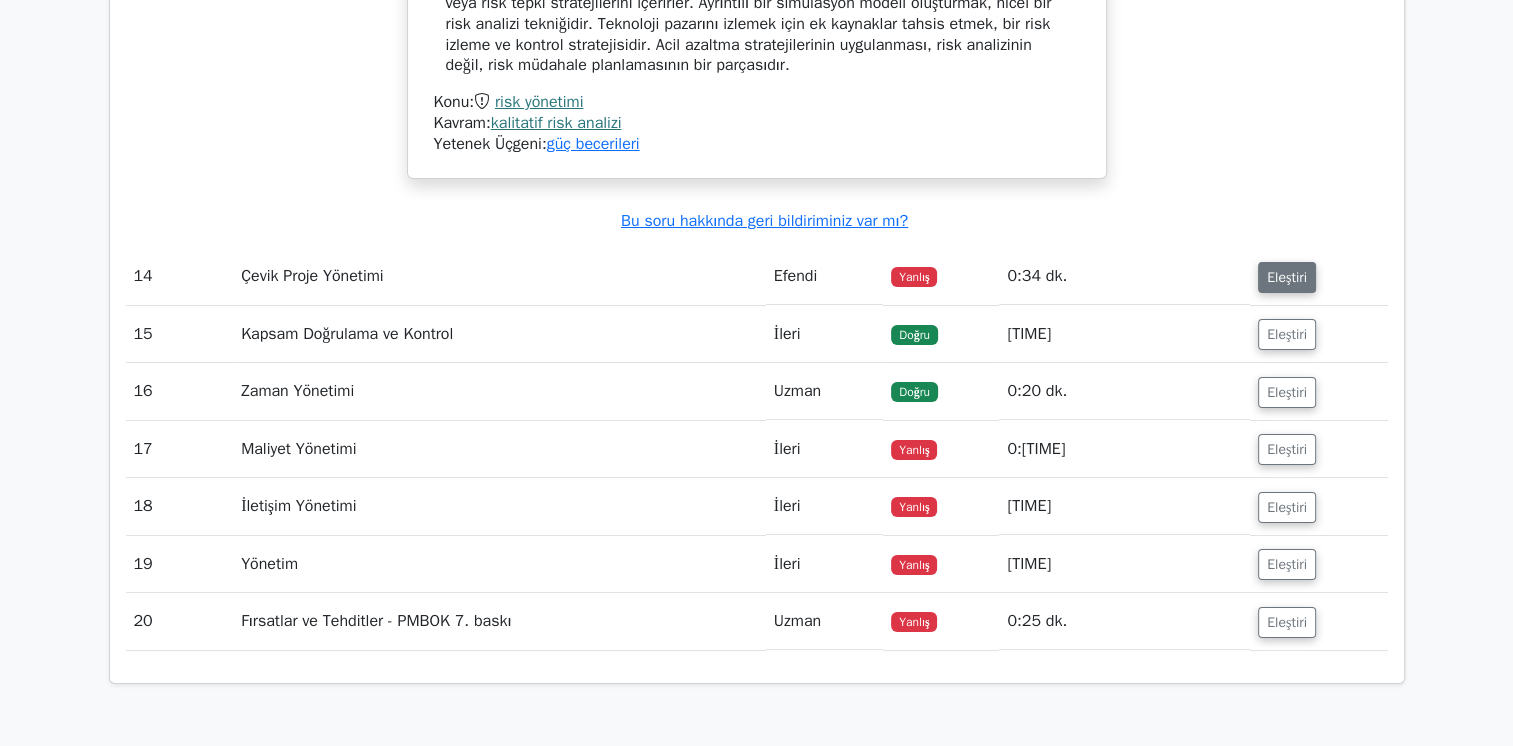 click on "Eleştiri" at bounding box center [1287, 277] 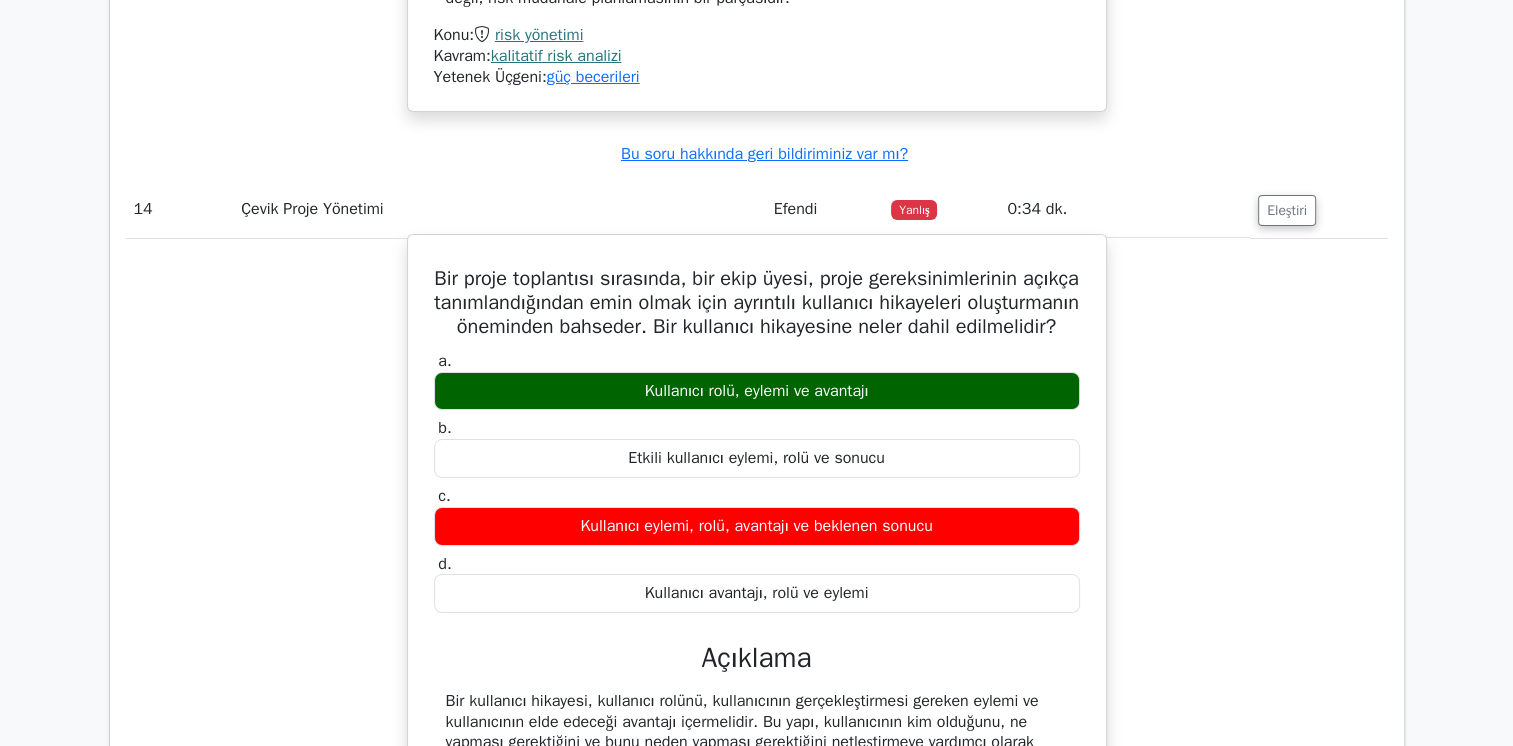 scroll, scrollTop: 14995, scrollLeft: 0, axis: vertical 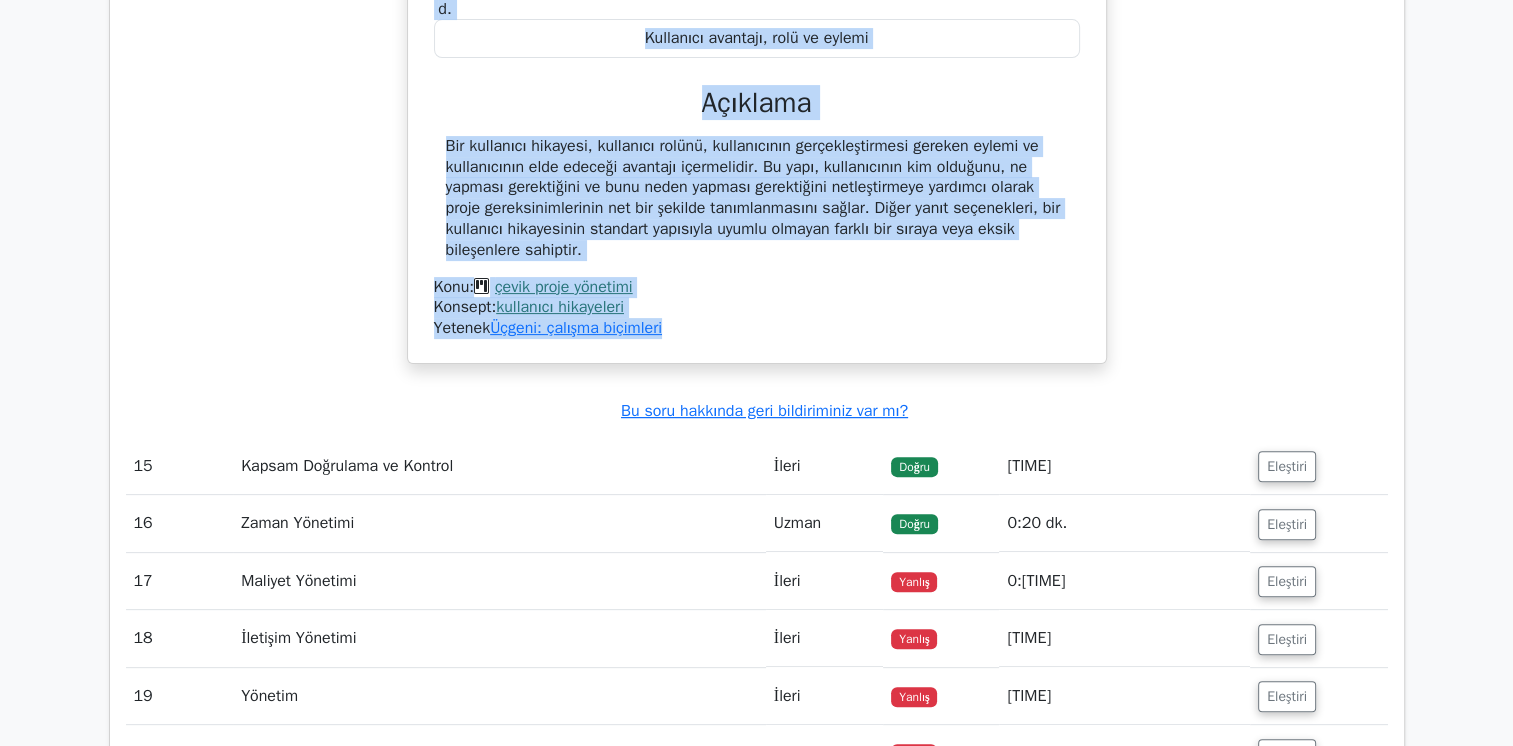 drag, startPoint x: 454, startPoint y: 383, endPoint x: 730, endPoint y: 428, distance: 279.6444 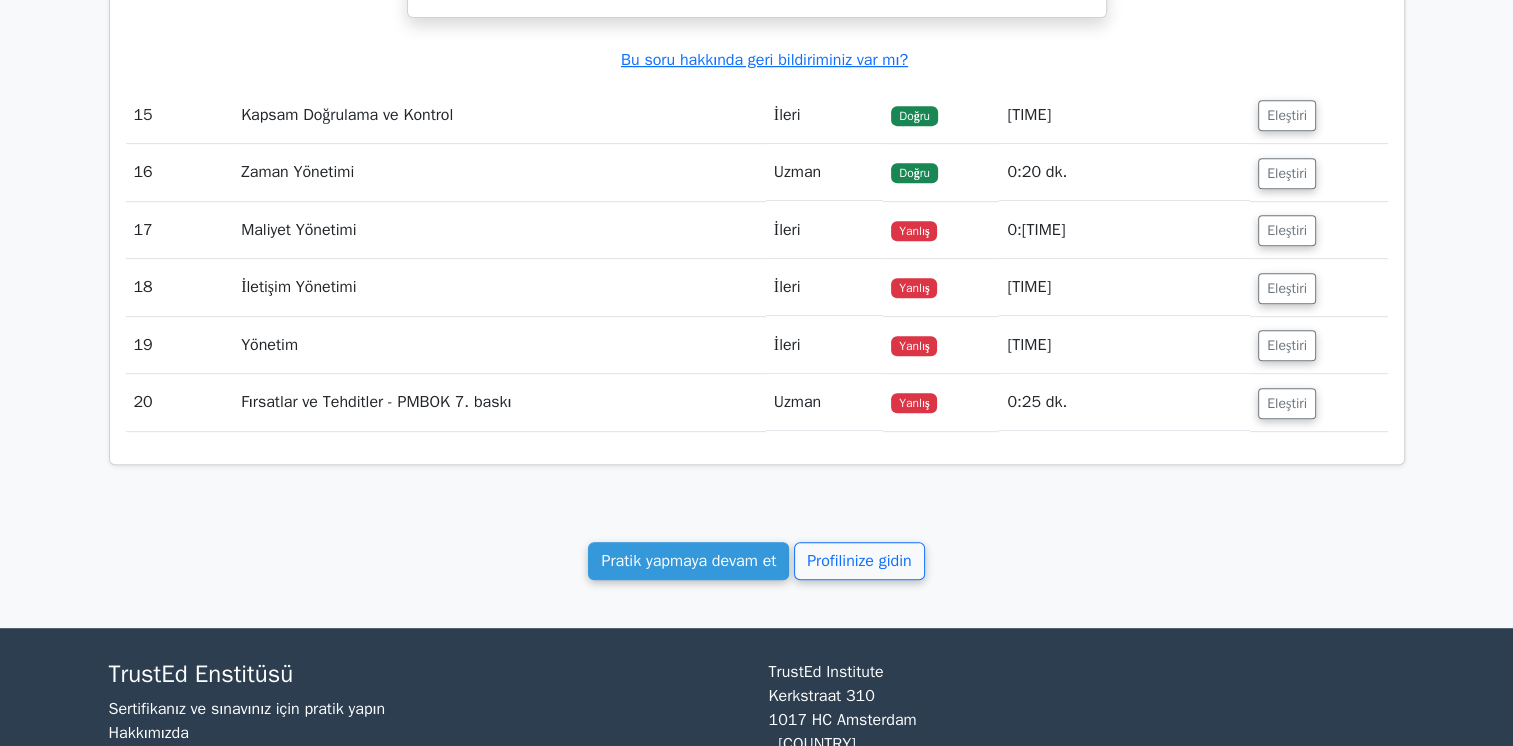 scroll, scrollTop: 16017, scrollLeft: 0, axis: vertical 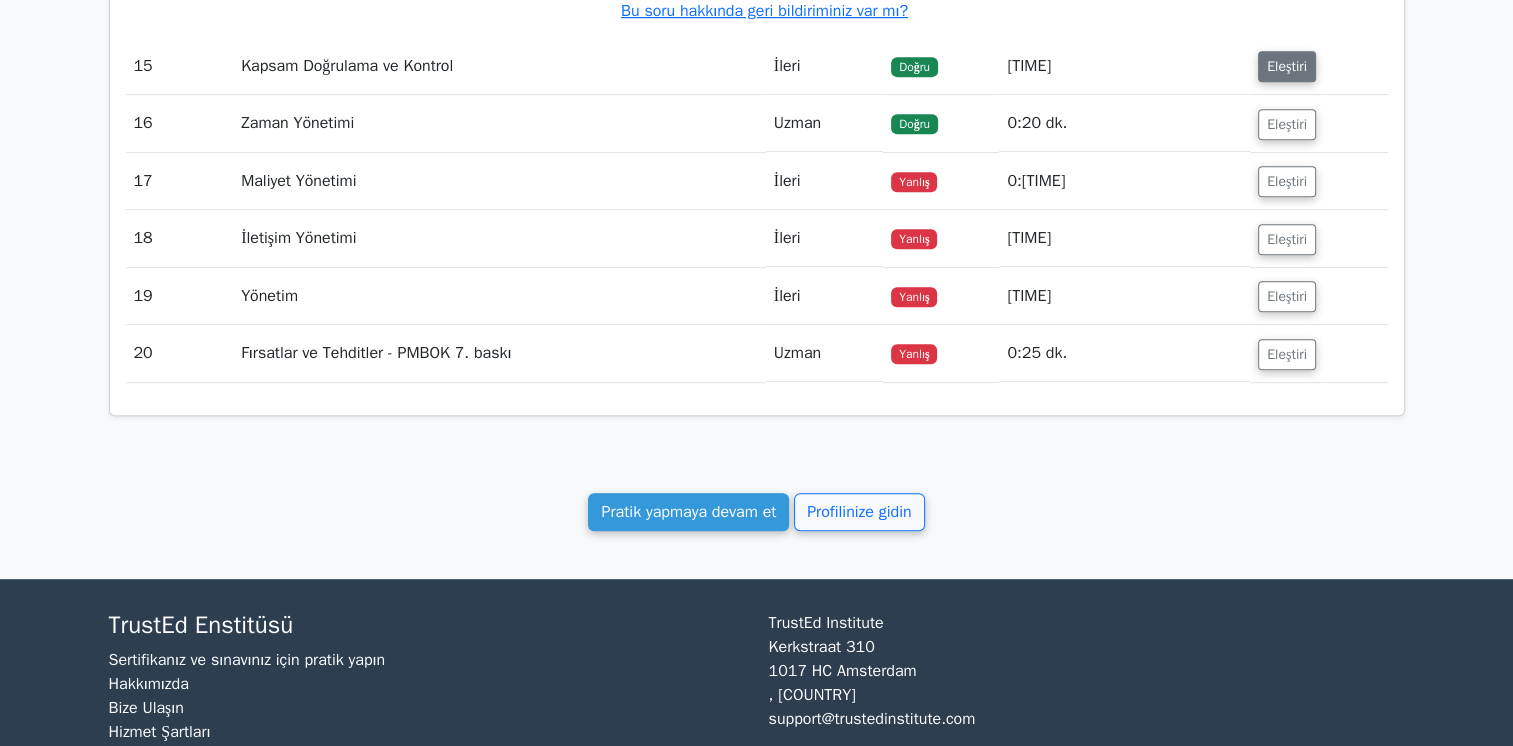 click on "Eleştiri" at bounding box center (1287, 66) 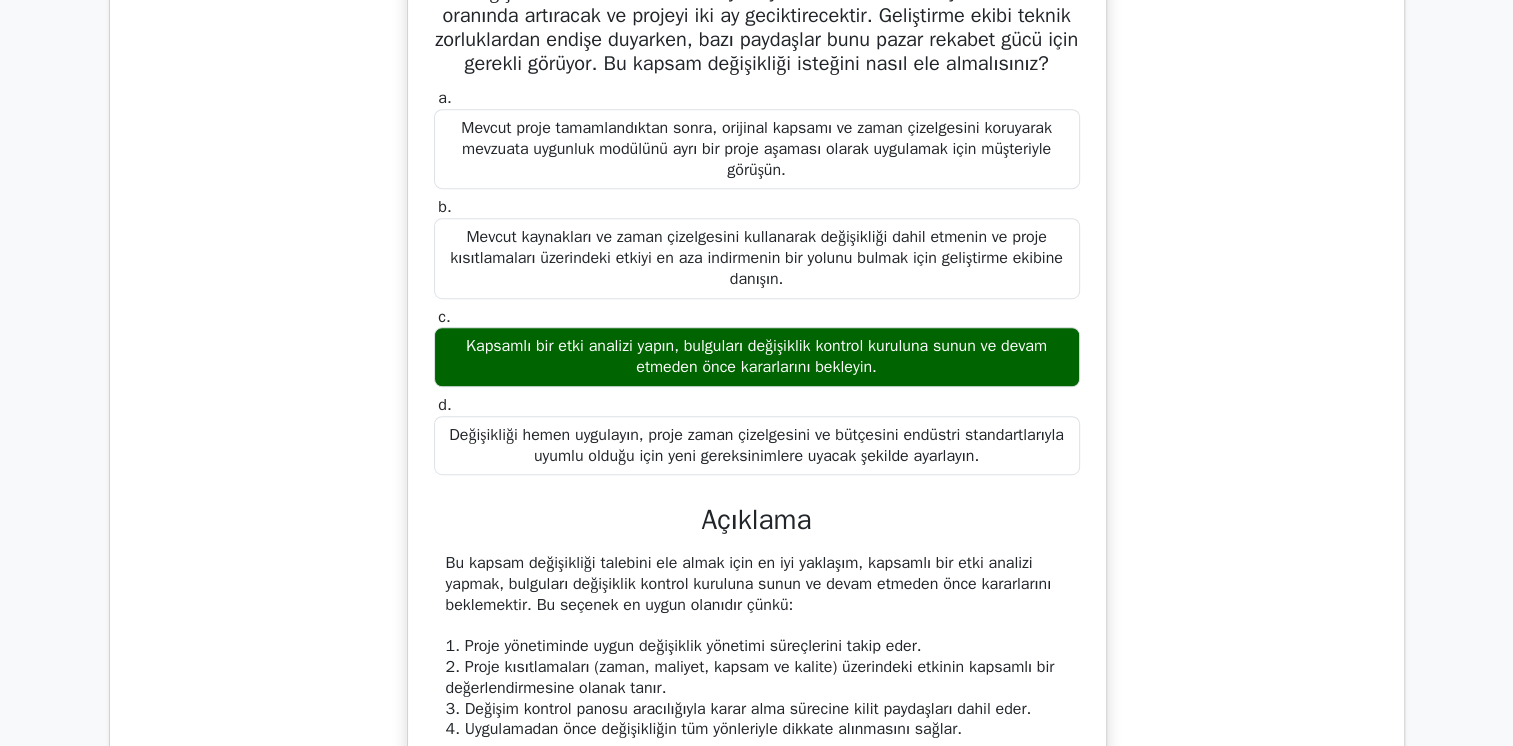 scroll, scrollTop: 16117, scrollLeft: 0, axis: vertical 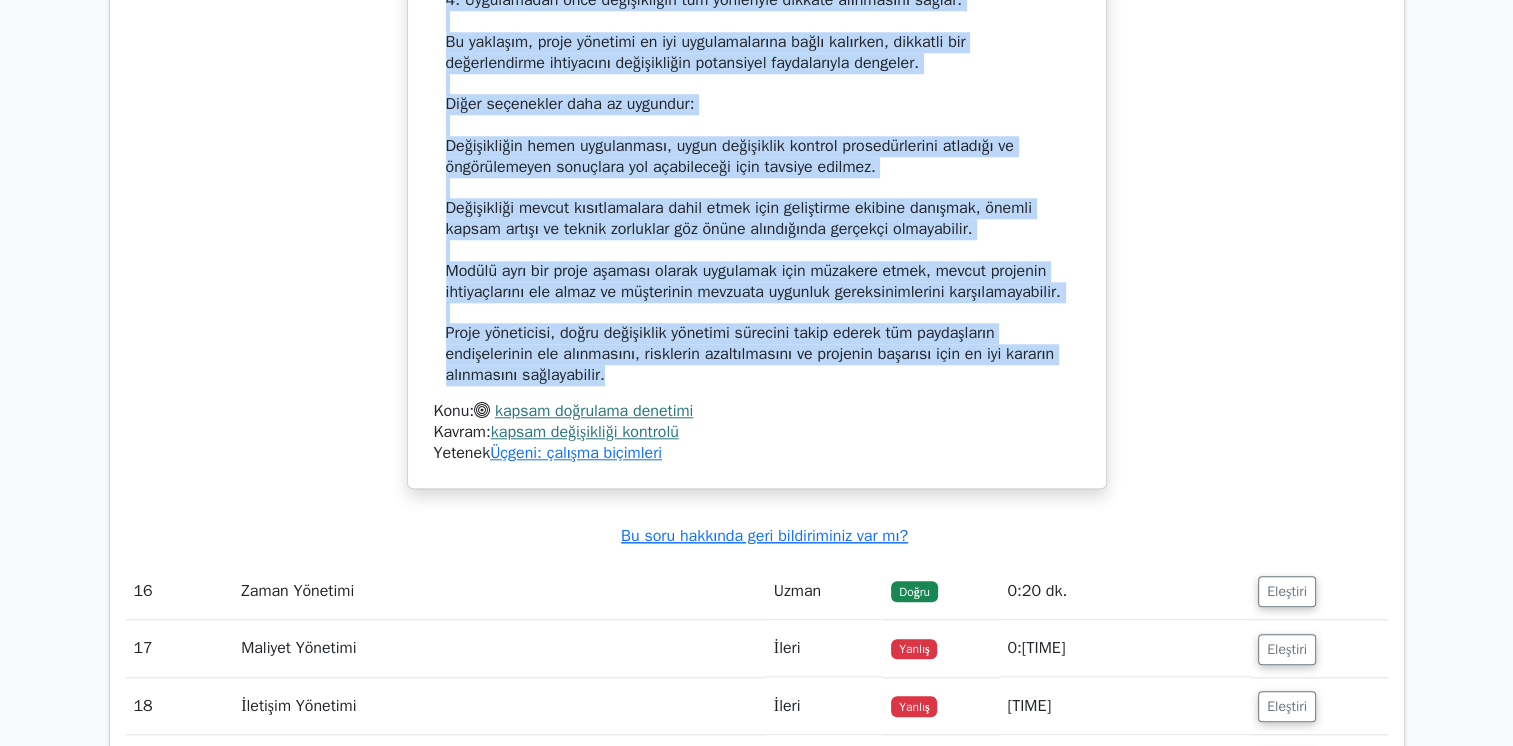 drag, startPoint x: 447, startPoint y: 92, endPoint x: 875, endPoint y: 488, distance: 583.0952 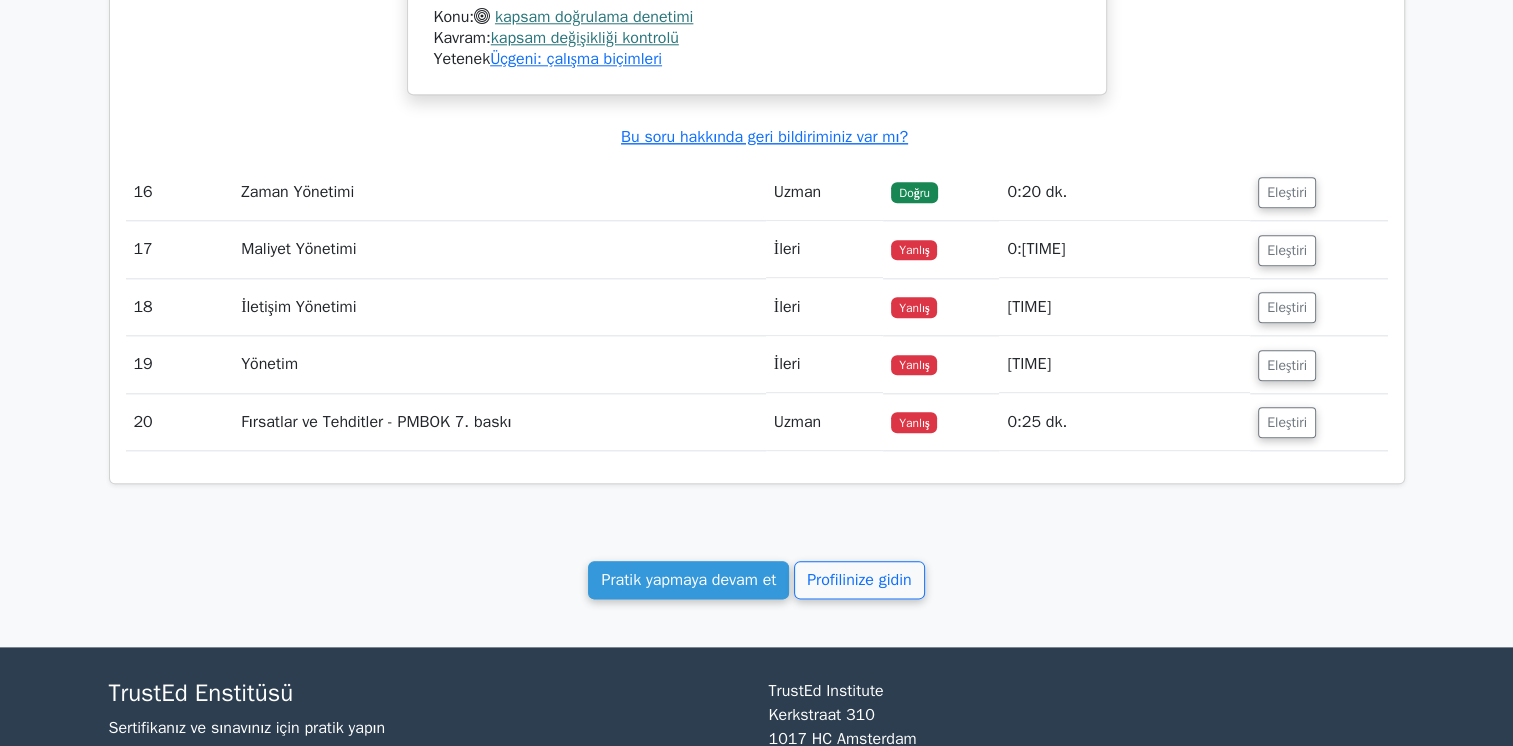 scroll, scrollTop: 17361, scrollLeft: 0, axis: vertical 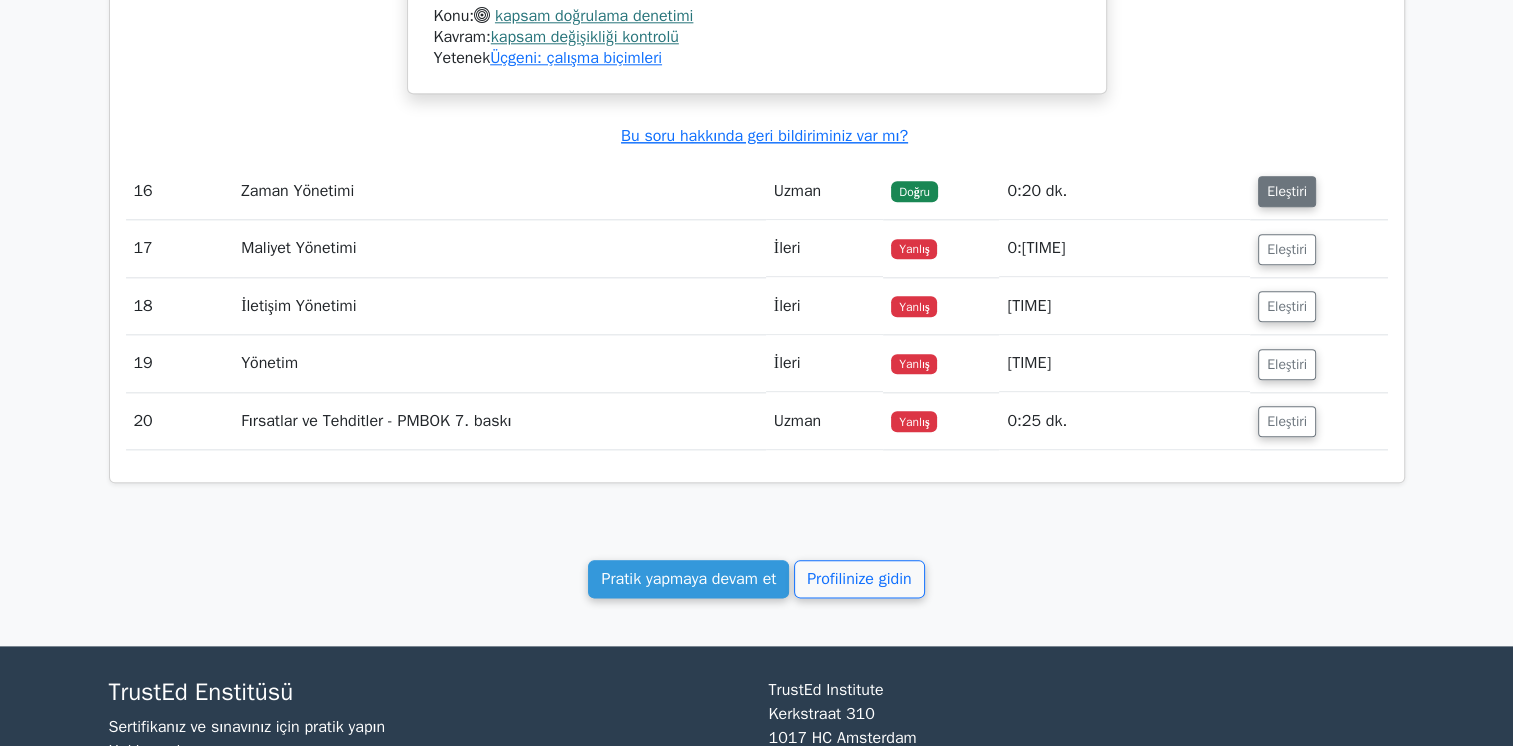 click on "Eleştiri" at bounding box center (1287, 191) 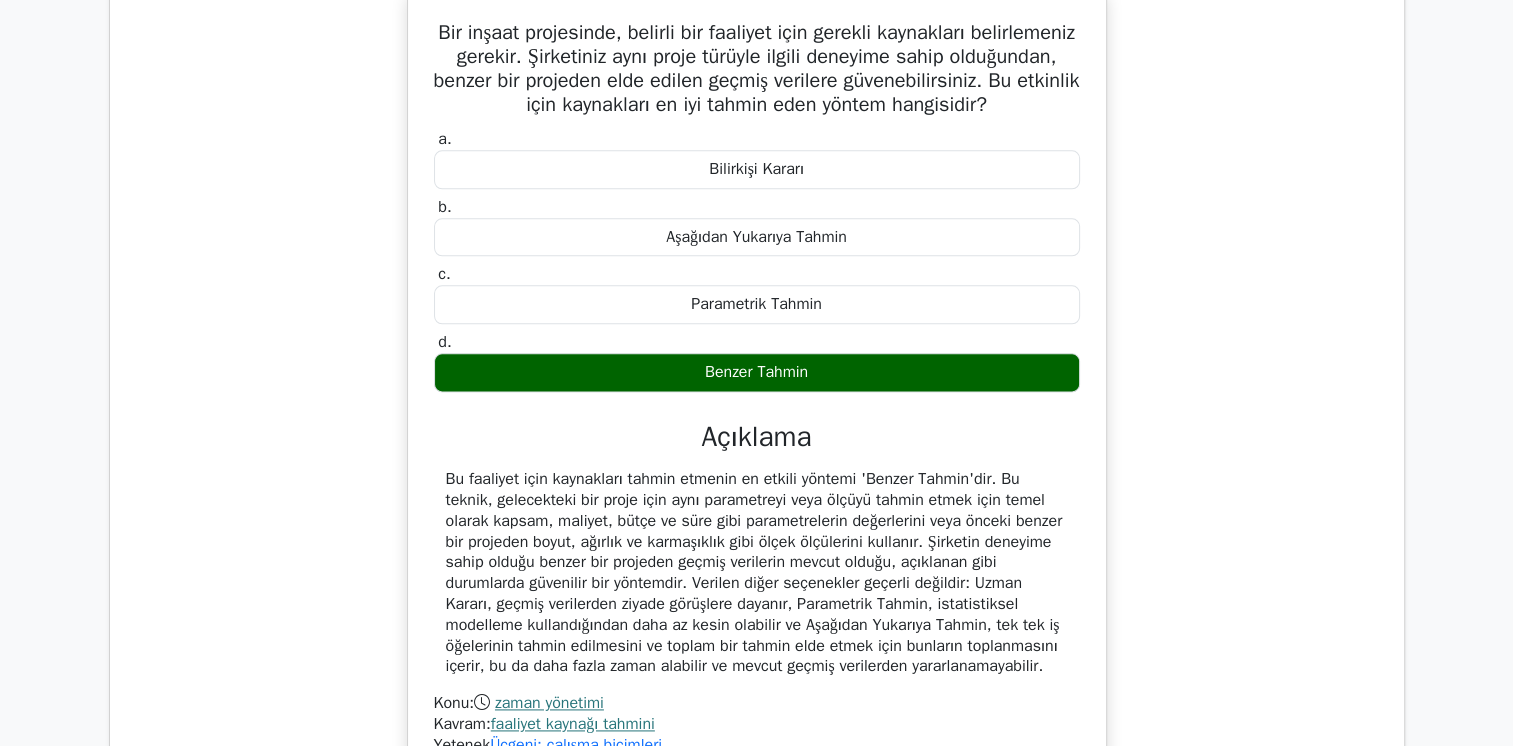 scroll, scrollTop: 17561, scrollLeft: 0, axis: vertical 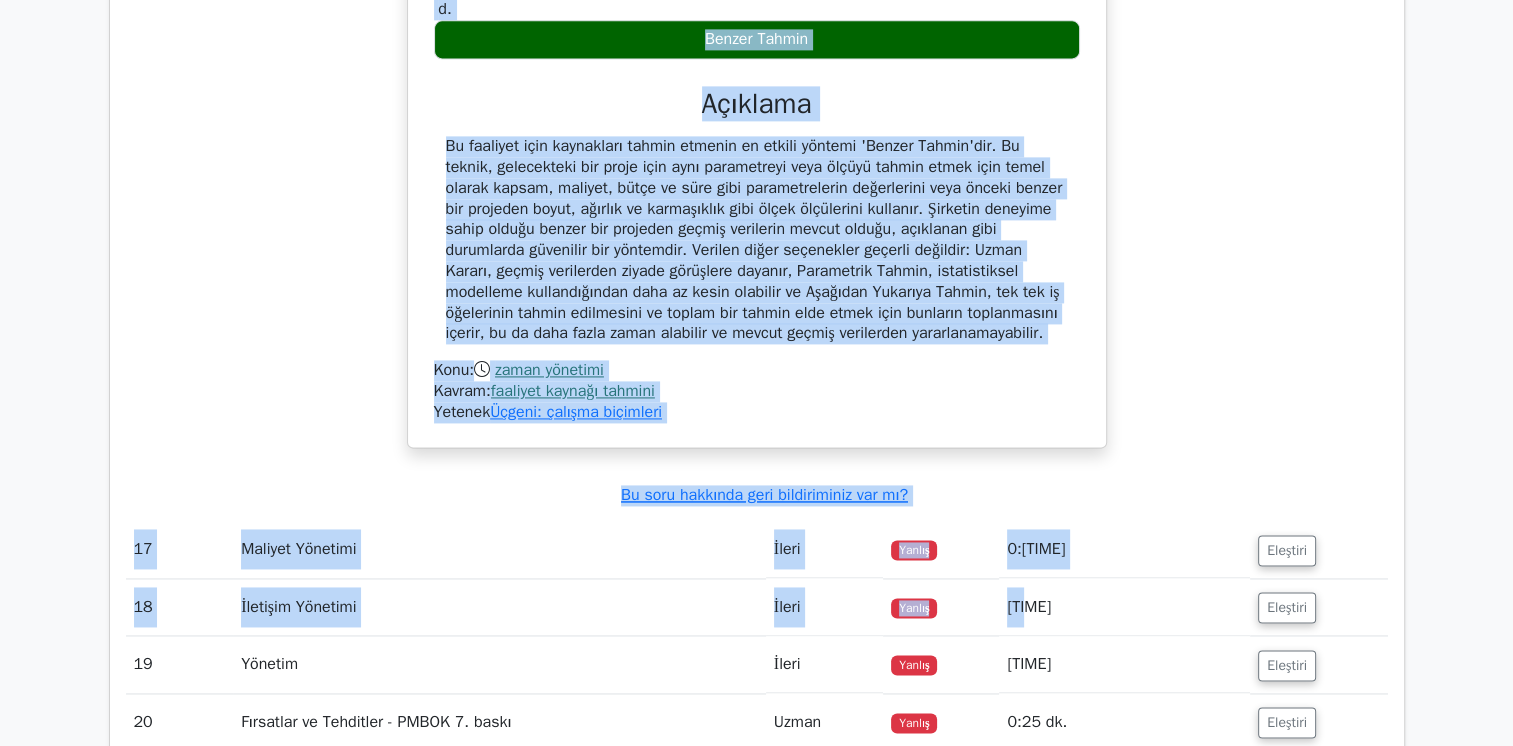 drag, startPoint x: 476, startPoint y: 158, endPoint x: 1050, endPoint y: 464, distance: 650.4706 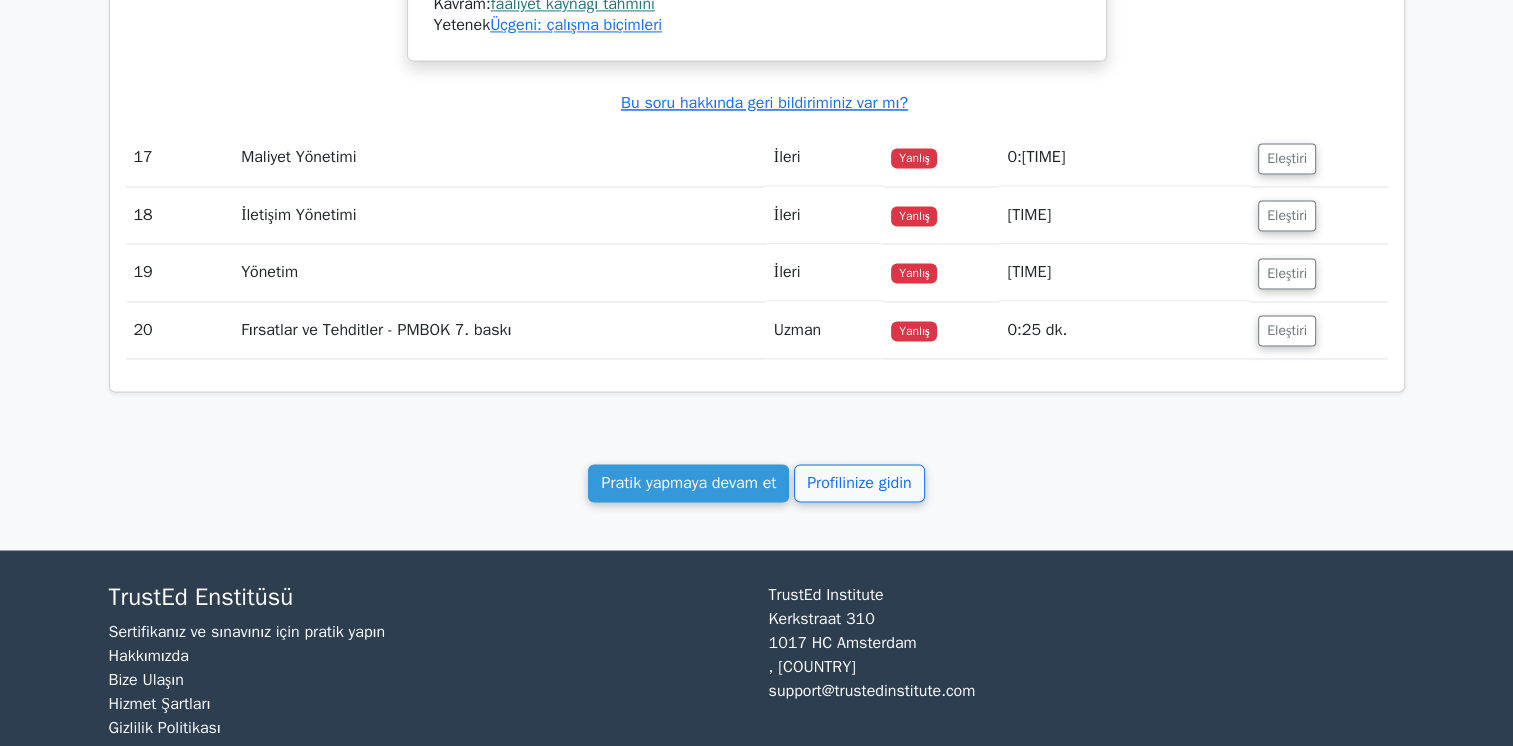 scroll, scrollTop: 18321, scrollLeft: 0, axis: vertical 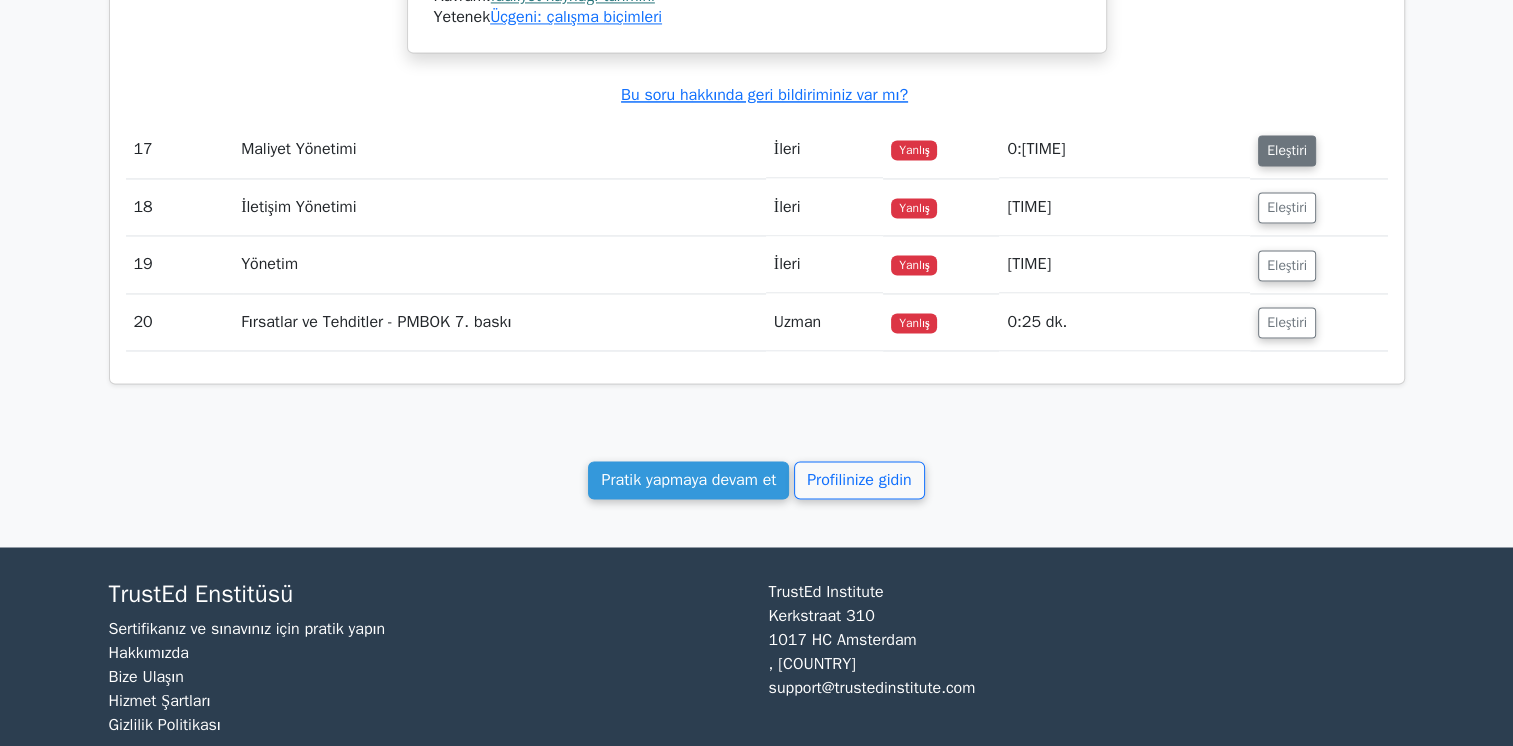 click on "Eleştiri" at bounding box center (1287, 150) 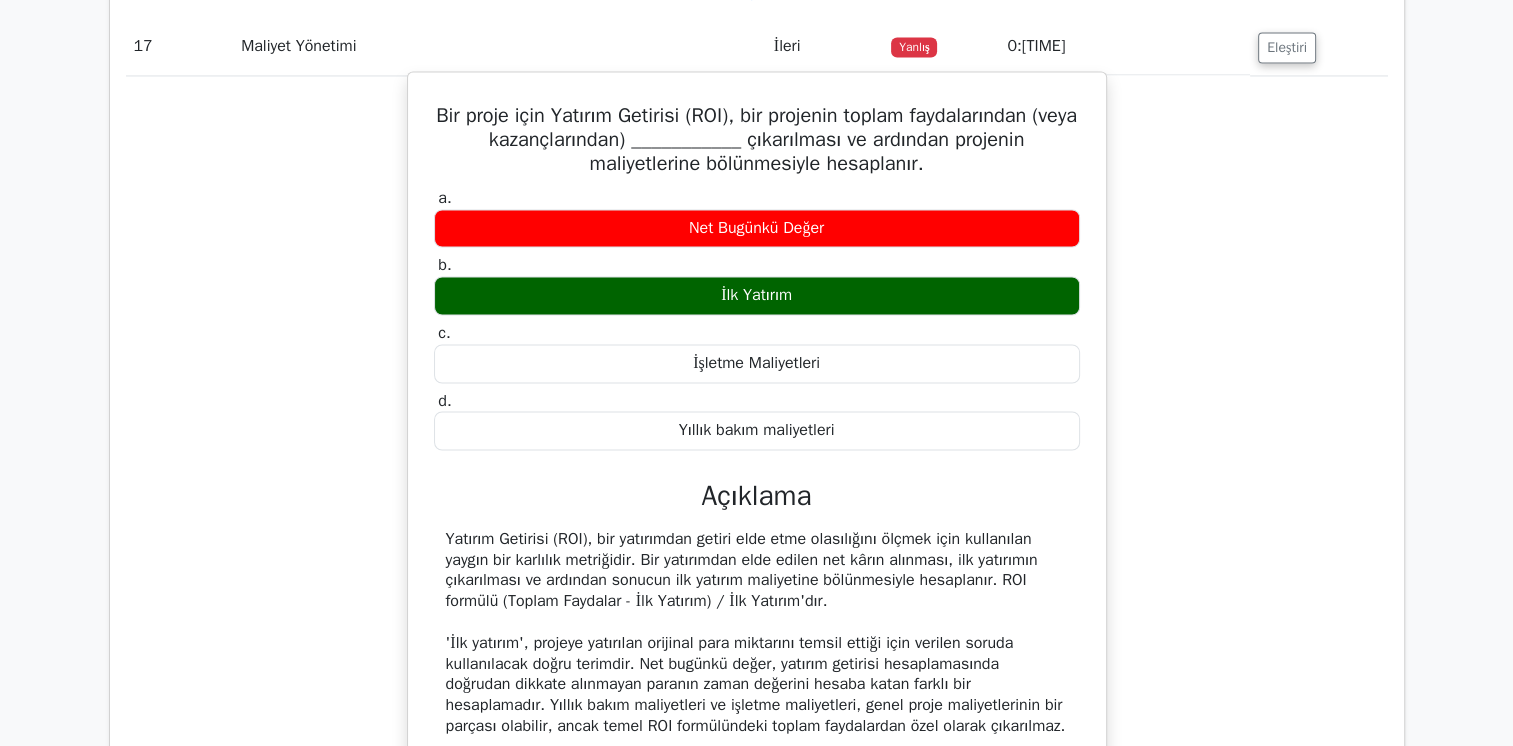 scroll, scrollTop: 18421, scrollLeft: 0, axis: vertical 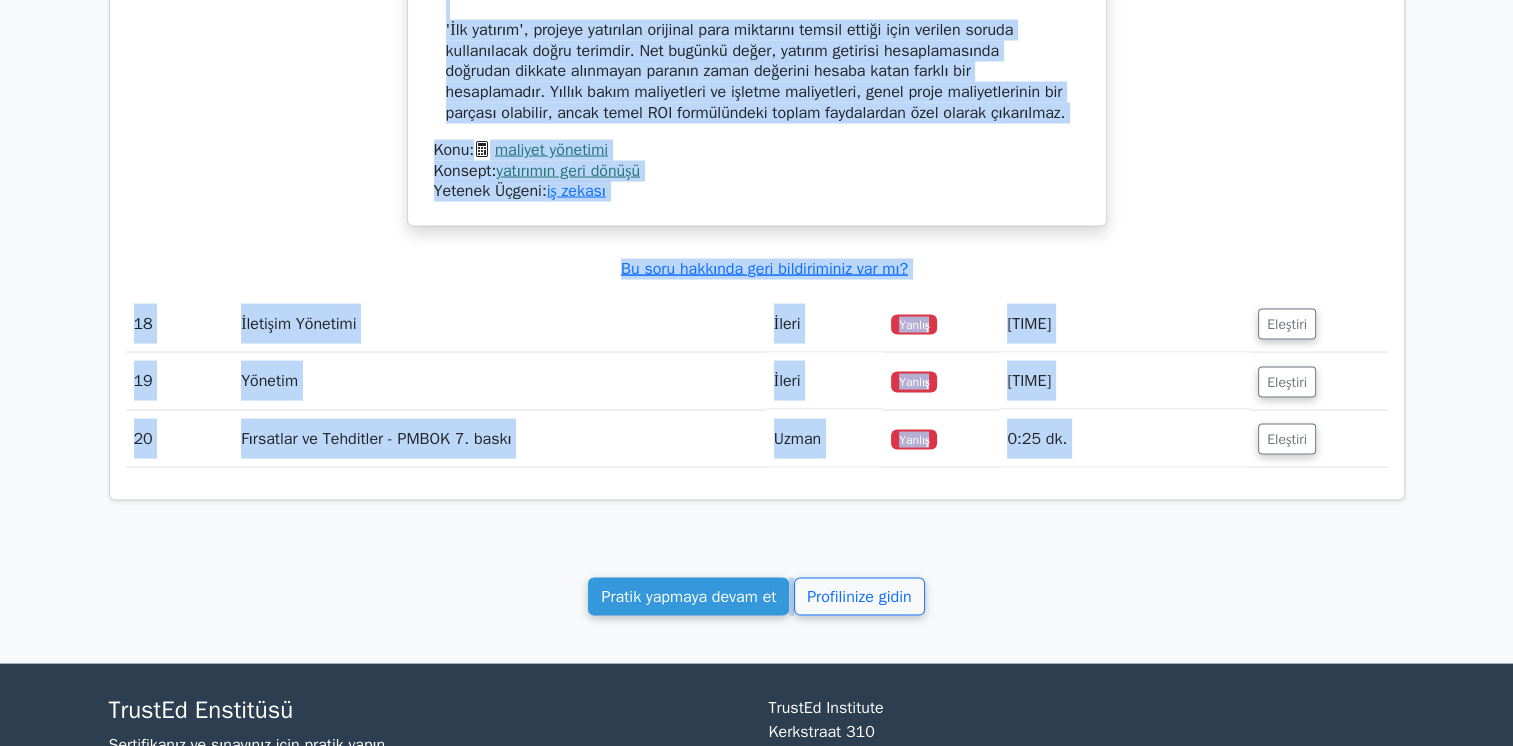 drag, startPoint x: 447, startPoint y: 243, endPoint x: 856, endPoint y: 527, distance: 497.93274 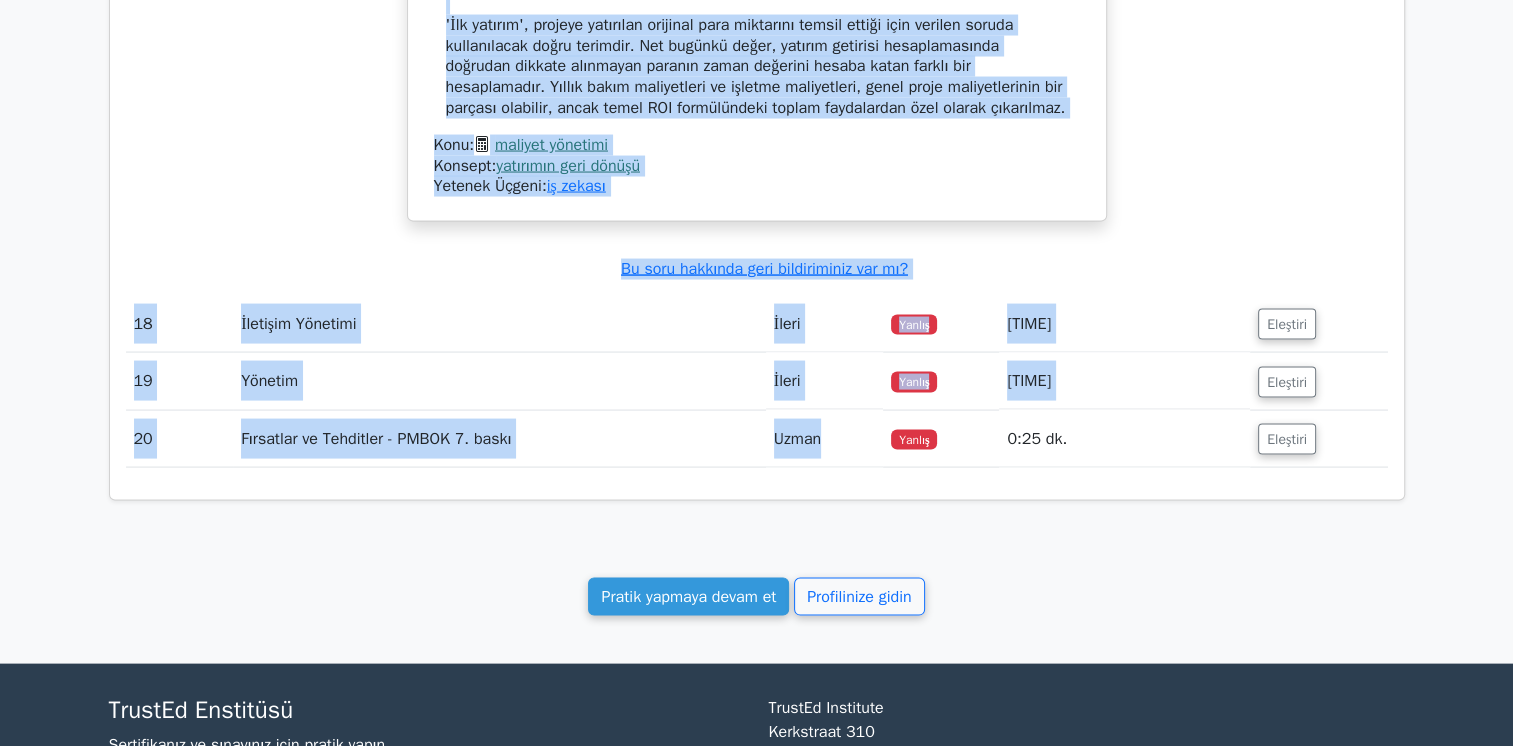 drag, startPoint x: 764, startPoint y: 188, endPoint x: 670, endPoint y: 325, distance: 166.14752 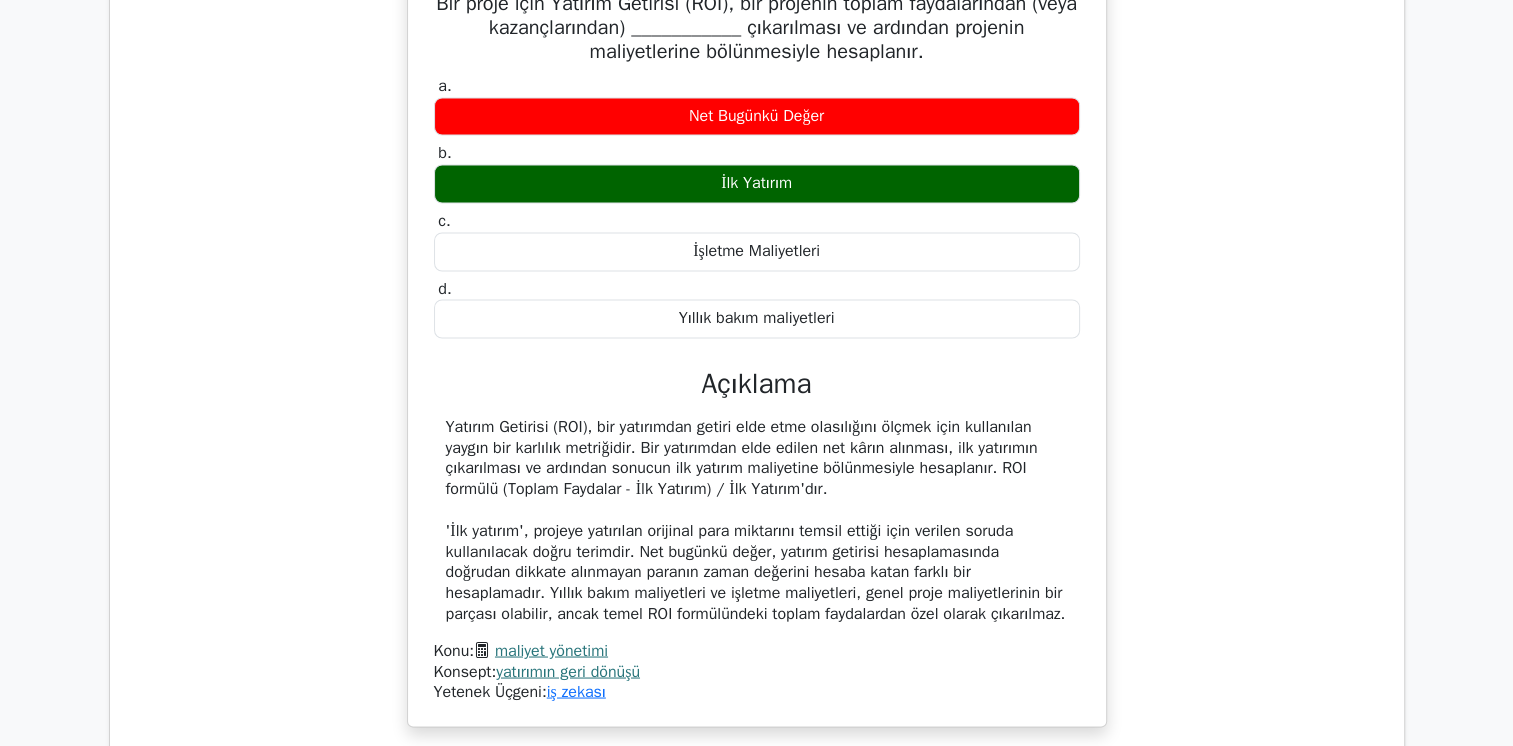 scroll, scrollTop: 18441, scrollLeft: 0, axis: vertical 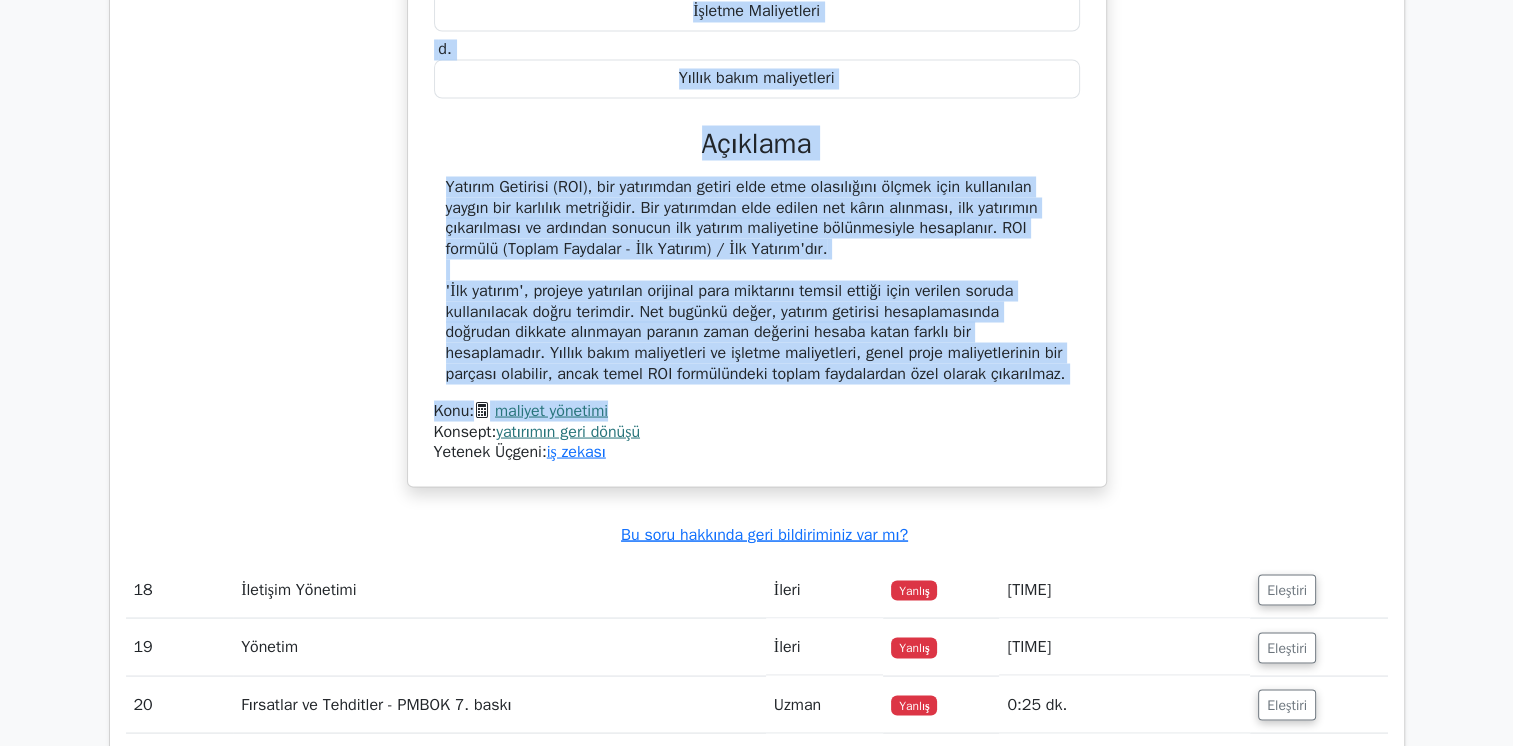 drag, startPoint x: 447, startPoint y: 216, endPoint x: 792, endPoint y: 547, distance: 478.1067 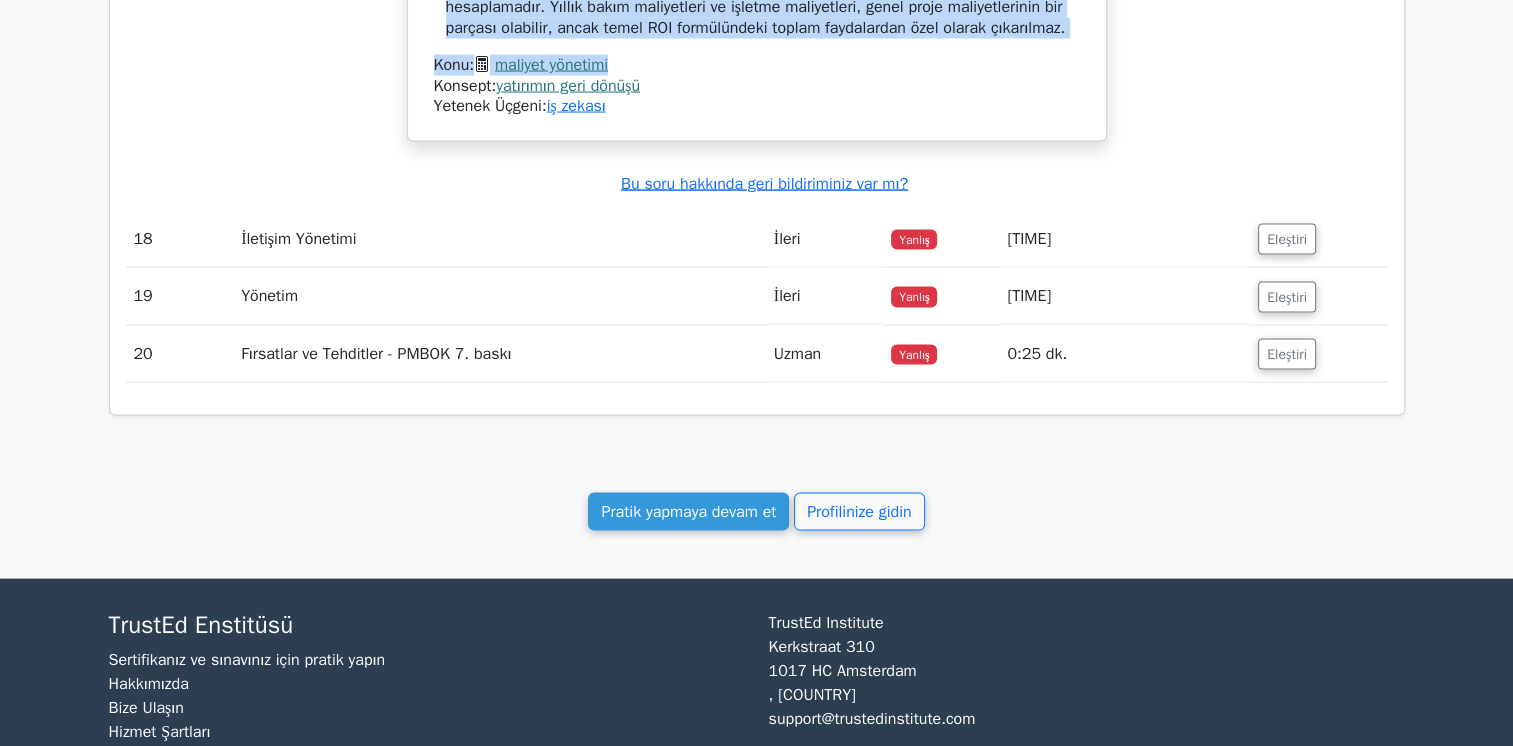 scroll, scrollTop: 19176, scrollLeft: 0, axis: vertical 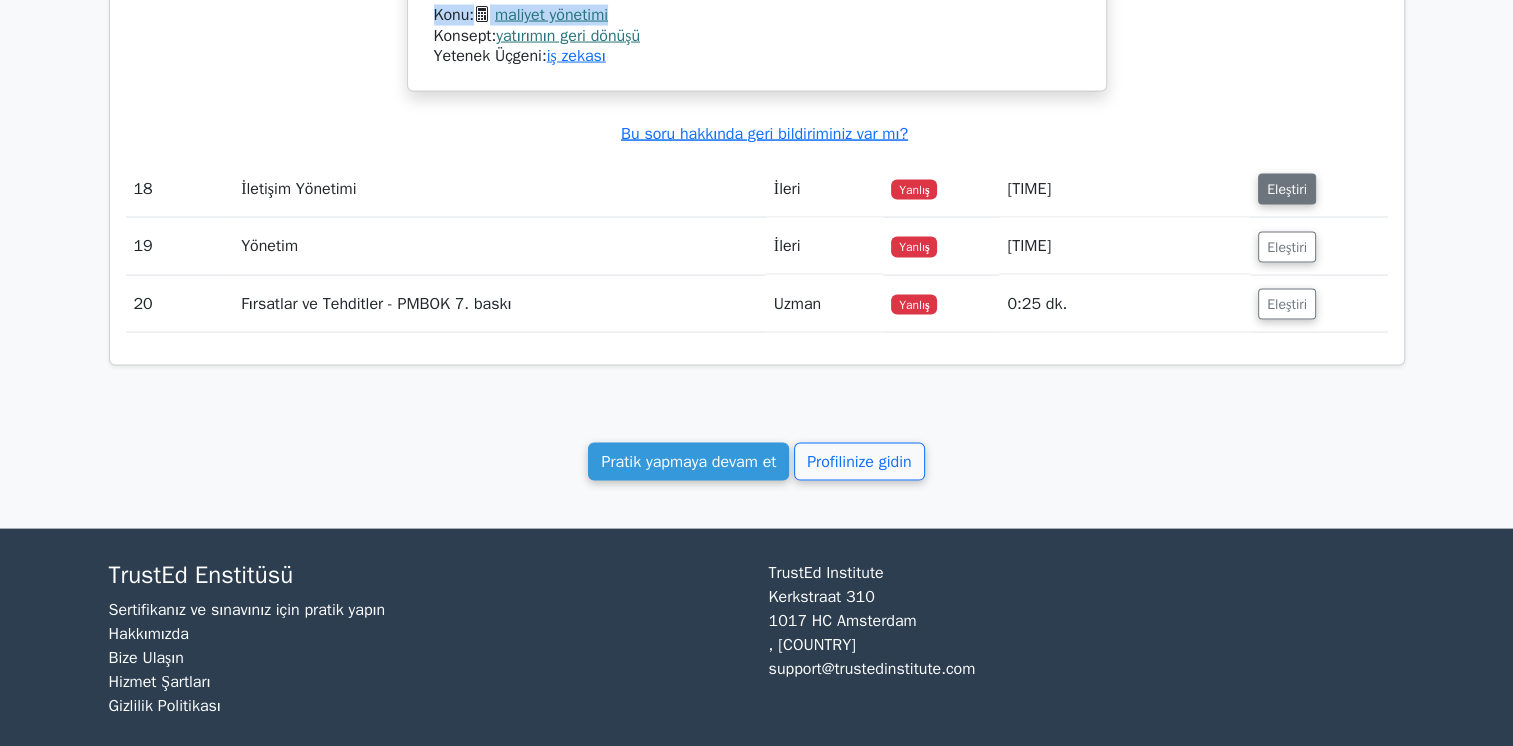 click on "Eleştiri" at bounding box center [1287, 189] 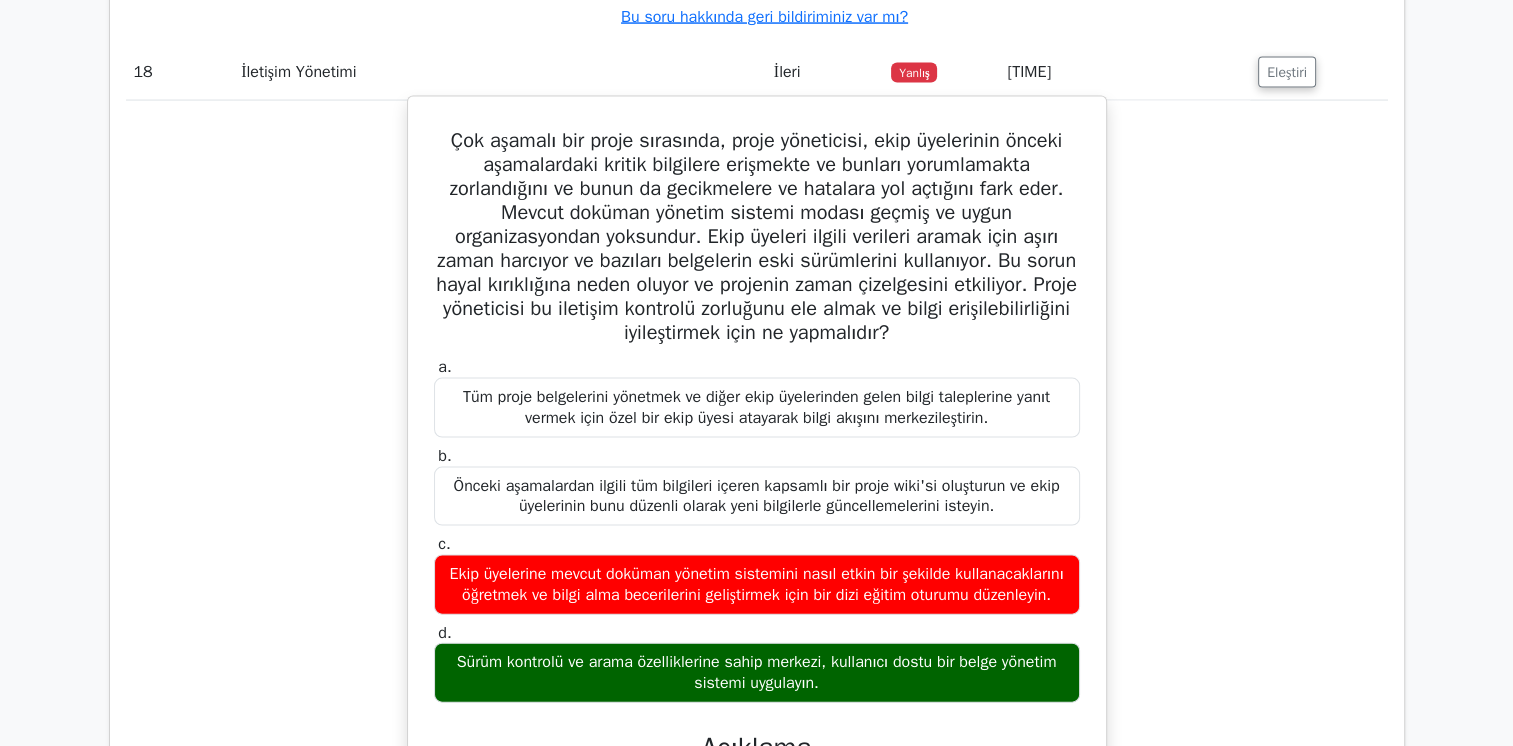 scroll, scrollTop: 19476, scrollLeft: 0, axis: vertical 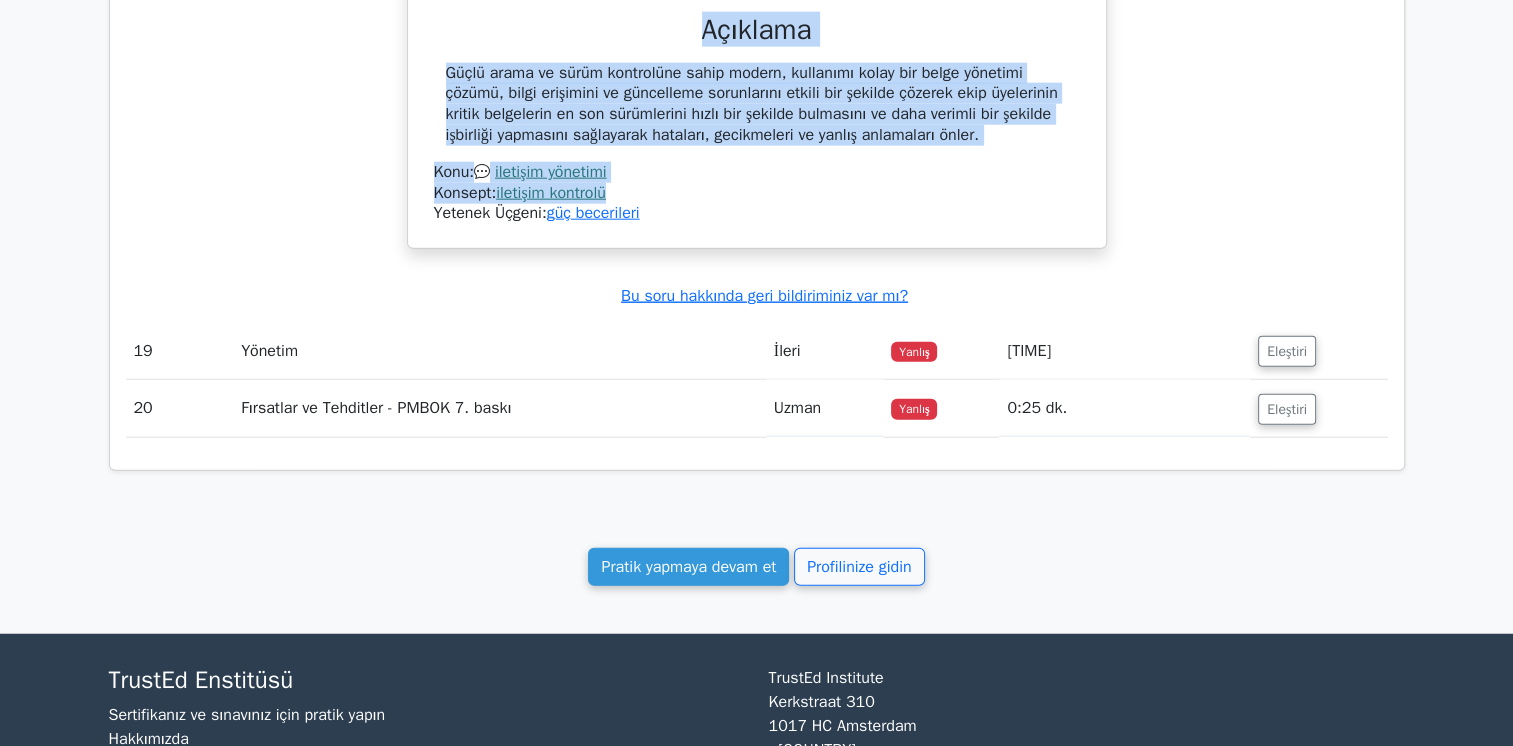 drag, startPoint x: 441, startPoint y: 98, endPoint x: 676, endPoint y: 360, distance: 351.9503 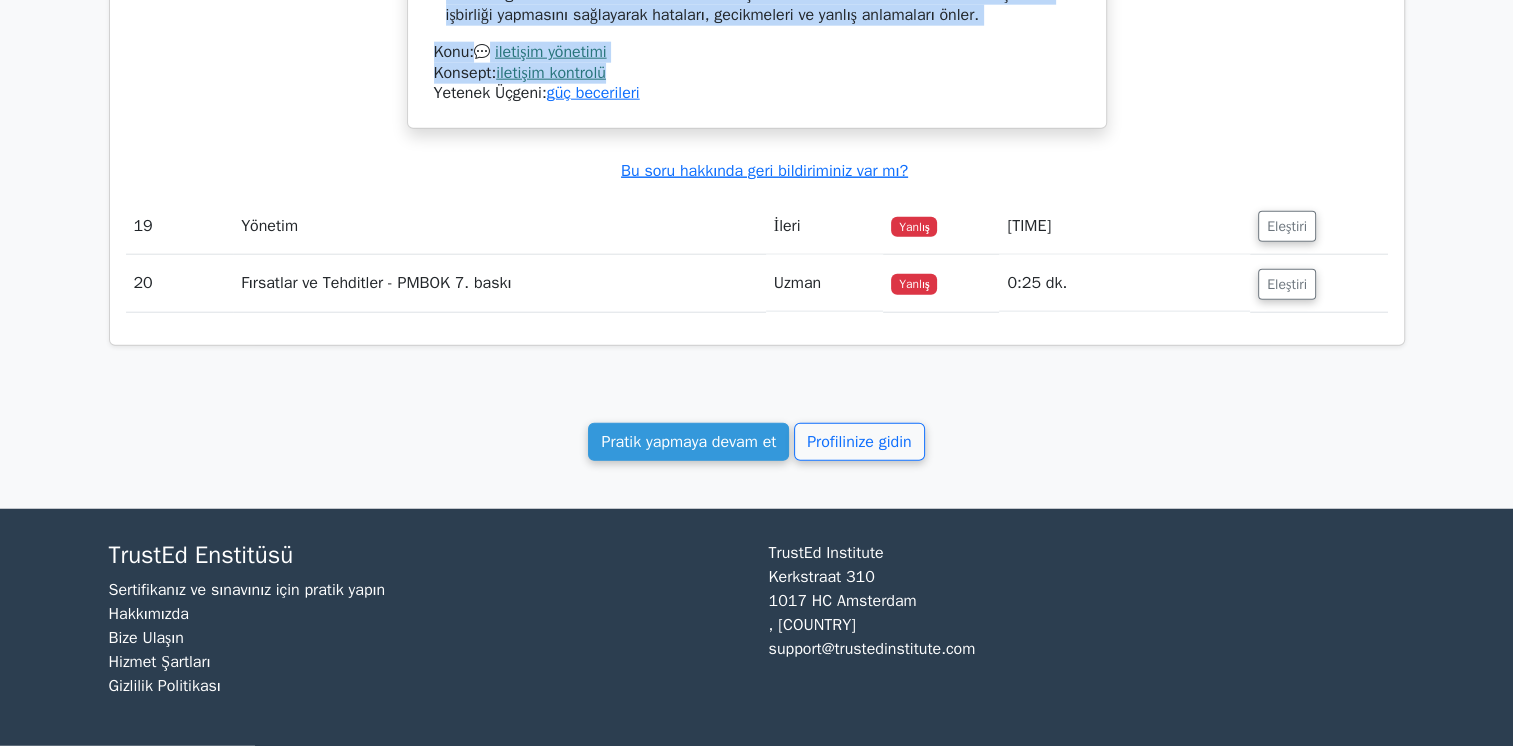 scroll, scrollTop: 20211, scrollLeft: 0, axis: vertical 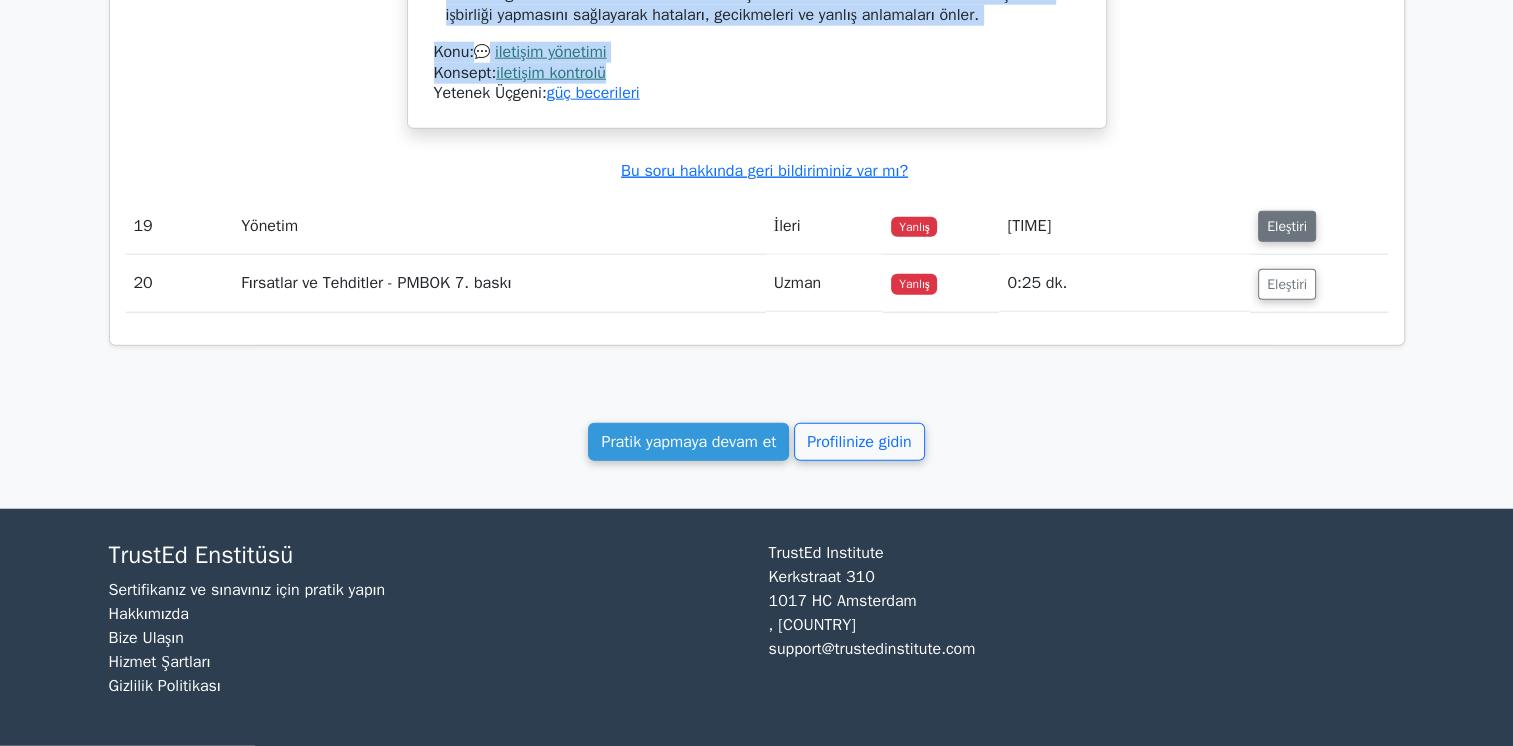 click on "Eleştiri" at bounding box center (1287, 226) 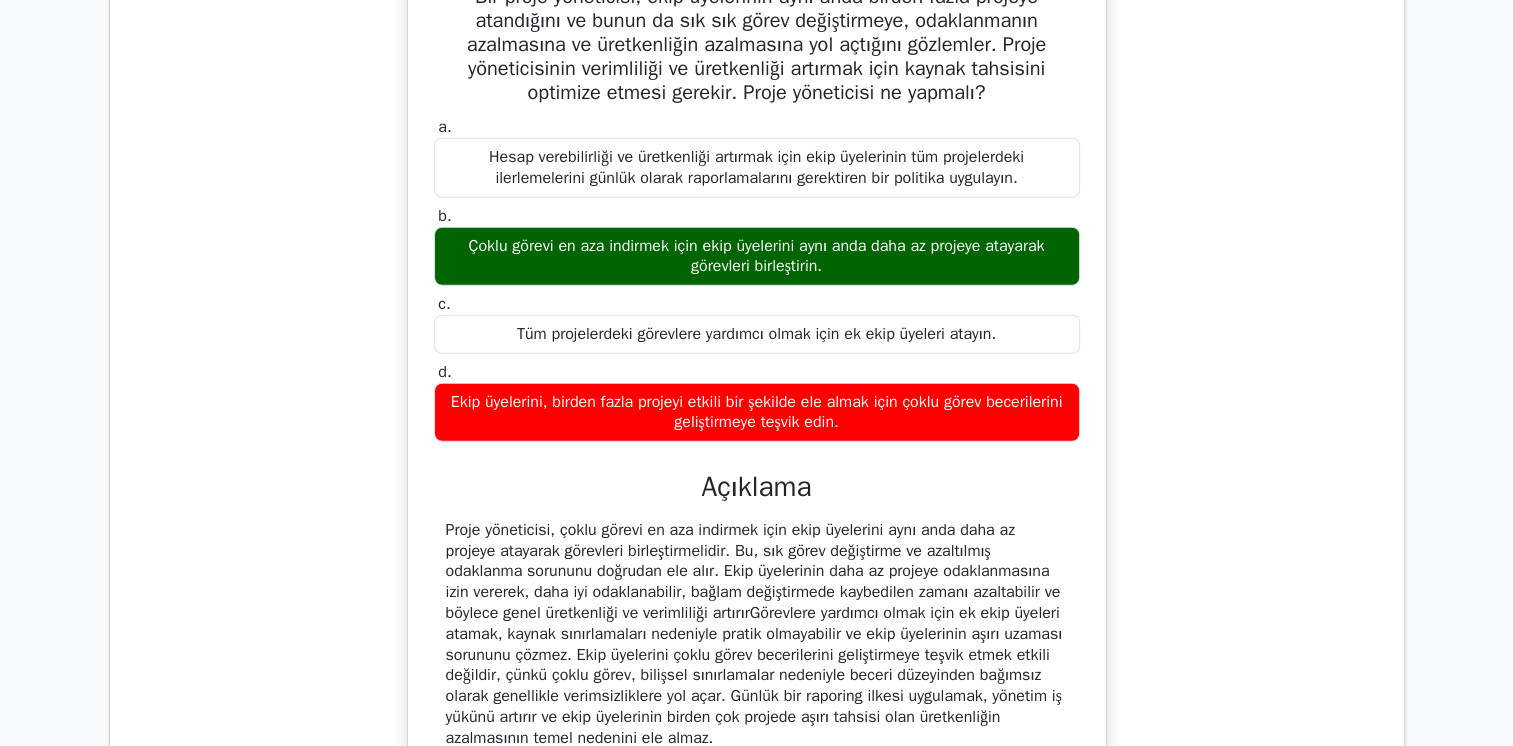 scroll, scrollTop: 20411, scrollLeft: 0, axis: vertical 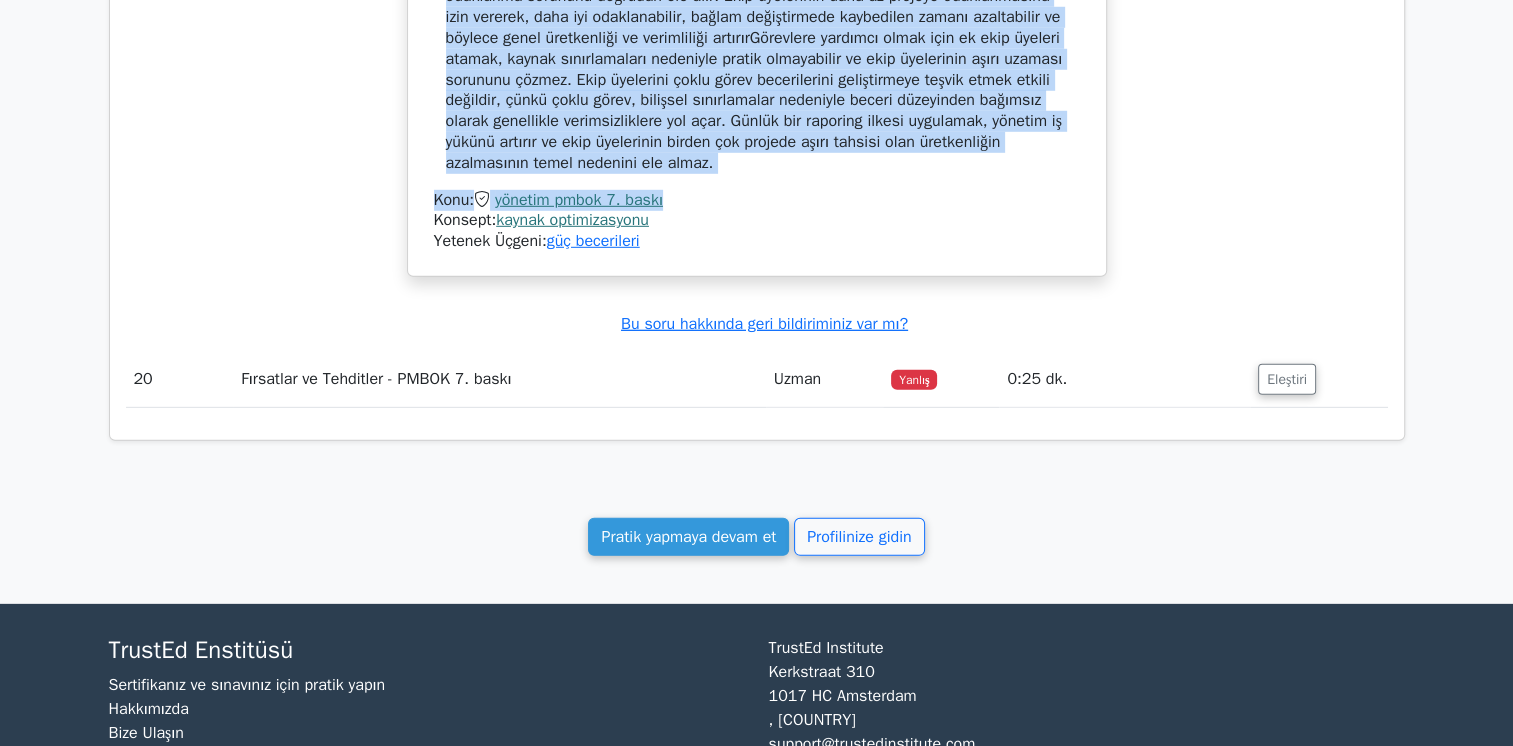 drag, startPoint x: 461, startPoint y: 182, endPoint x: 839, endPoint y: 347, distance: 412.44272 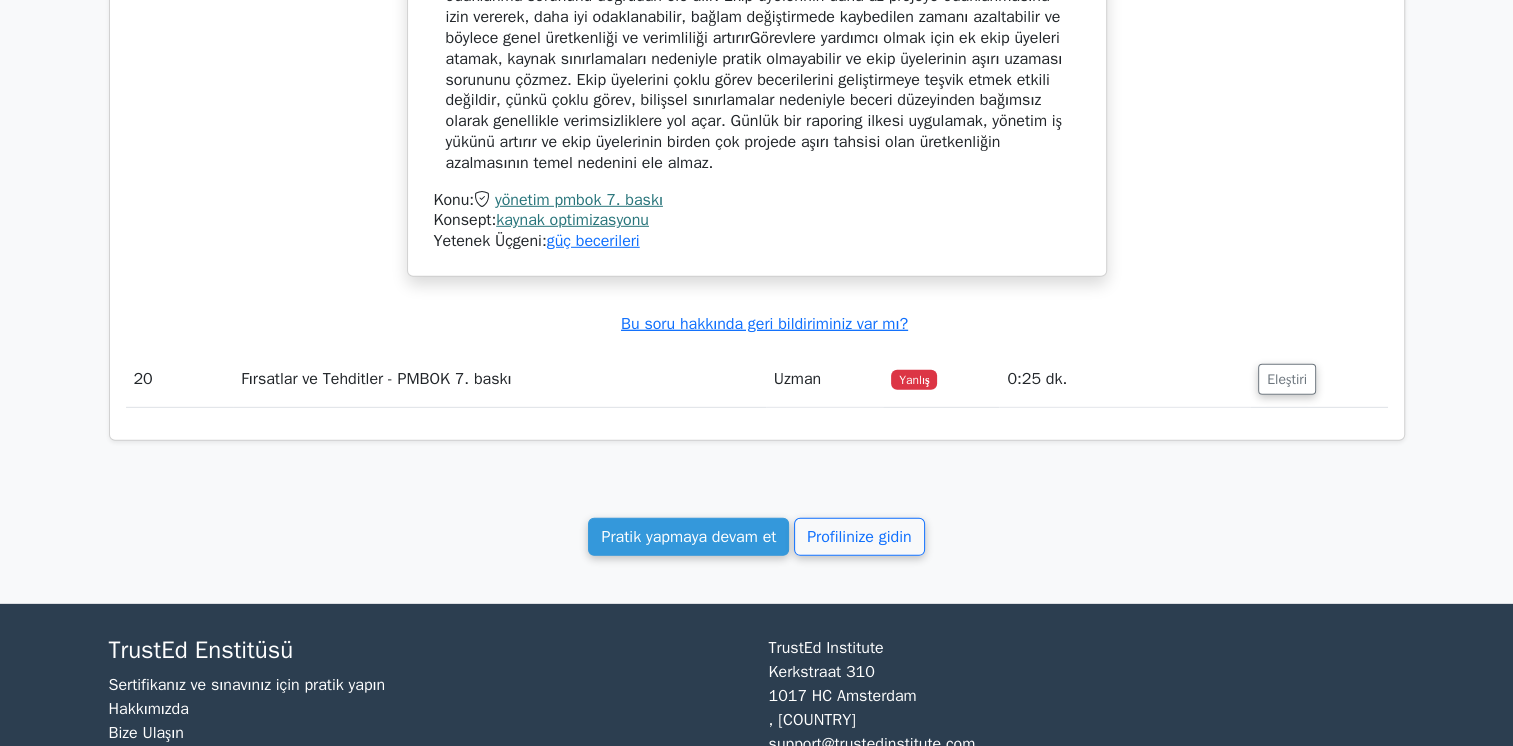 click on "Konsept:  kaynak optimizasyonu" at bounding box center (757, 220) 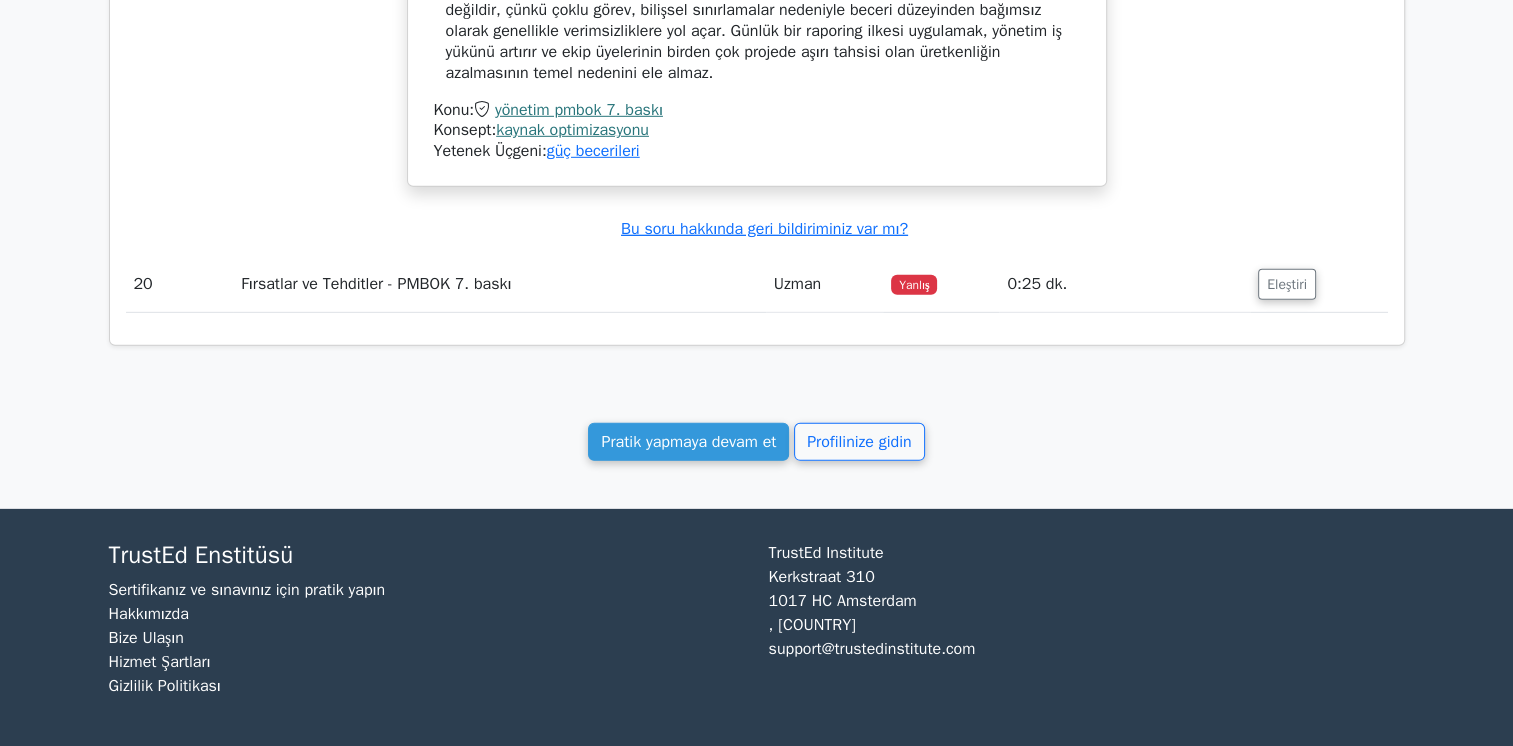 scroll, scrollTop: 21280, scrollLeft: 0, axis: vertical 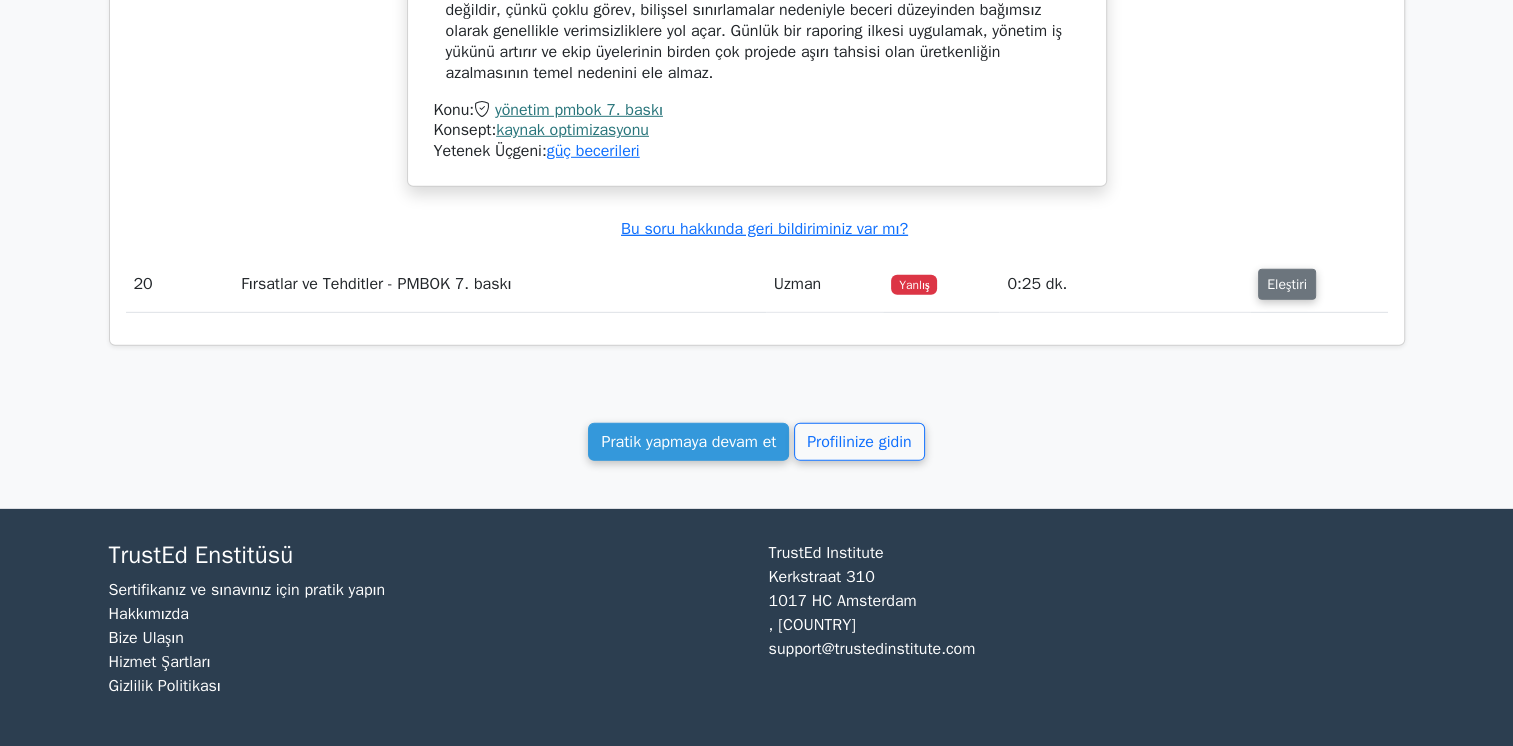 click on "Eleştiri" at bounding box center [1287, 284] 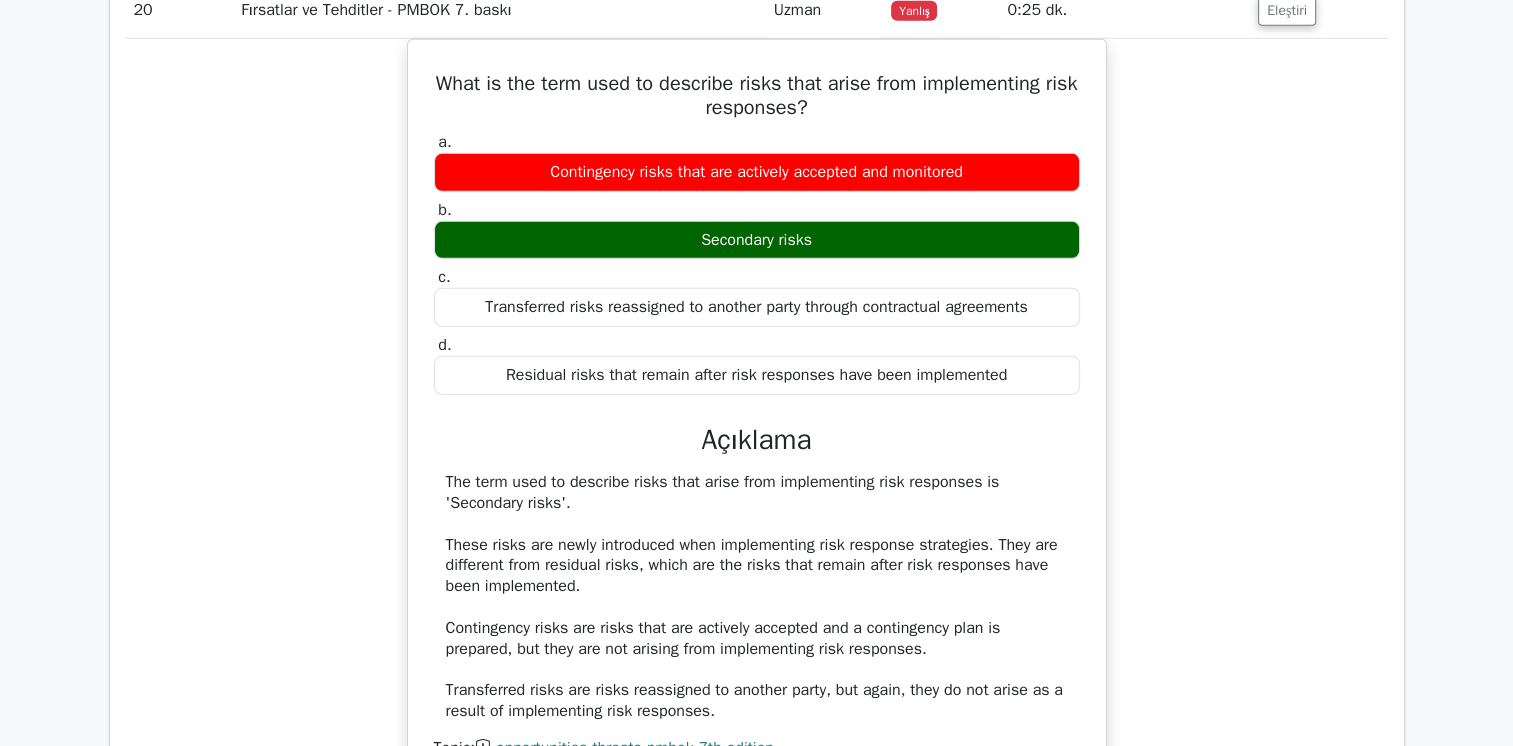 scroll, scrollTop: 21380, scrollLeft: 0, axis: vertical 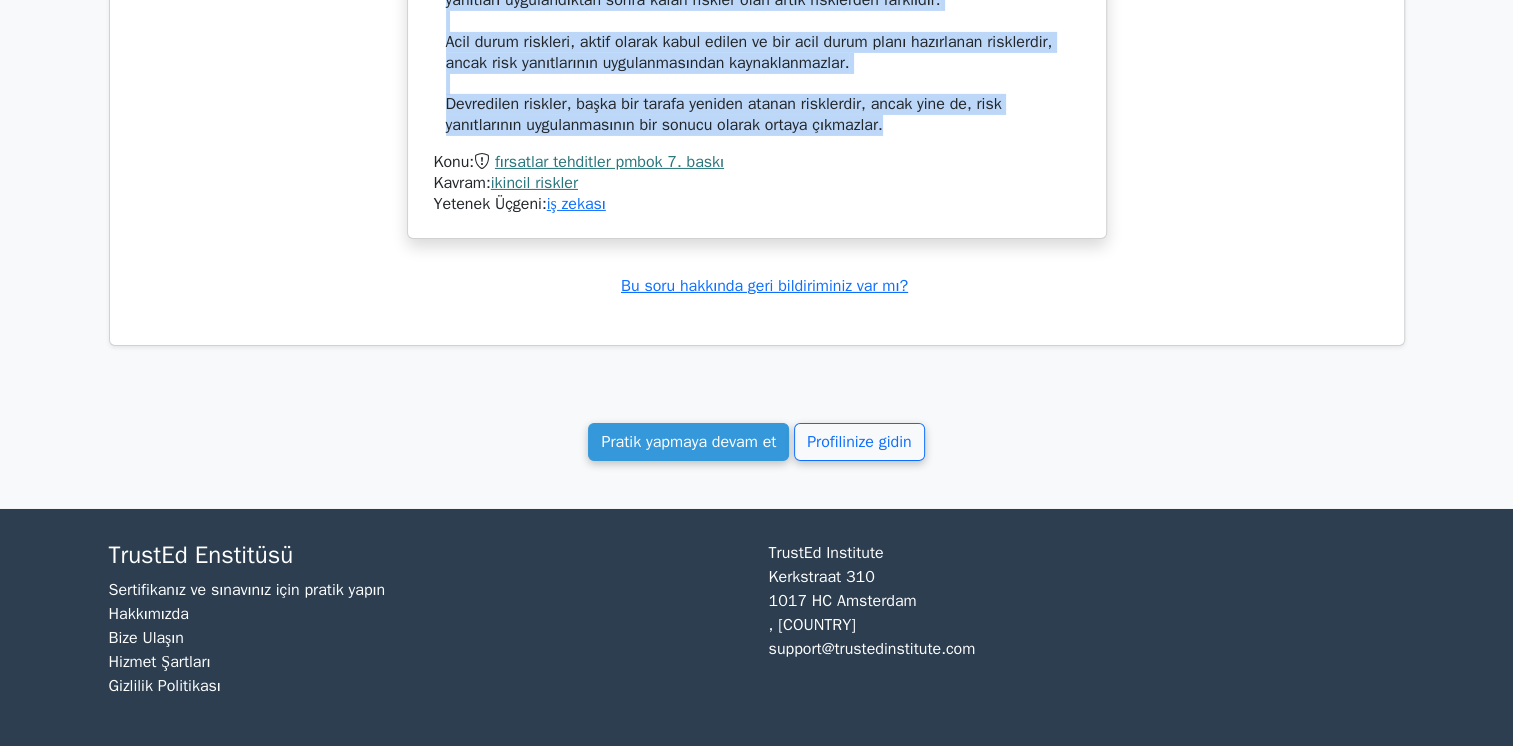 drag, startPoint x: 435, startPoint y: 235, endPoint x: 895, endPoint y: 122, distance: 473.67606 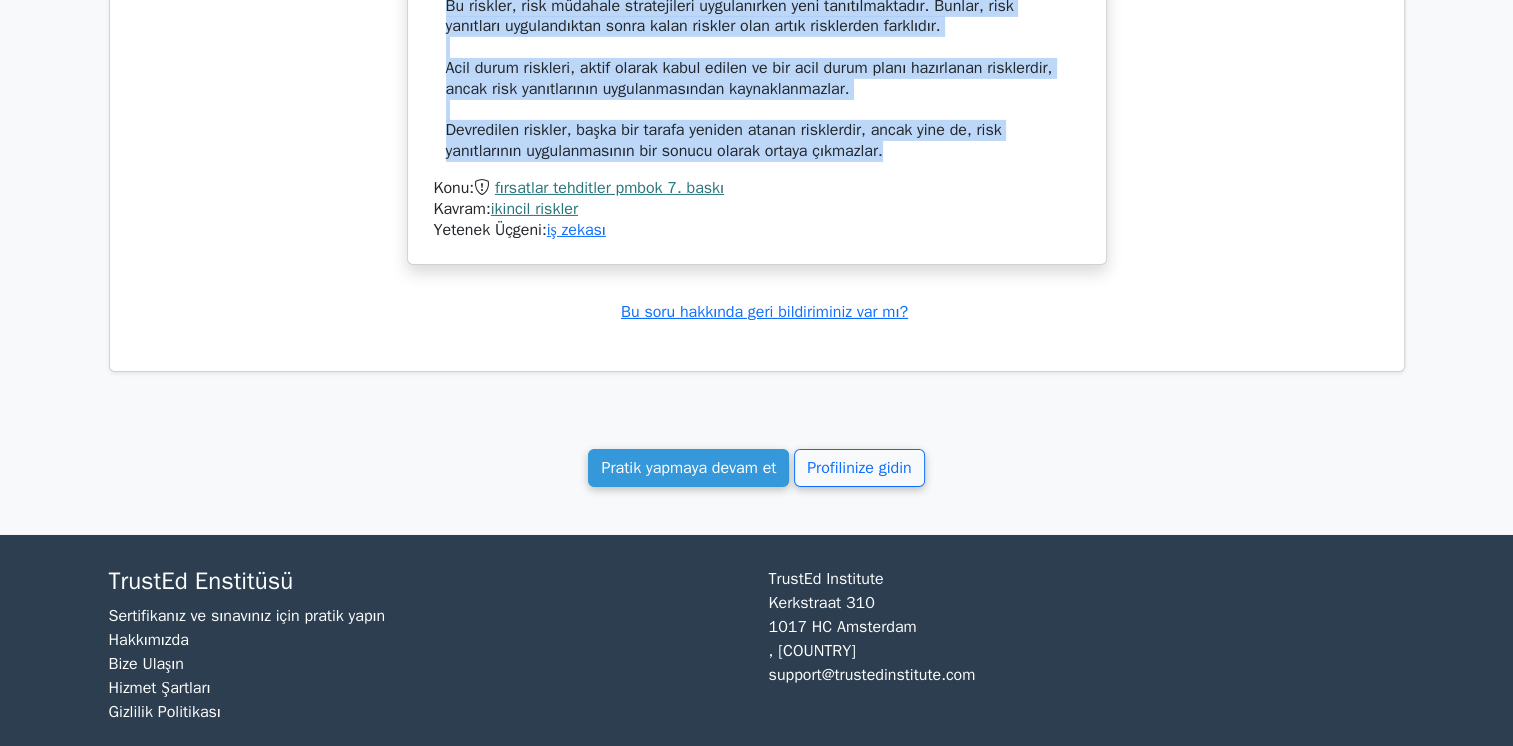 click on "Açıklama" at bounding box center (757, -99) 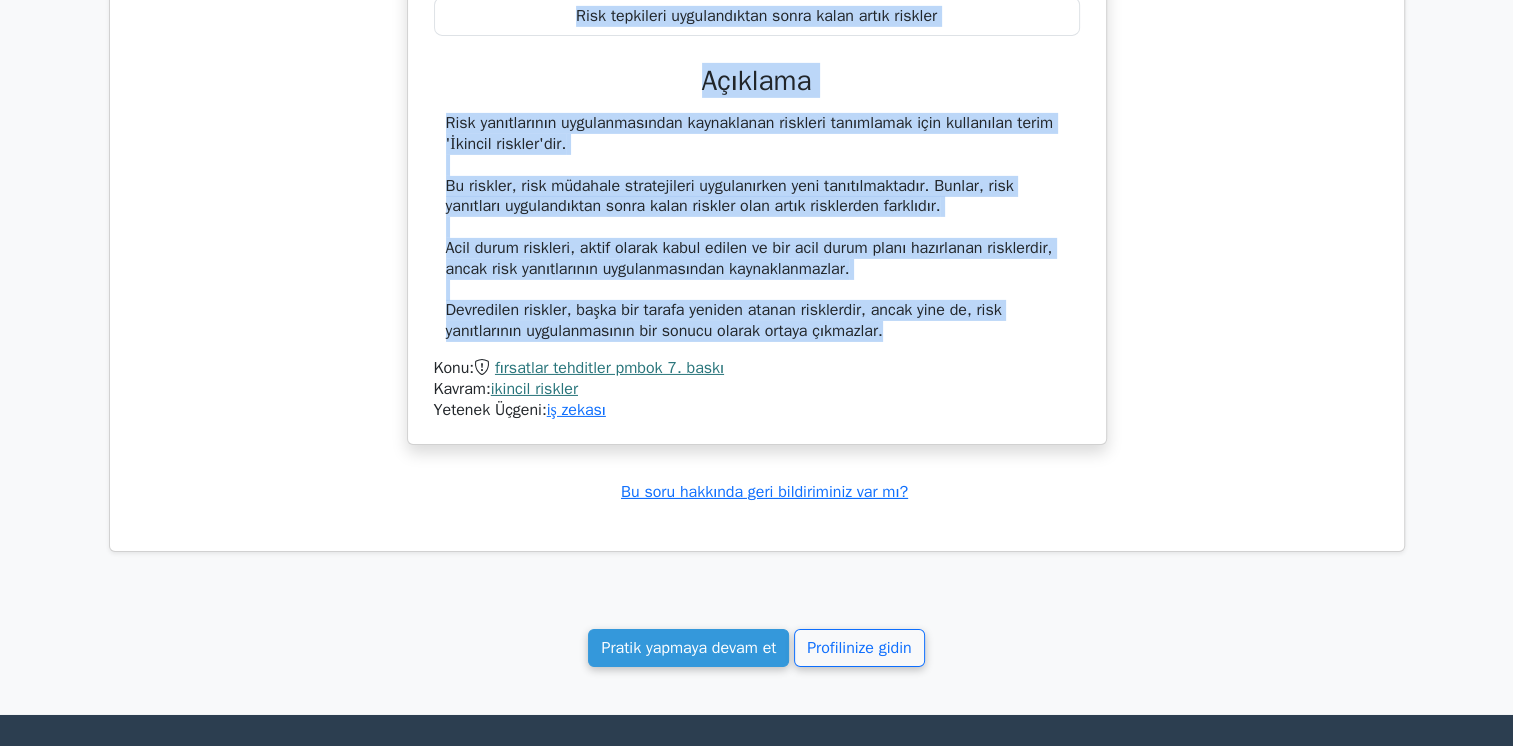 scroll, scrollTop: 21512, scrollLeft: 0, axis: vertical 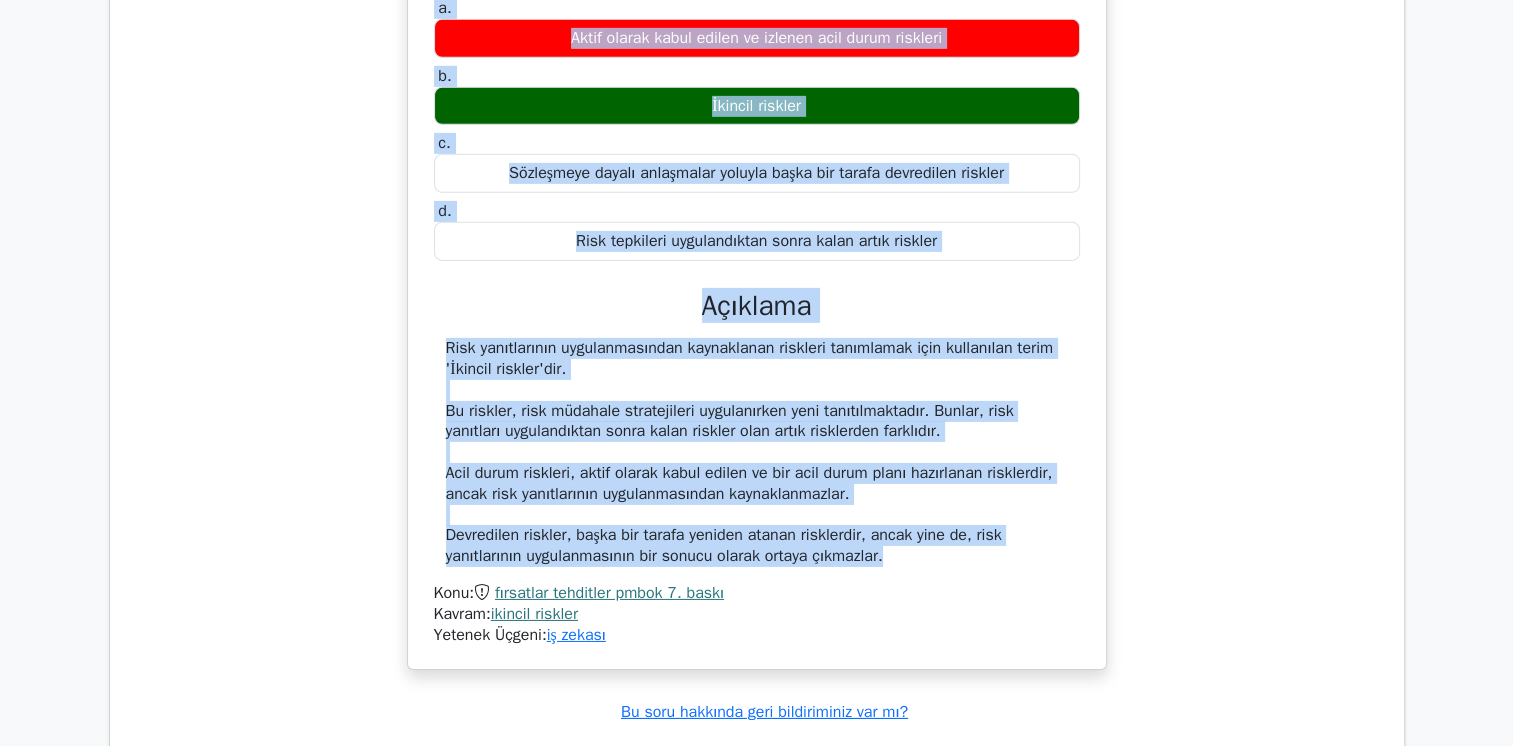 click on "Risk yanıtlarının uygulanmasından kaynaklanan riskleri tanımlamak için kullanılan terim nedir?
a.
Aktif olarak kabul edilen ve izlenen acil durum riskleri
b.
İkincil riskler
c.
Sözleşmeye dayalı anlaşmalar yoluyla başka bir tarafa devredilen riskler
d." at bounding box center (757, 299) 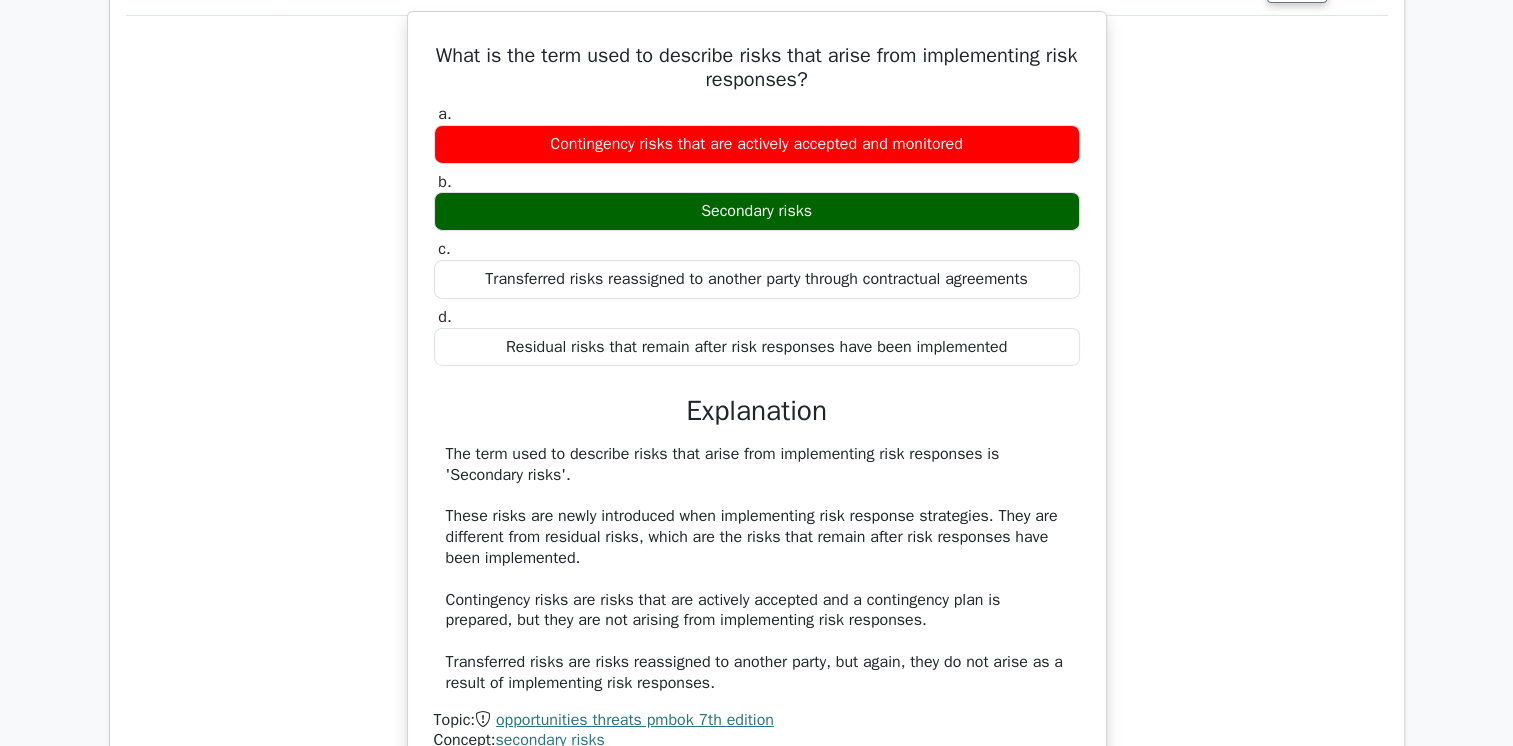 scroll, scrollTop: 21779, scrollLeft: 0, axis: vertical 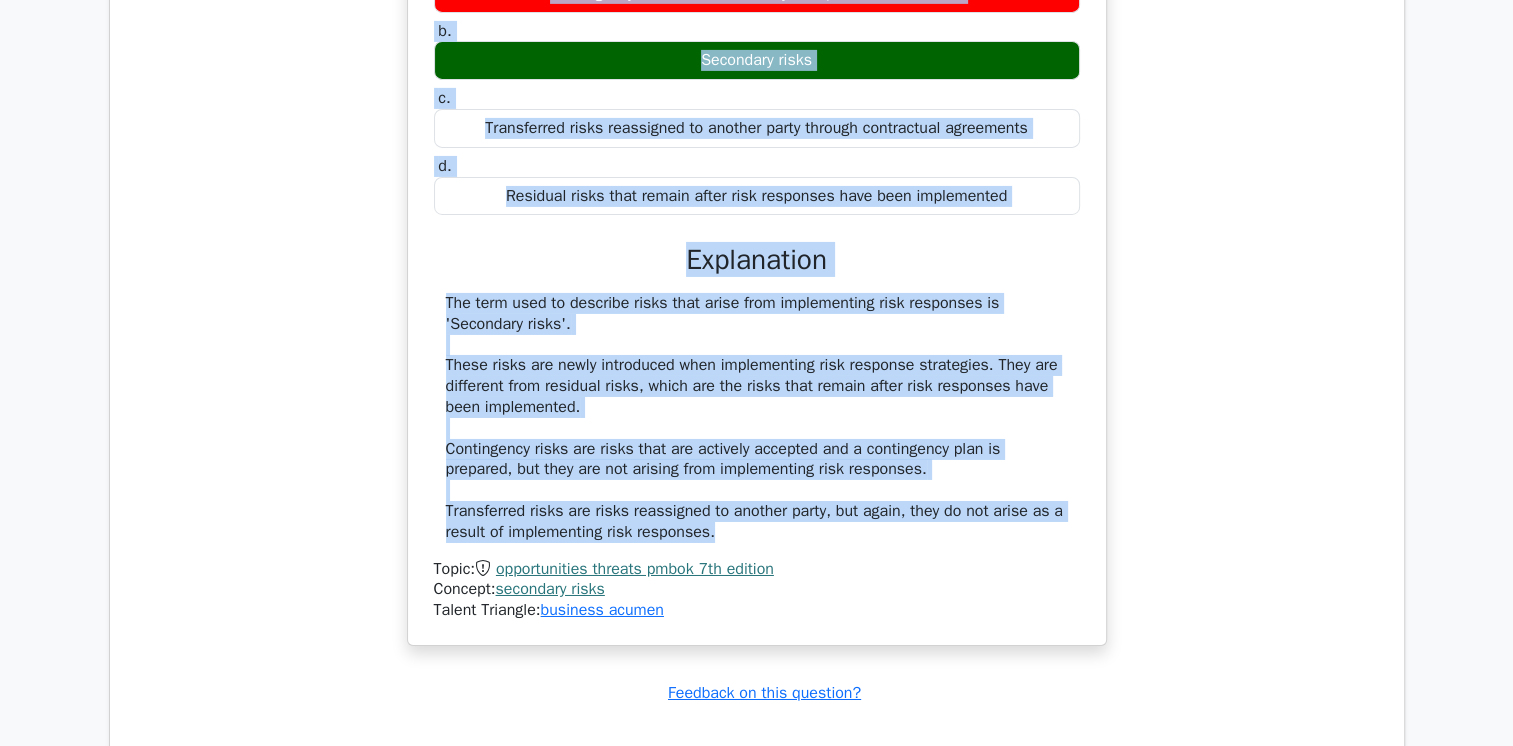 drag, startPoint x: 448, startPoint y: 103, endPoint x: 805, endPoint y: 586, distance: 600.6147 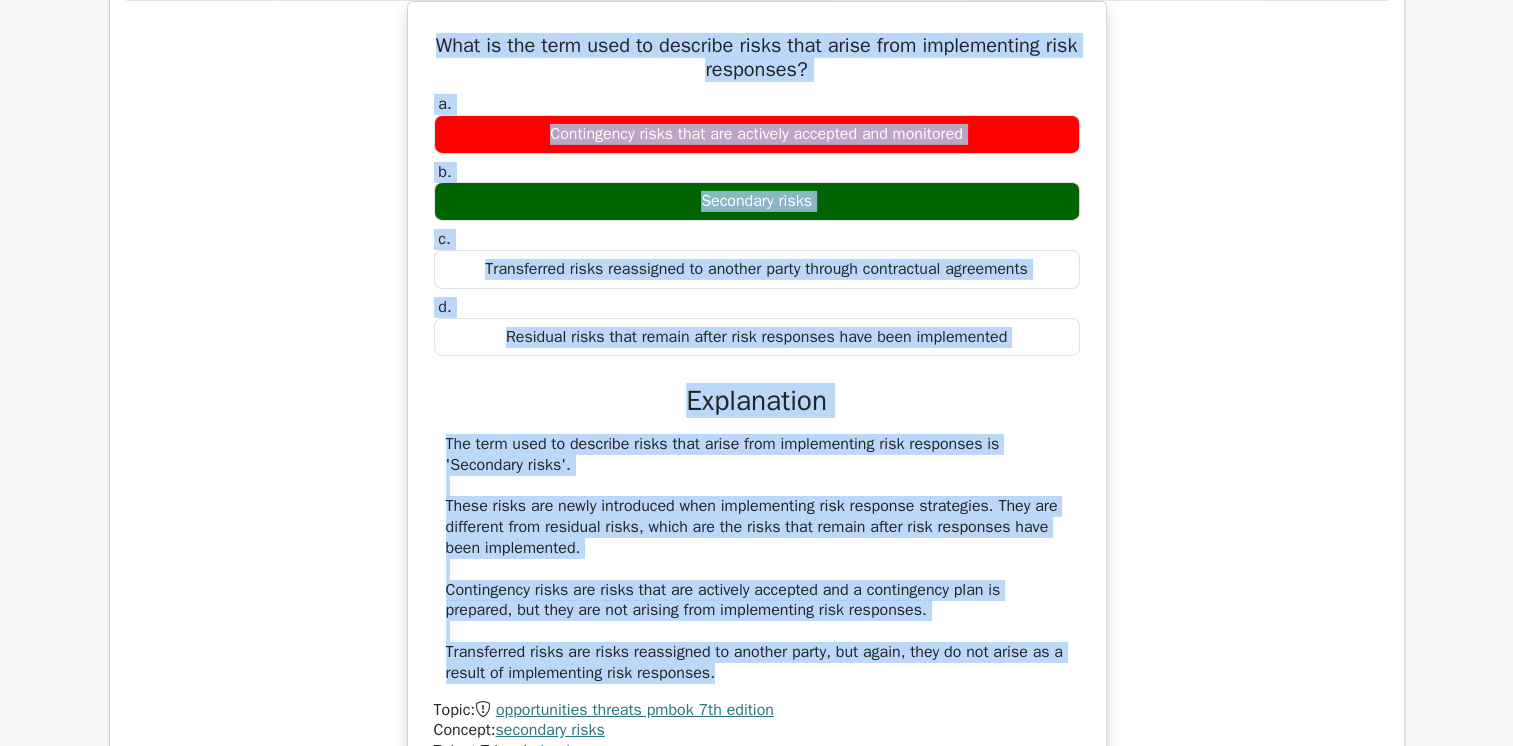 scroll, scrollTop: 21633, scrollLeft: 0, axis: vertical 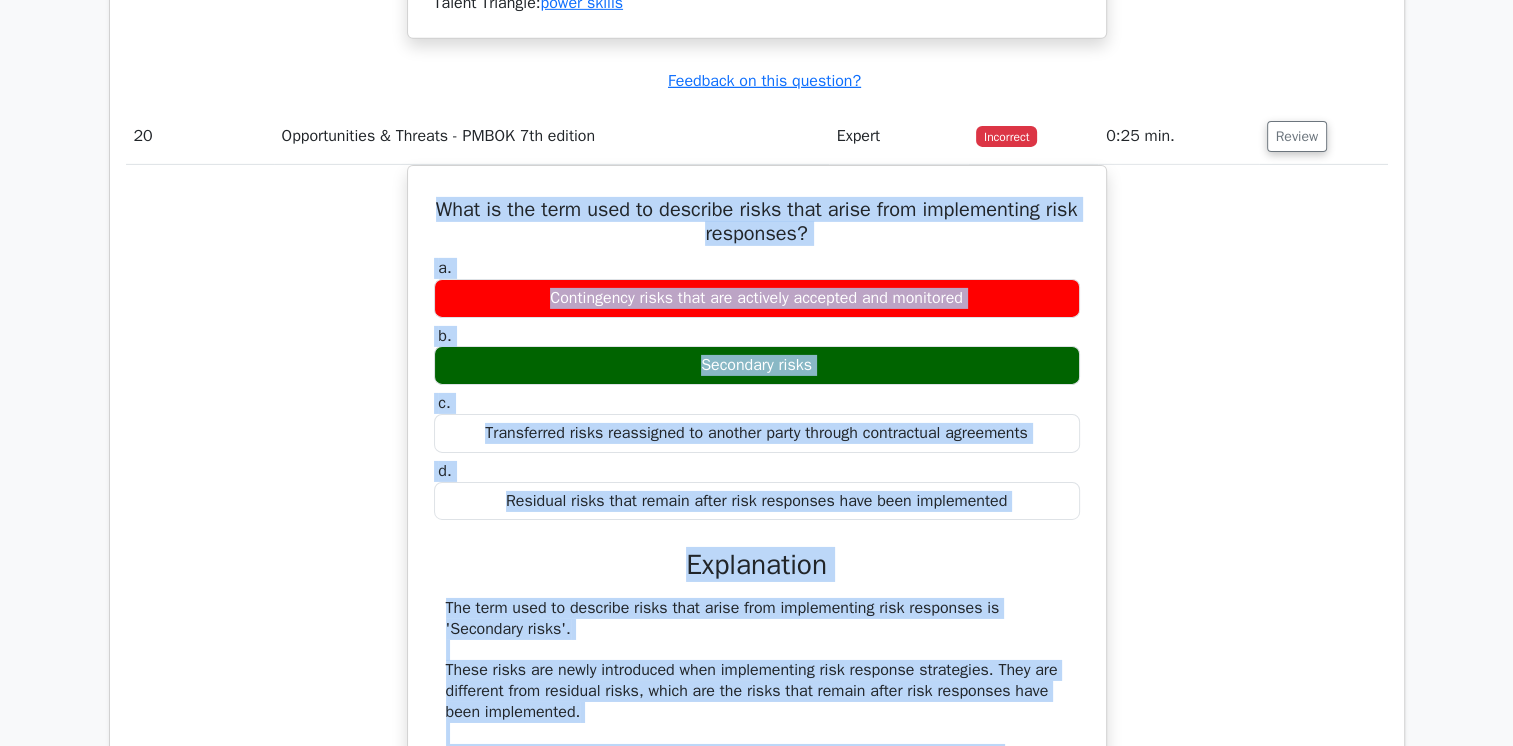 click on "What is the term used to describe risks that arise from implementing risk responses?
a.
Contingency risks that are actively accepted and monitored
b." at bounding box center [757, 570] 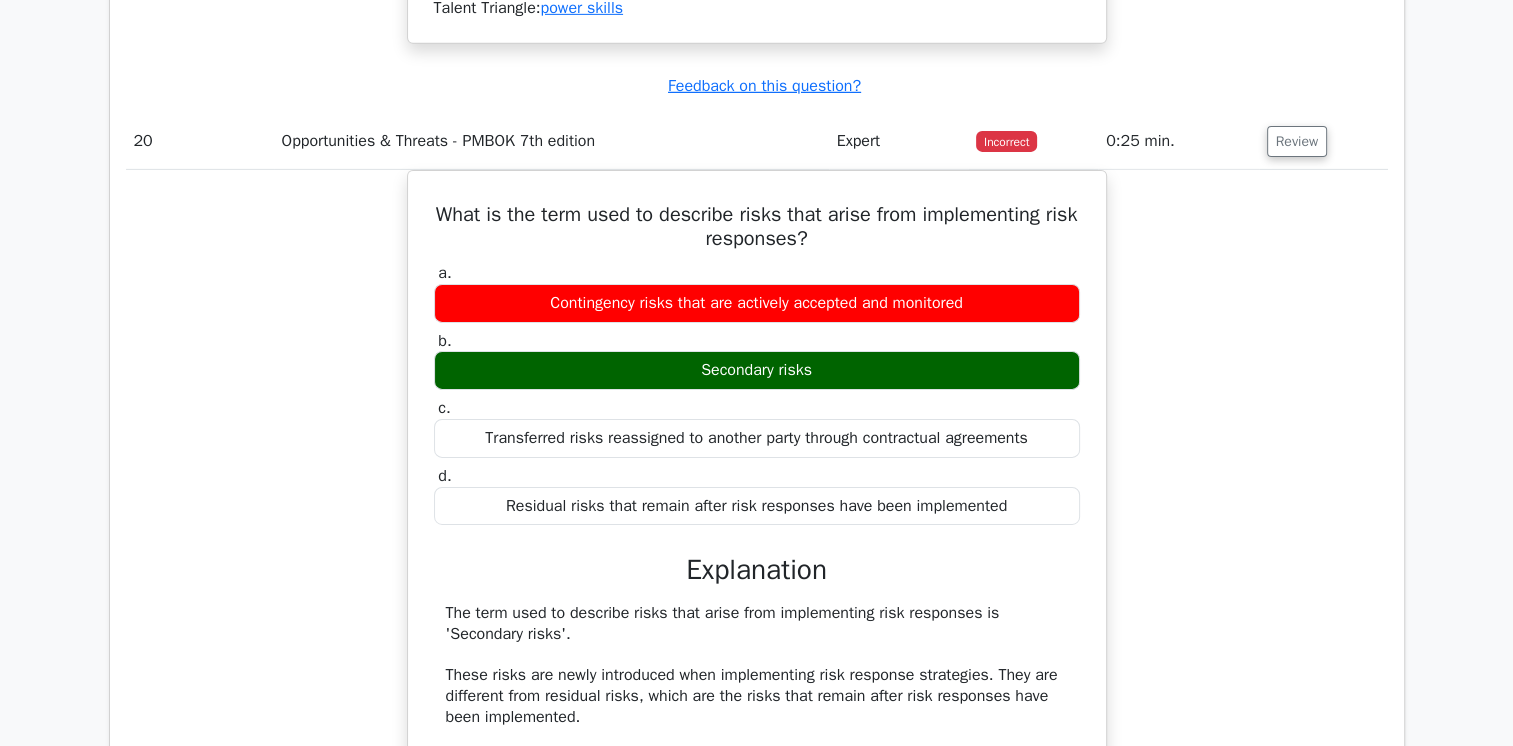 click on "Your Test Results
Project Management Professional
55%
Your Score
Keep practicing!
Performance by Topic
Agile Project Management
100%
Risk Management
100% 0%" at bounding box center (756, -10177) 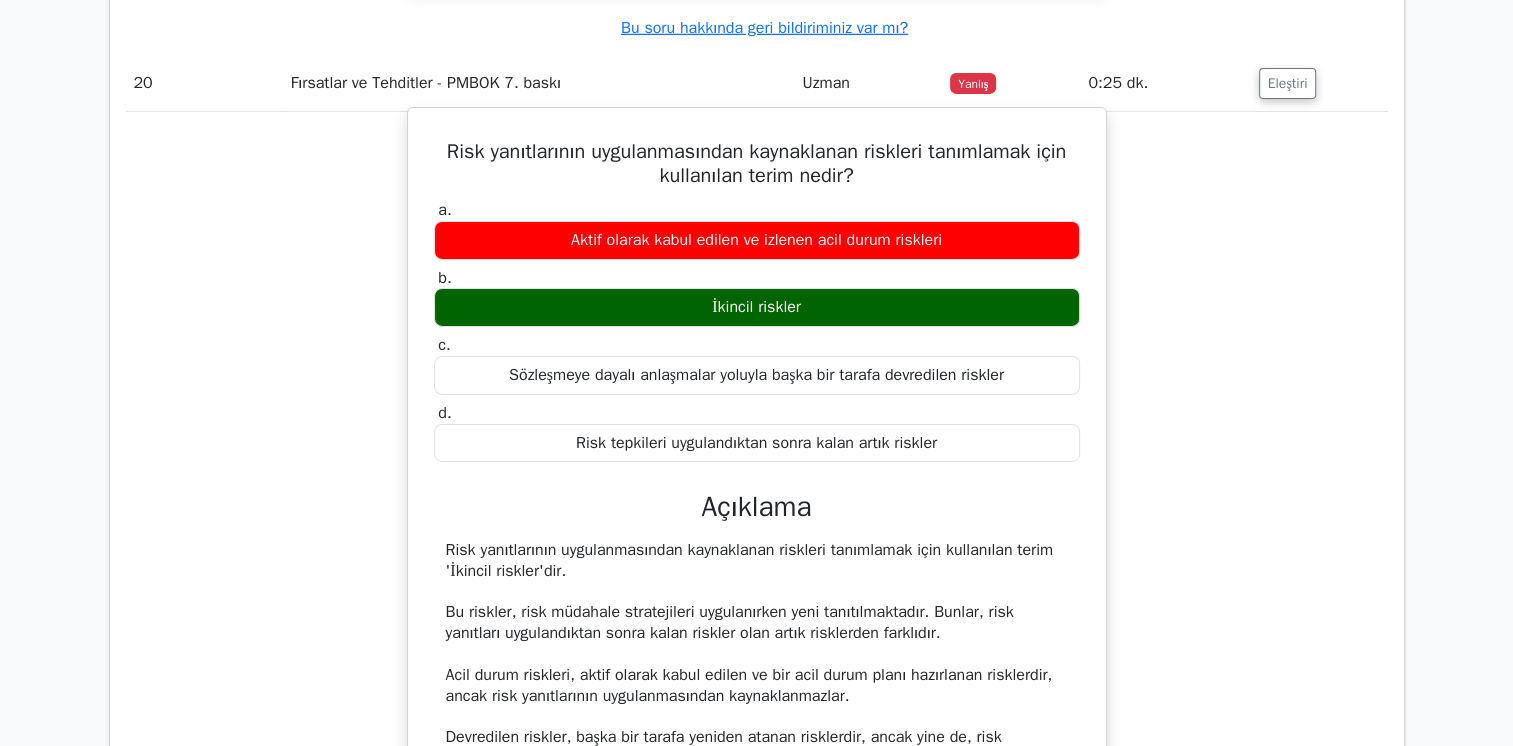 scroll, scrollTop: 21833, scrollLeft: 0, axis: vertical 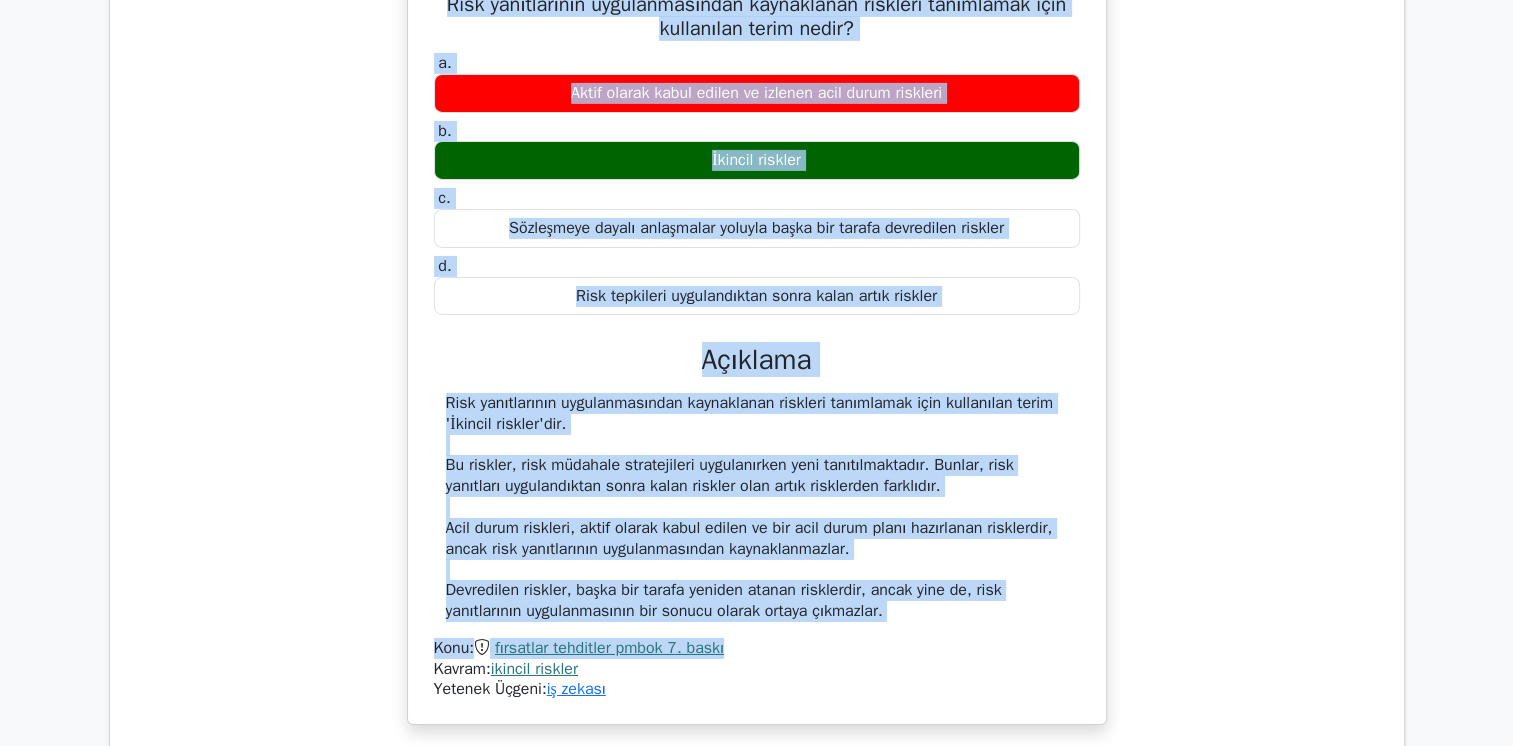 drag, startPoint x: 436, startPoint y: 51, endPoint x: 834, endPoint y: 676, distance: 740.9649 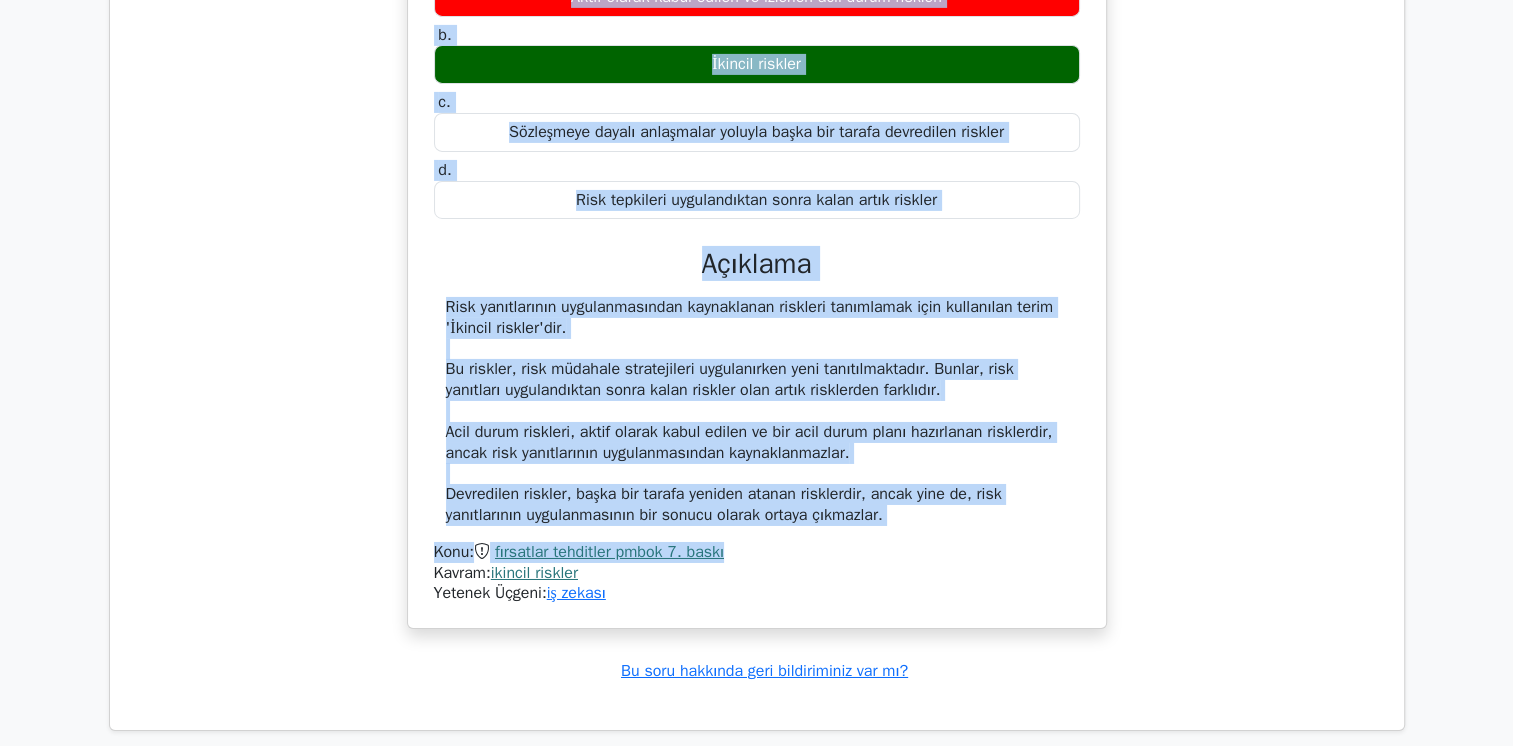 scroll, scrollTop: 22233, scrollLeft: 0, axis: vertical 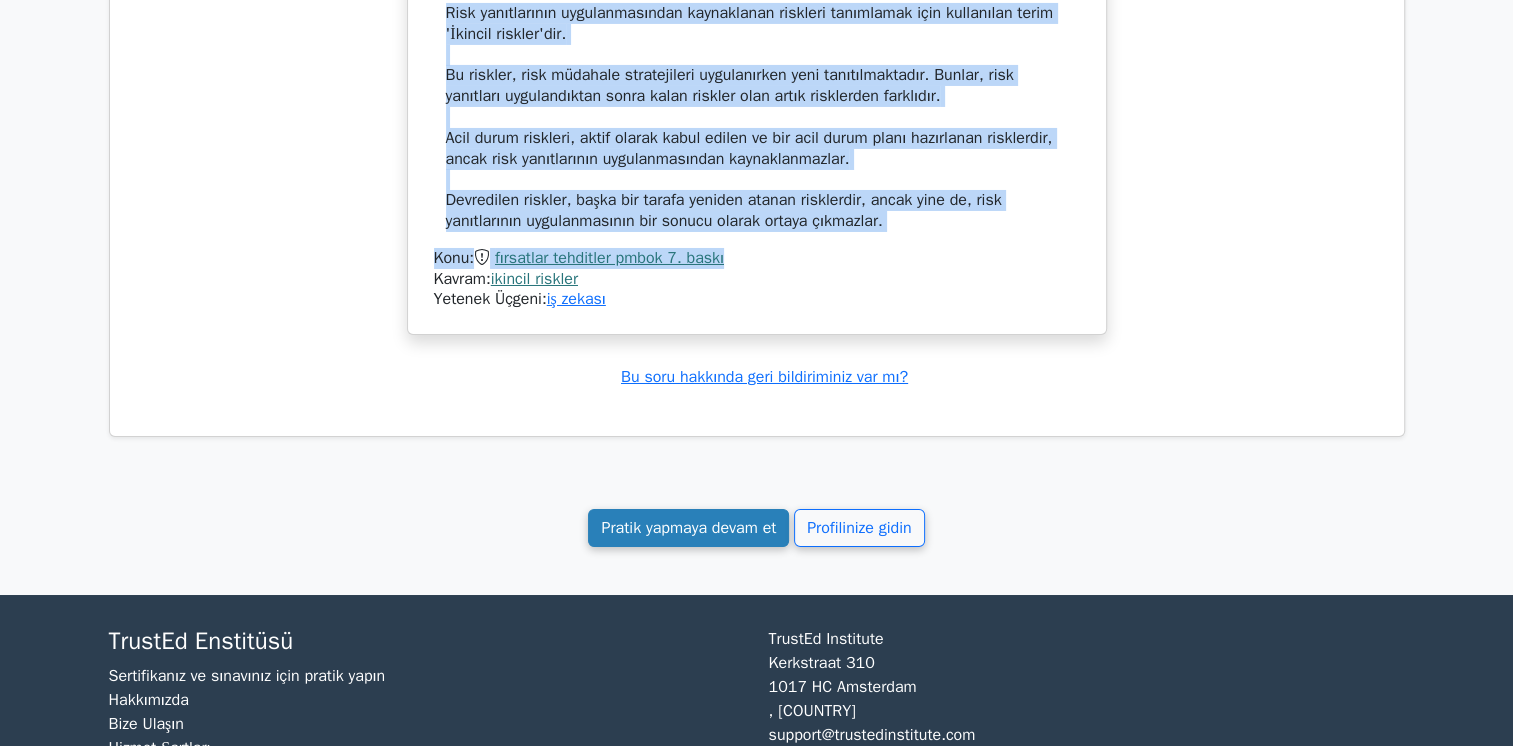 click on "Pratik yapmaya devam et" at bounding box center [688, 528] 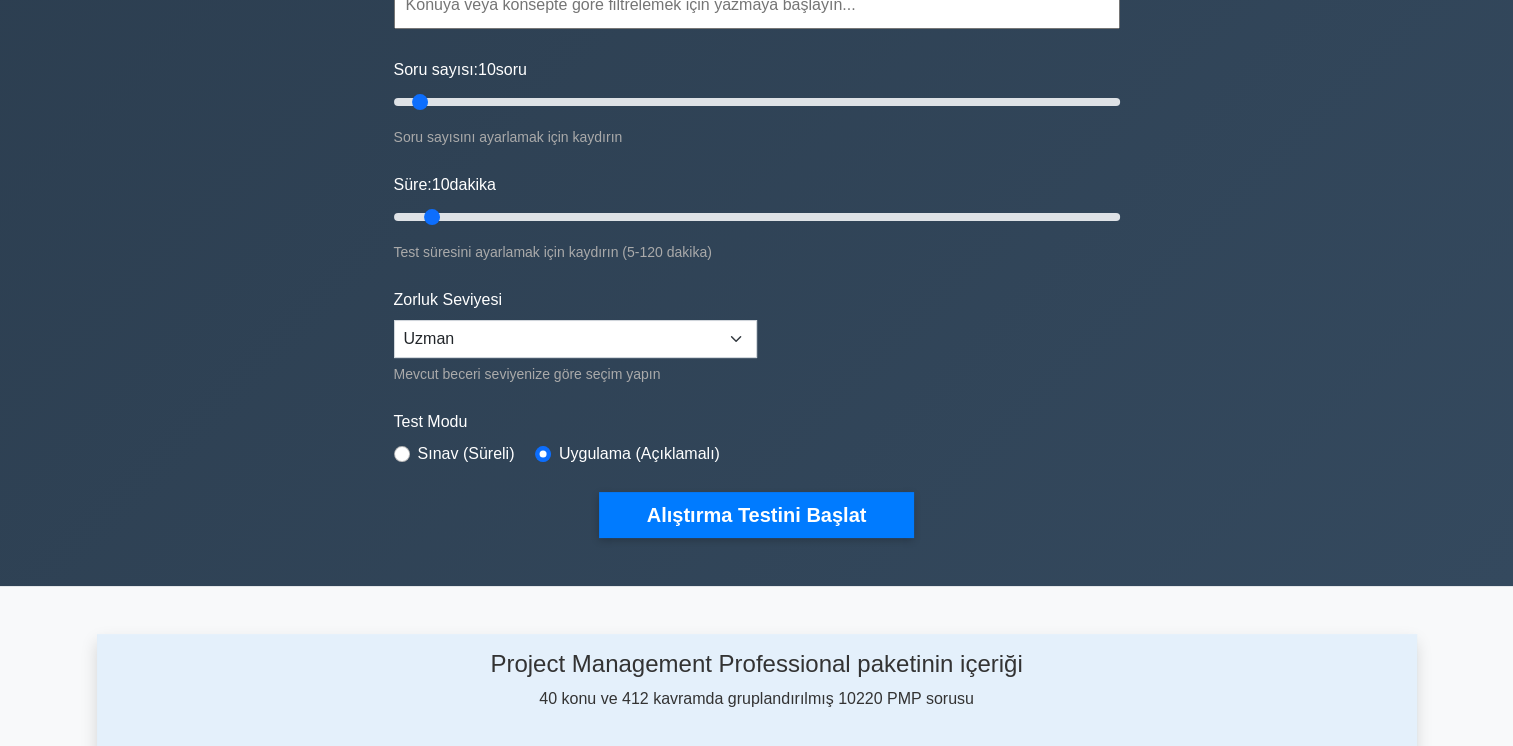 scroll, scrollTop: 300, scrollLeft: 0, axis: vertical 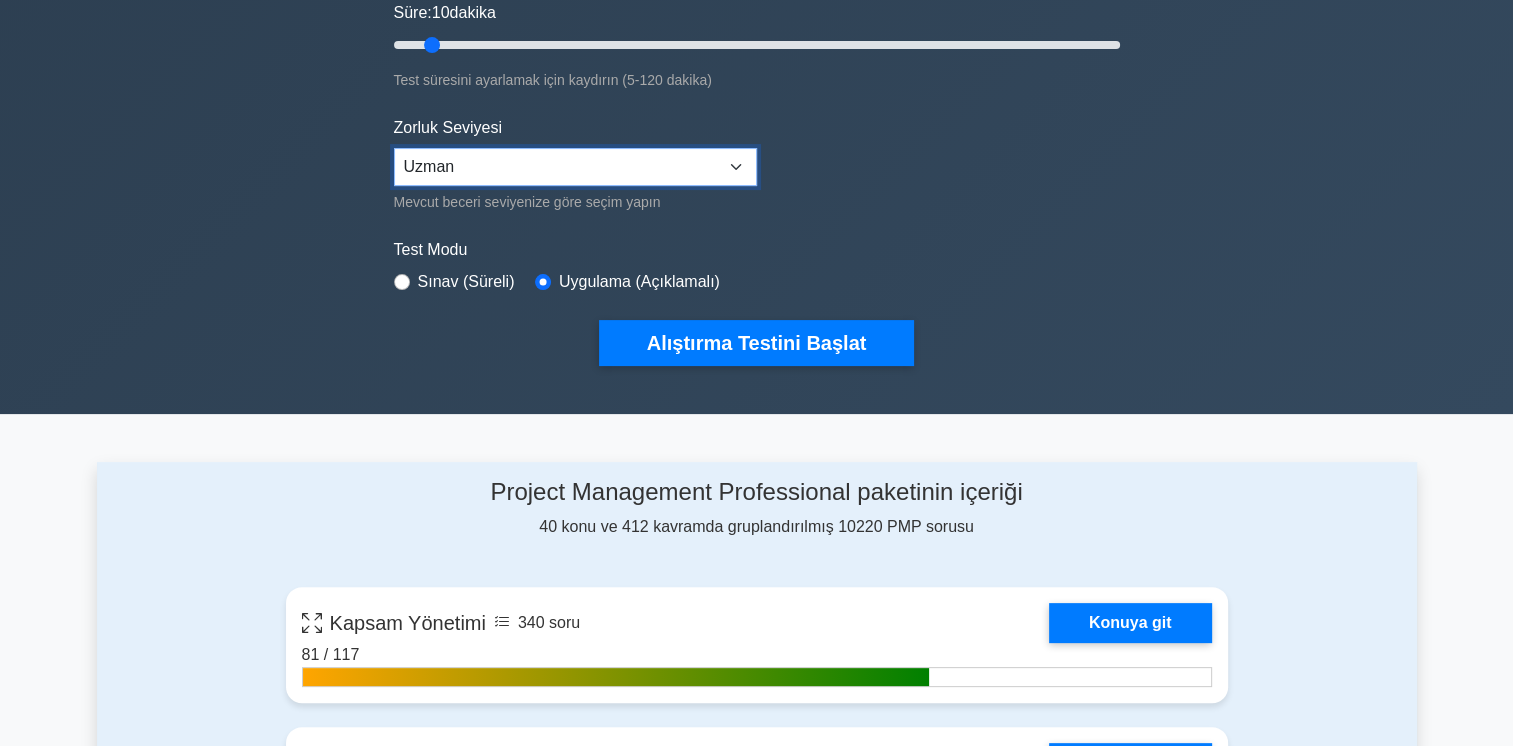 click on "Acemi
Ara
Uzman" at bounding box center (575, 167) 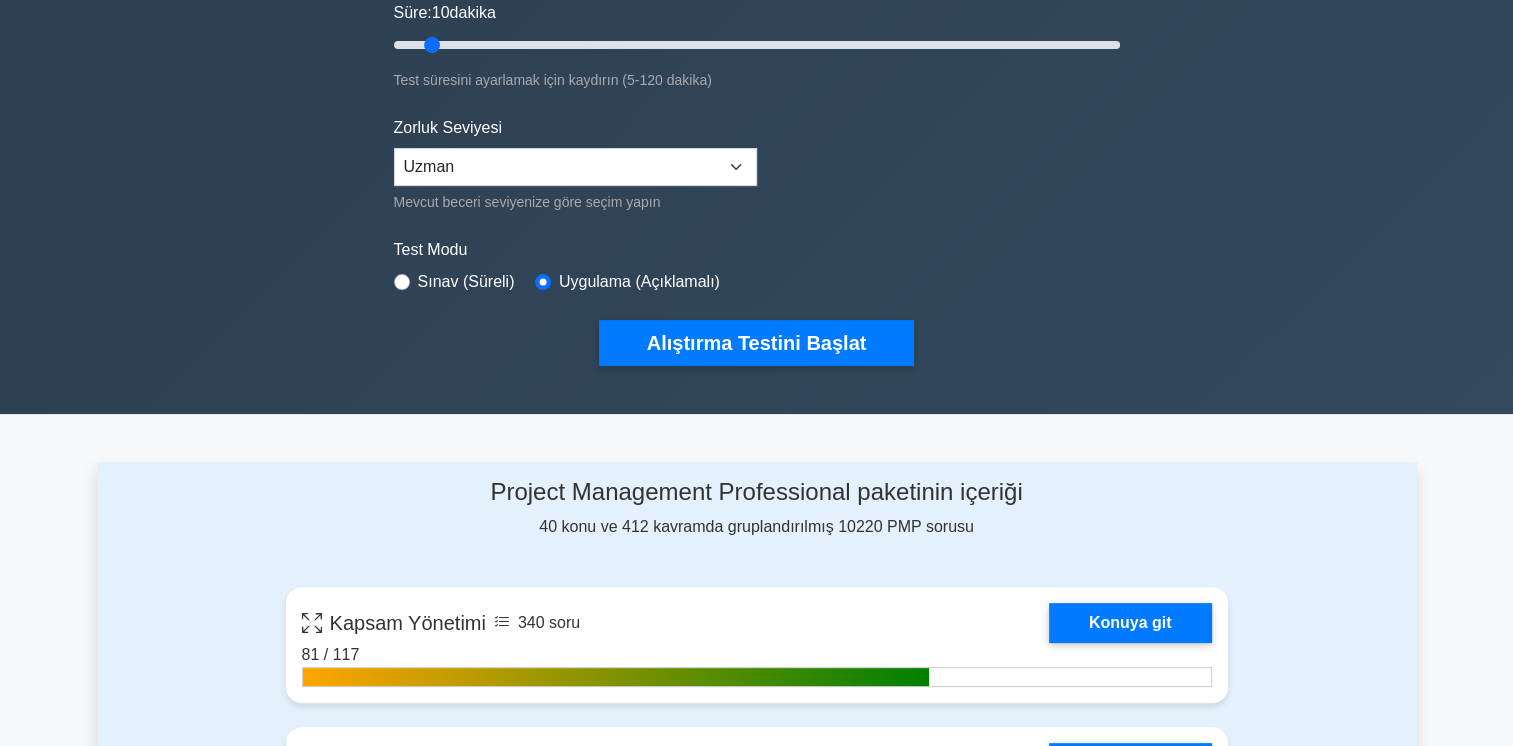 drag, startPoint x: 1220, startPoint y: 169, endPoint x: 1236, endPoint y: 167, distance: 16.124516 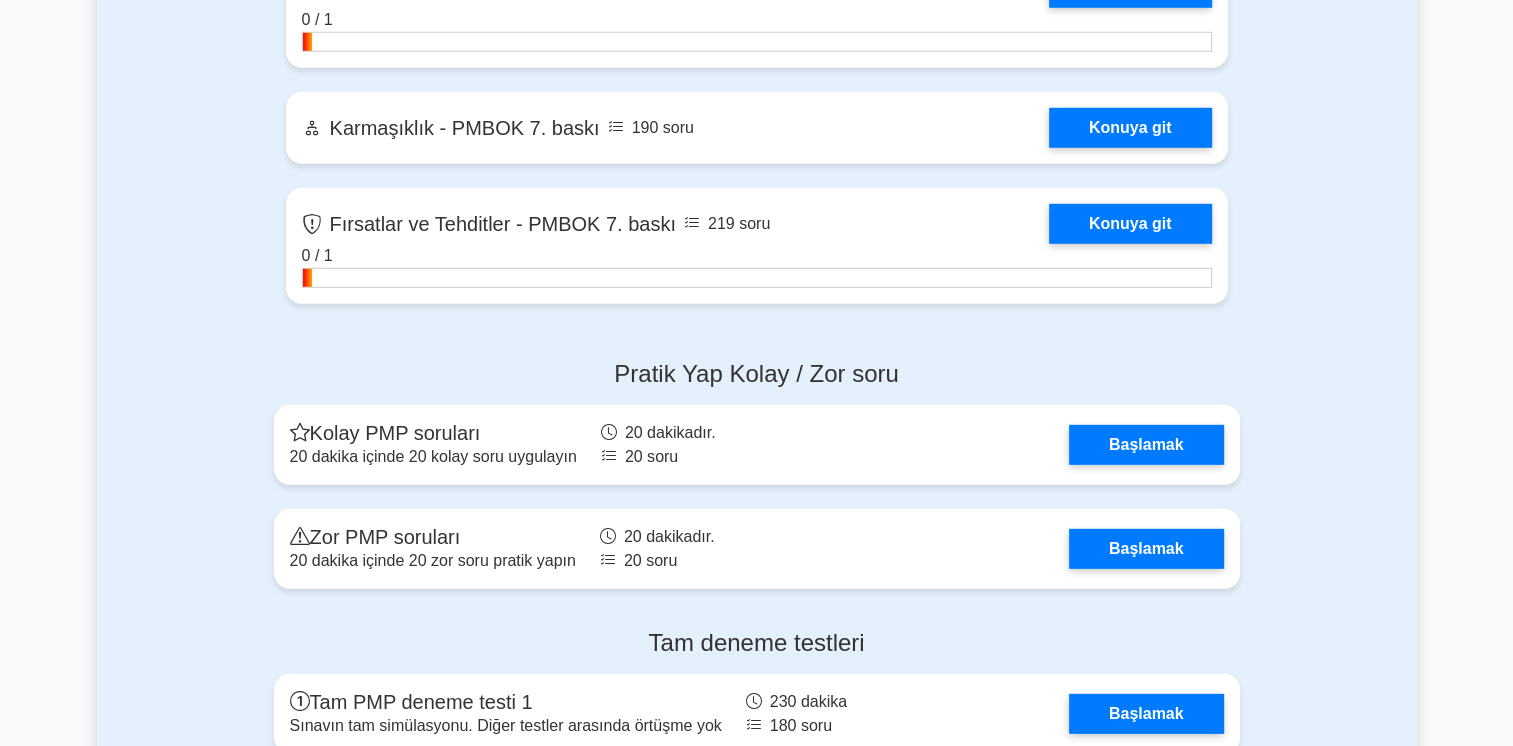 scroll, scrollTop: 5918, scrollLeft: 0, axis: vertical 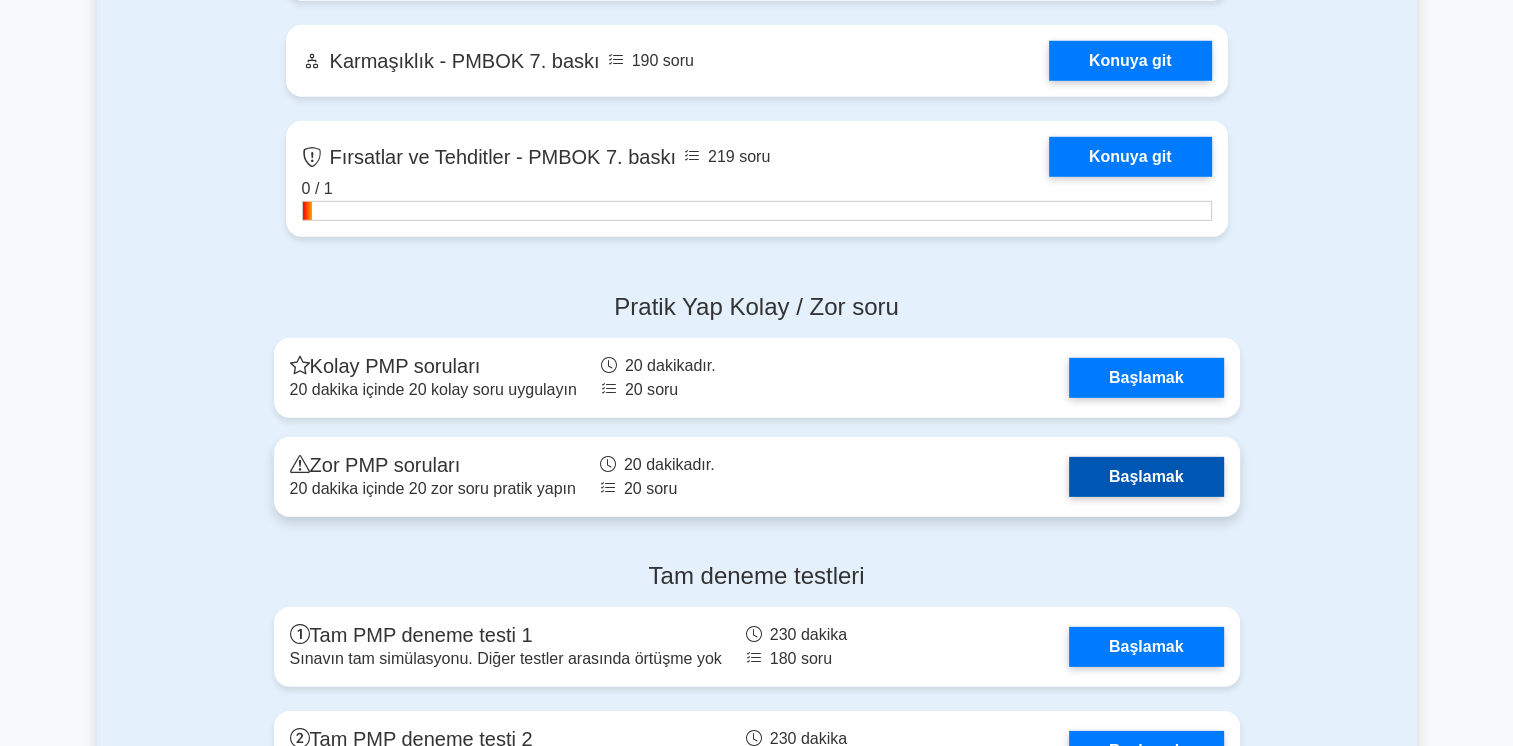 click on "Başlamak" at bounding box center (1146, 477) 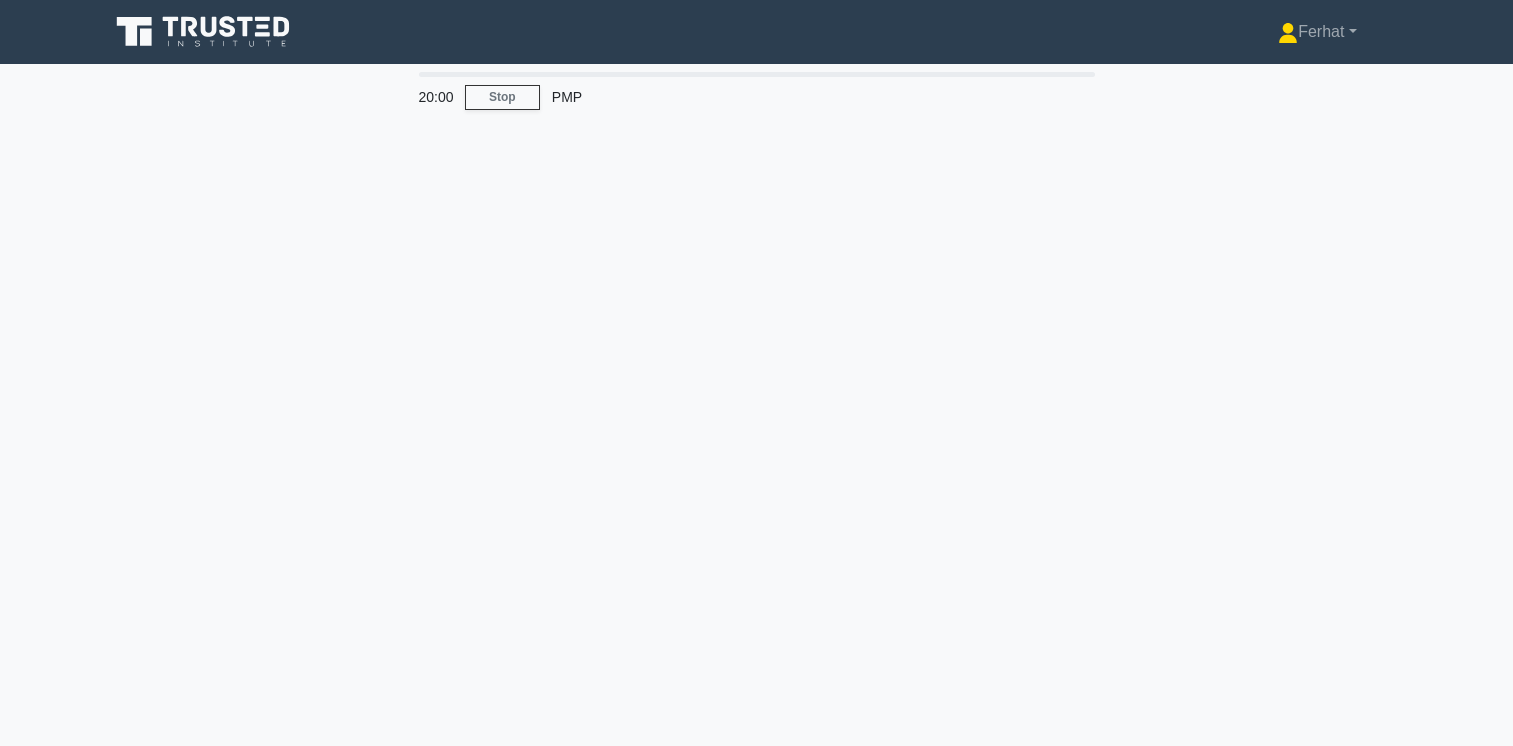 scroll, scrollTop: 0, scrollLeft: 0, axis: both 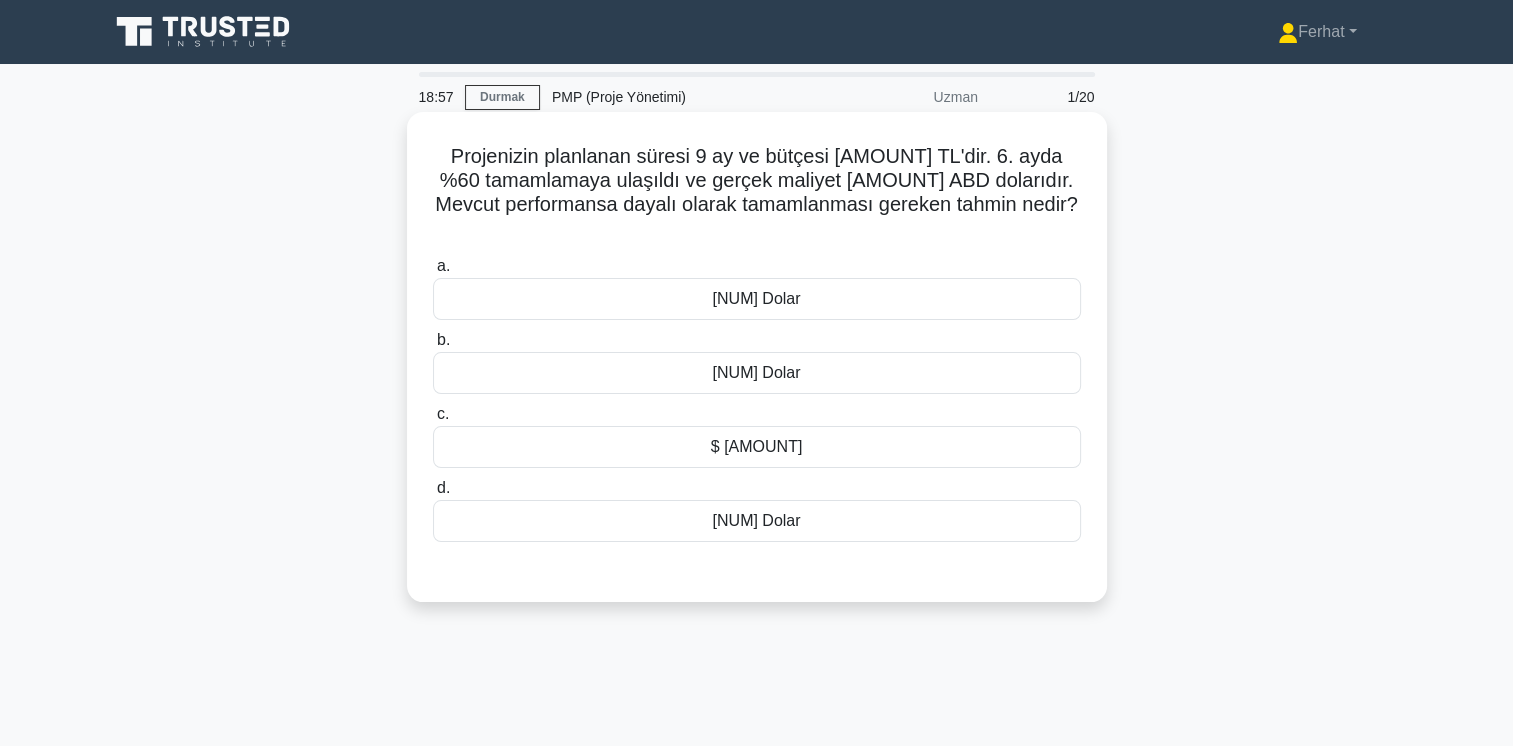 drag, startPoint x: 840, startPoint y: 416, endPoint x: 844, endPoint y: 406, distance: 10.770329 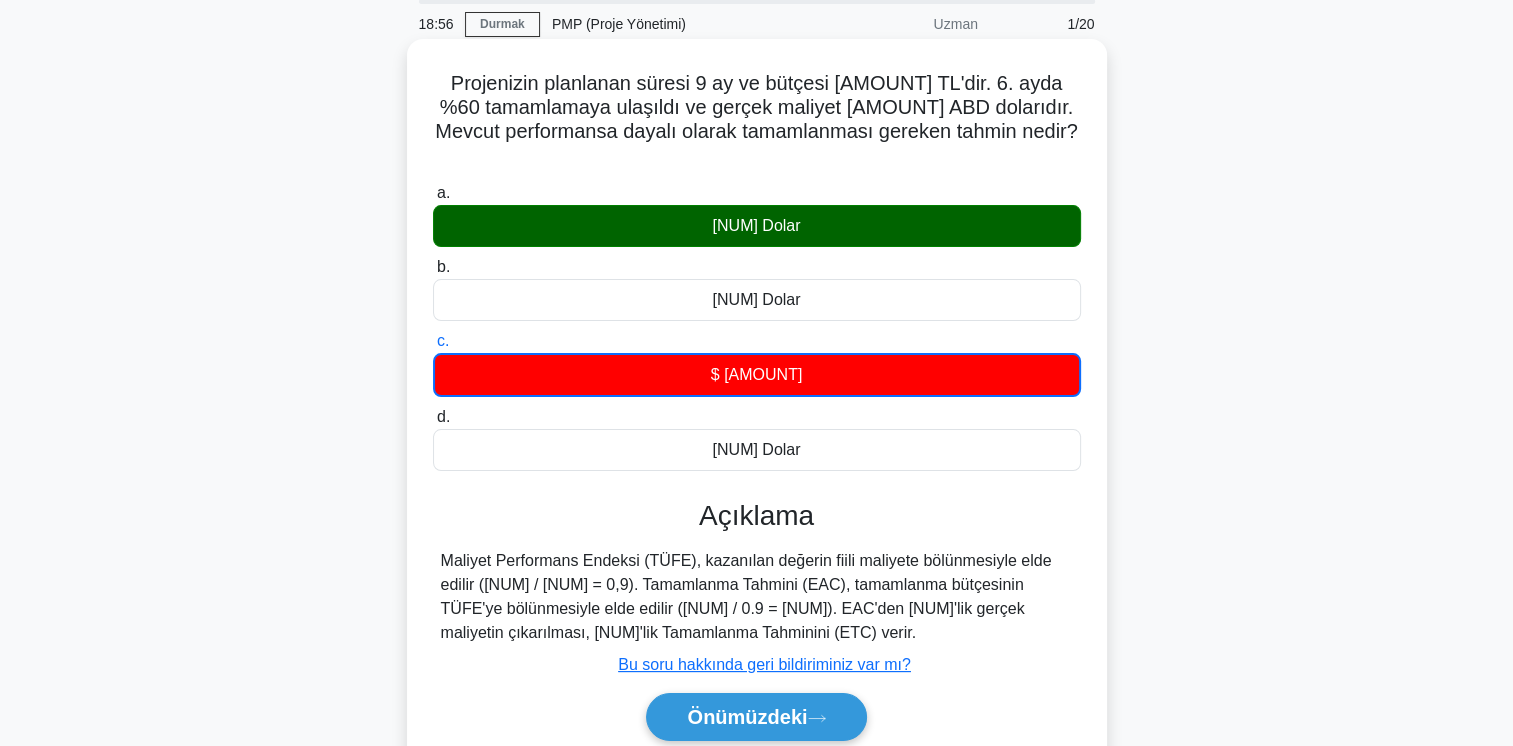scroll, scrollTop: 300, scrollLeft: 0, axis: vertical 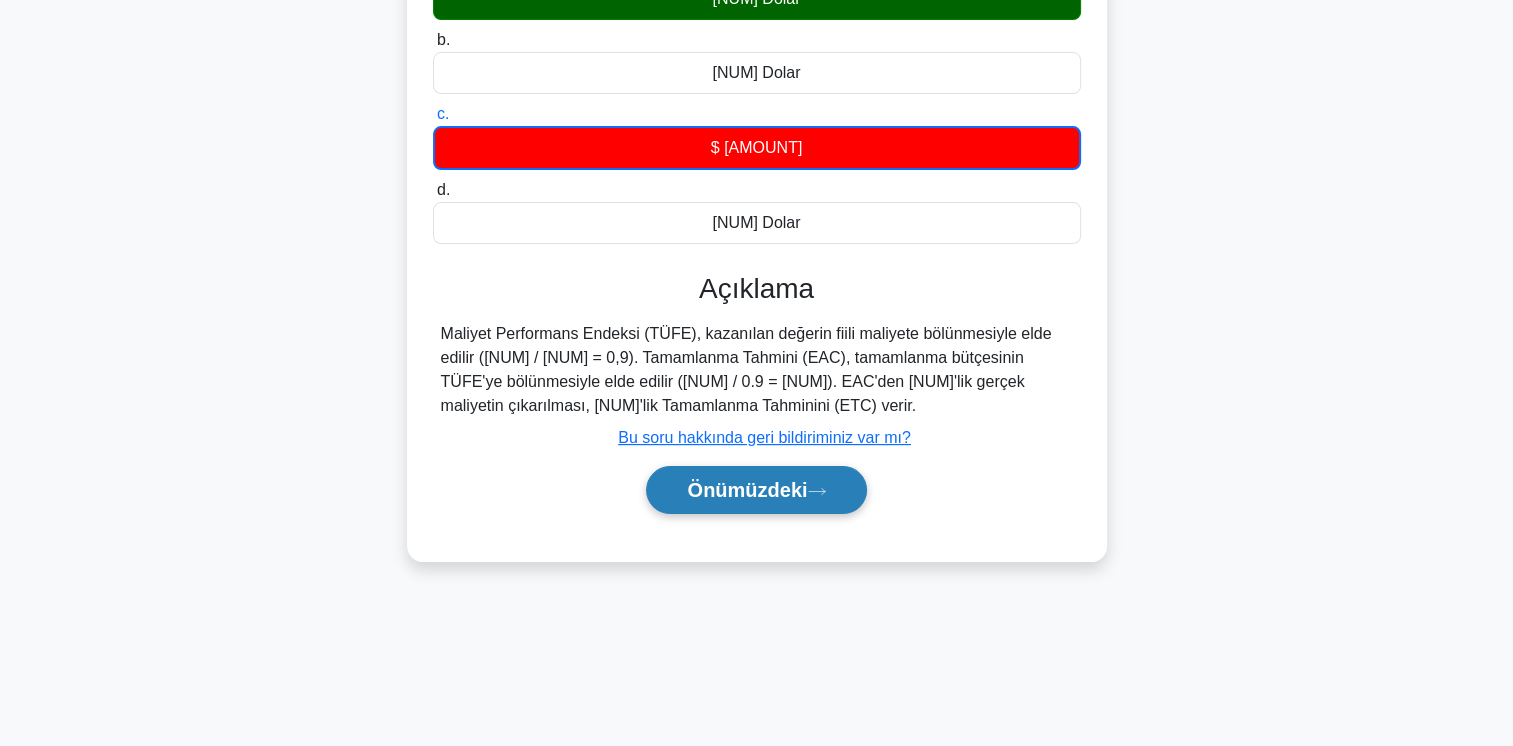 click on "Önümüzdeki" at bounding box center (747, 490) 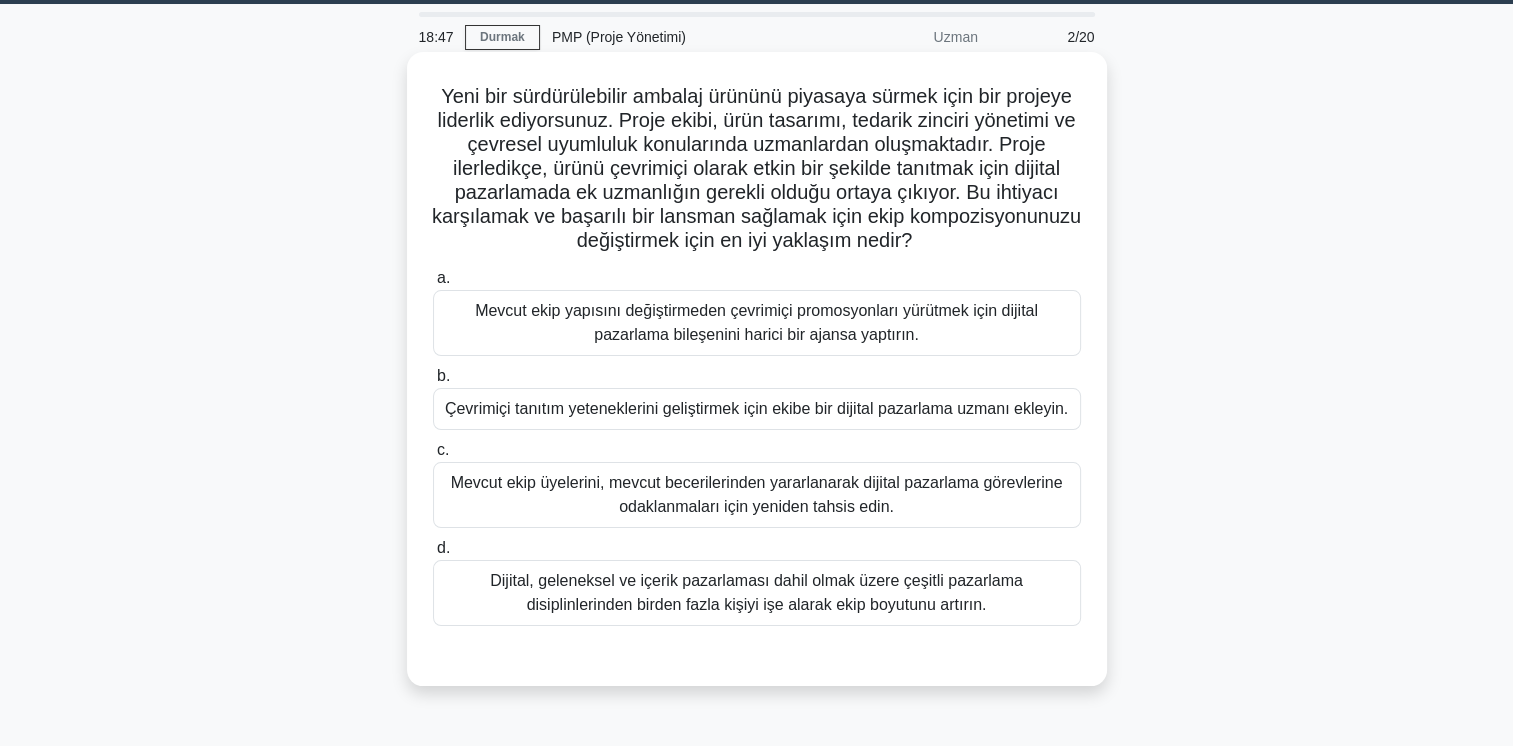 scroll, scrollTop: 0, scrollLeft: 0, axis: both 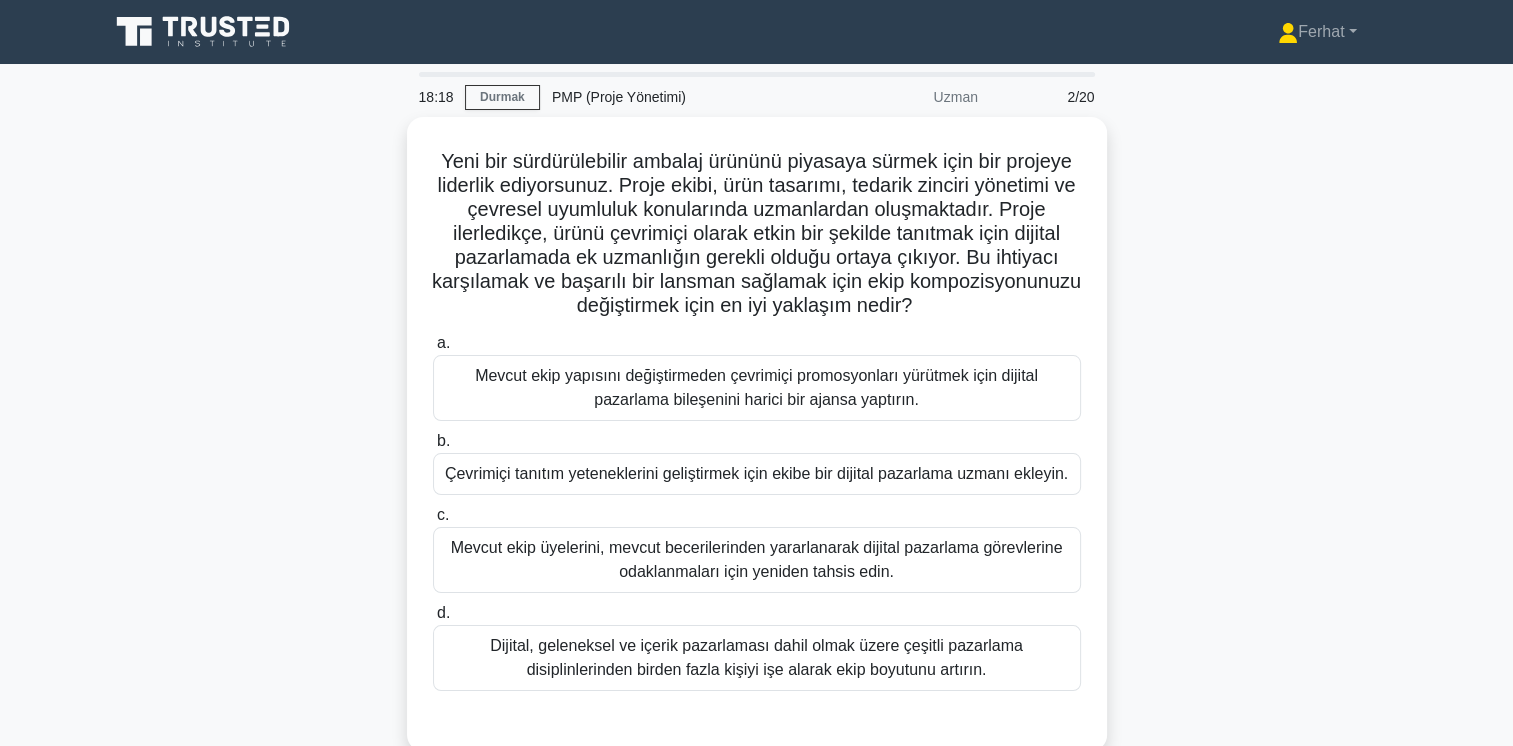 click on "Yeni bir sürdürülebilir ambalaj ürününü piyasaya sürmek için bir projeye liderlik ediyorsunuz. Proje ekibi, ürün tasarımı, tedarik zinciri yönetimi ve çevresel uyumluluk konularında uzmanlardan oluşmaktadır. Proje ilerledikçe, ürünü çevrimiçi olarak etkin bir şekilde tanıtmak için dijital pazarlamada ek uzmanlığın gerekli olduğu ortaya çıkıyor. Bu ihtiyacı karşılamak ve başarılı bir lansman sağlamak için ekip kompozisyonunuzu değiştirmek için en iyi yaklaşım nedir?    .spinner_0XTQ{transform-origin:center; Animasyon:spinner_y6GP .75s doğrusal sonsuz}@keyframes spinner_y6GP{100%{Dönüştür:Döndür(360deg)}}
a.
b." at bounding box center [757, 446] 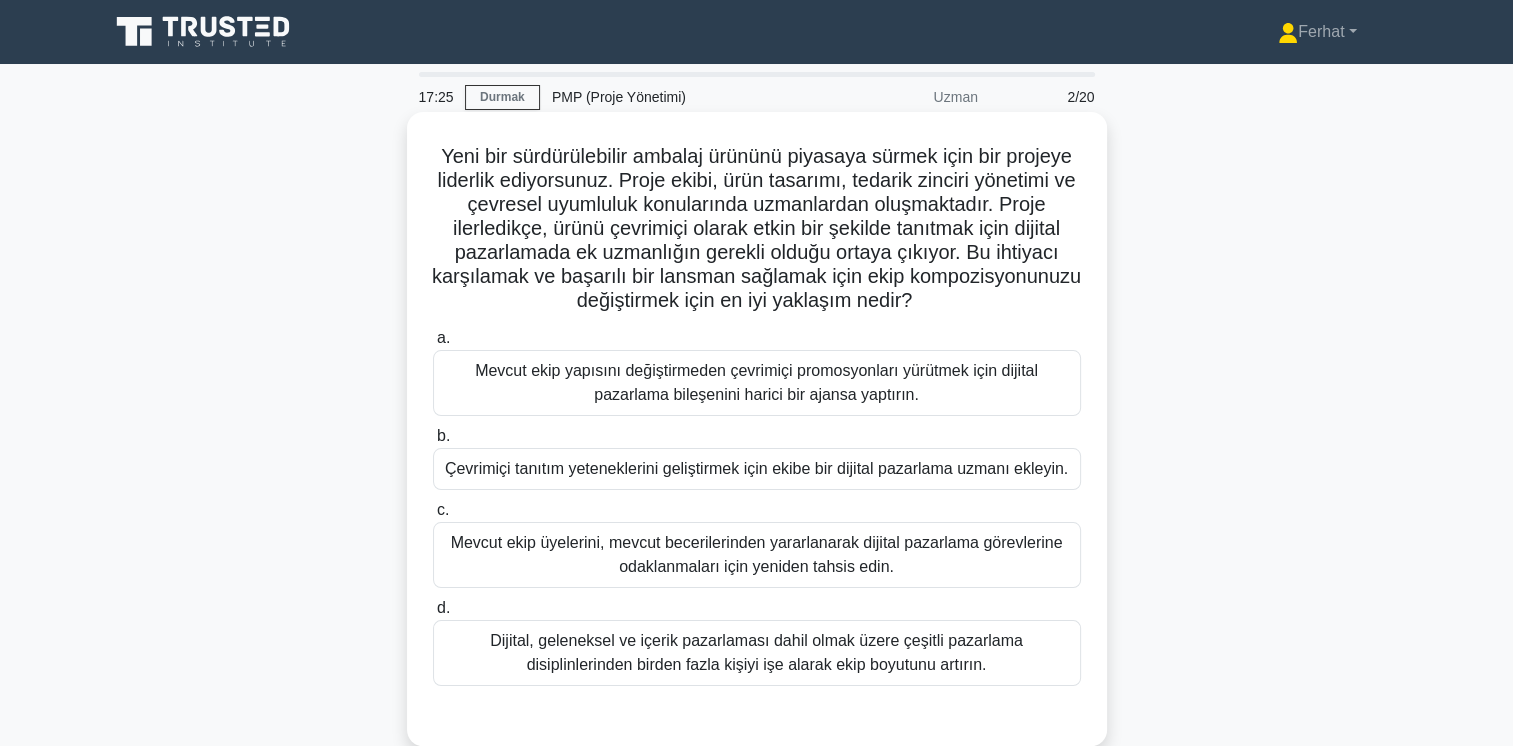 click on "Çevrimiçi tanıtım yeteneklerini geliştirmek için ekibe bir dijital pazarlama uzmanı ekleyin." at bounding box center (757, 469) 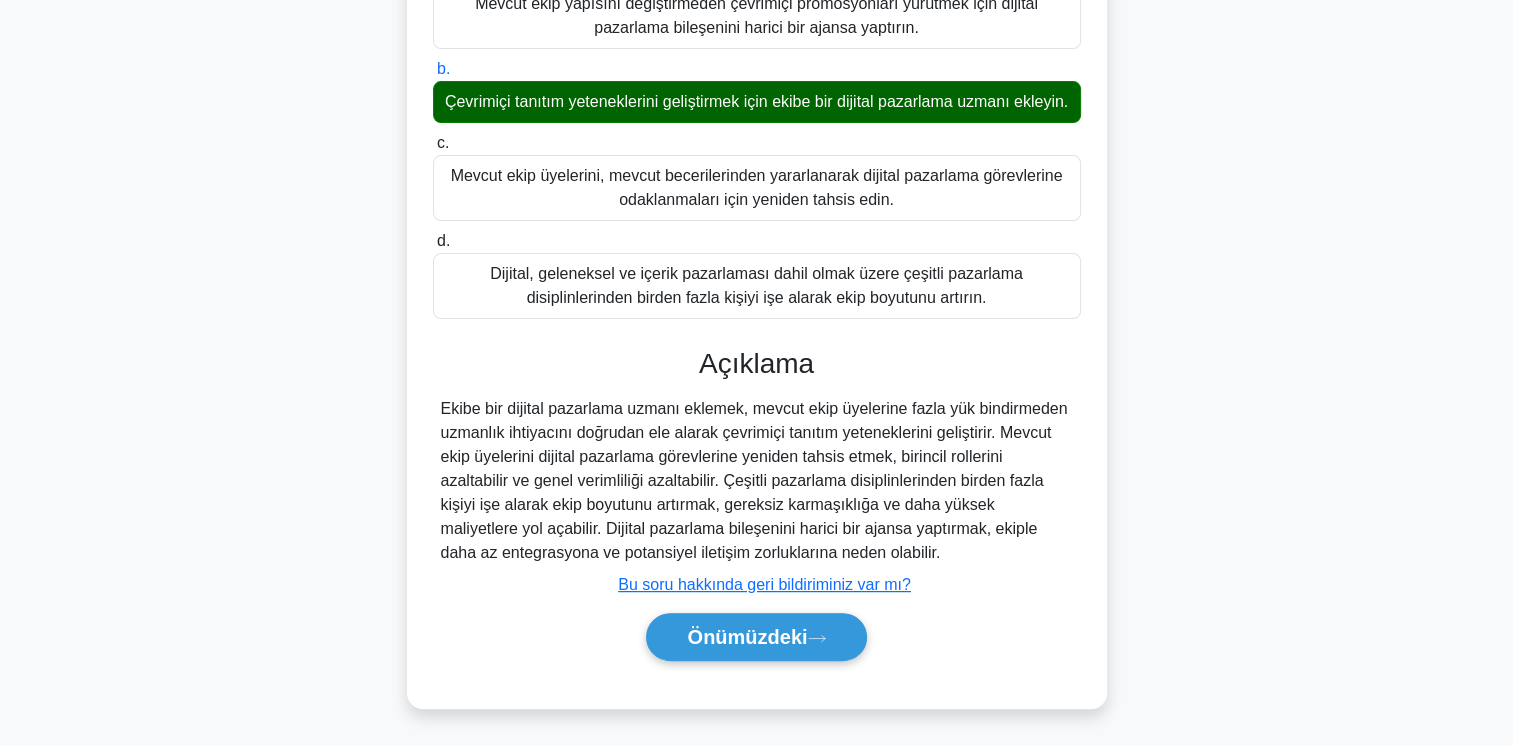 scroll, scrollTop: 389, scrollLeft: 0, axis: vertical 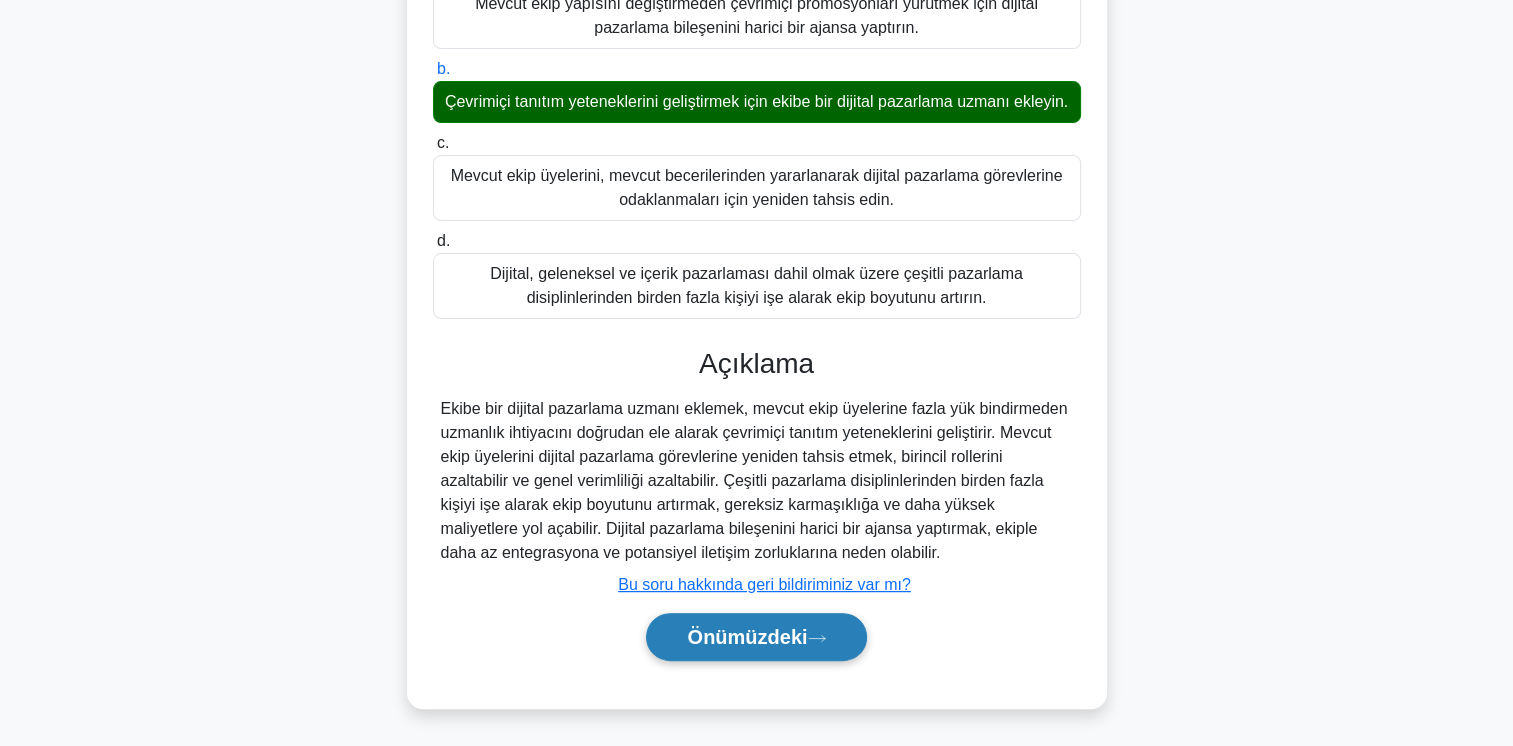 click on "Önümüzdeki" at bounding box center [747, 637] 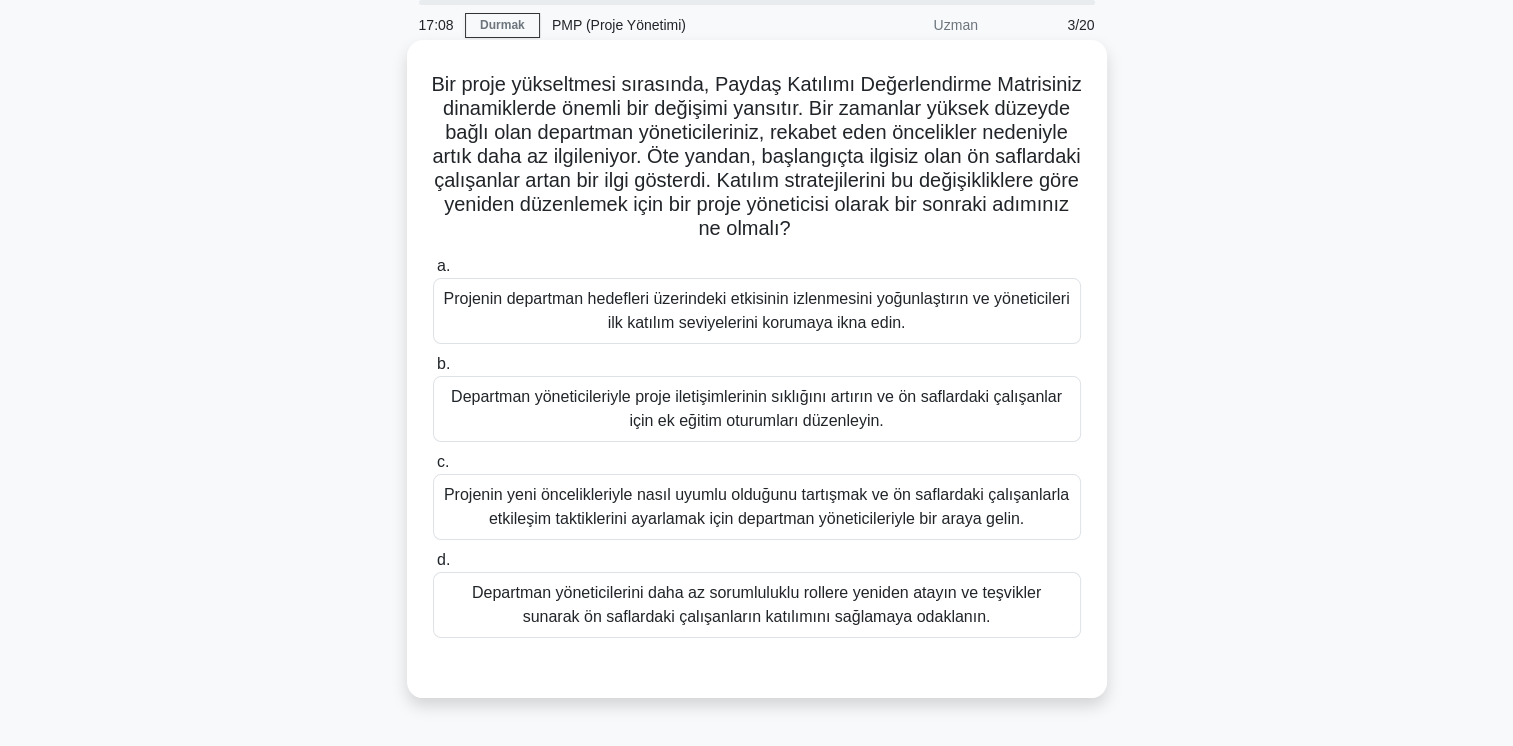 scroll, scrollTop: 100, scrollLeft: 0, axis: vertical 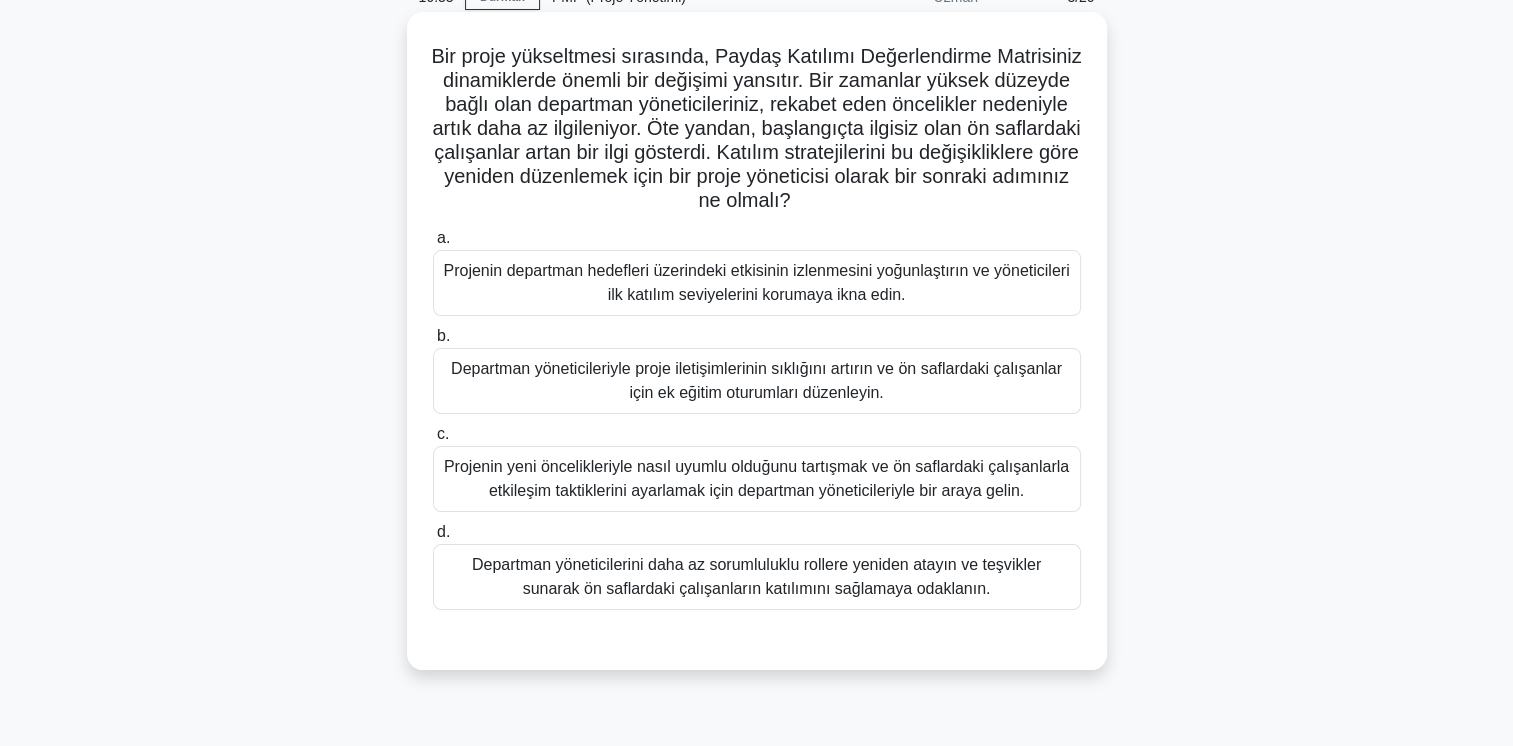 click on "Departman yöneticileriyle proje iletişimlerinin sıklığını artırın ve ön saflardaki çalışanlar için ek eğitim oturumları düzenleyin." at bounding box center (757, 381) 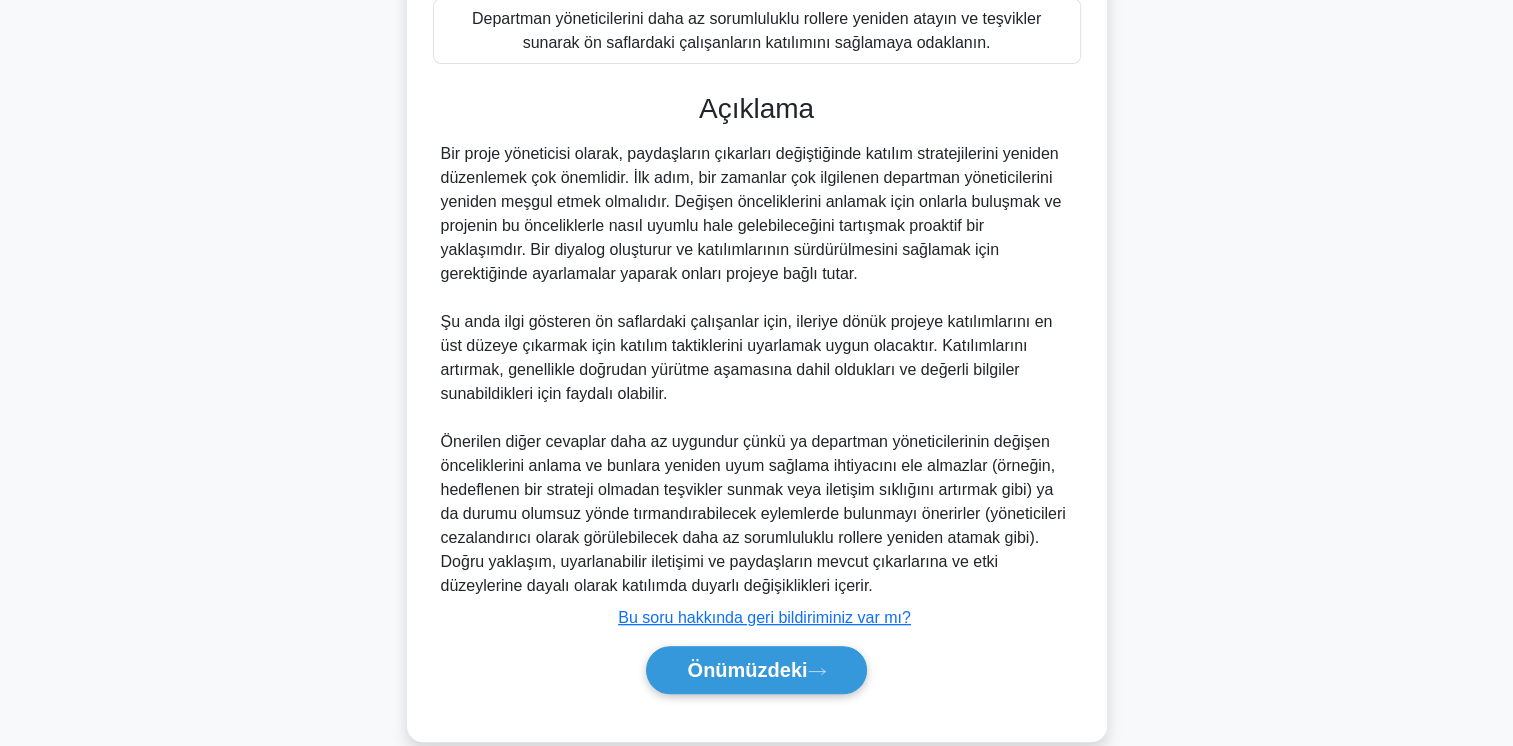 scroll, scrollTop: 703, scrollLeft: 0, axis: vertical 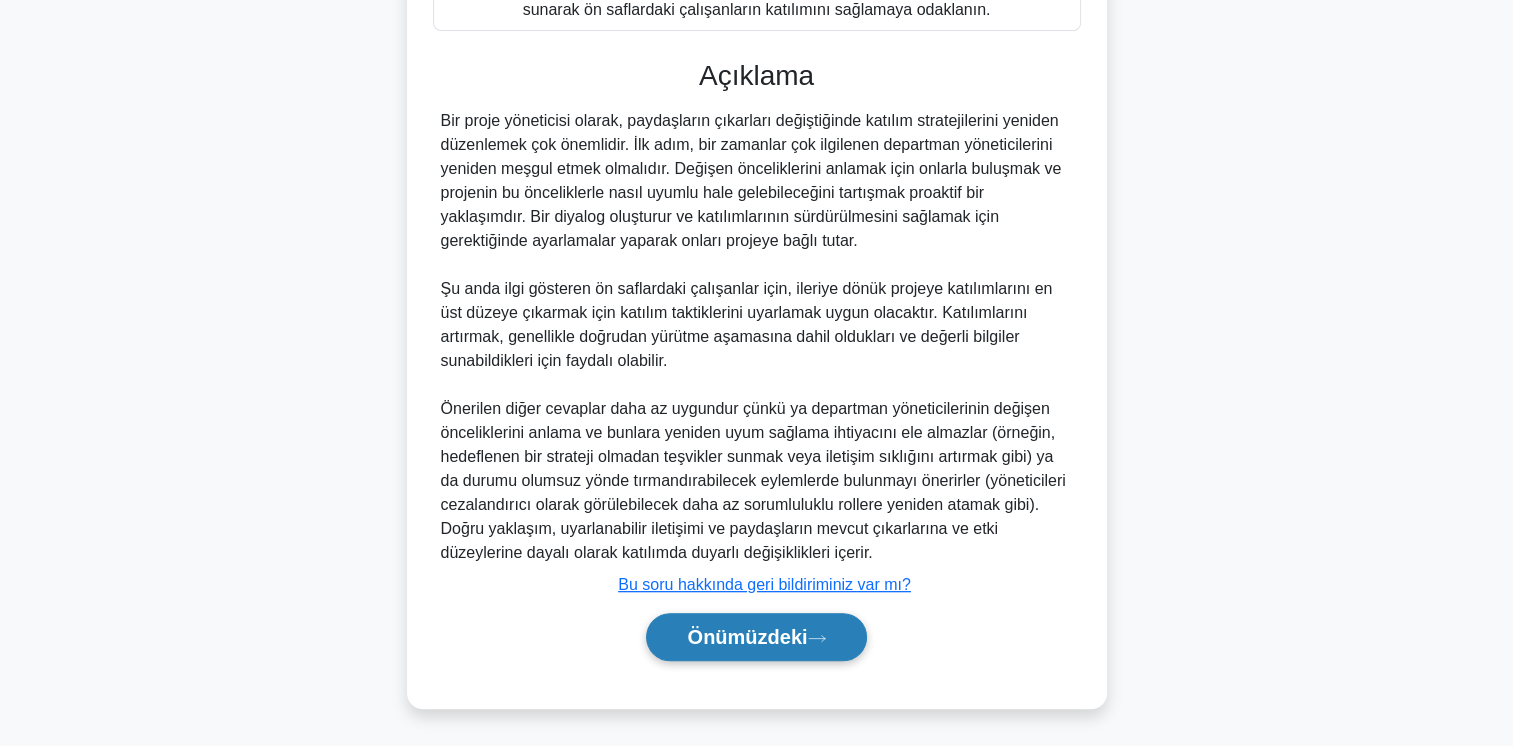 click on "Önümüzdeki" at bounding box center [747, 637] 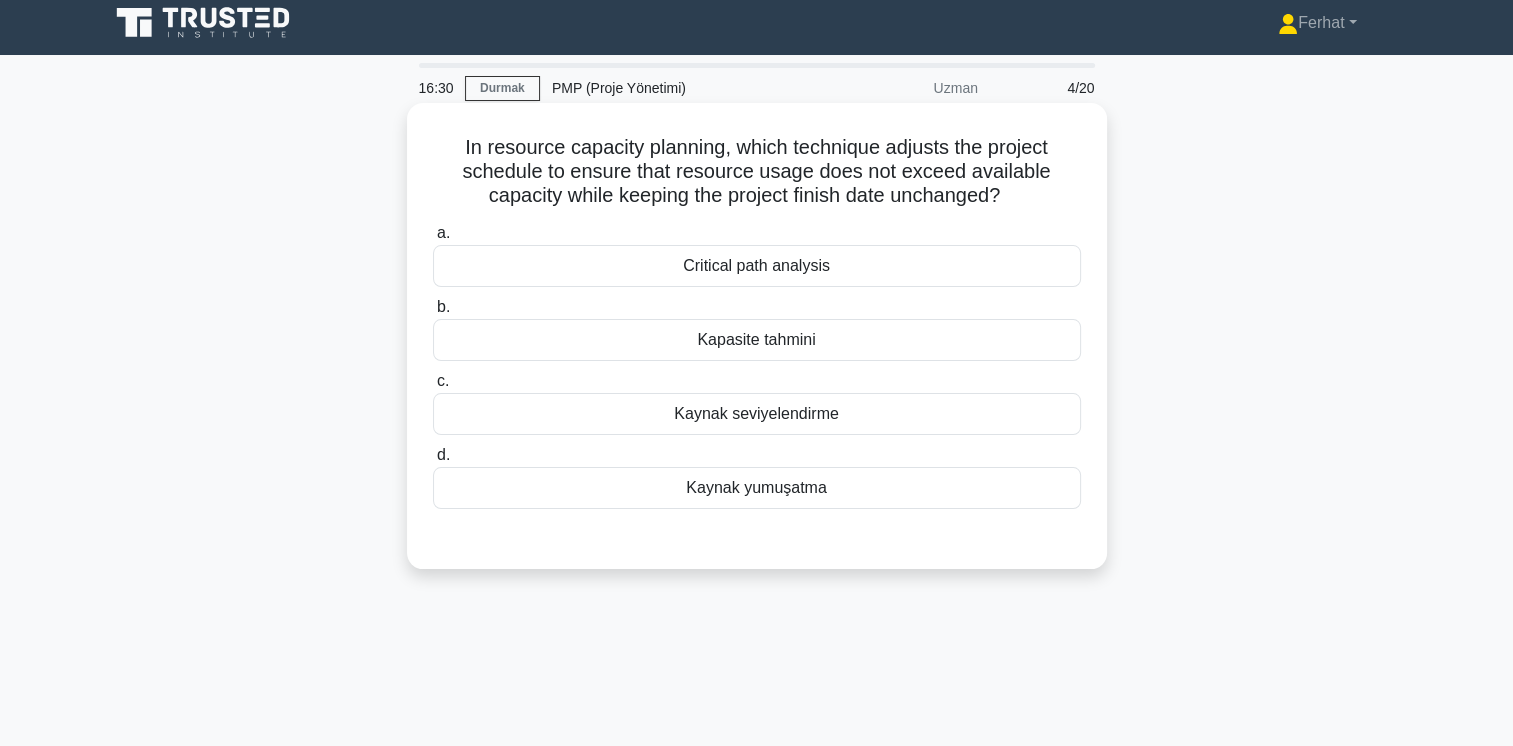 scroll, scrollTop: 0, scrollLeft: 0, axis: both 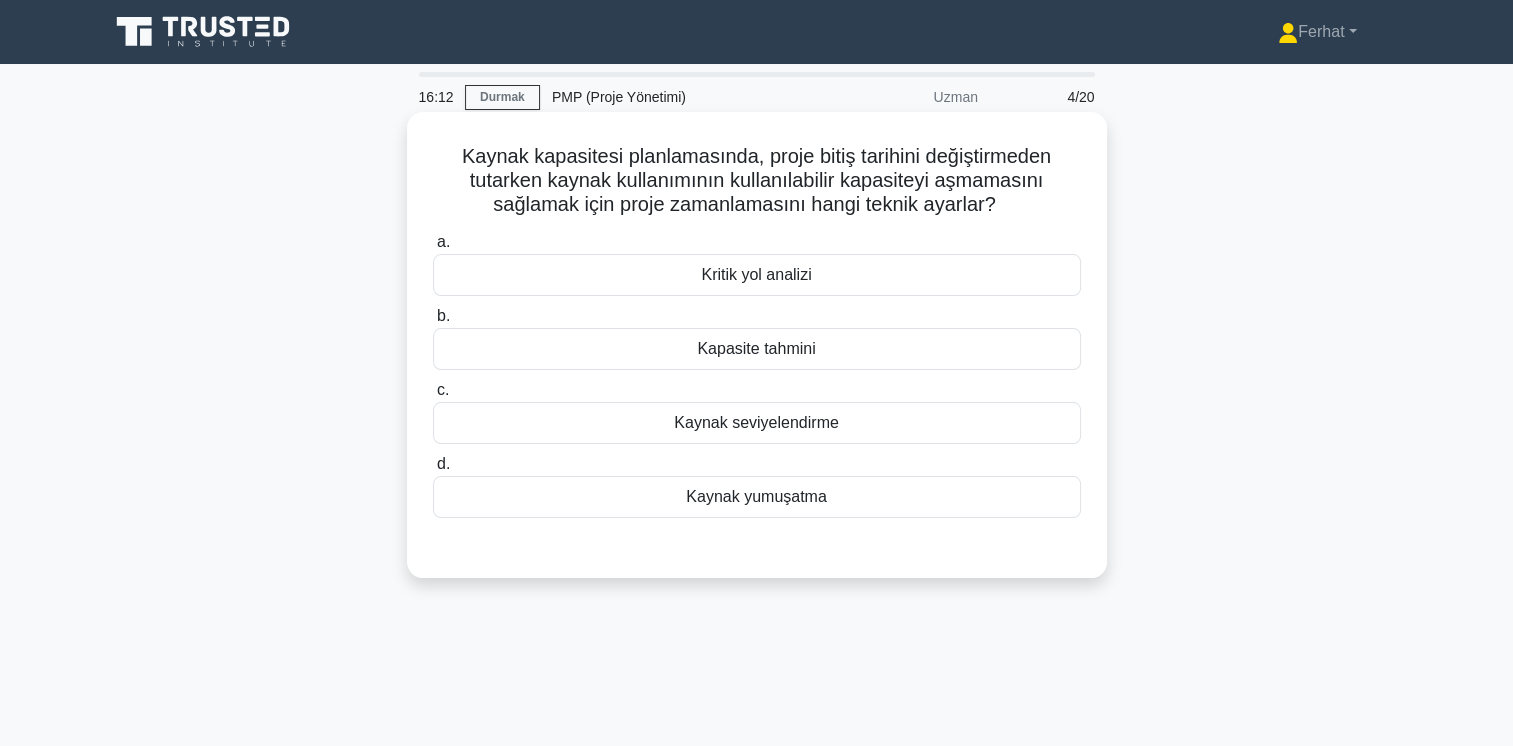 click on "Kaynak seviyelendirme" at bounding box center [757, 423] 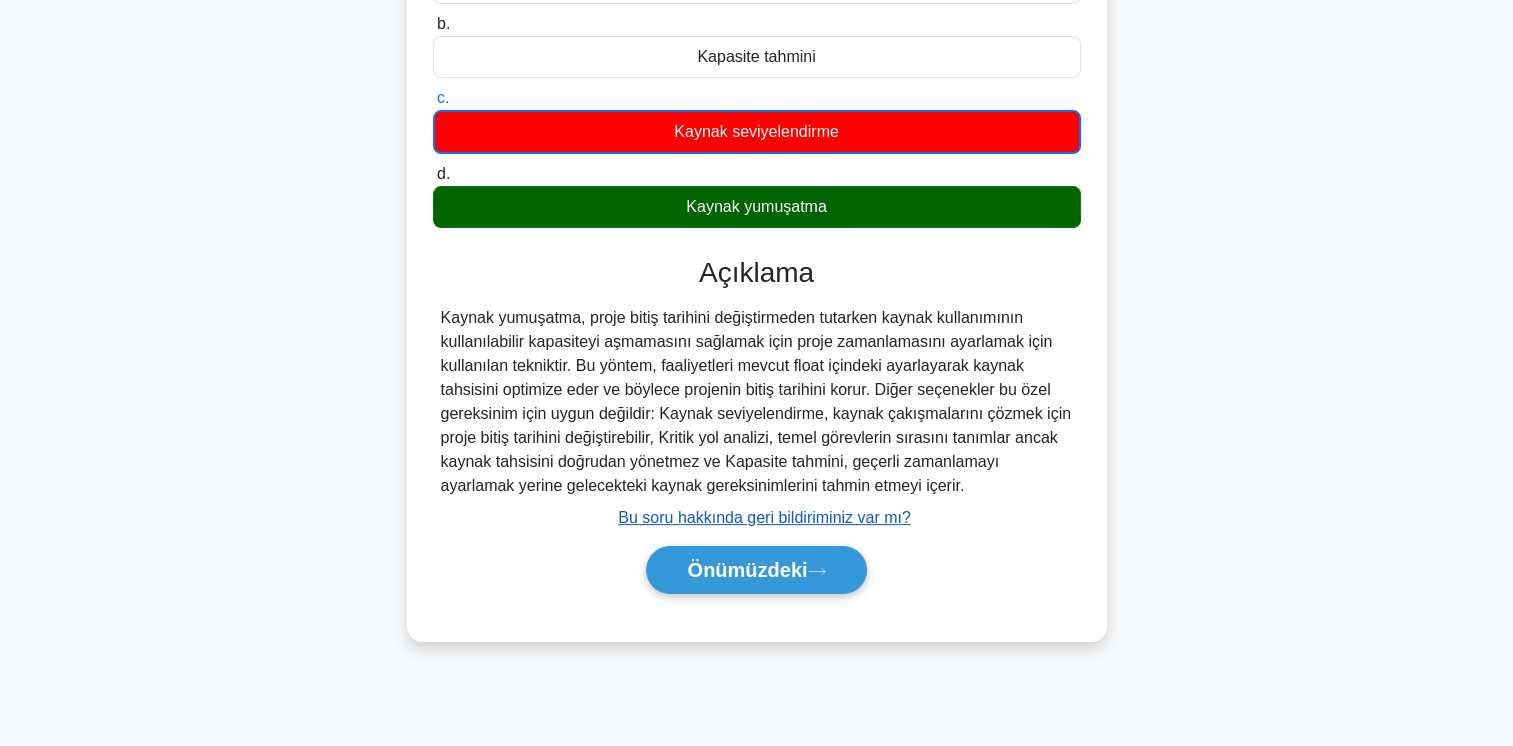 scroll, scrollTop: 300, scrollLeft: 0, axis: vertical 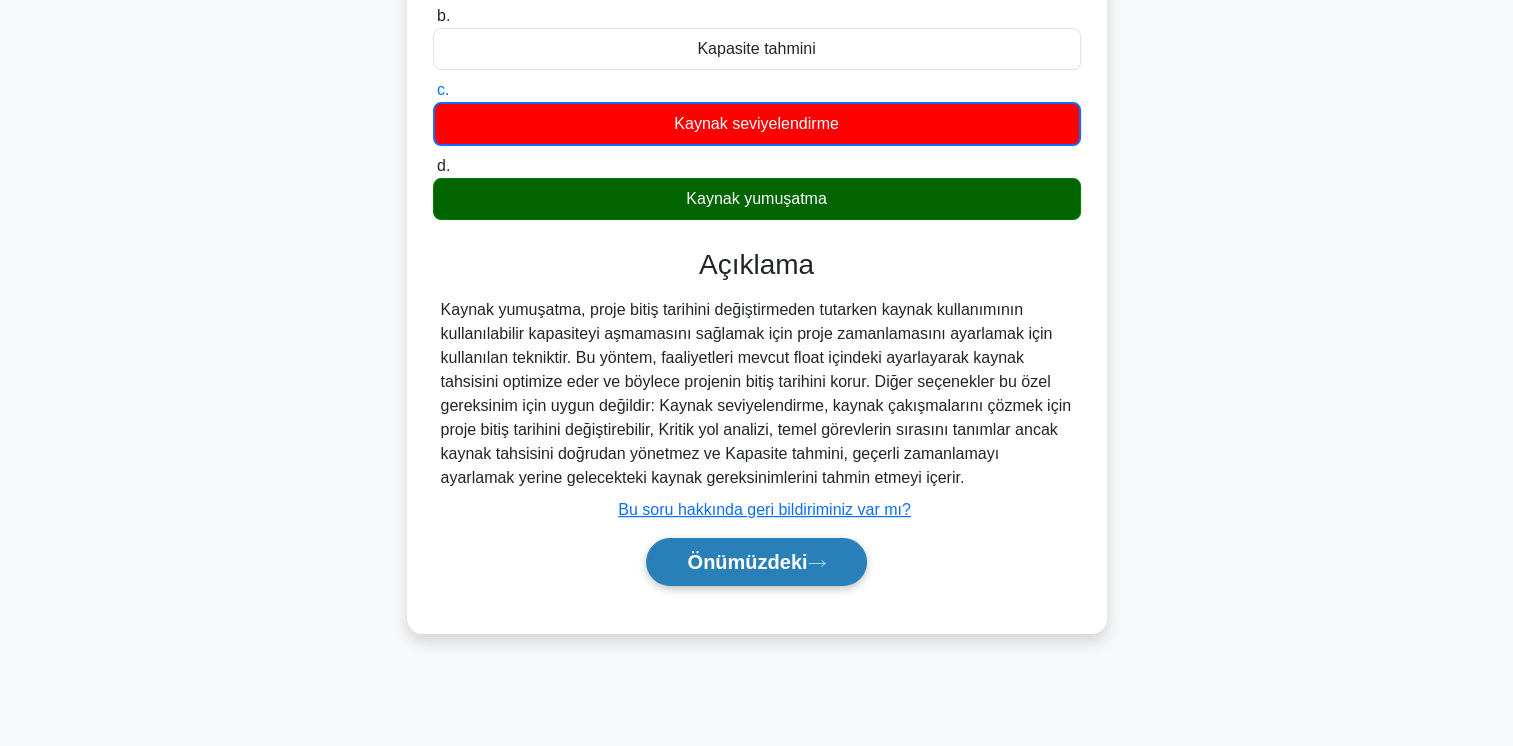 click on "Önümüzdeki" at bounding box center [747, 562] 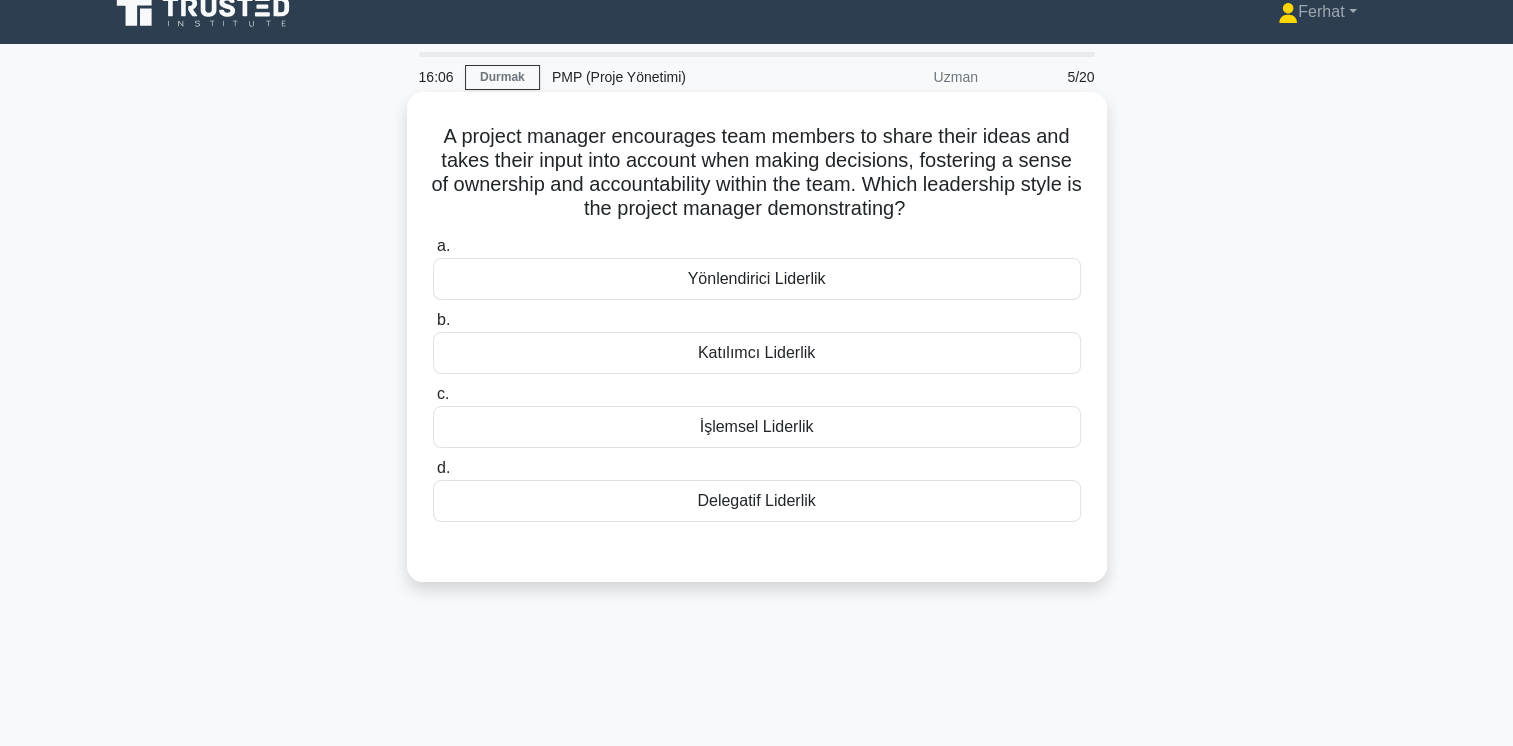 scroll, scrollTop: 0, scrollLeft: 0, axis: both 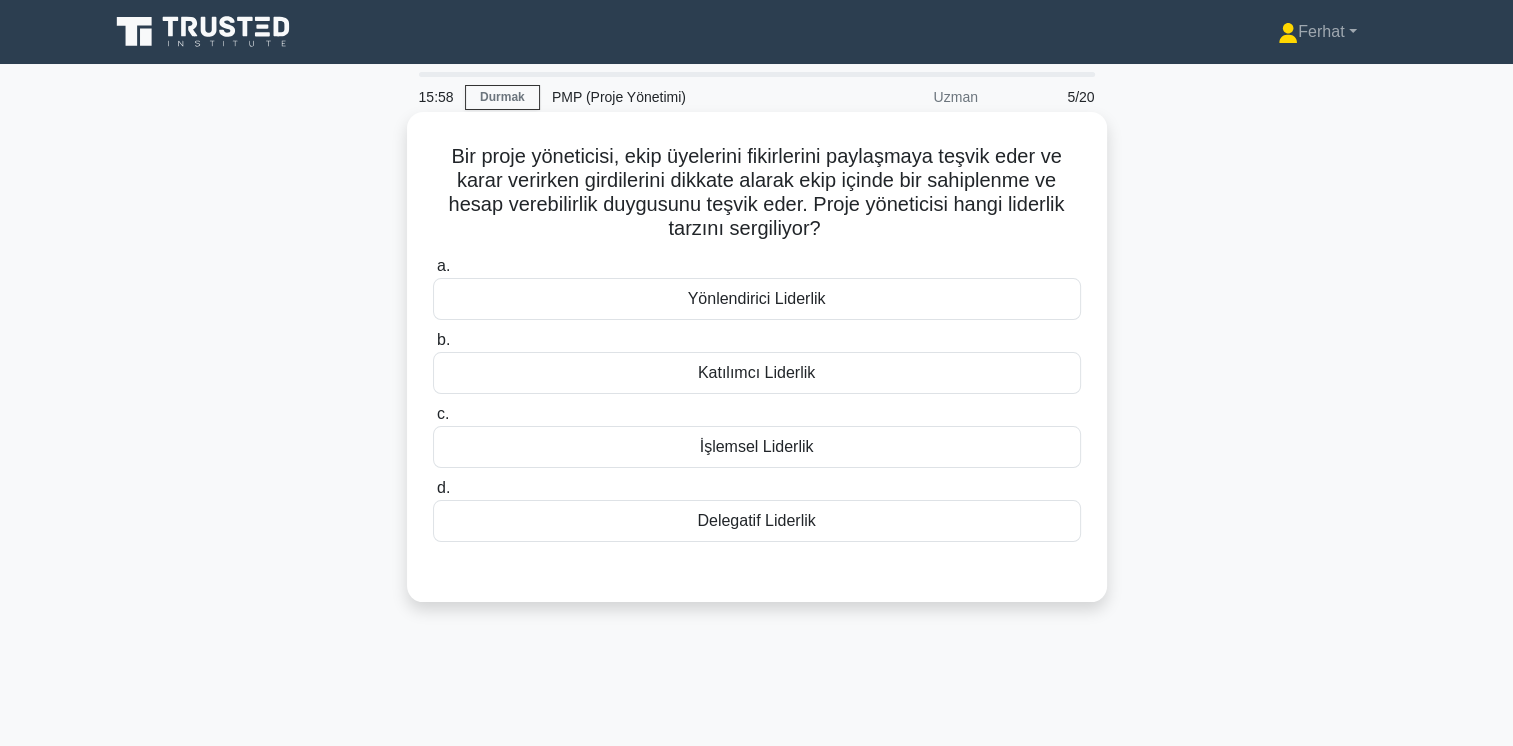 drag, startPoint x: 453, startPoint y: 148, endPoint x: 1047, endPoint y: 235, distance: 600.3374 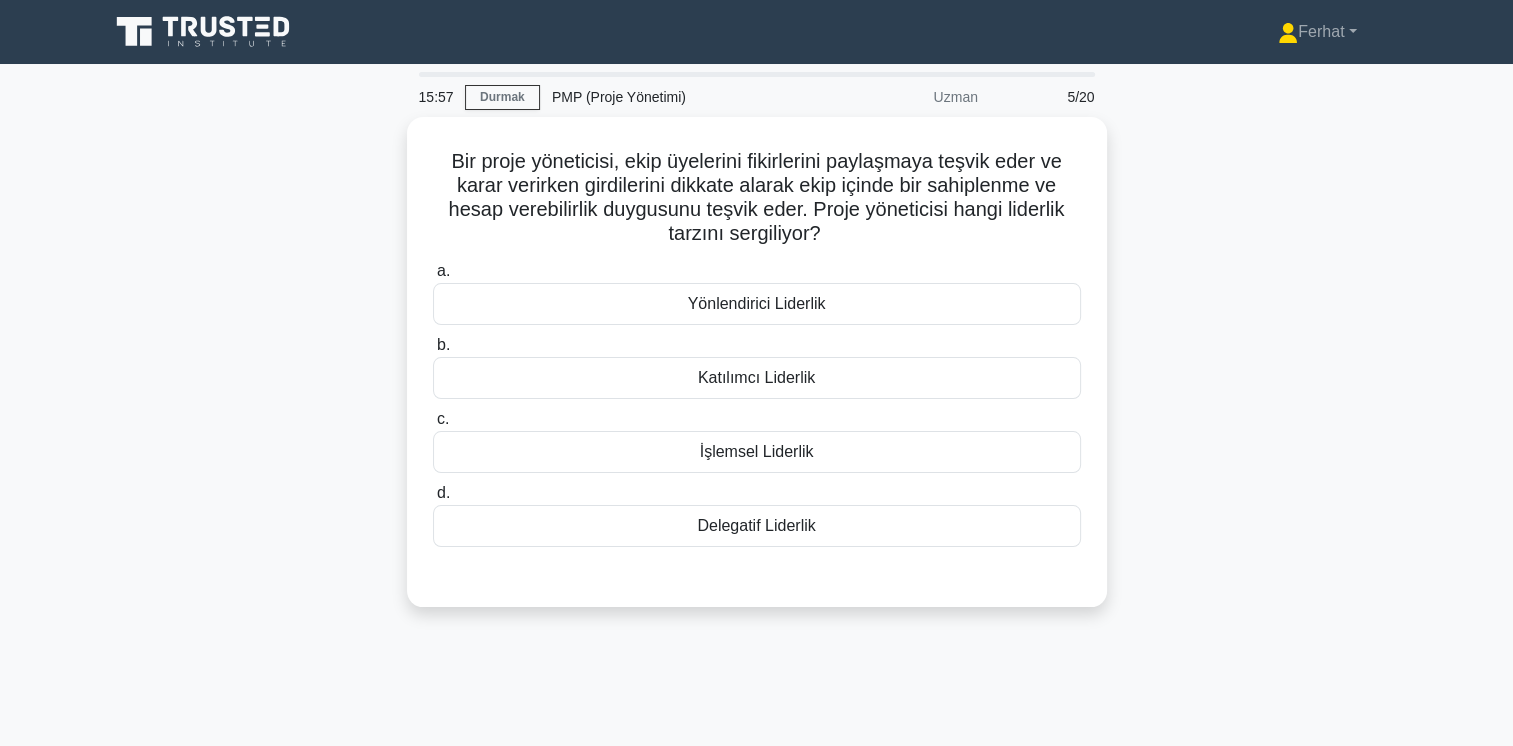 drag, startPoint x: 1047, startPoint y: 235, endPoint x: 1194, endPoint y: 246, distance: 147.411 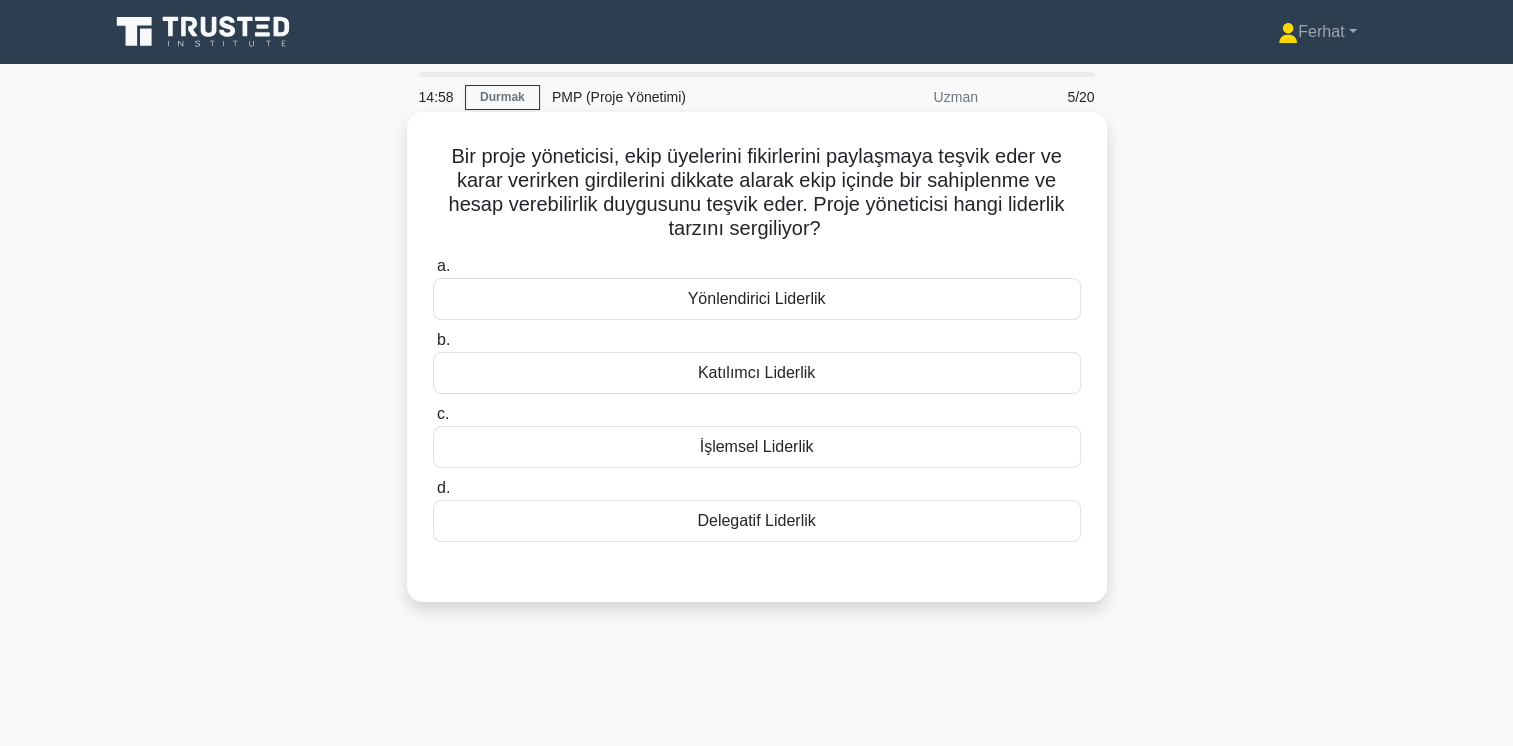 click on "Katılımcı Liderlik" at bounding box center (757, 373) 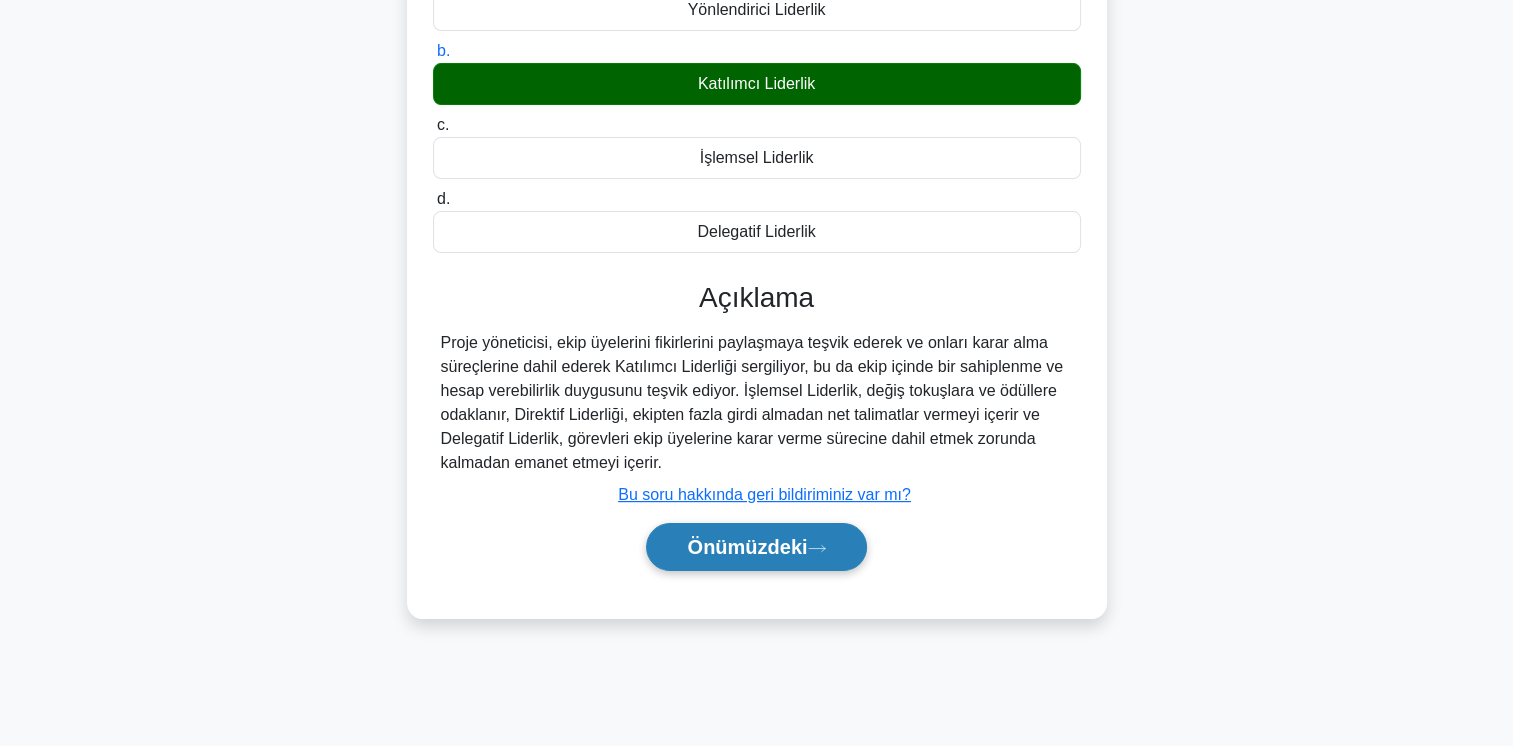 scroll, scrollTop: 334, scrollLeft: 0, axis: vertical 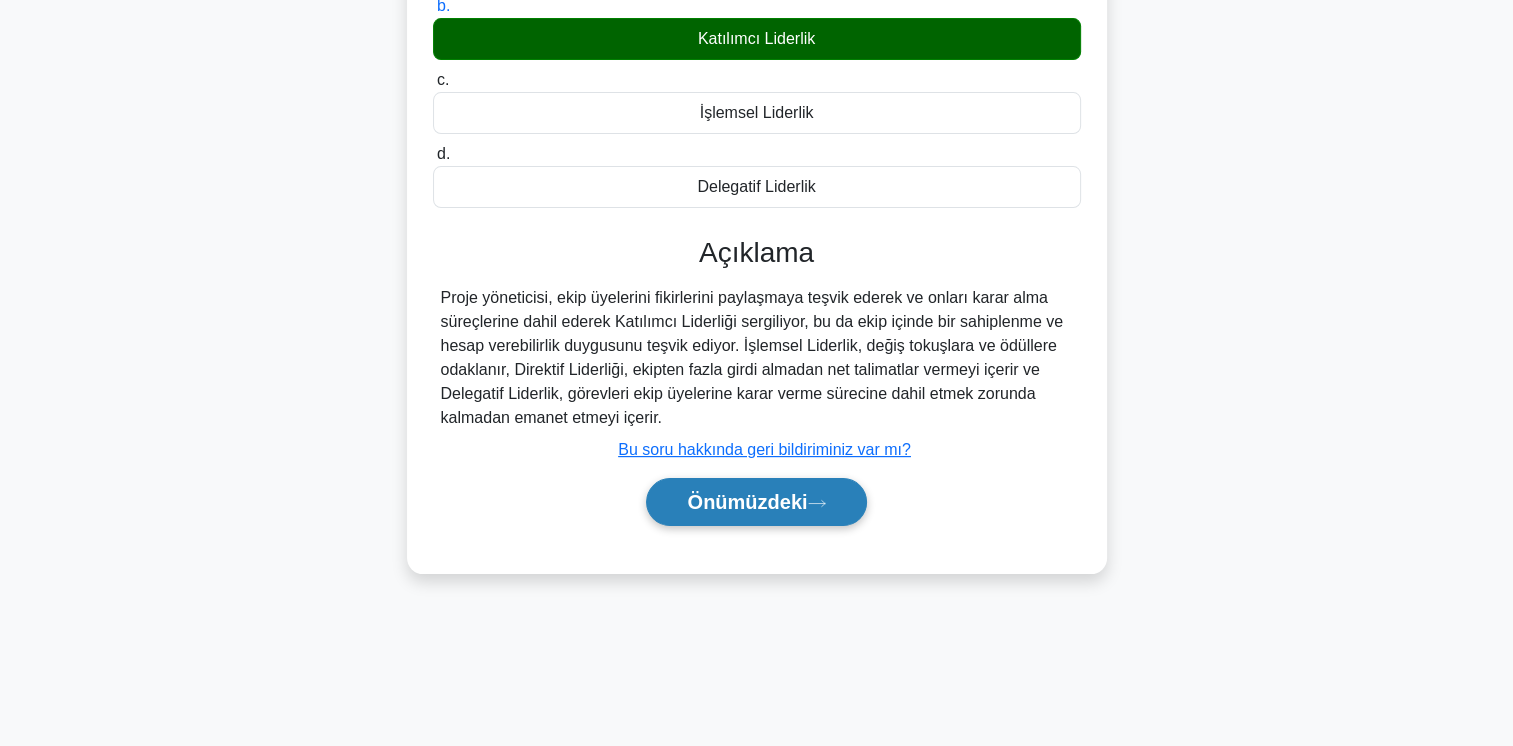 click on "Önümüzdeki" at bounding box center (747, 502) 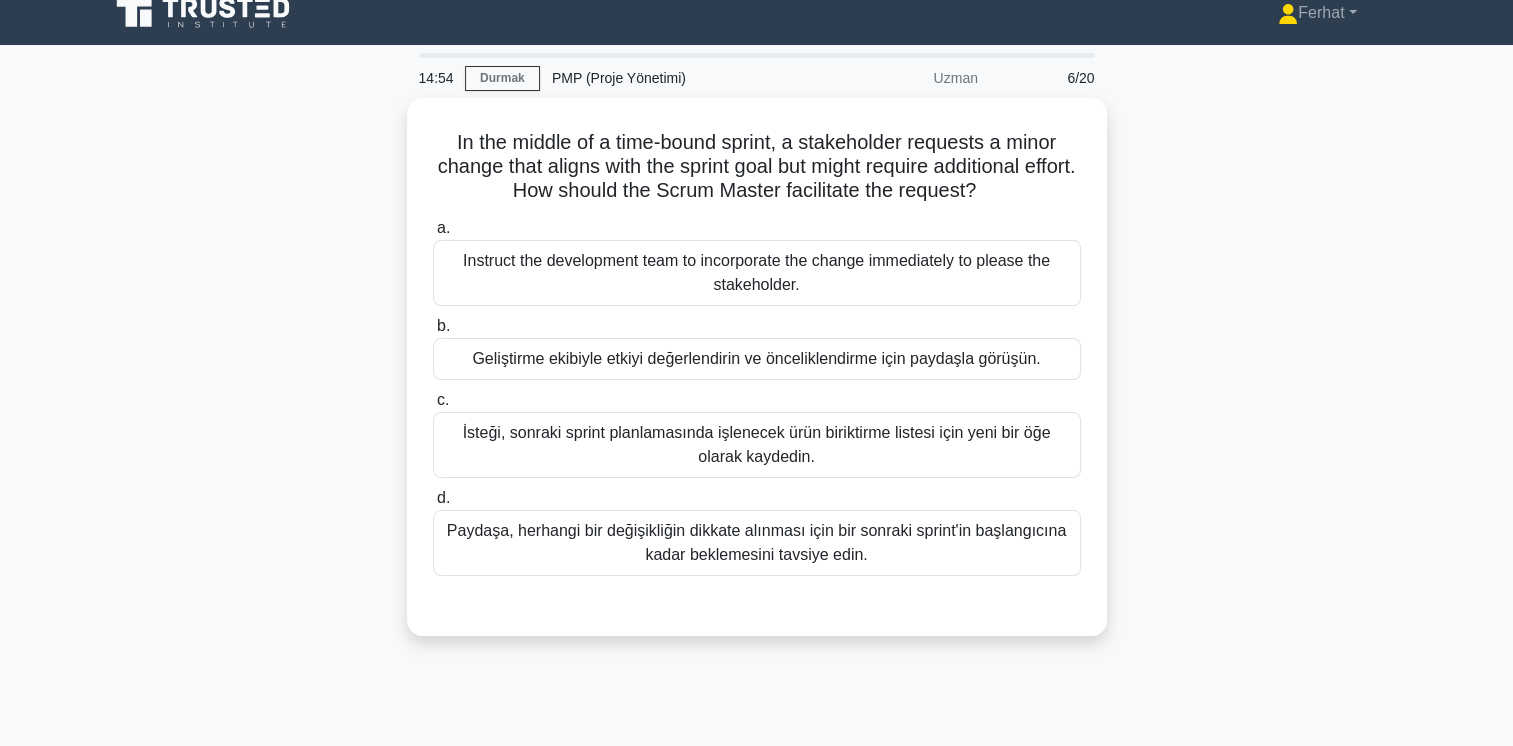 scroll, scrollTop: 0, scrollLeft: 0, axis: both 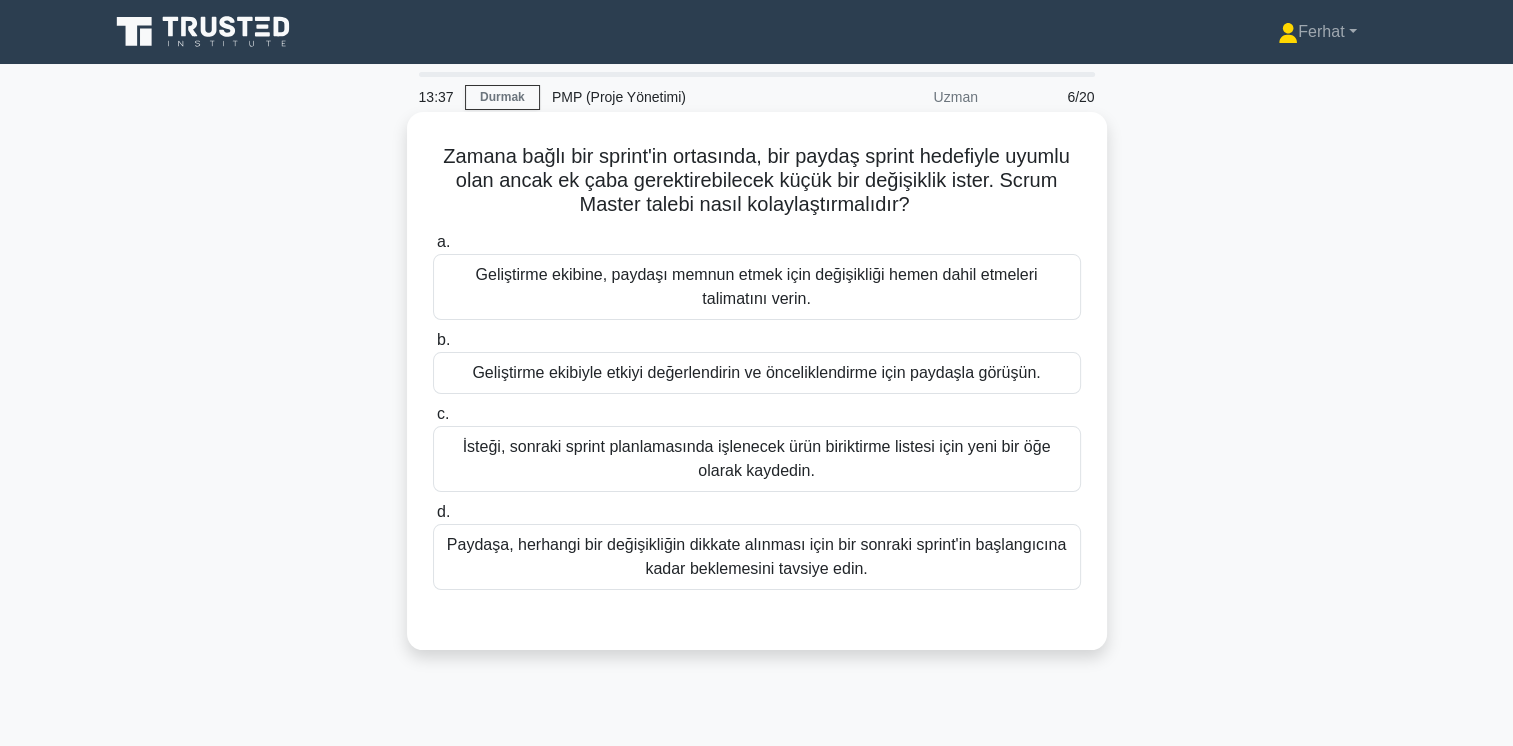click on "Geliştirme ekibiyle etkiyi değerlendirin ve önceliklendirme için paydaşla görüşün." at bounding box center (757, 373) 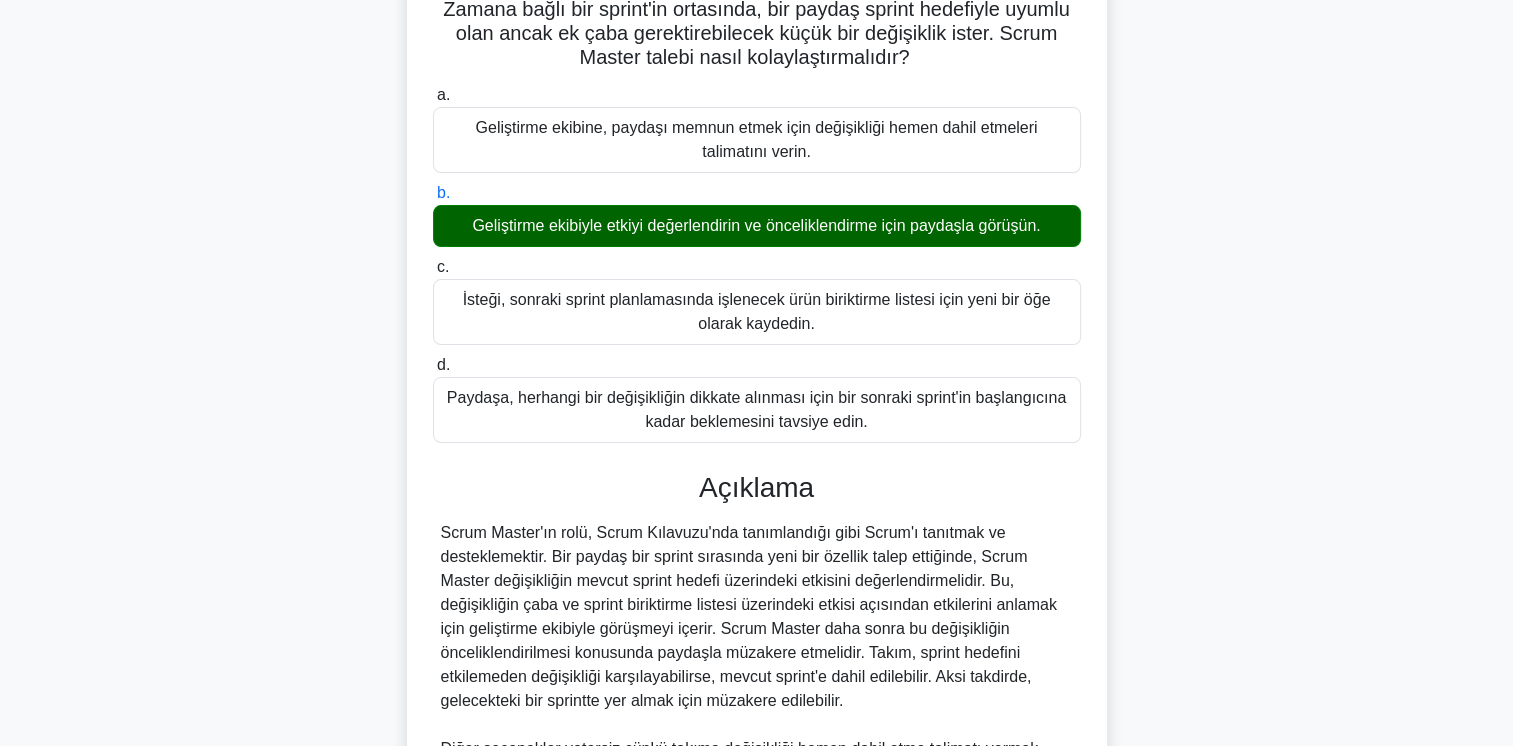 scroll, scrollTop: 485, scrollLeft: 0, axis: vertical 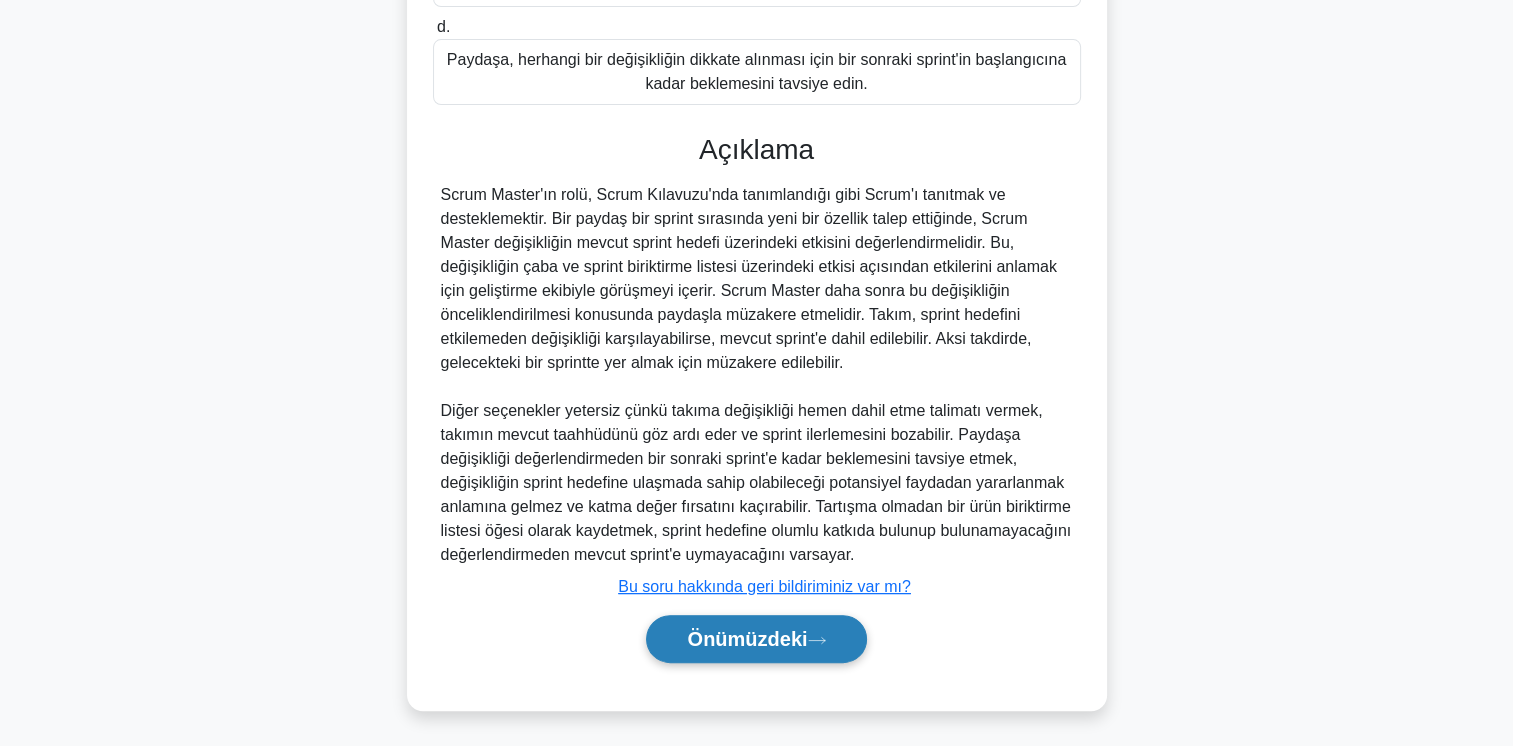 click on "Önümüzdeki" at bounding box center (747, 639) 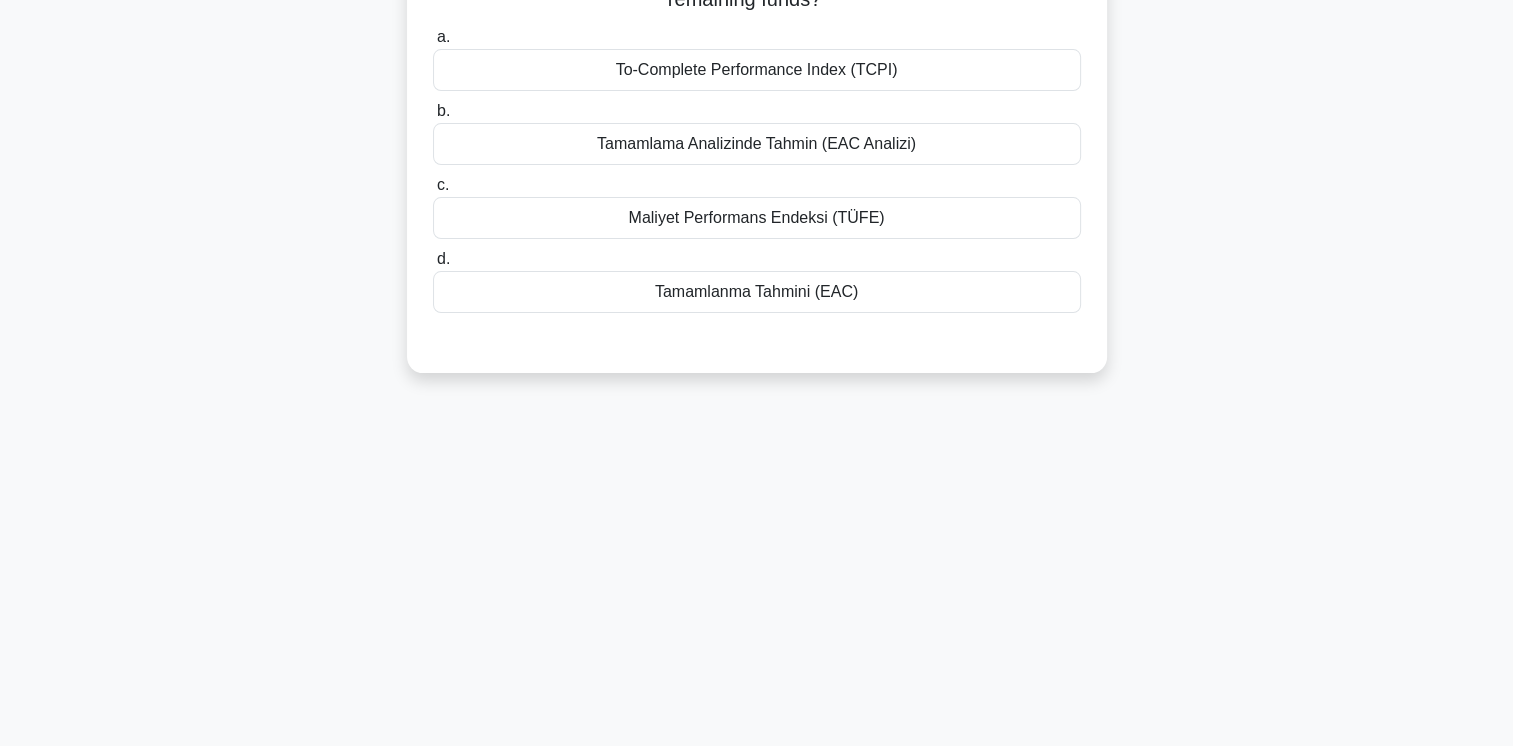 scroll, scrollTop: 0, scrollLeft: 0, axis: both 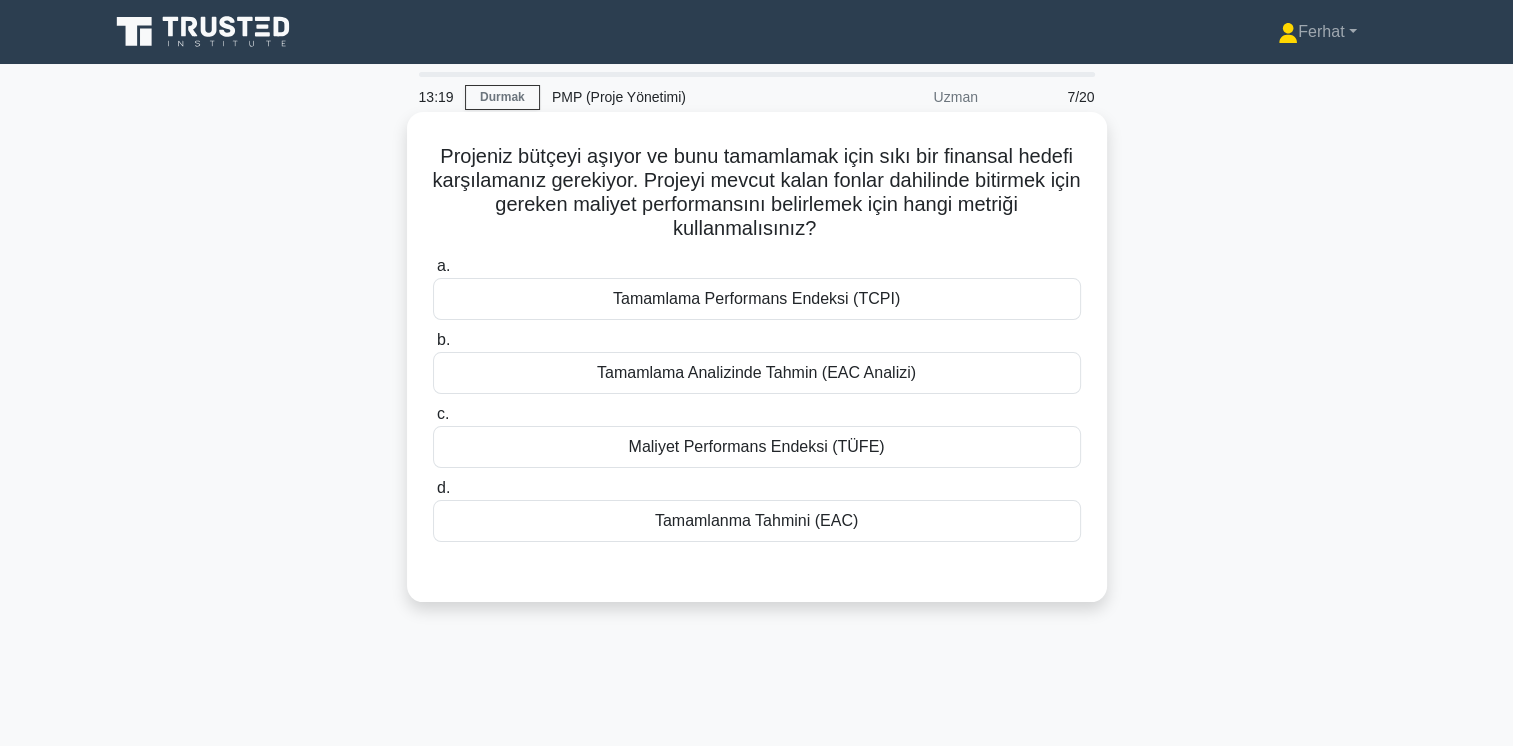 click on "Tamamlanma Tahmini (EAC)" at bounding box center (757, 521) 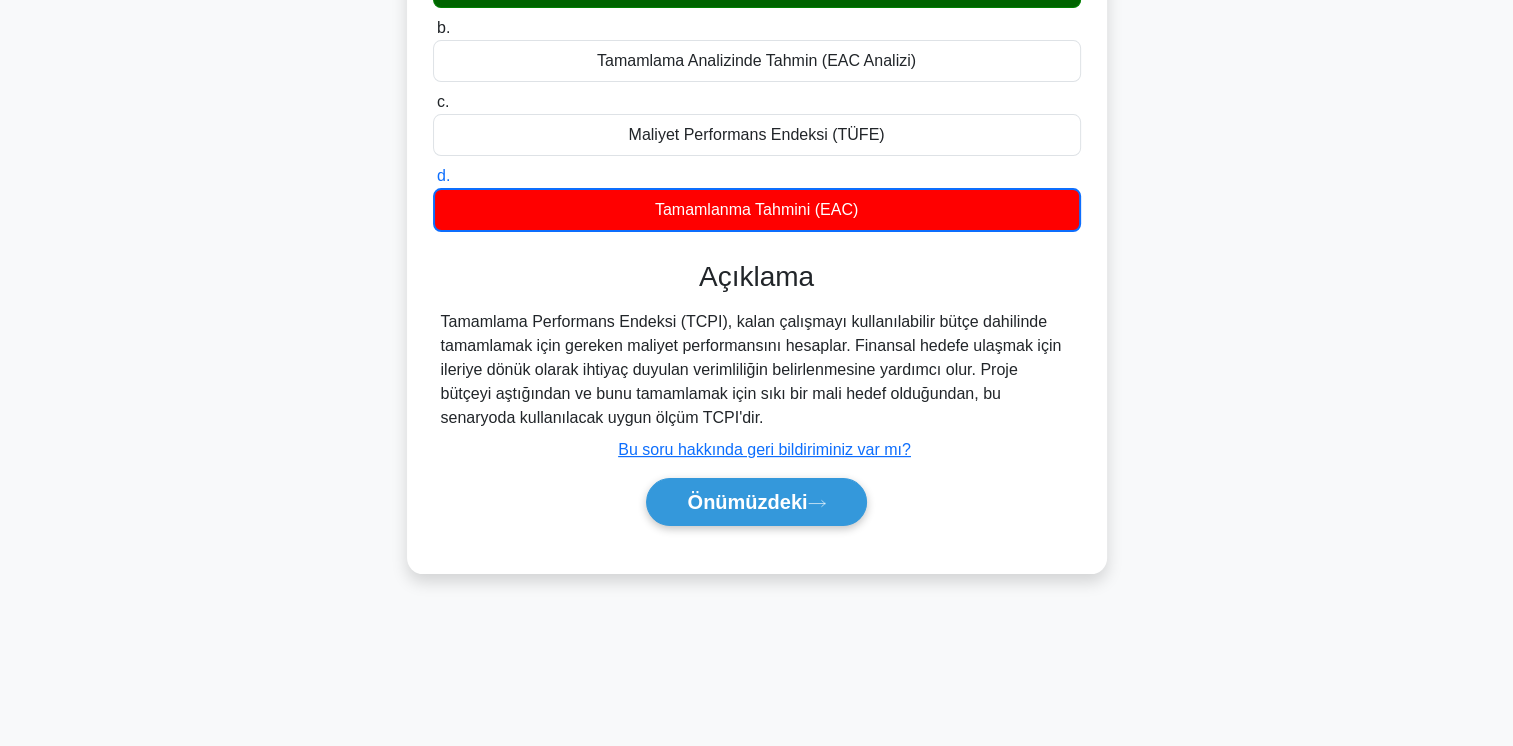 scroll, scrollTop: 334, scrollLeft: 0, axis: vertical 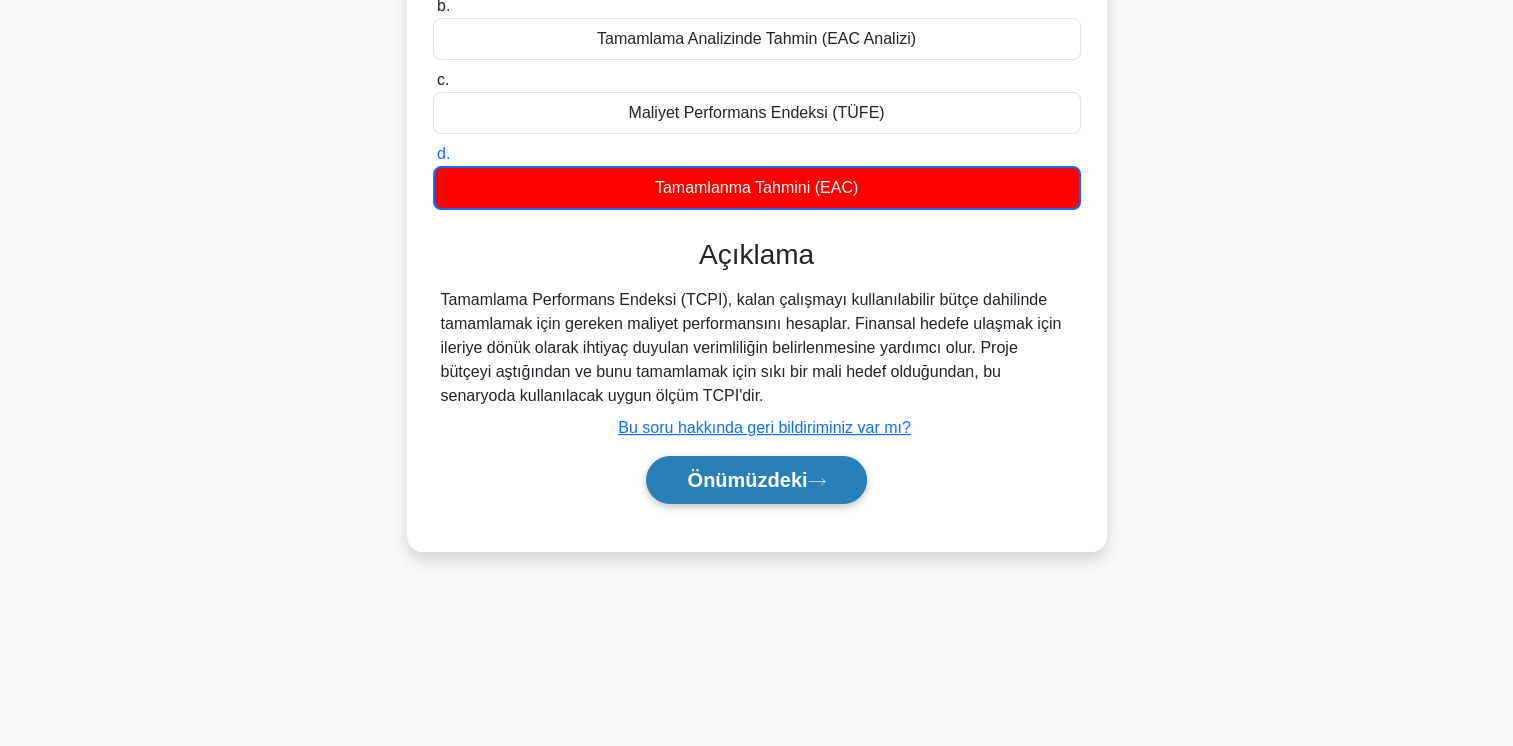 click on "Önümüzdeki" at bounding box center (747, 480) 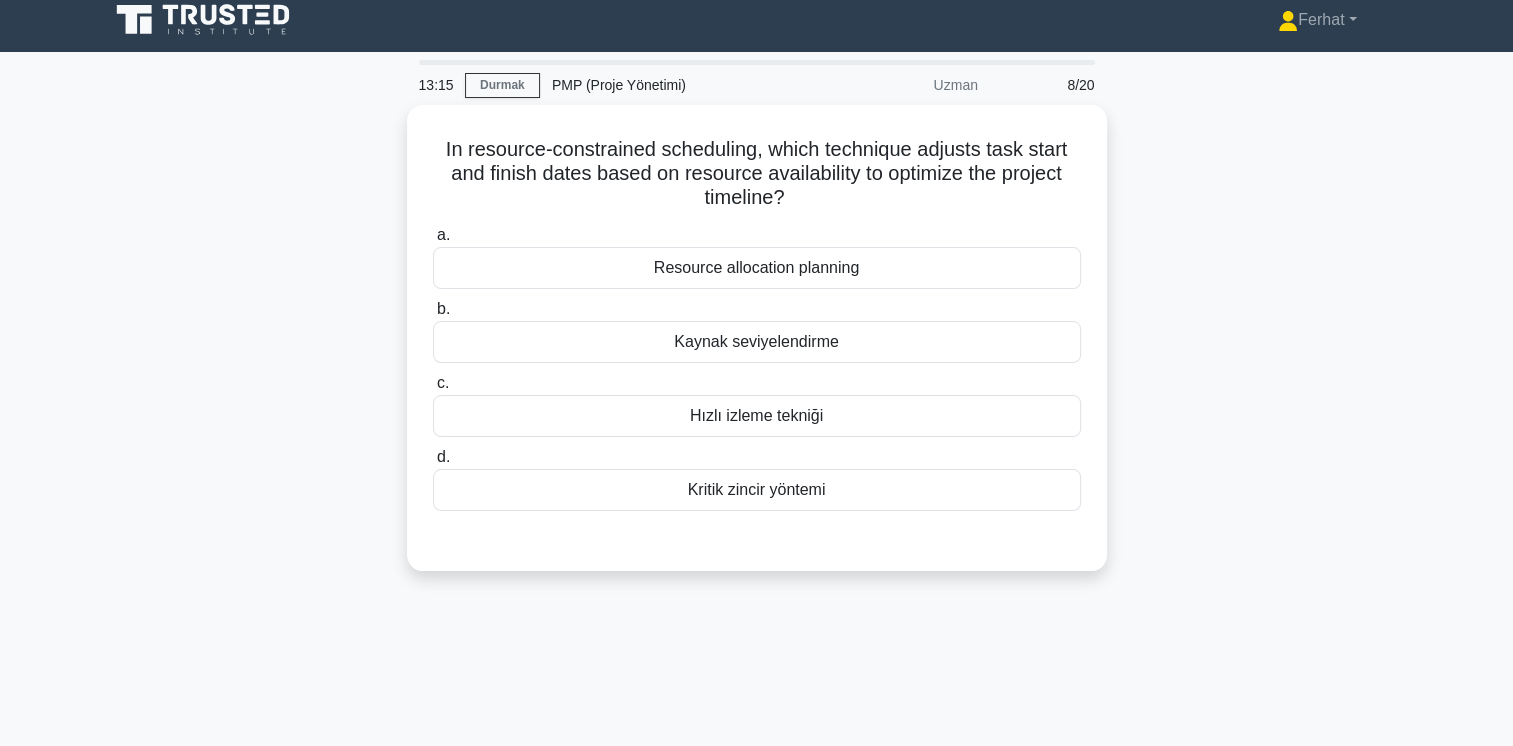 scroll, scrollTop: 0, scrollLeft: 0, axis: both 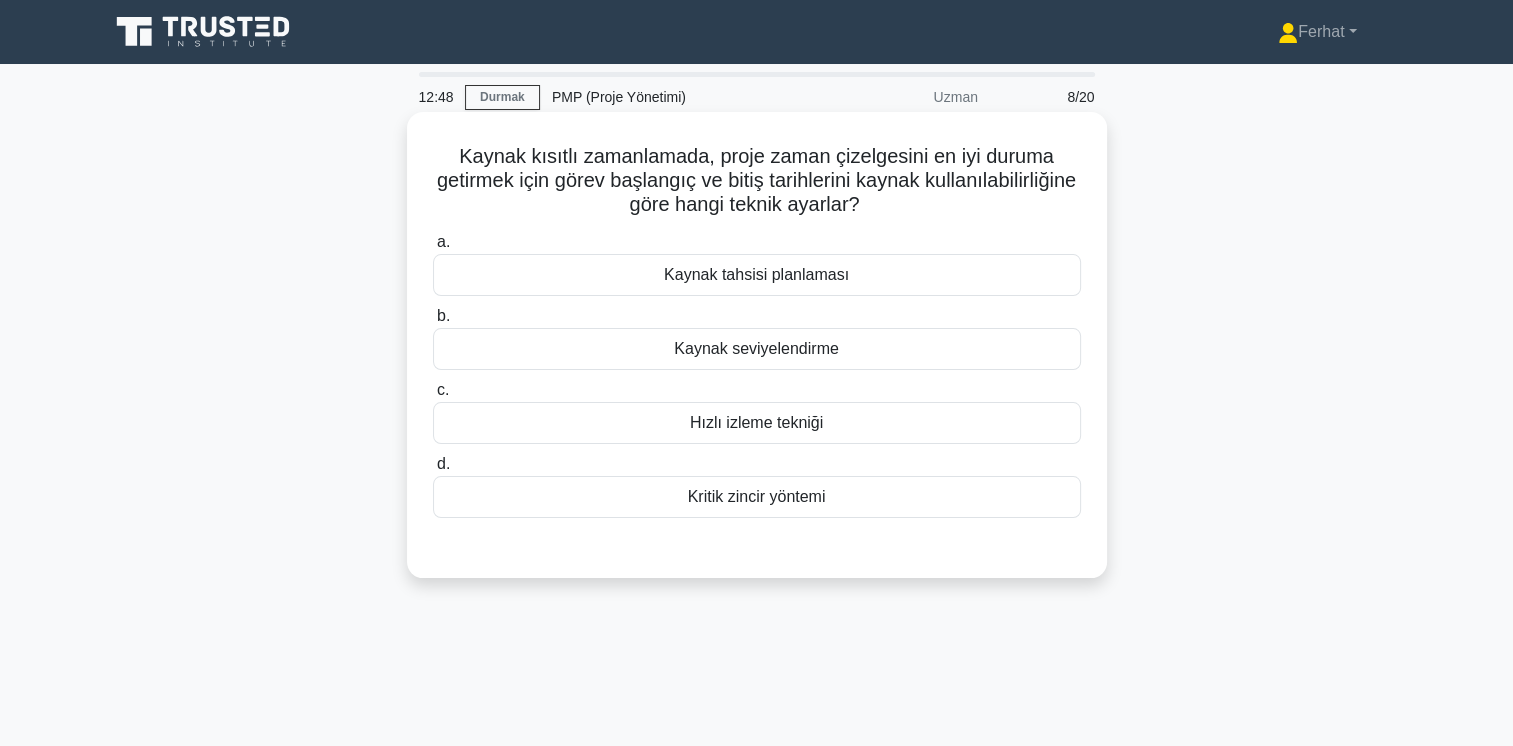 click on "Kaynak tahsisi planlaması" at bounding box center (757, 275) 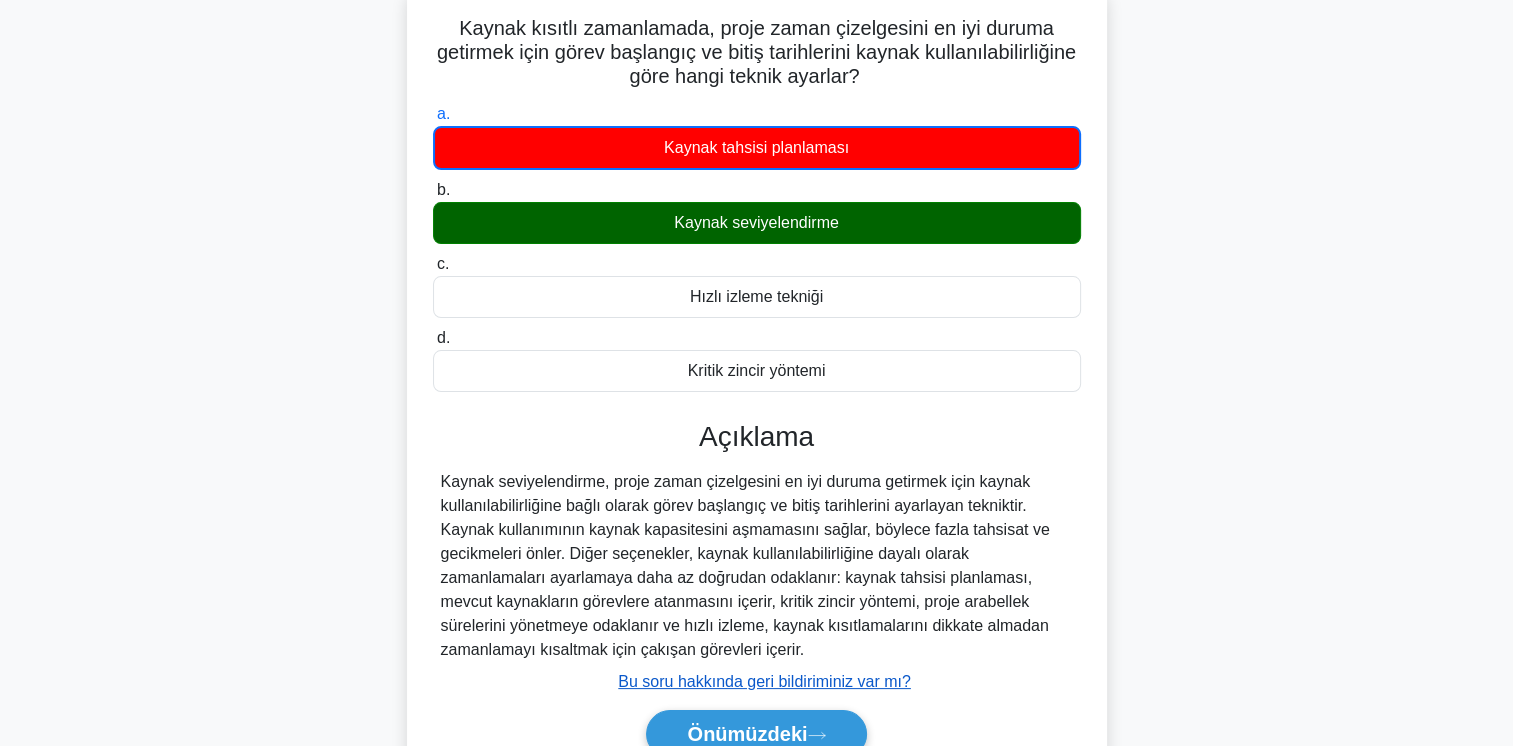 scroll, scrollTop: 334, scrollLeft: 0, axis: vertical 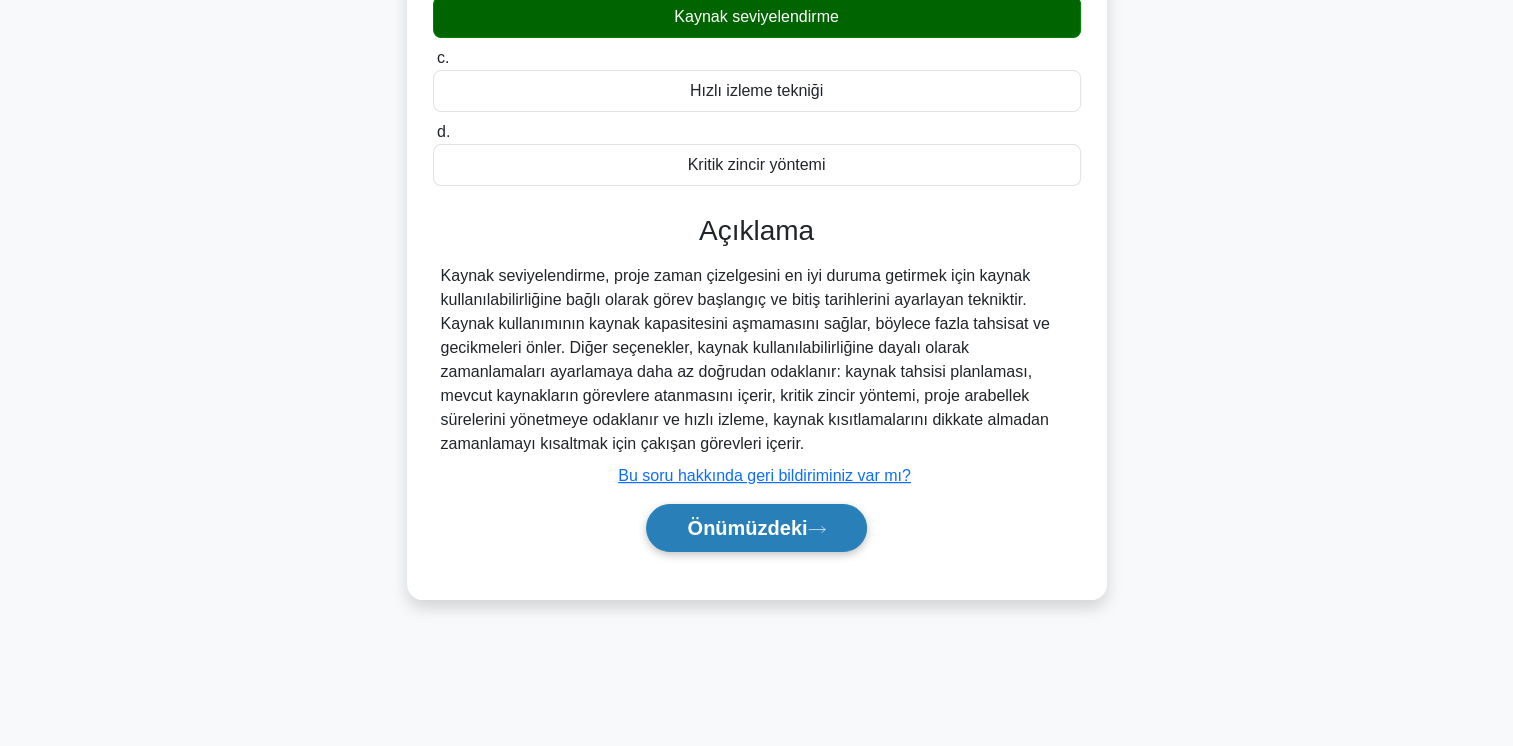 click on "Önümüzdeki" at bounding box center (747, 528) 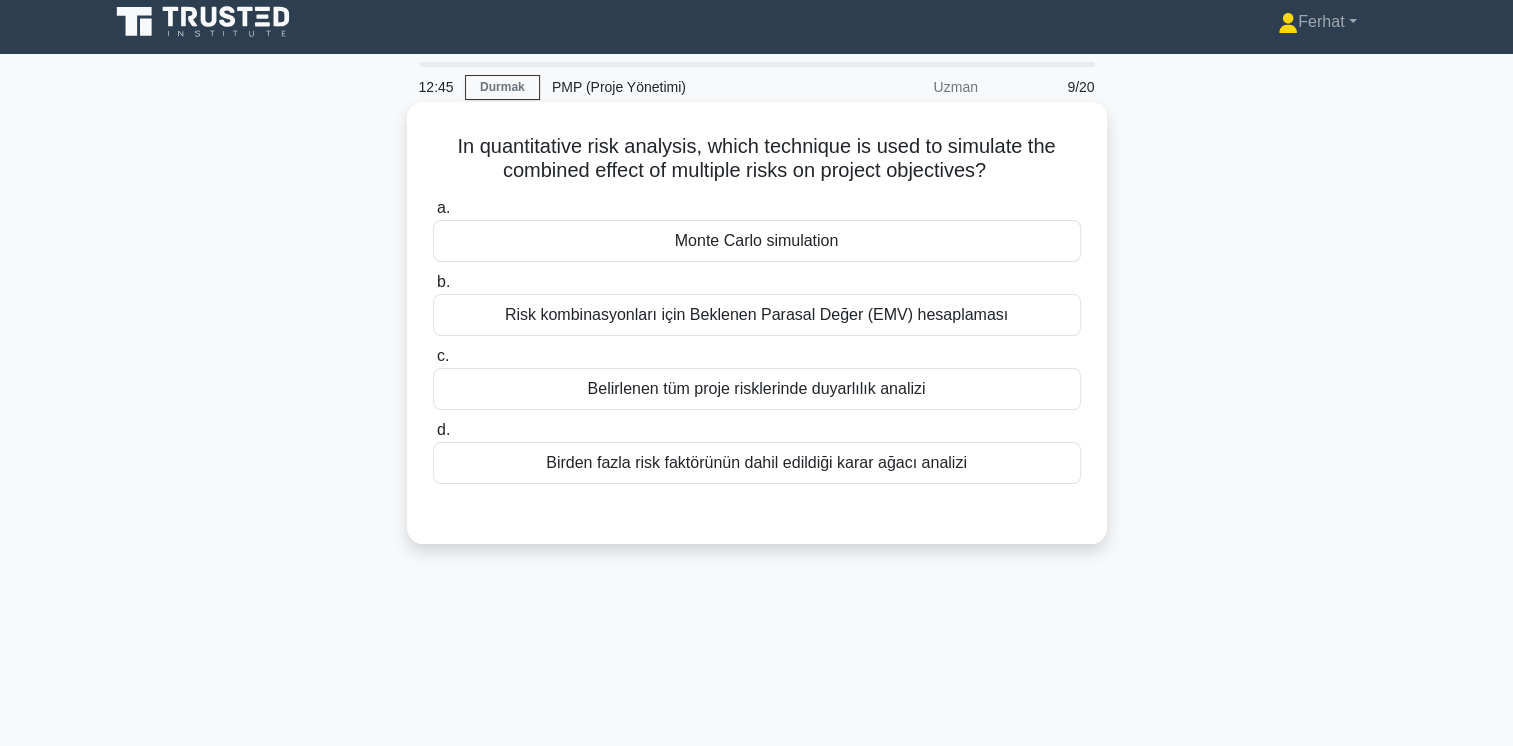 scroll, scrollTop: 0, scrollLeft: 0, axis: both 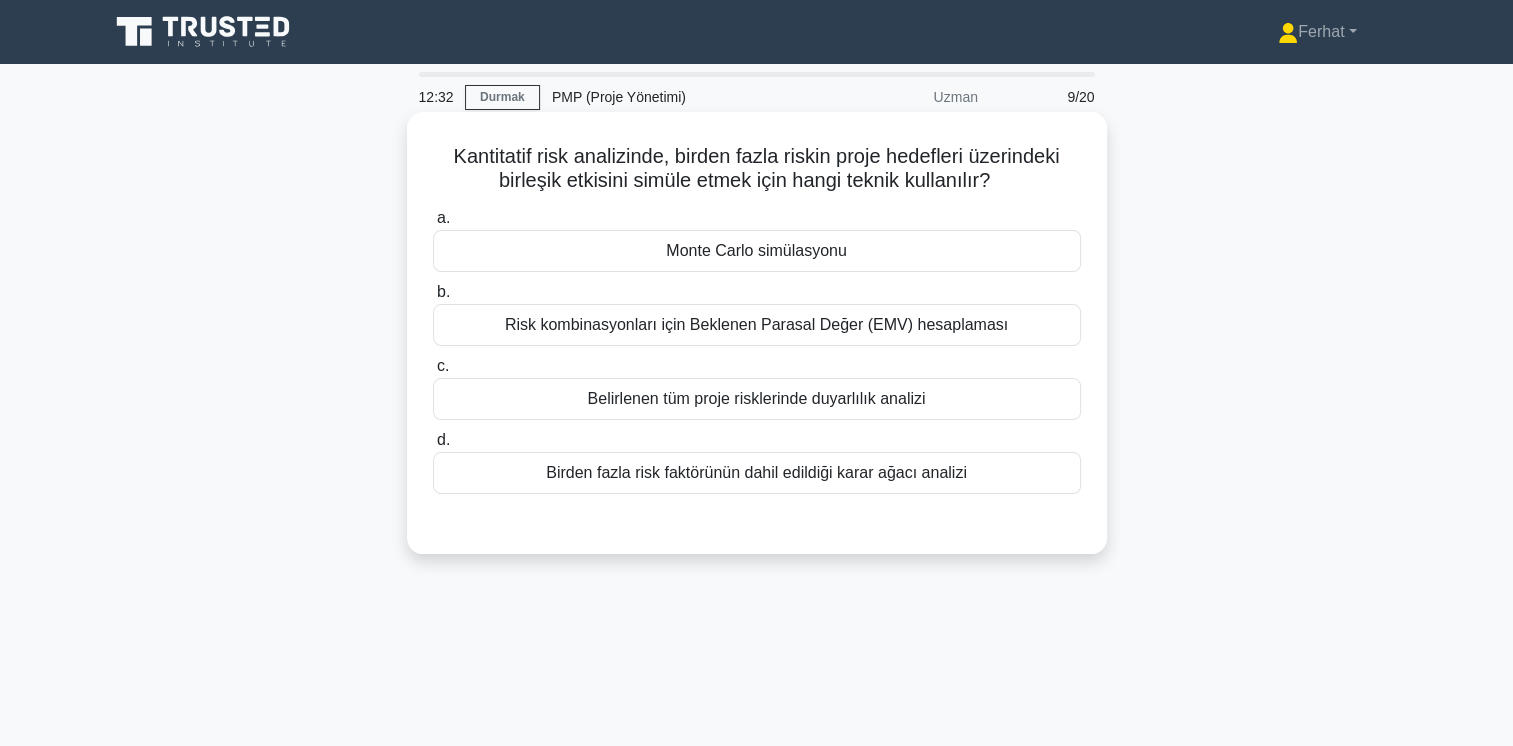 click on "Monte Carlo simülasyonu" at bounding box center (757, 251) 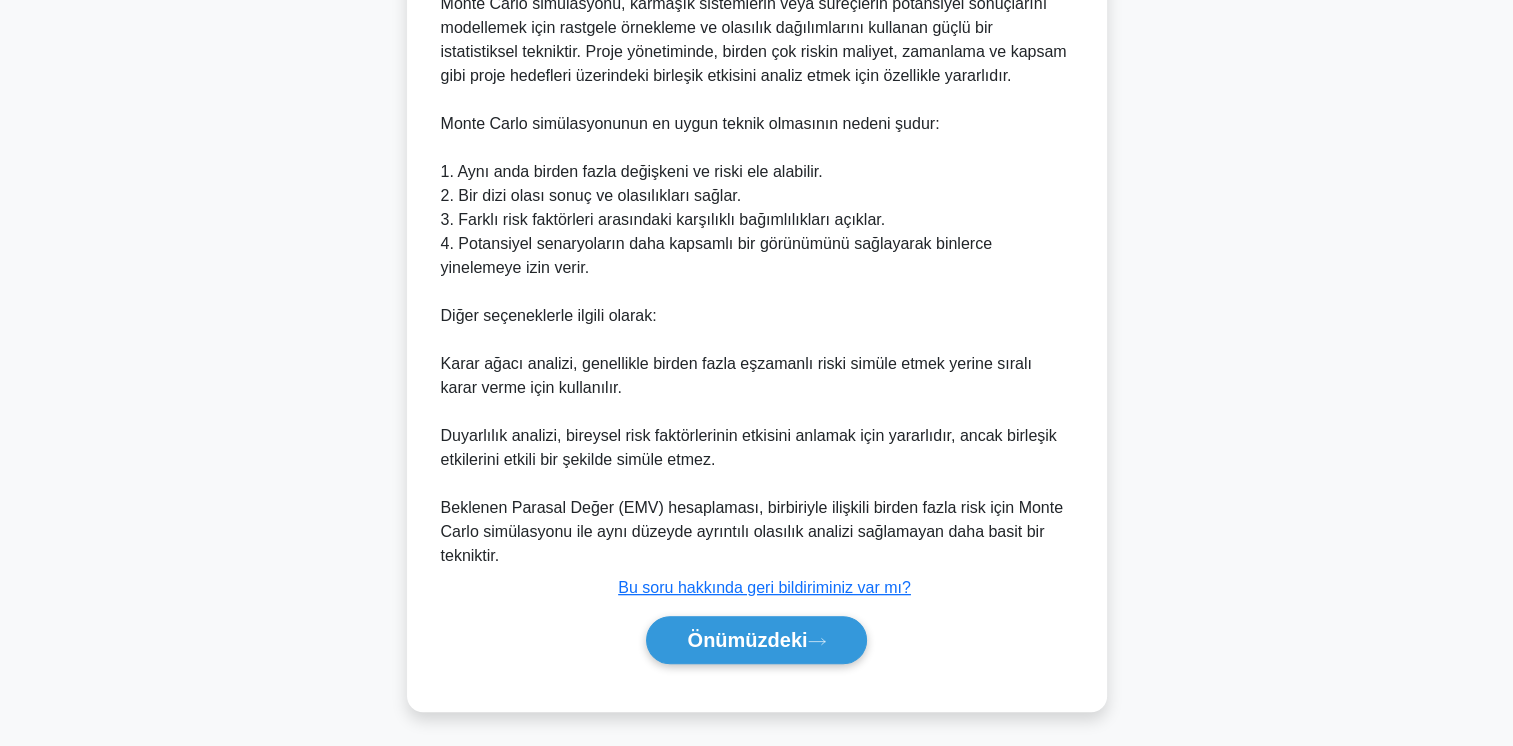 scroll, scrollTop: 653, scrollLeft: 0, axis: vertical 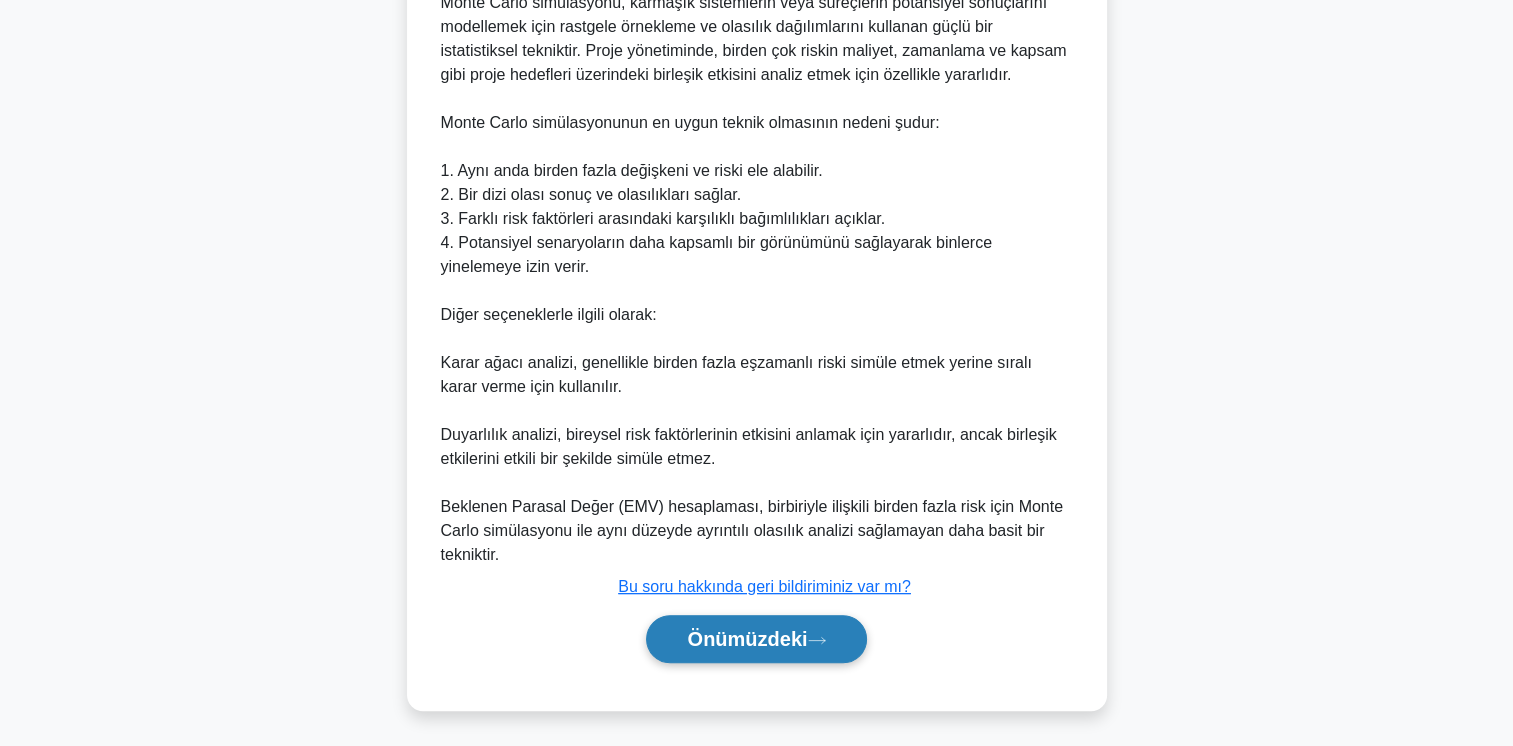 click on "Önümüzdeki" at bounding box center (747, 639) 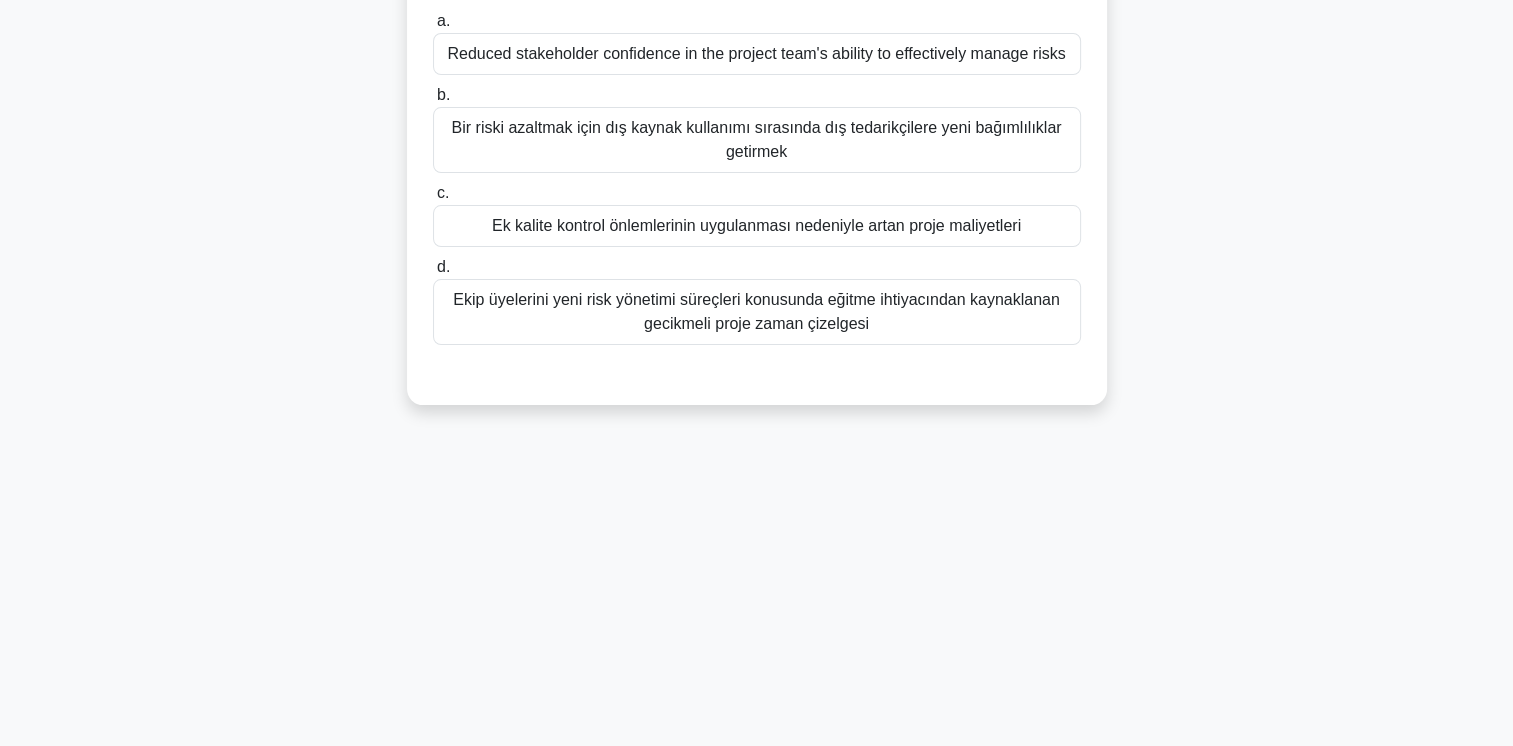 scroll, scrollTop: 0, scrollLeft: 0, axis: both 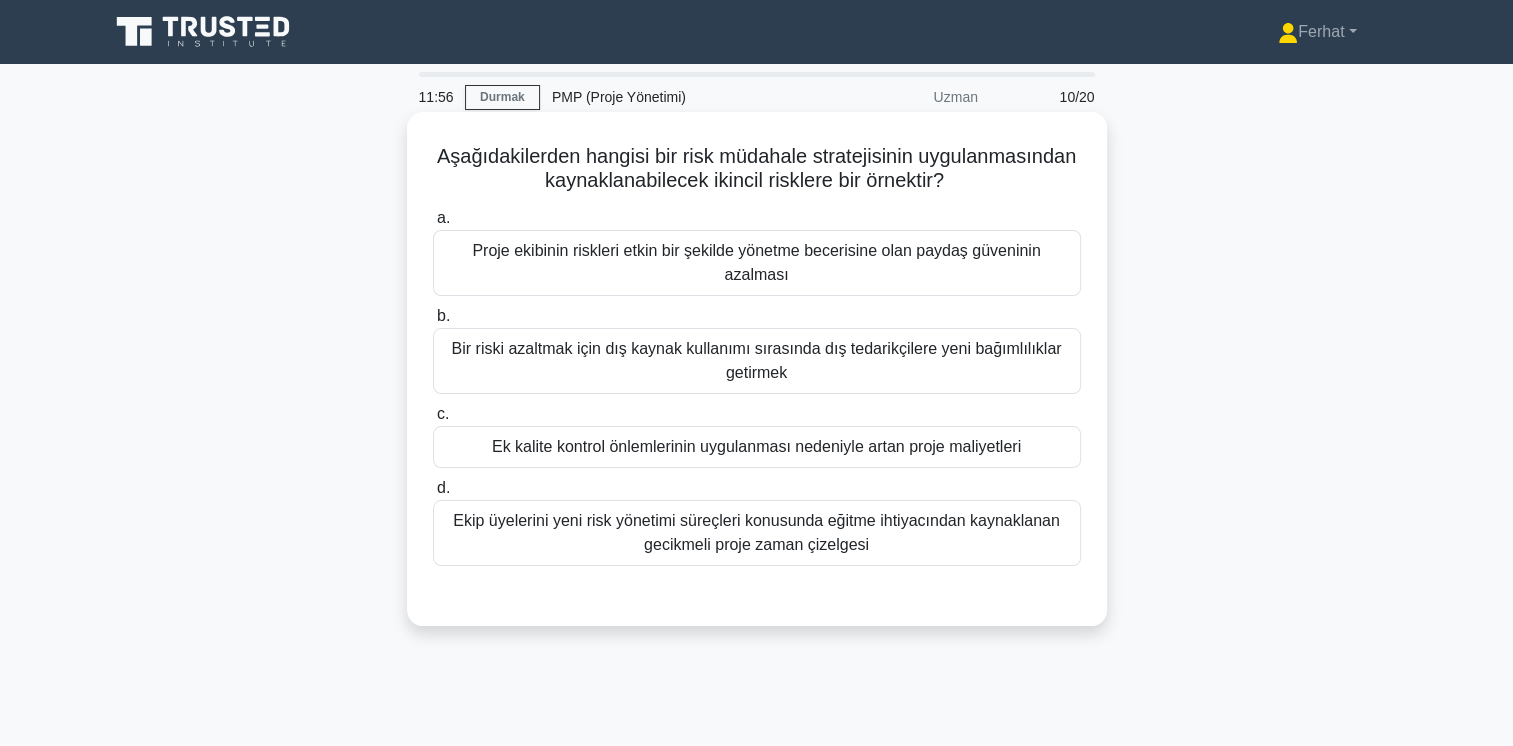 click on "Ekip üyelerini yeni risk yönetimi süreçleri konusunda eğitme ihtiyacından kaynaklanan gecikmeli proje zaman çizelgesi" at bounding box center [757, 533] 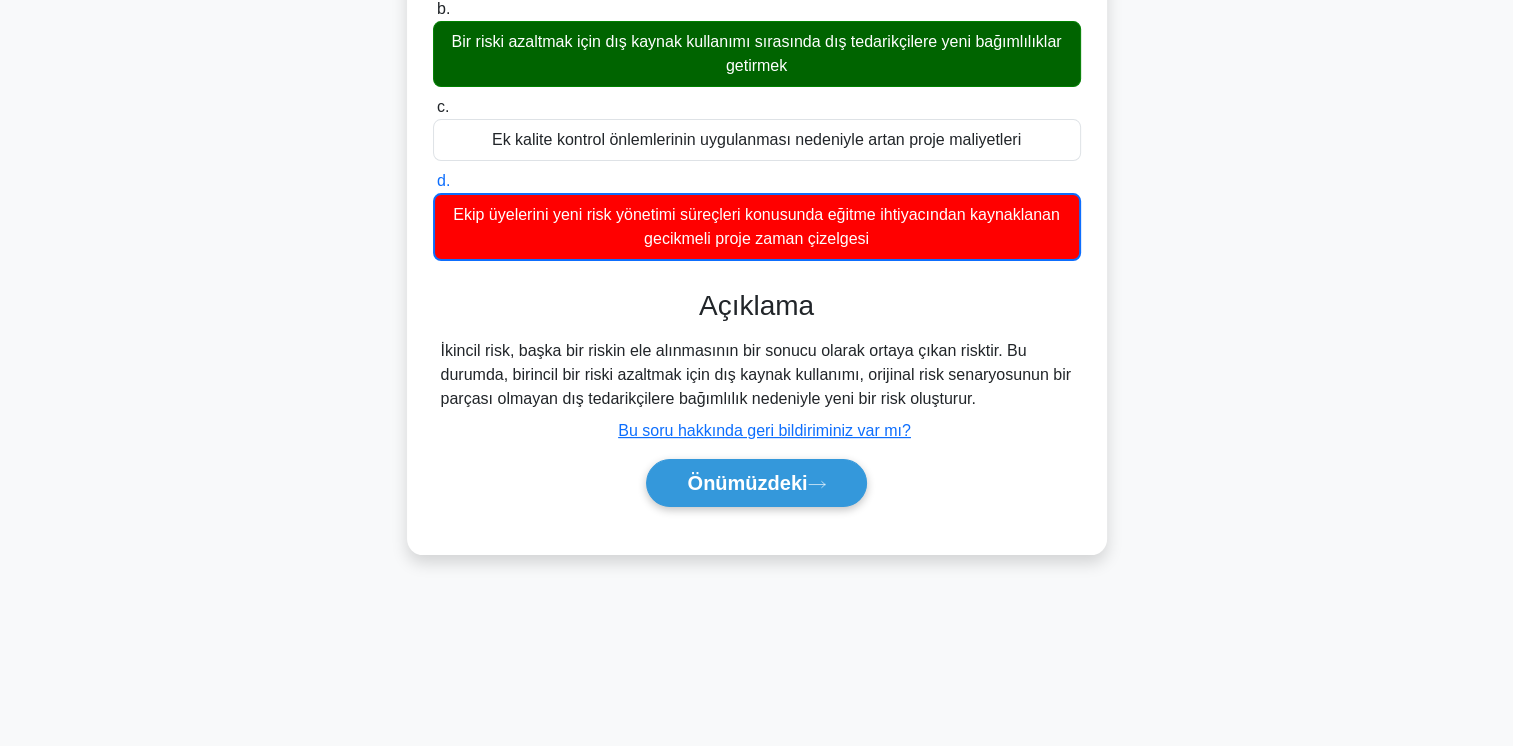 scroll, scrollTop: 334, scrollLeft: 0, axis: vertical 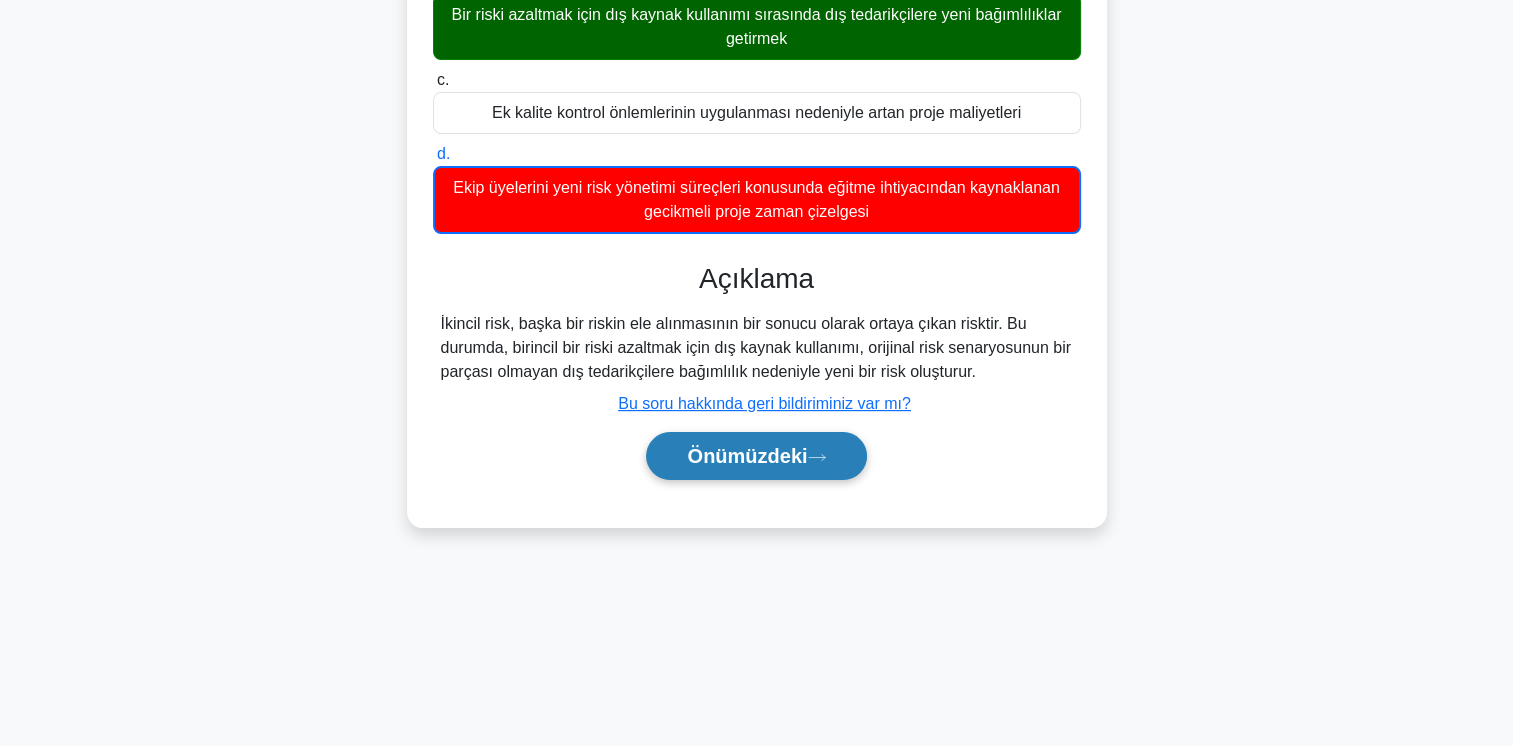 click on "Önümüzdeki" at bounding box center [747, 456] 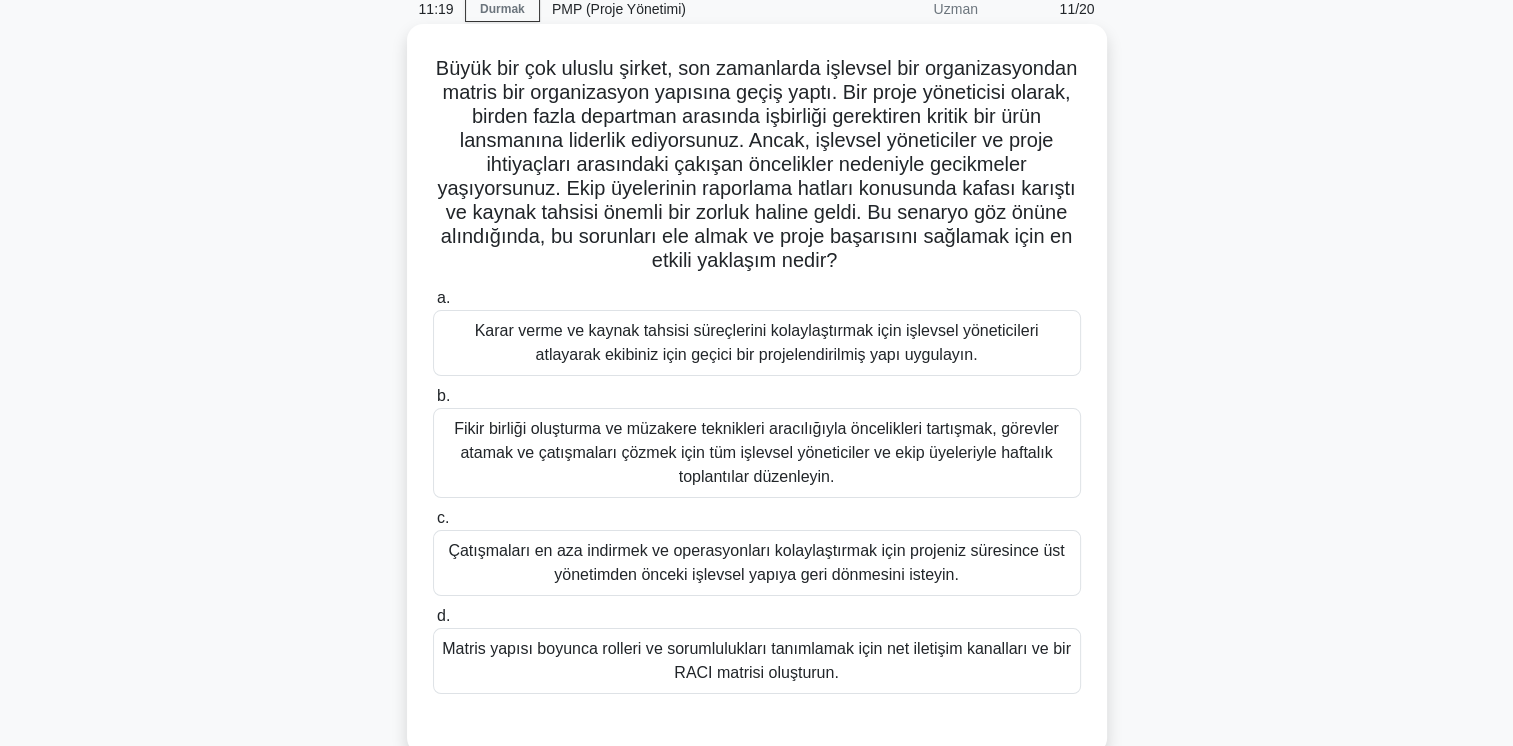 scroll, scrollTop: 134, scrollLeft: 0, axis: vertical 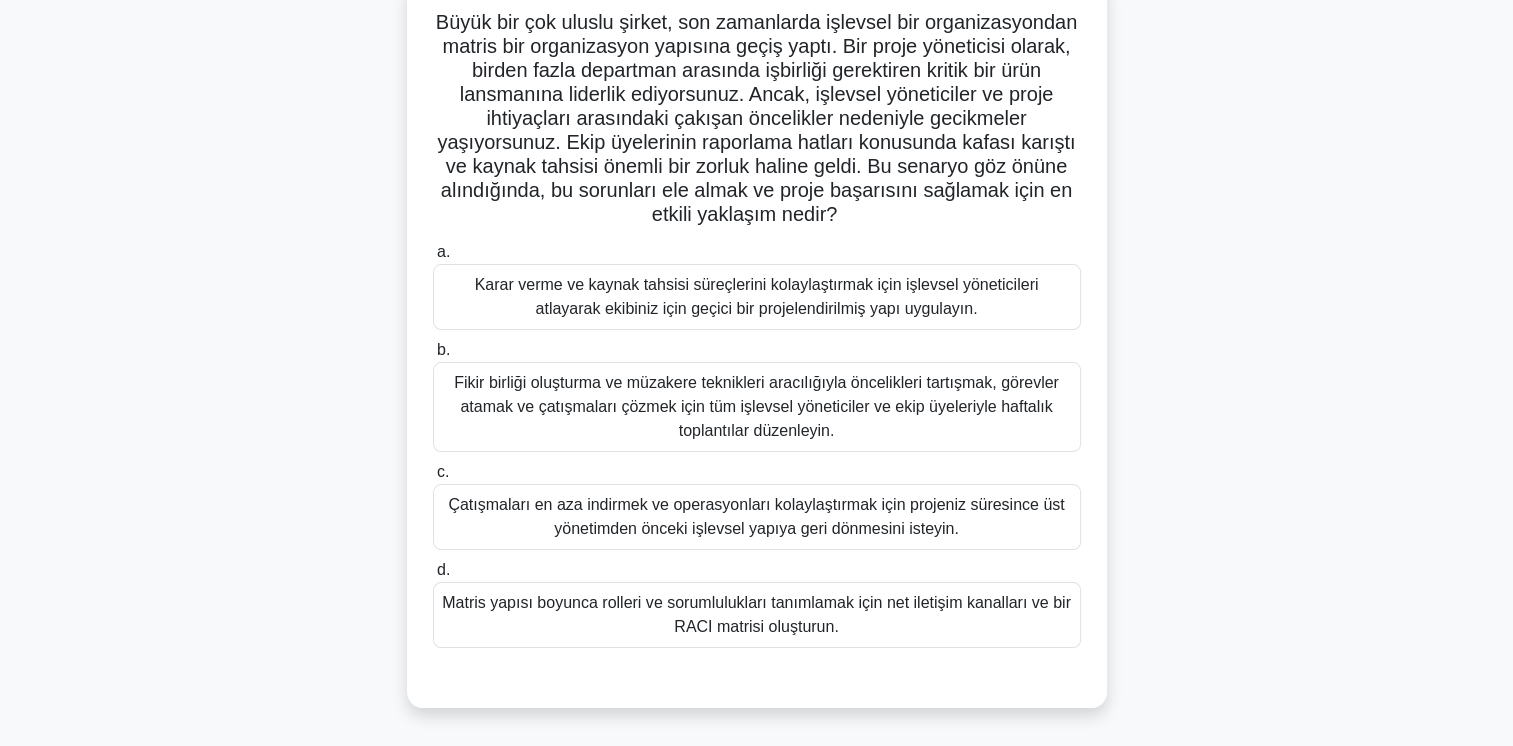 click on "Matris yapısı boyunca rolleri ve sorumlulukları tanımlamak için net iletişim kanalları ve bir RACI matrisi oluşturun." at bounding box center (757, 615) 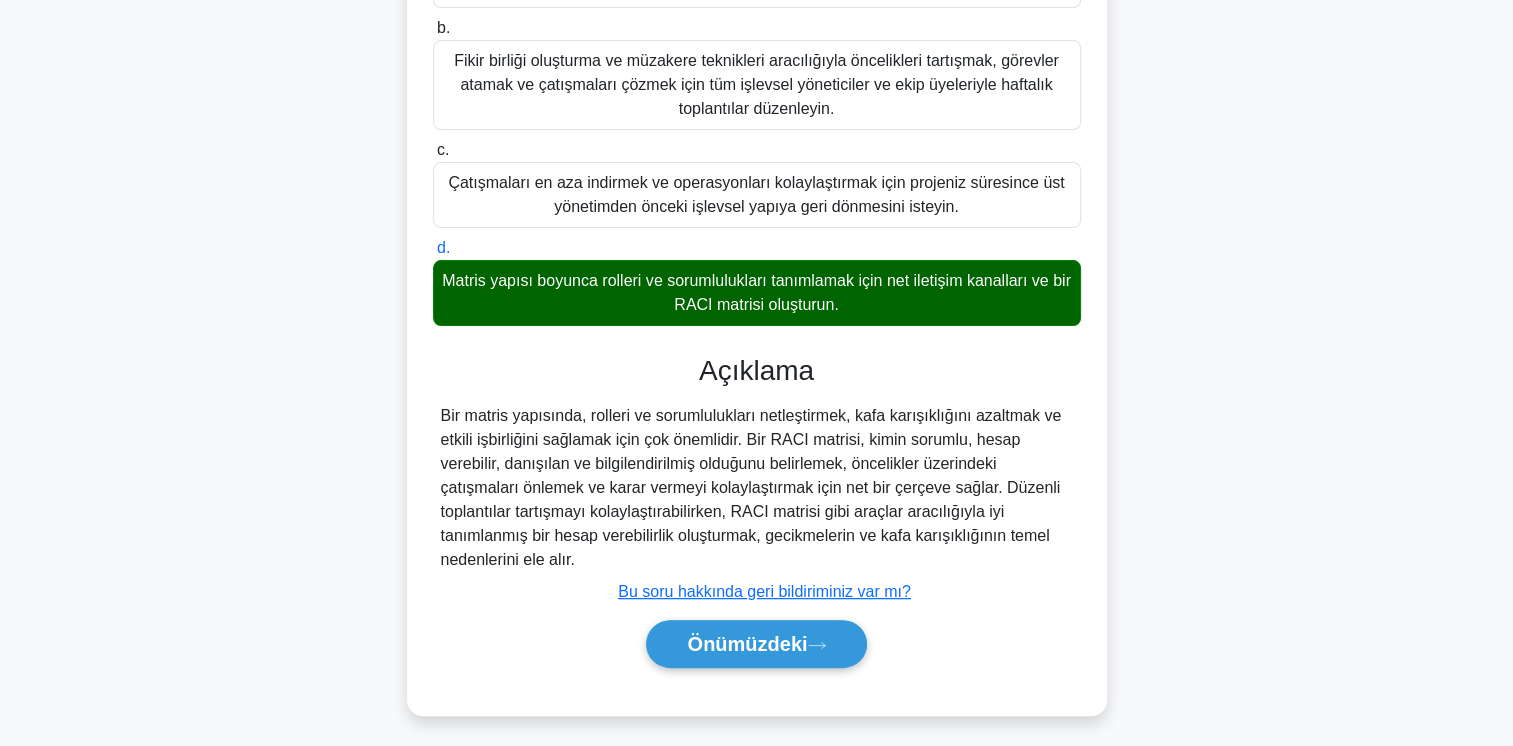 scroll, scrollTop: 461, scrollLeft: 0, axis: vertical 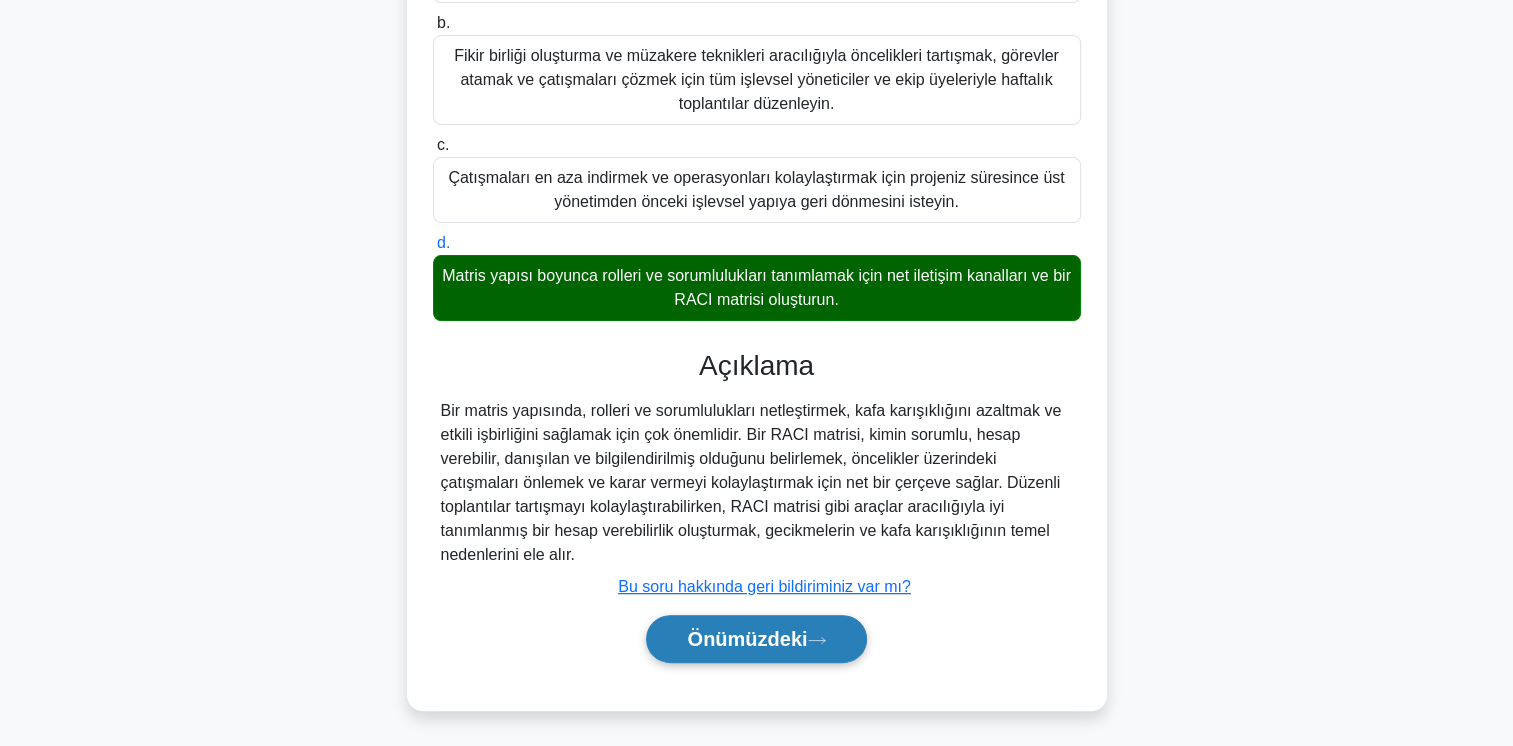 click on "Önümüzdeki" at bounding box center [756, 639] 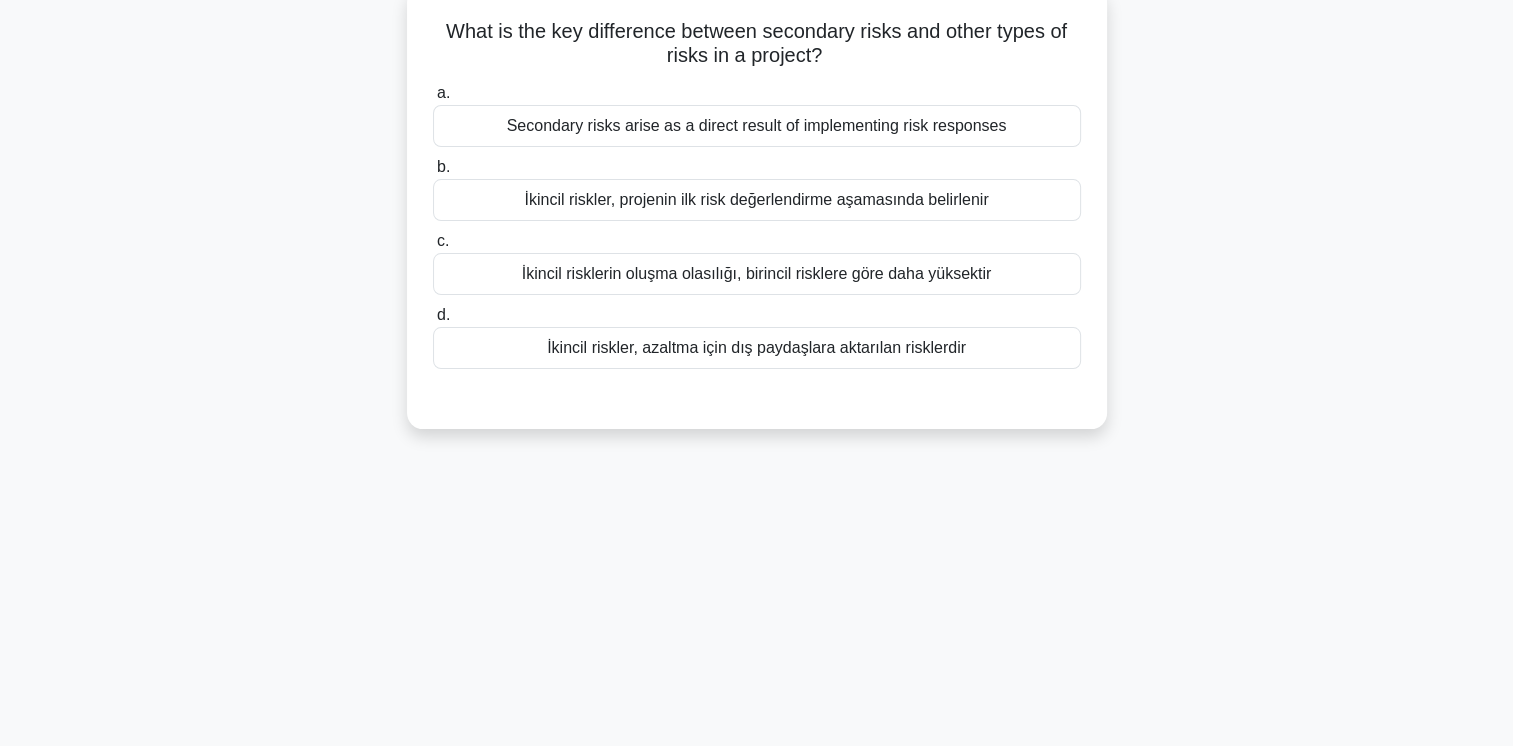 scroll, scrollTop: 0, scrollLeft: 0, axis: both 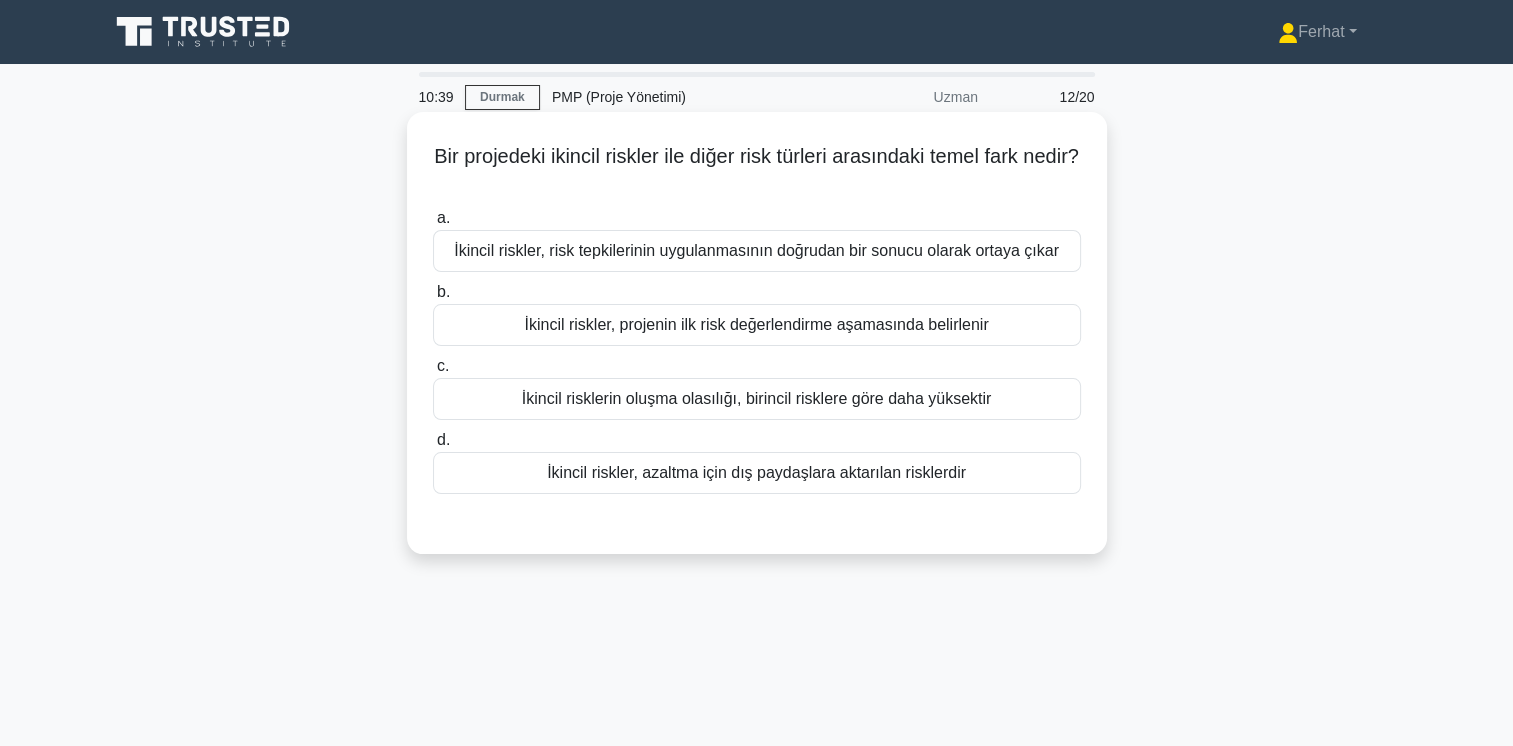 click on "İkincil riskler, risk tepkilerinin uygulanmasının doğrudan bir sonucu olarak ortaya çıkar" at bounding box center [757, 251] 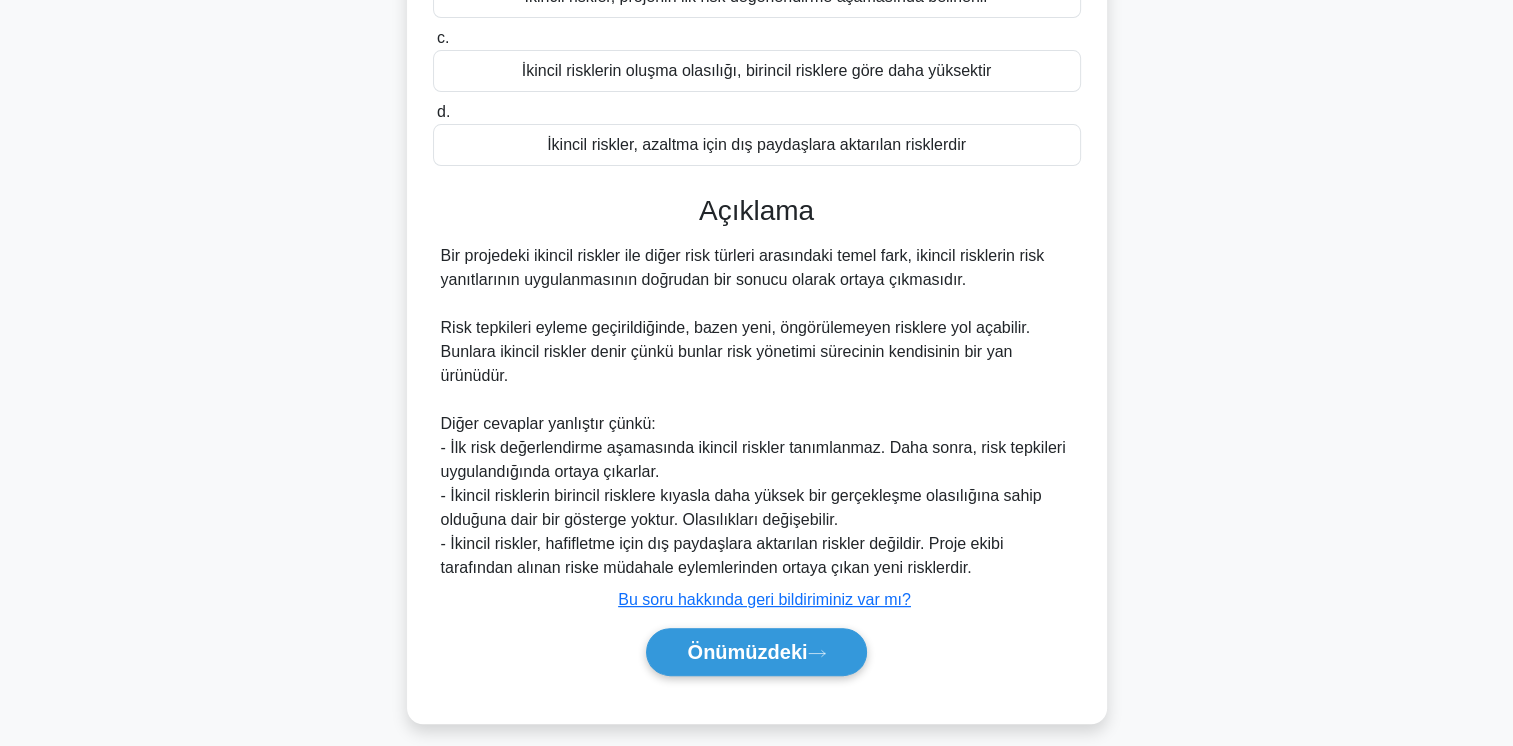 scroll, scrollTop: 341, scrollLeft: 0, axis: vertical 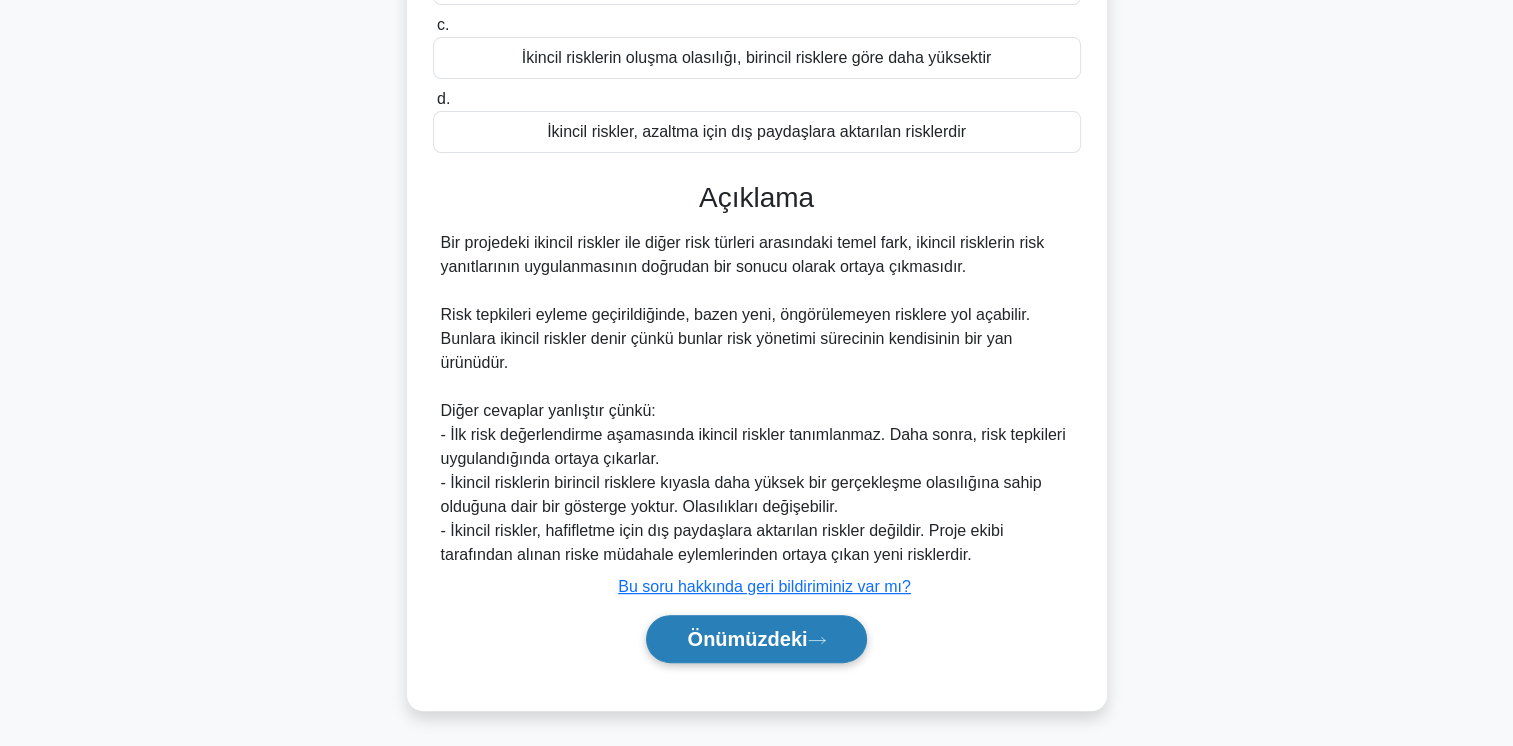 click on "Önümüzdeki" at bounding box center (756, 639) 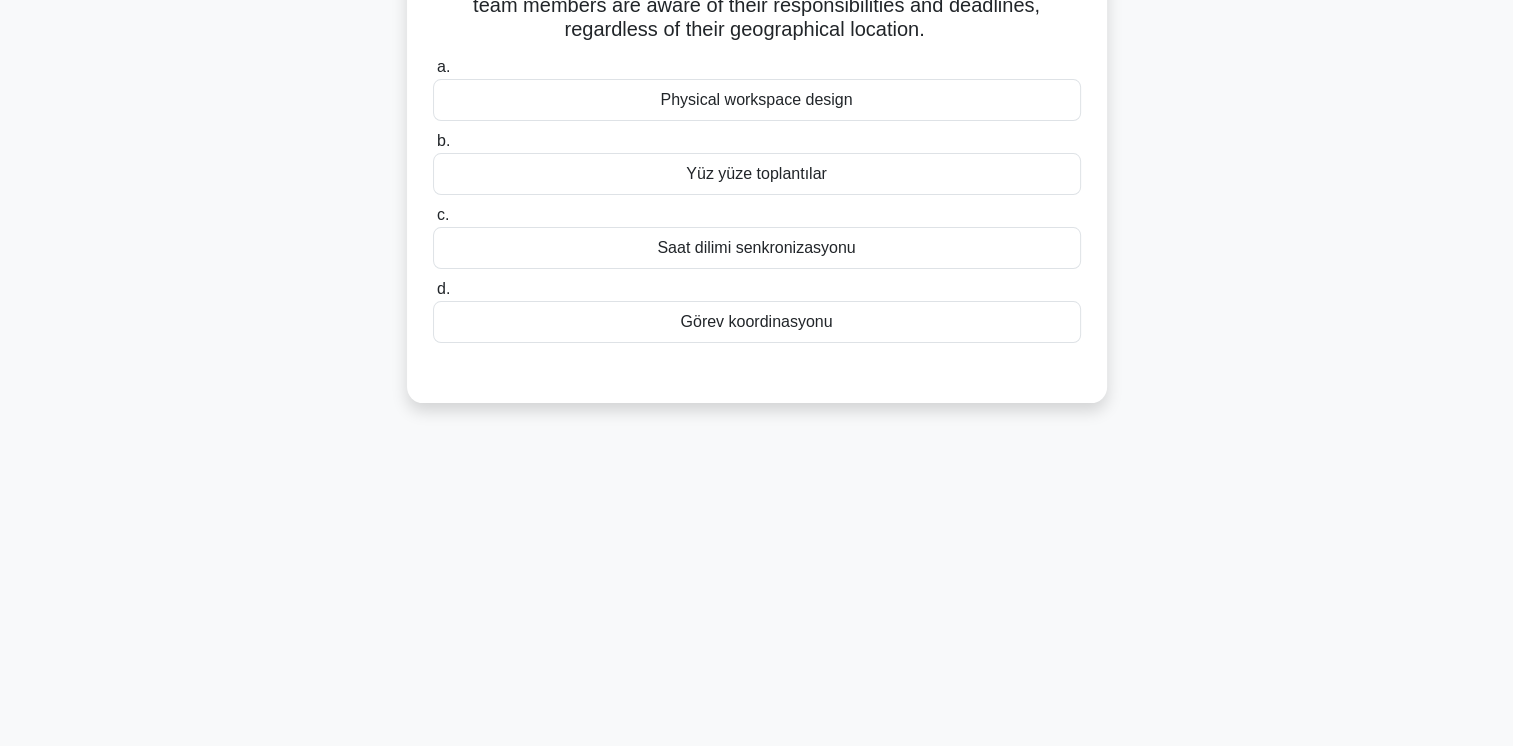 scroll, scrollTop: 0, scrollLeft: 0, axis: both 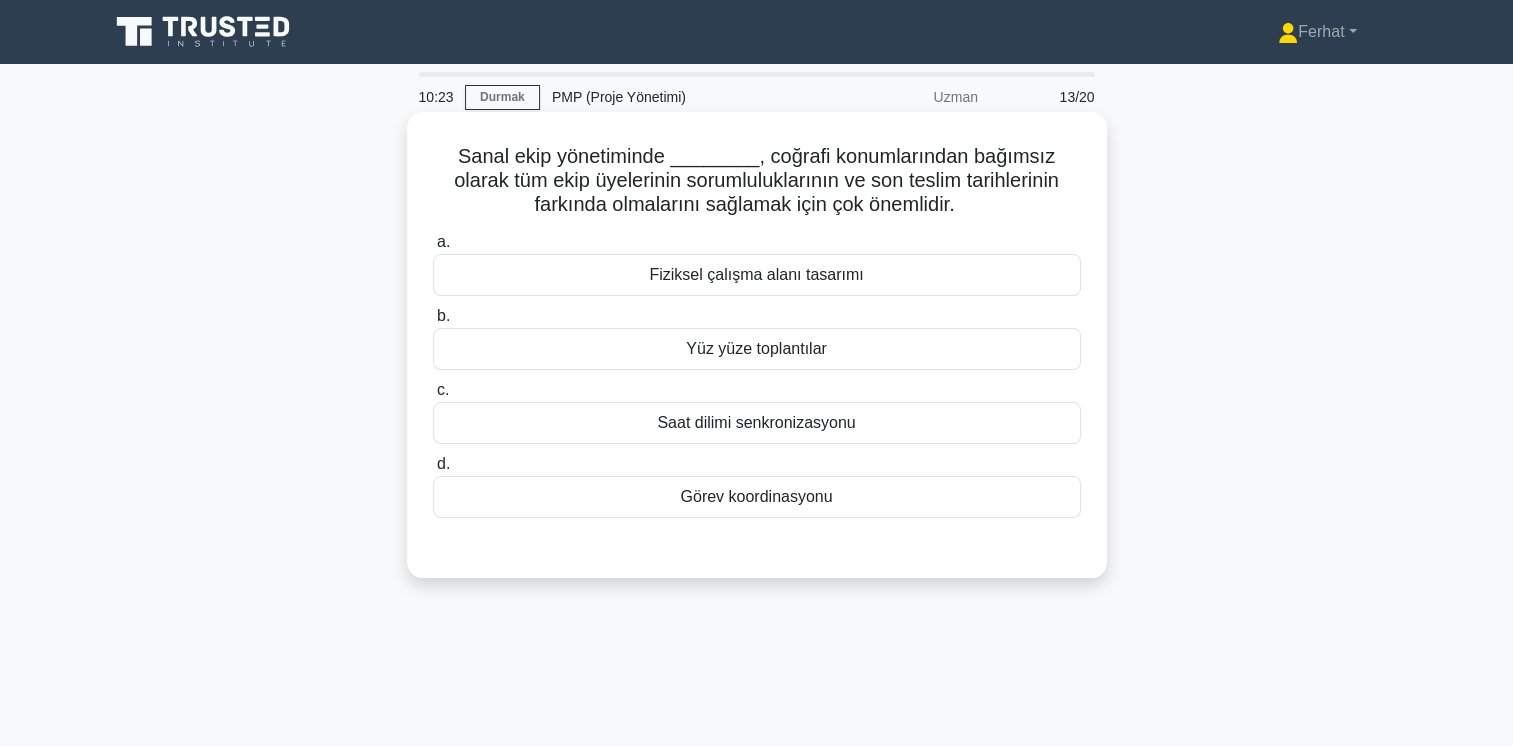click on "Saat dilimi senkronizasyonu" at bounding box center [757, 423] 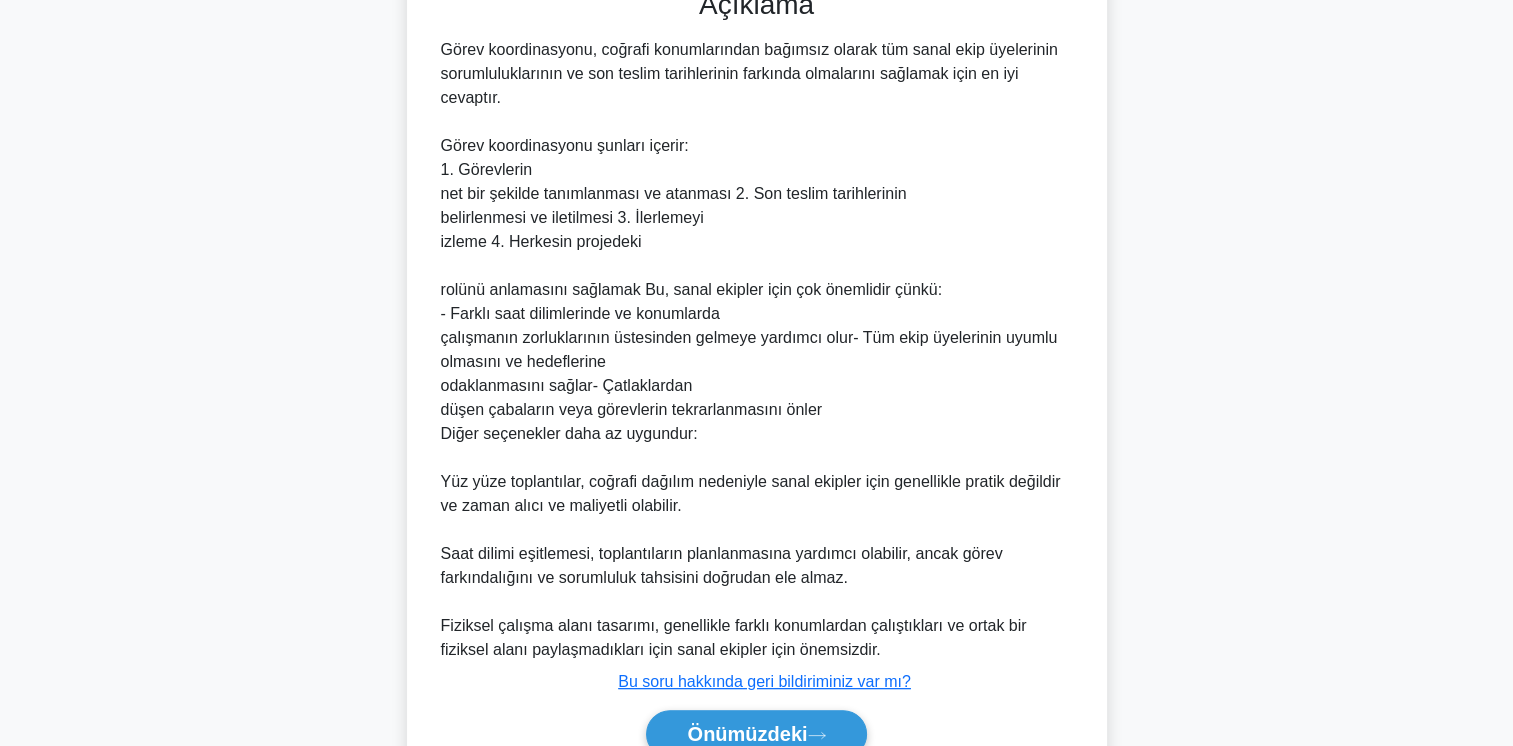 scroll, scrollTop: 655, scrollLeft: 0, axis: vertical 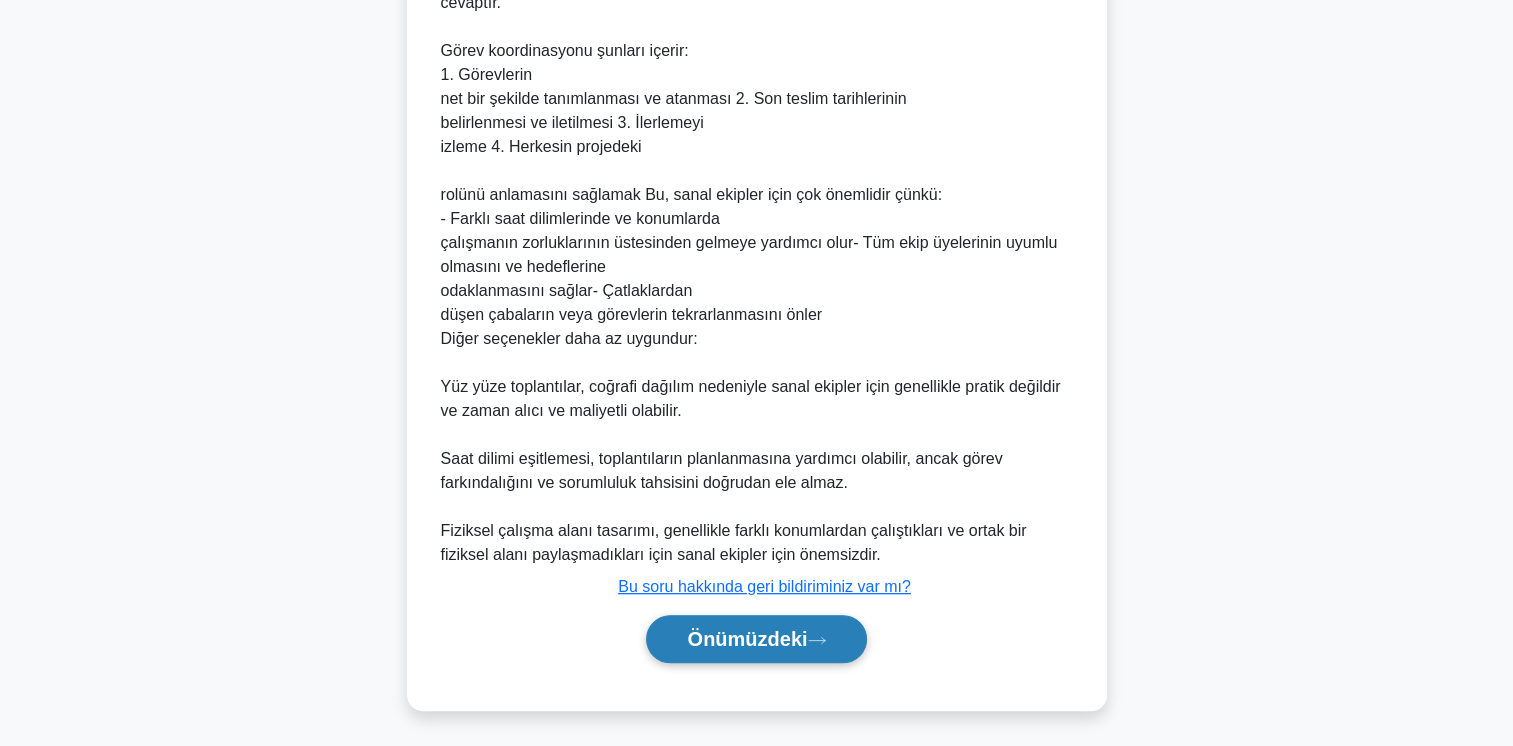 click on "Önümüzdeki" at bounding box center [747, 639] 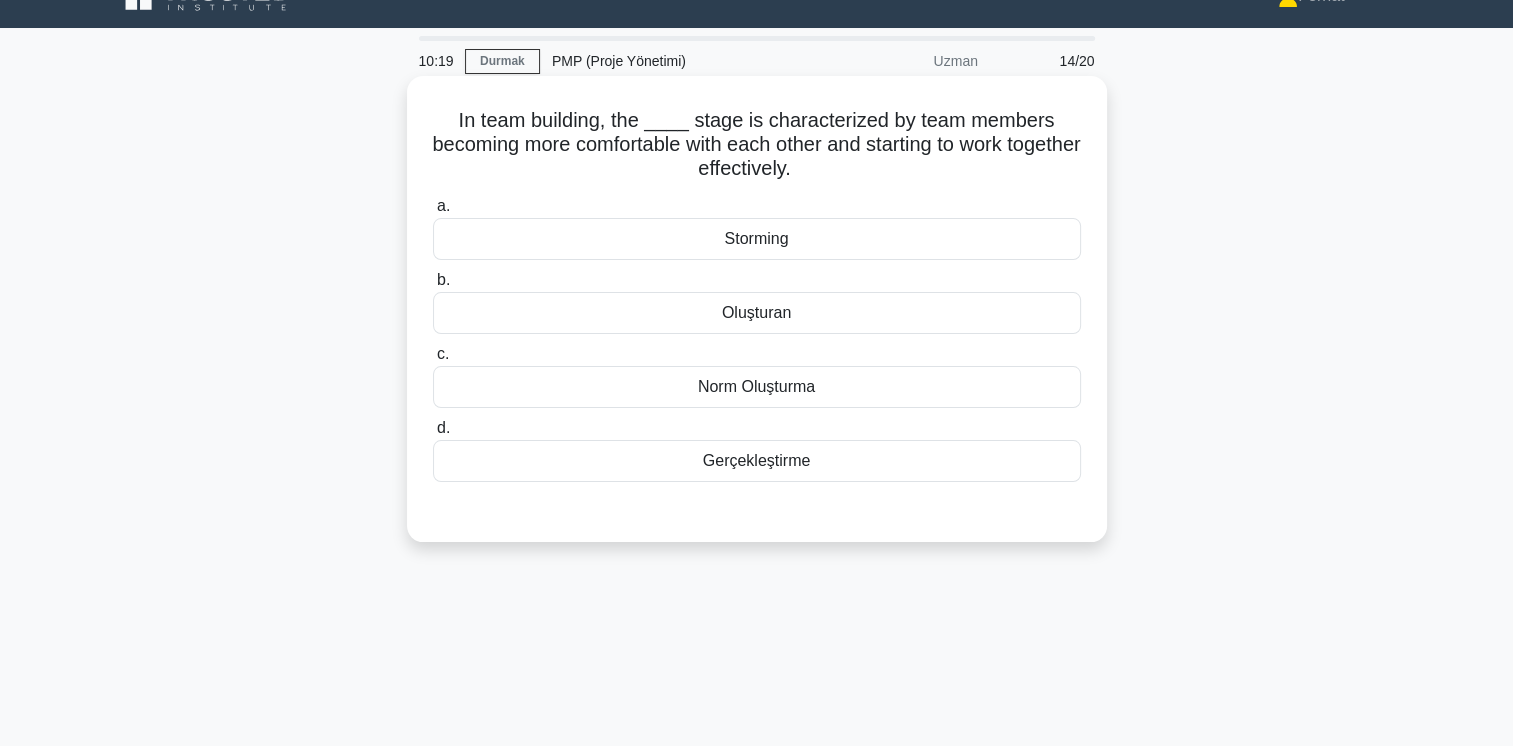 scroll, scrollTop: 34, scrollLeft: 0, axis: vertical 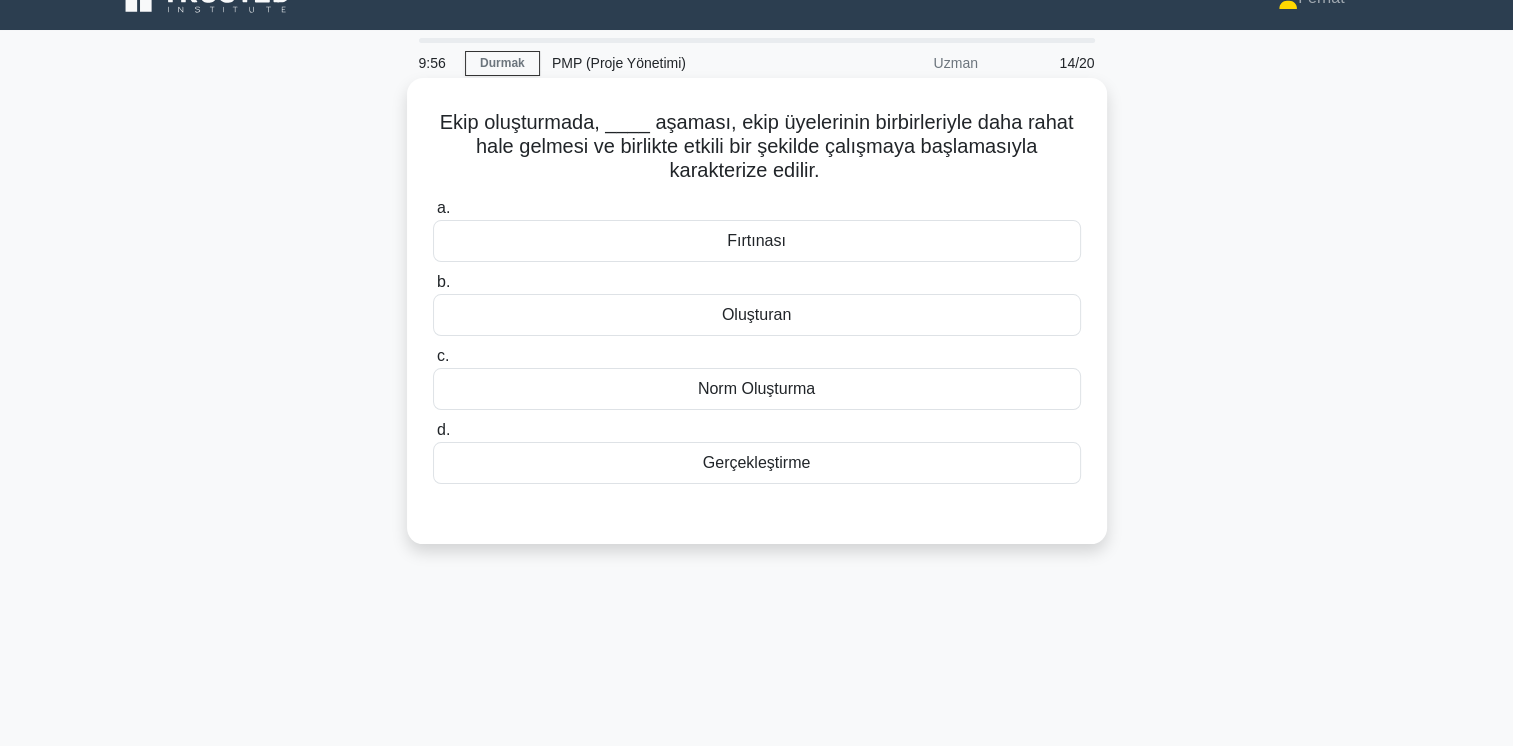click on "Norm Oluşturma" at bounding box center (757, 389) 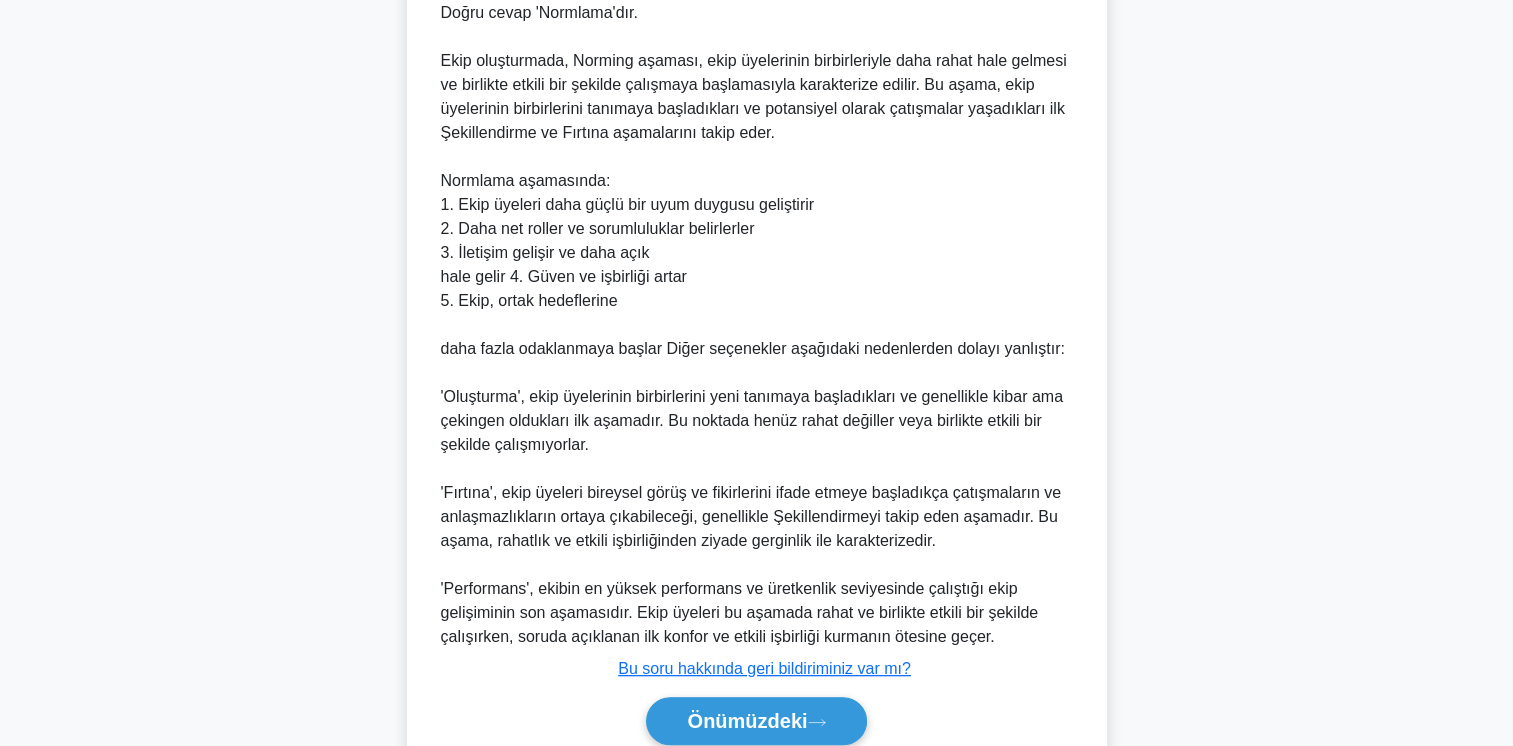scroll, scrollTop: 634, scrollLeft: 0, axis: vertical 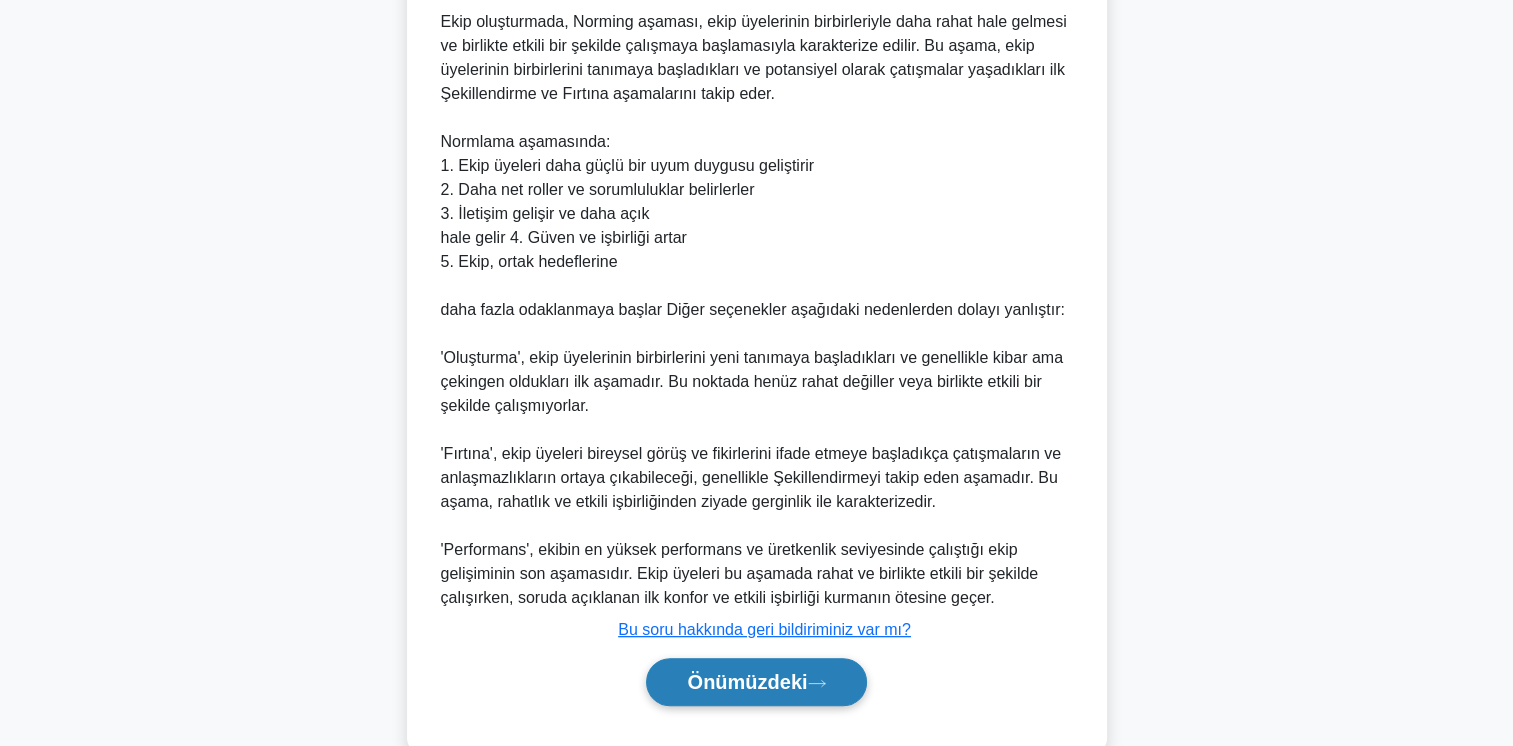 click on "Önümüzdeki" at bounding box center (747, 682) 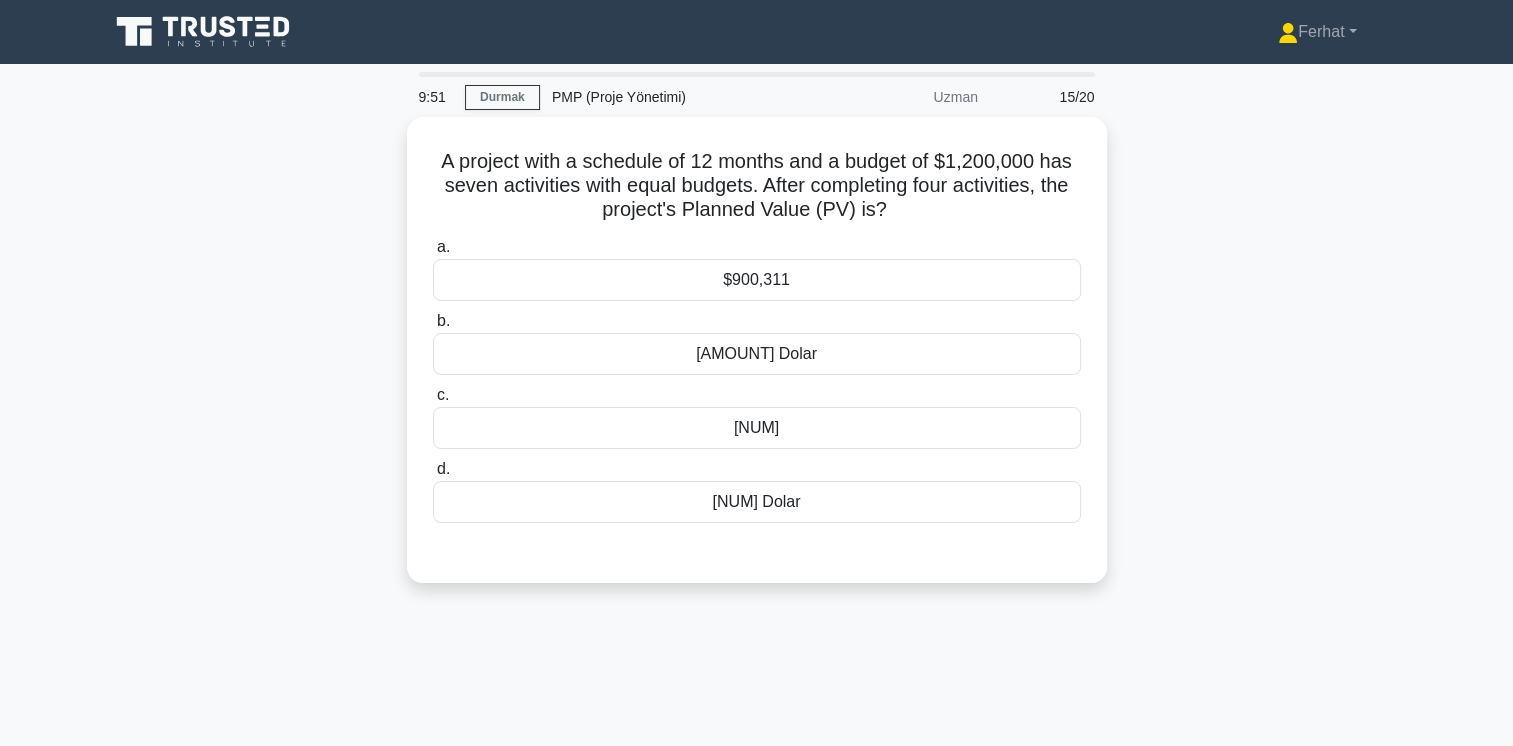 scroll, scrollTop: 0, scrollLeft: 0, axis: both 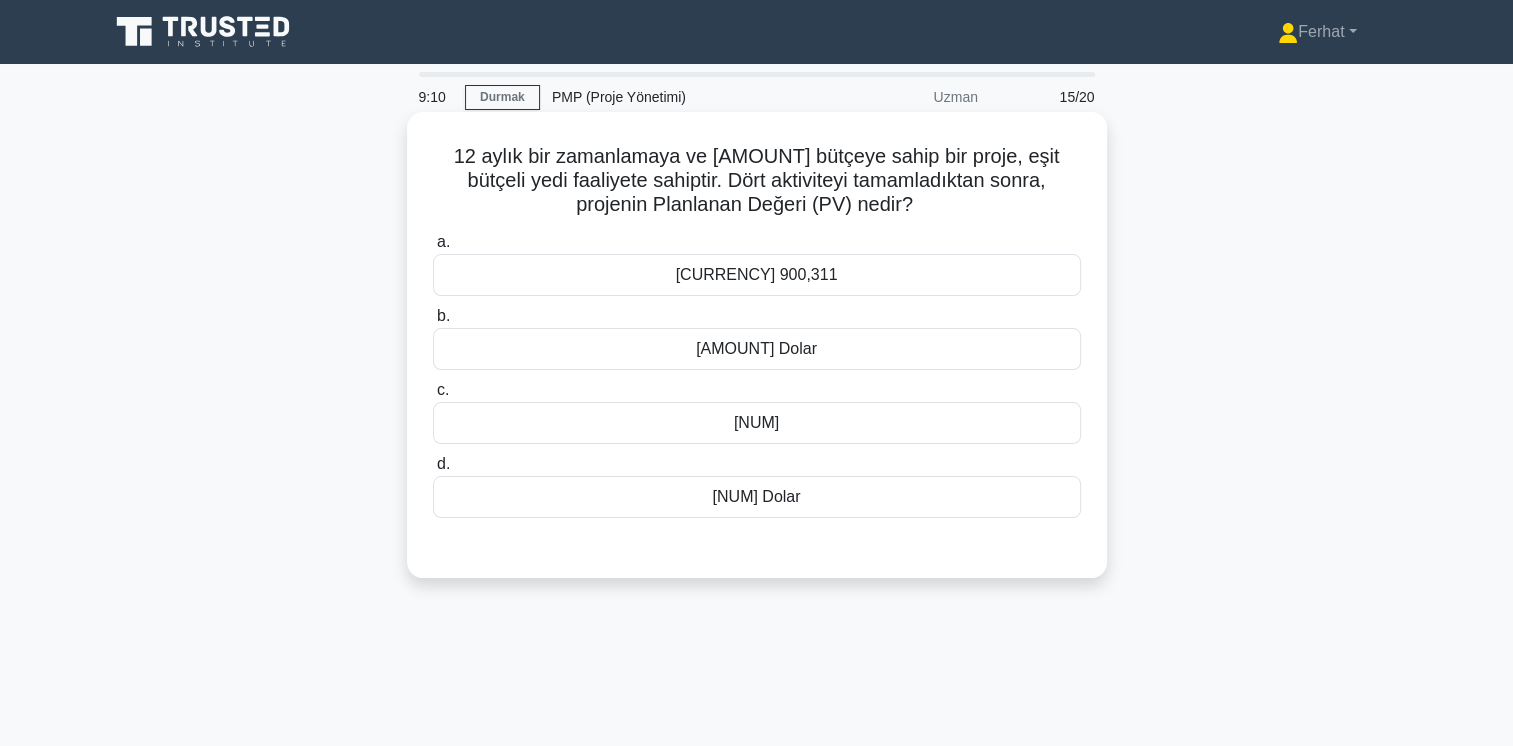 click on "$ 685,714" at bounding box center [757, 423] 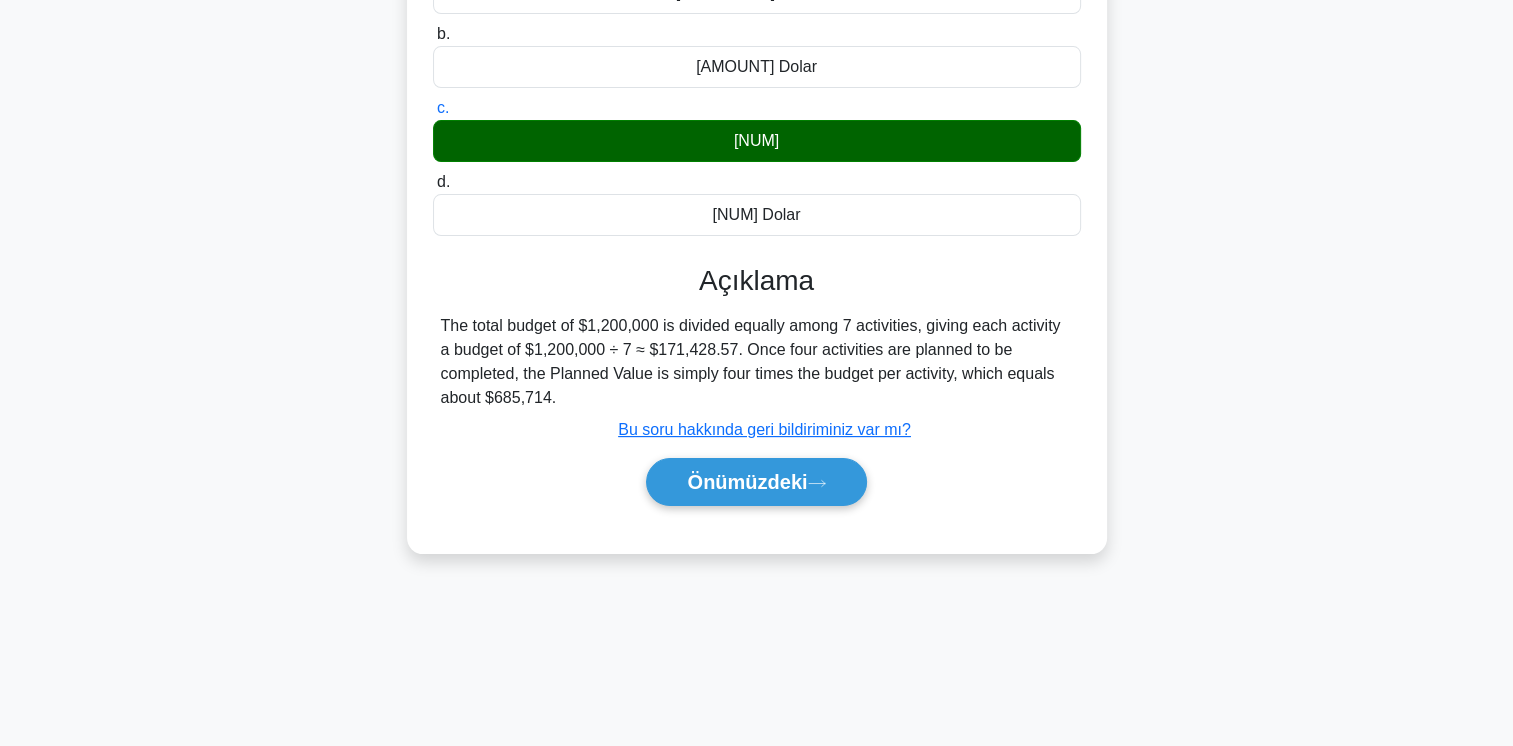scroll, scrollTop: 334, scrollLeft: 0, axis: vertical 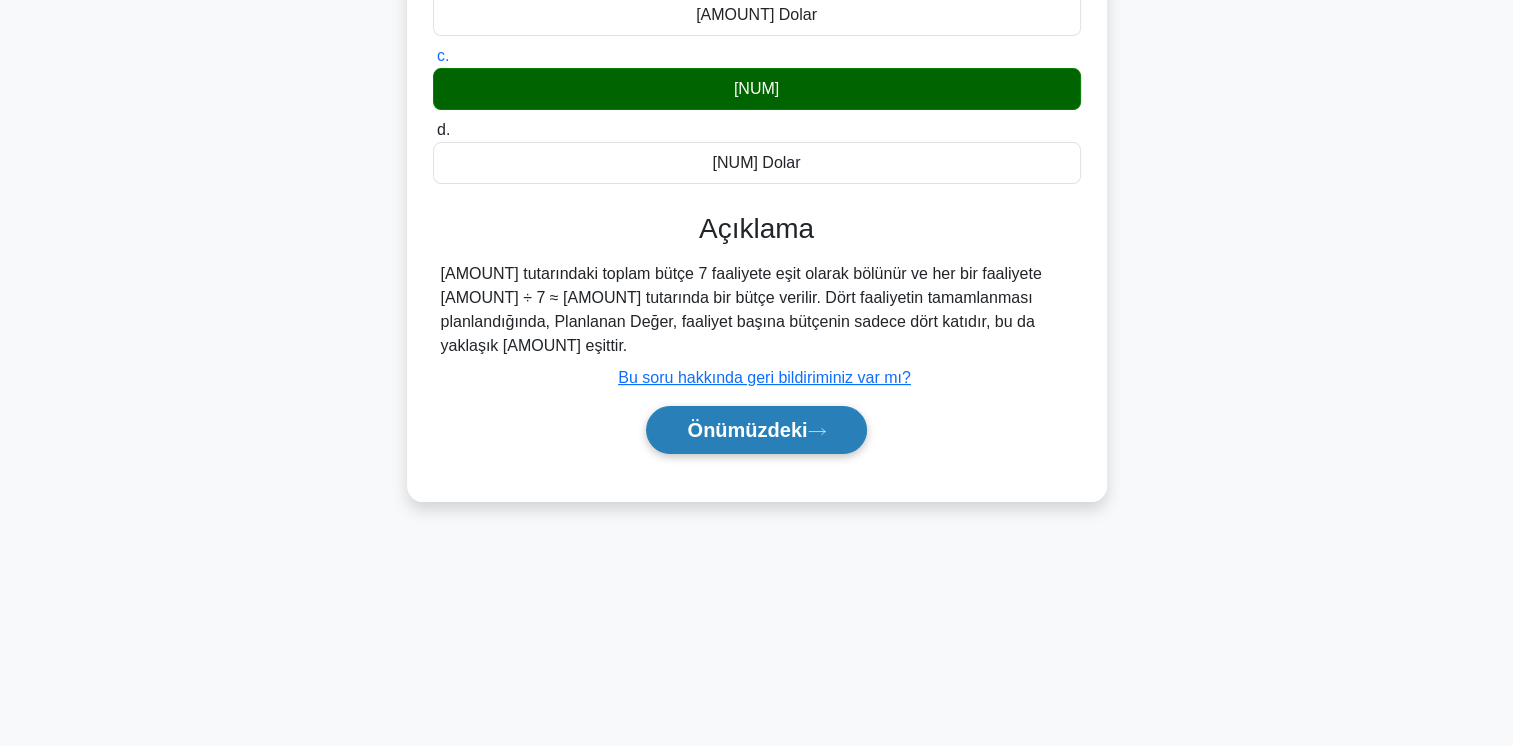 click on "Önümüzdeki" at bounding box center (747, 430) 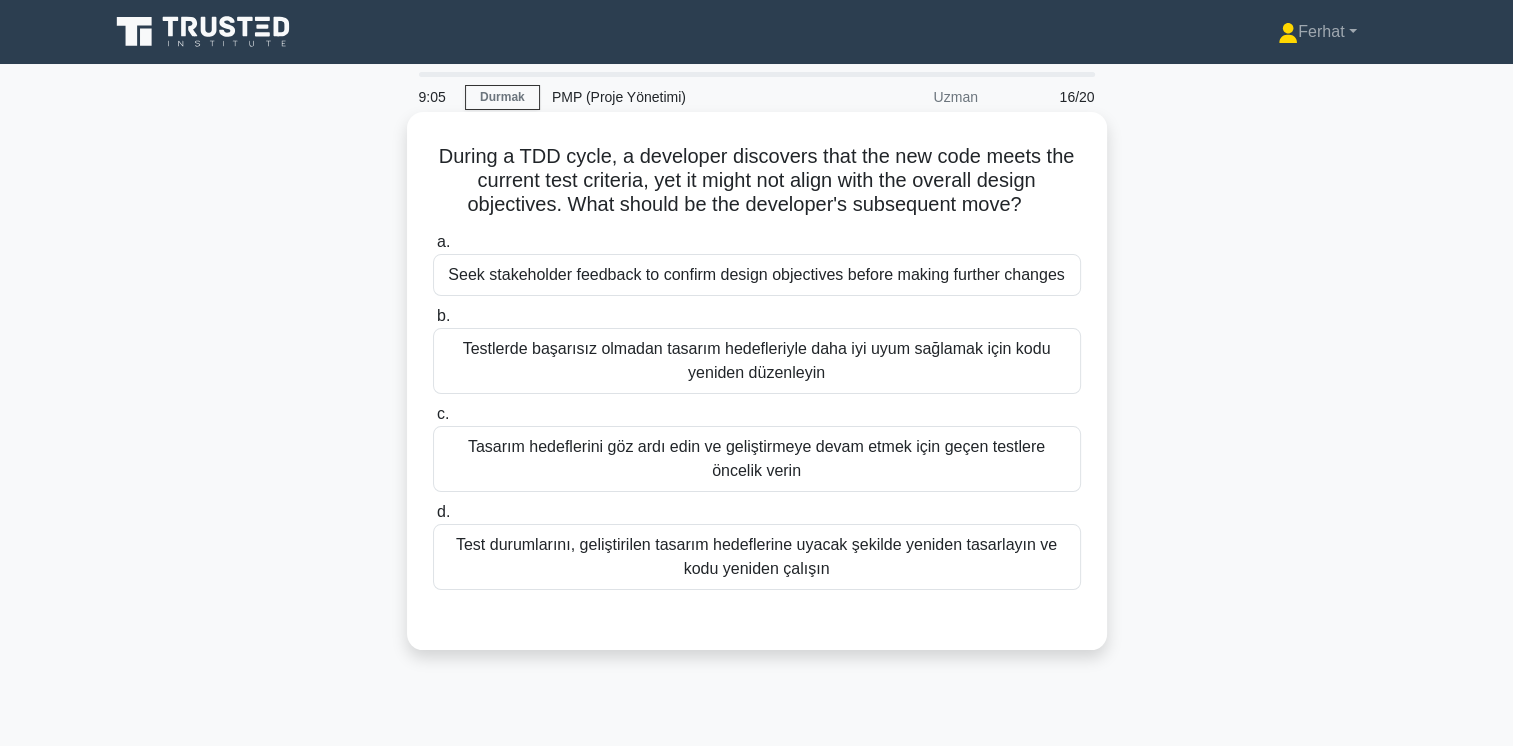 scroll, scrollTop: 0, scrollLeft: 0, axis: both 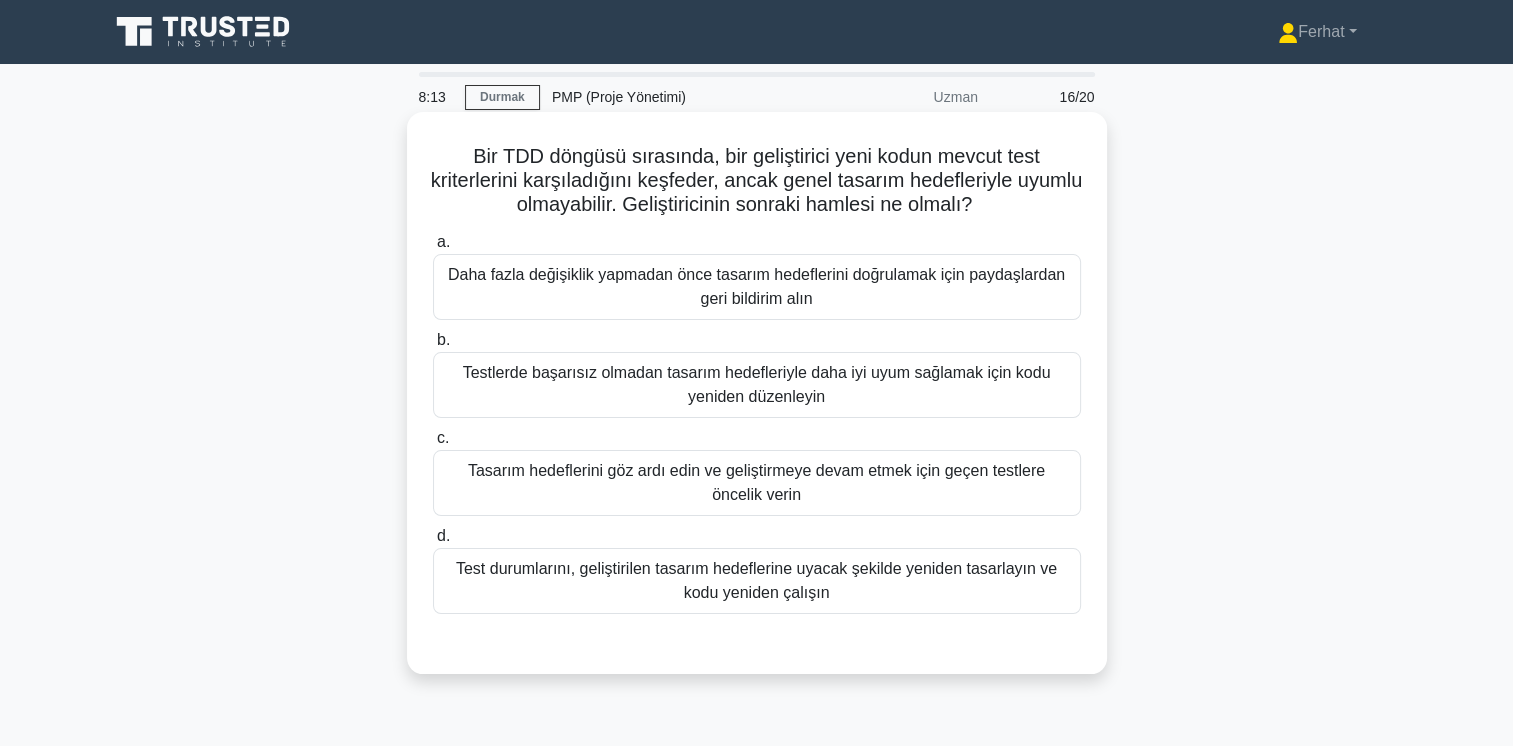 click on "Test durumlarını, geliştirilen tasarım hedeflerine uyacak şekilde yeniden tasarlayın ve kodu yeniden çalışın" at bounding box center [757, 581] 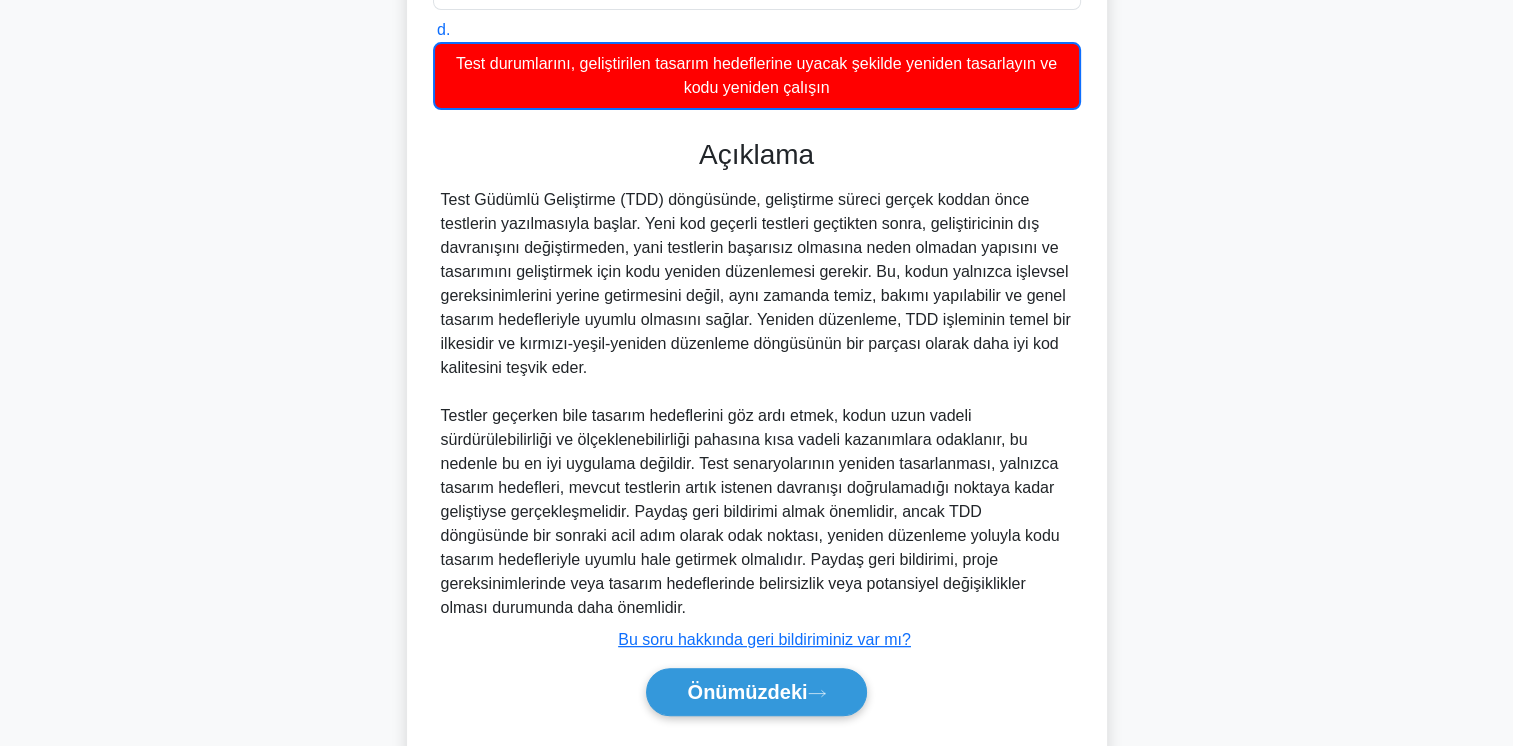 scroll, scrollTop: 559, scrollLeft: 0, axis: vertical 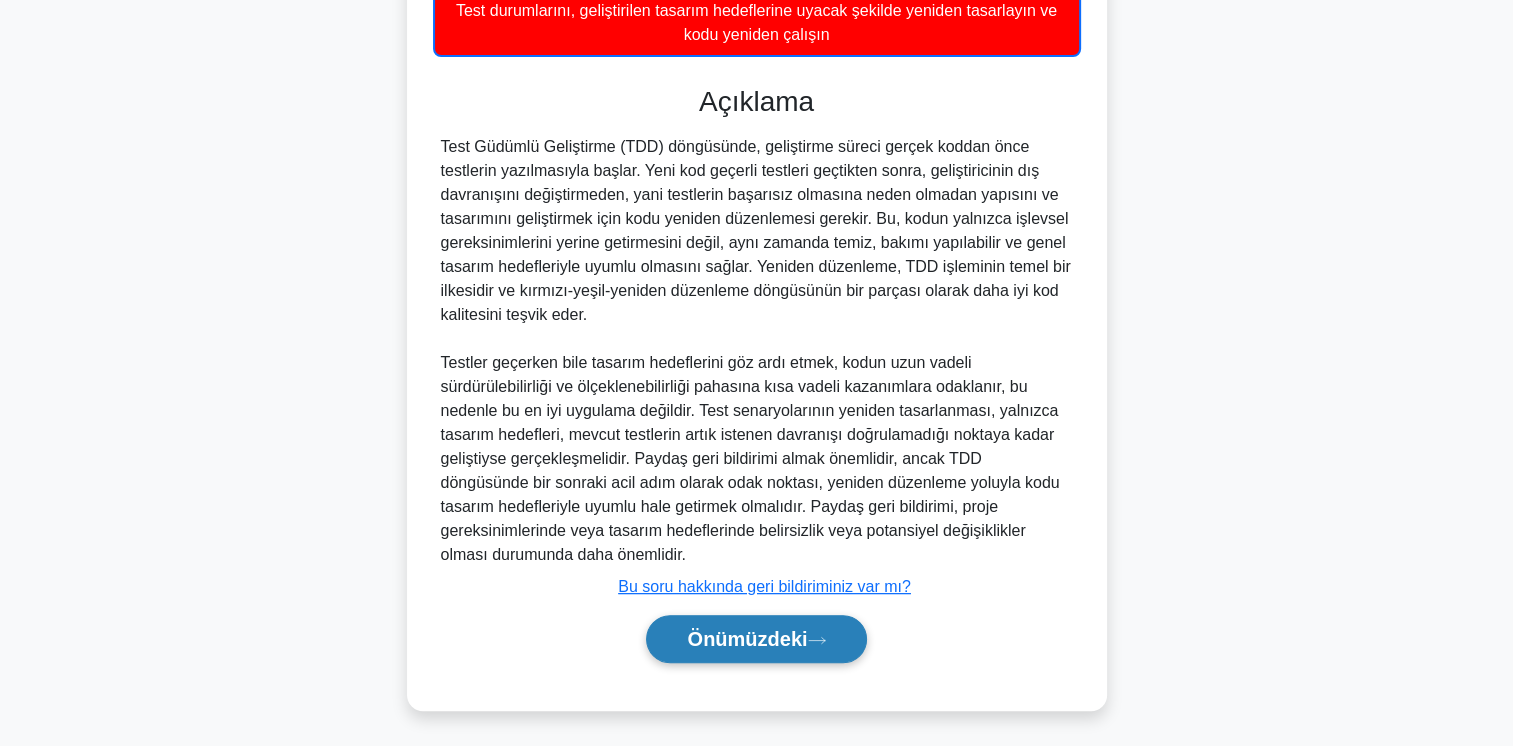 click on "Önümüzdeki" at bounding box center (756, 639) 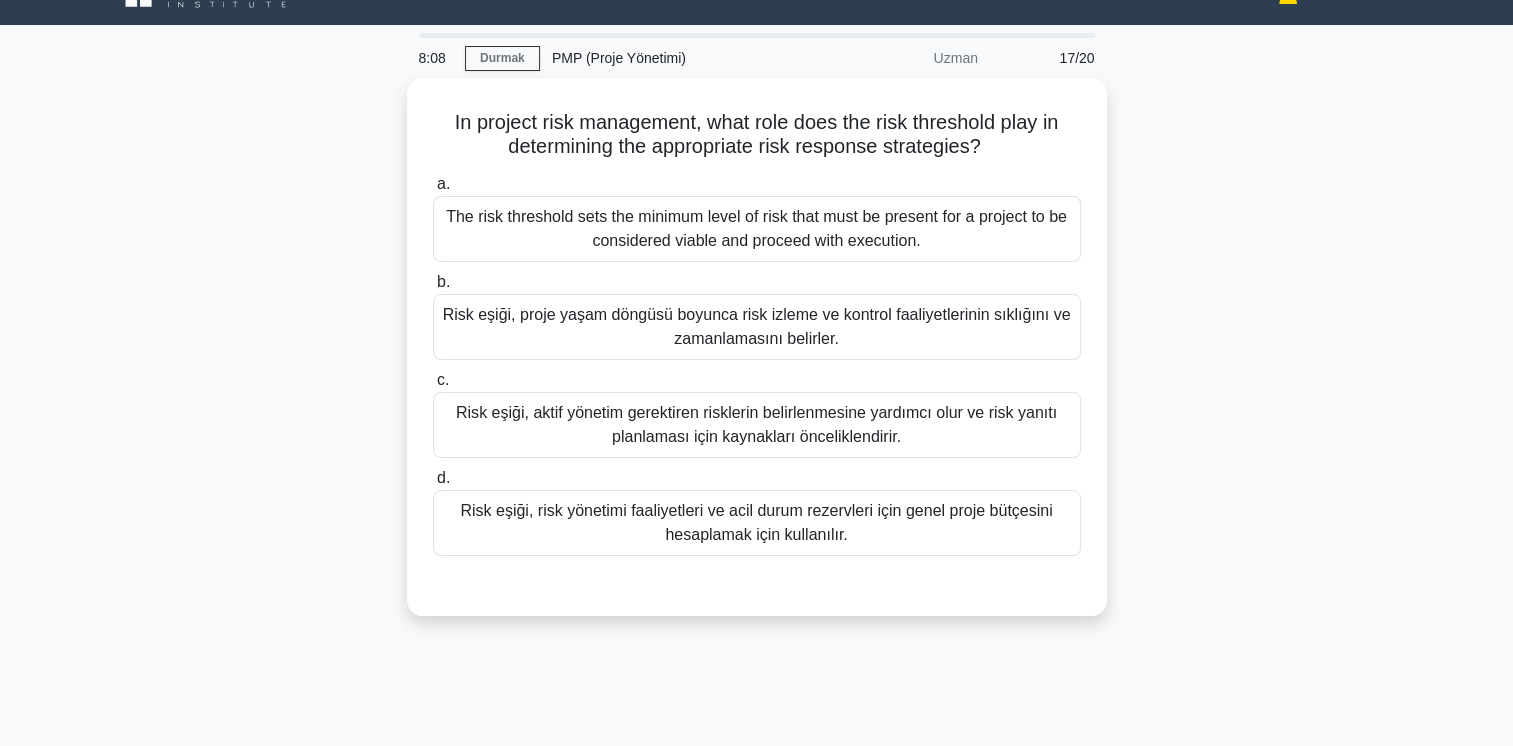 scroll, scrollTop: 34, scrollLeft: 0, axis: vertical 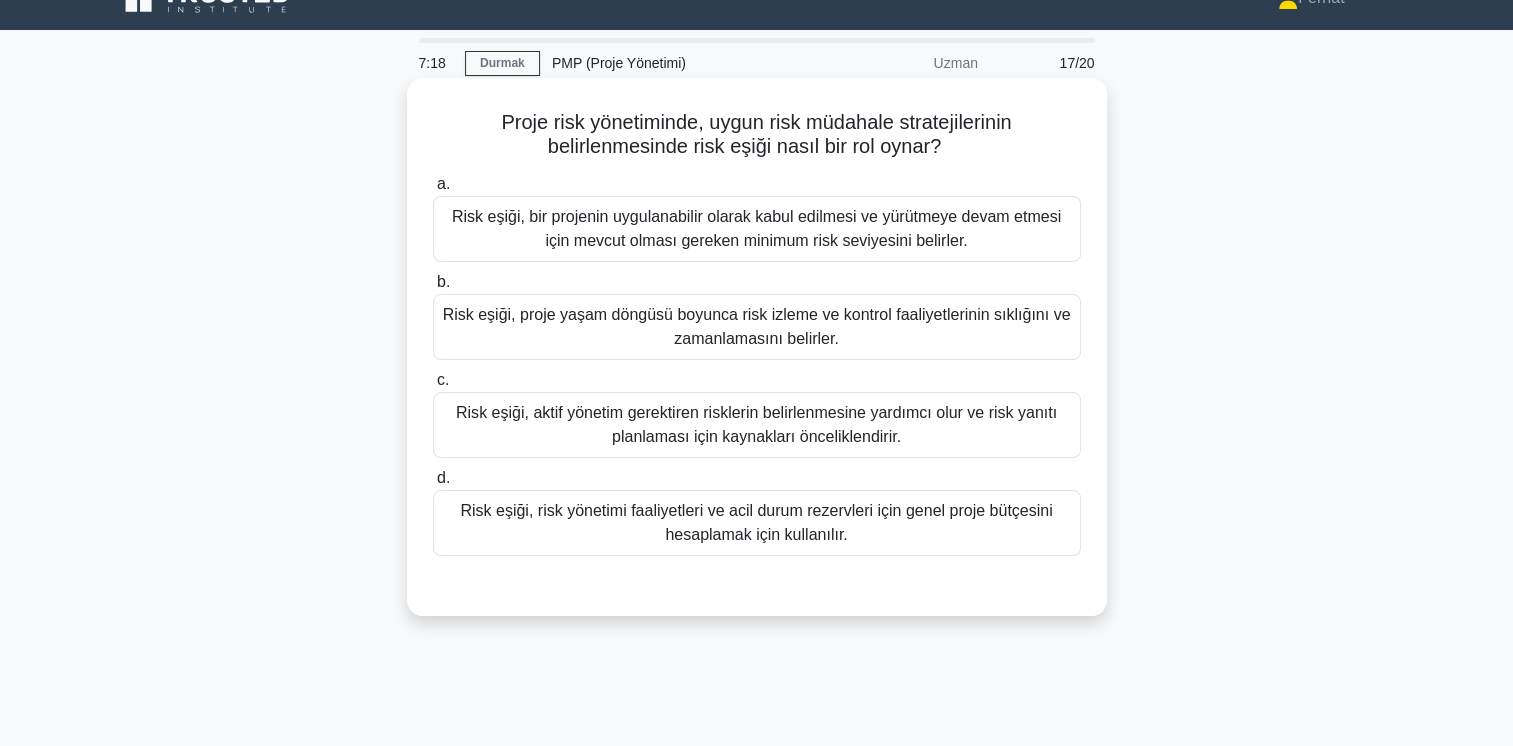 click on "Risk eşiği, bir projenin uygulanabilir olarak kabul edilmesi ve yürütmeye devam etmesi için mevcut olması gereken minimum risk seviyesini belirler." at bounding box center (757, 229) 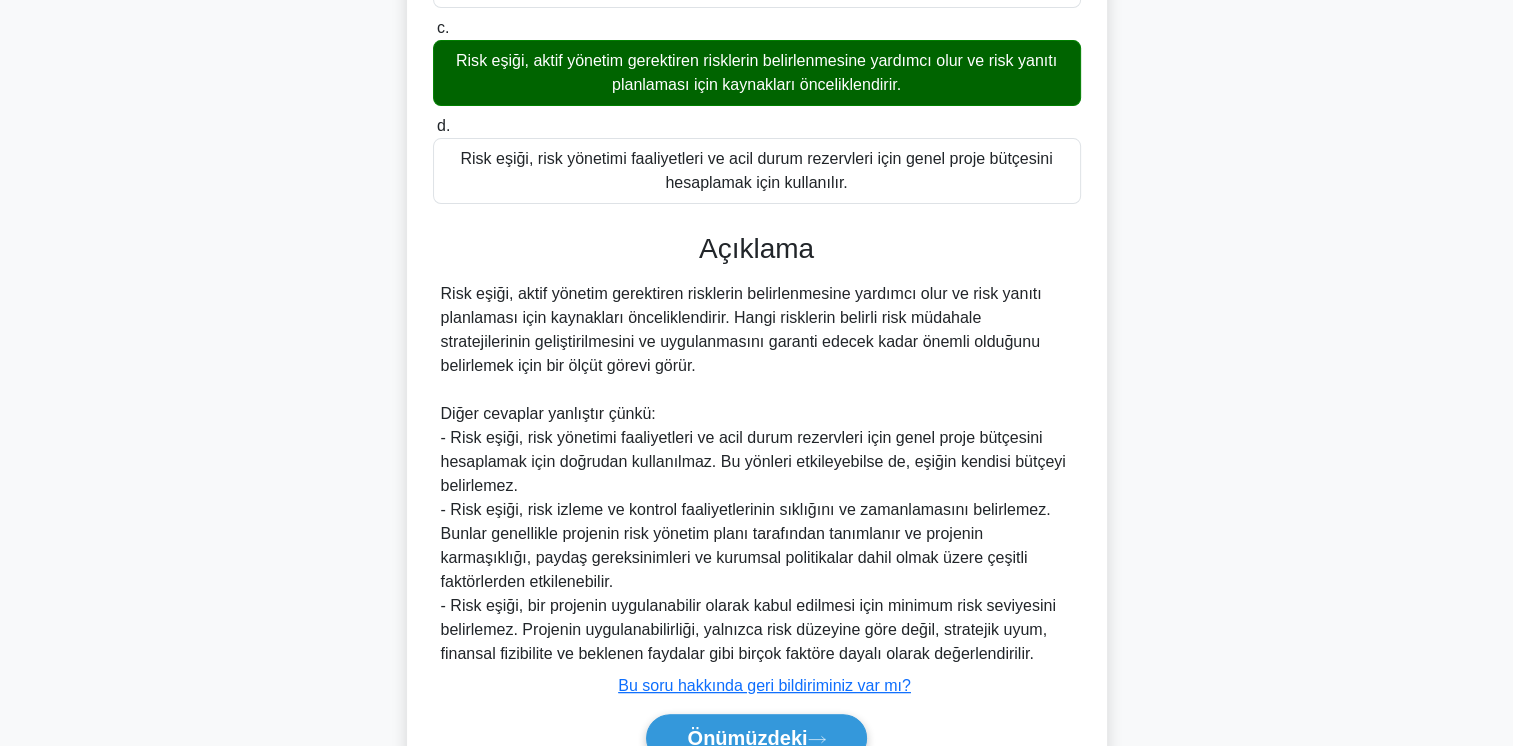 scroll, scrollTop: 487, scrollLeft: 0, axis: vertical 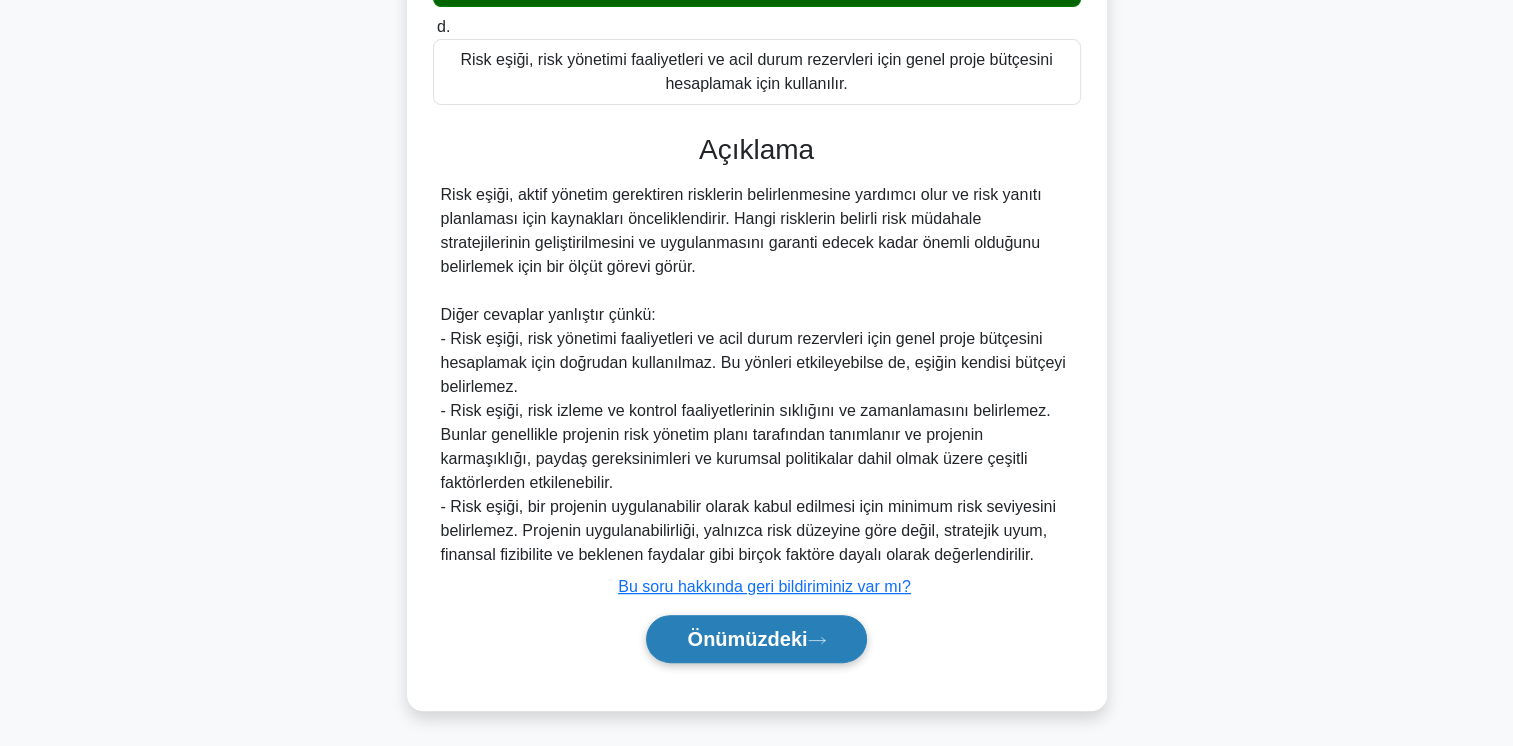 click on "Önümüzdeki" at bounding box center [747, 639] 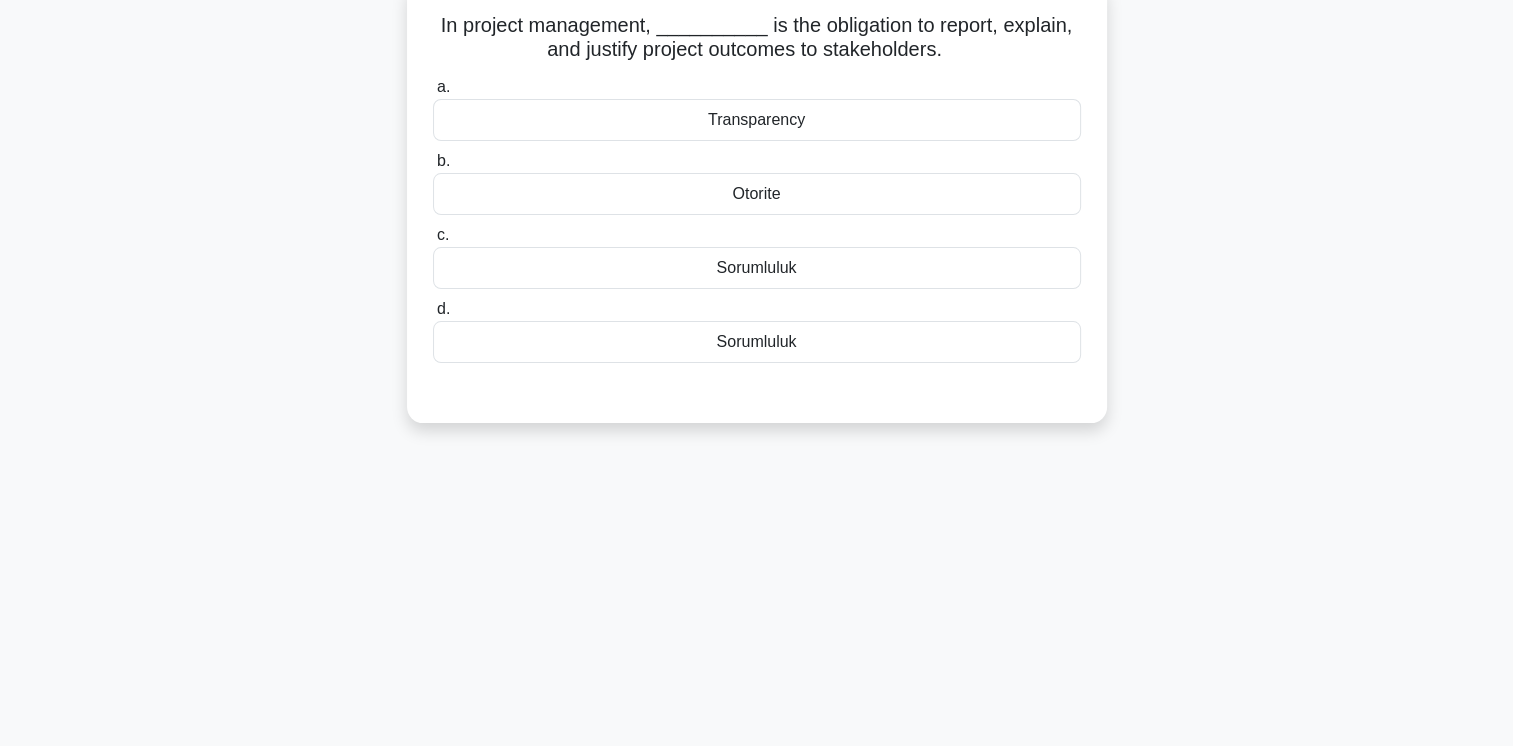 scroll, scrollTop: 0, scrollLeft: 0, axis: both 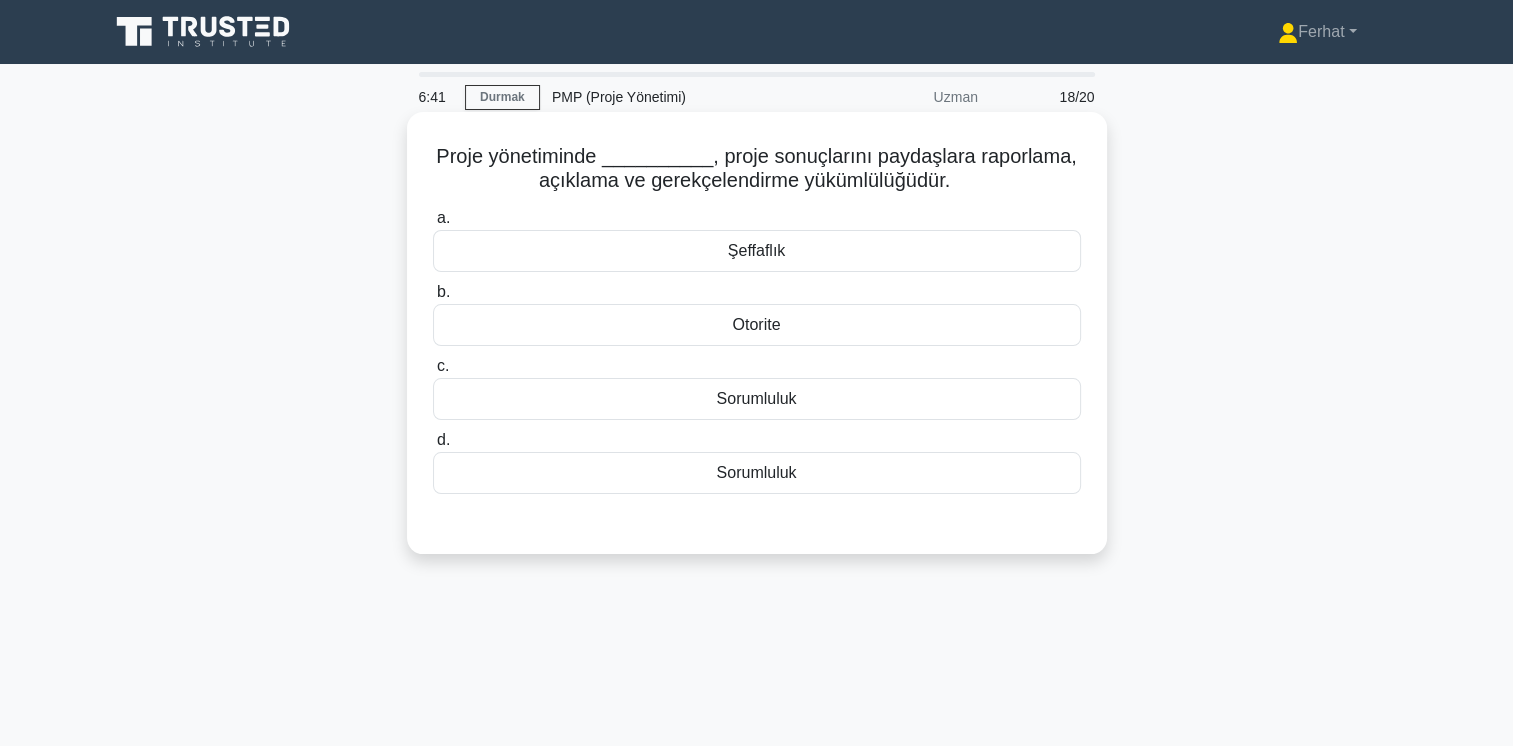 click on "Sorumluluk" at bounding box center [757, 399] 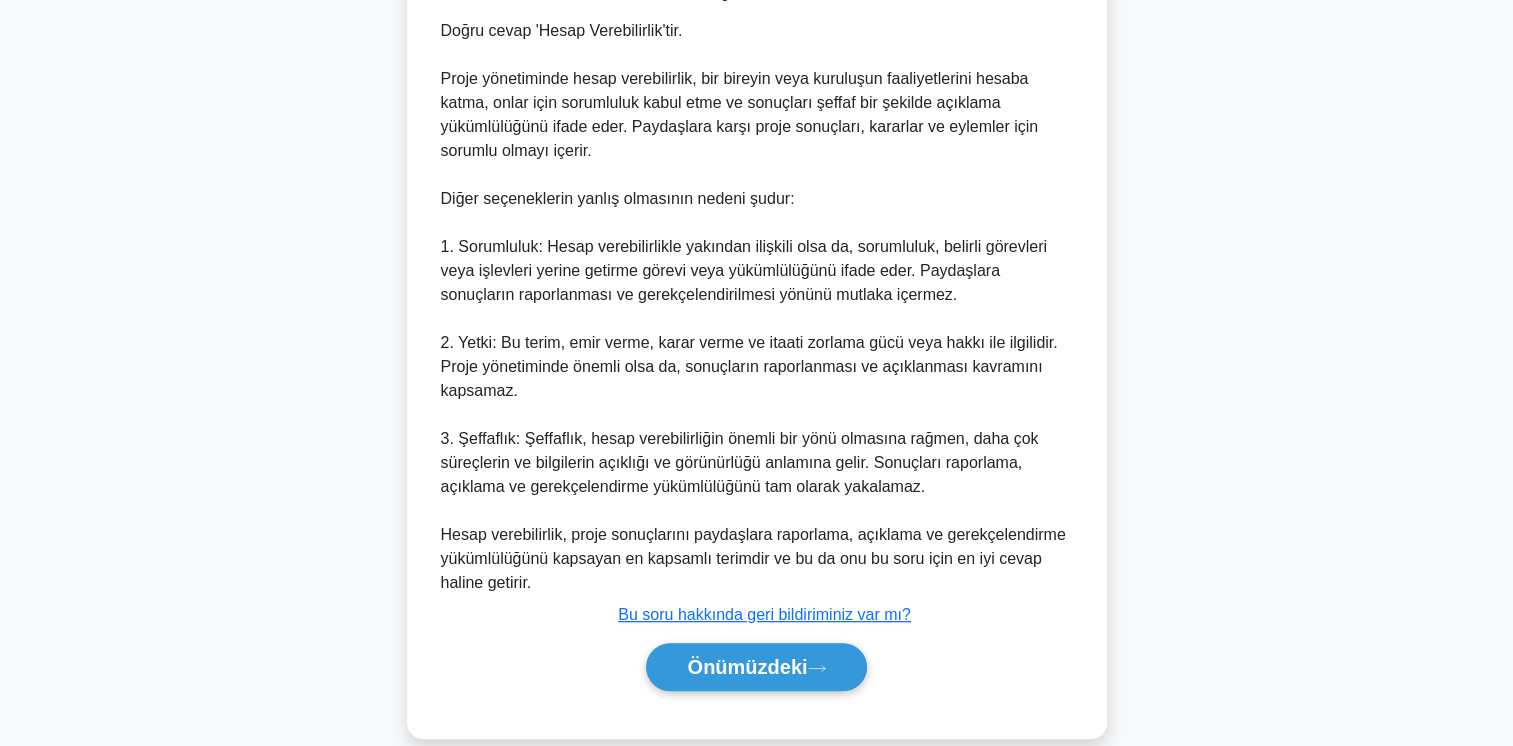 scroll, scrollTop: 583, scrollLeft: 0, axis: vertical 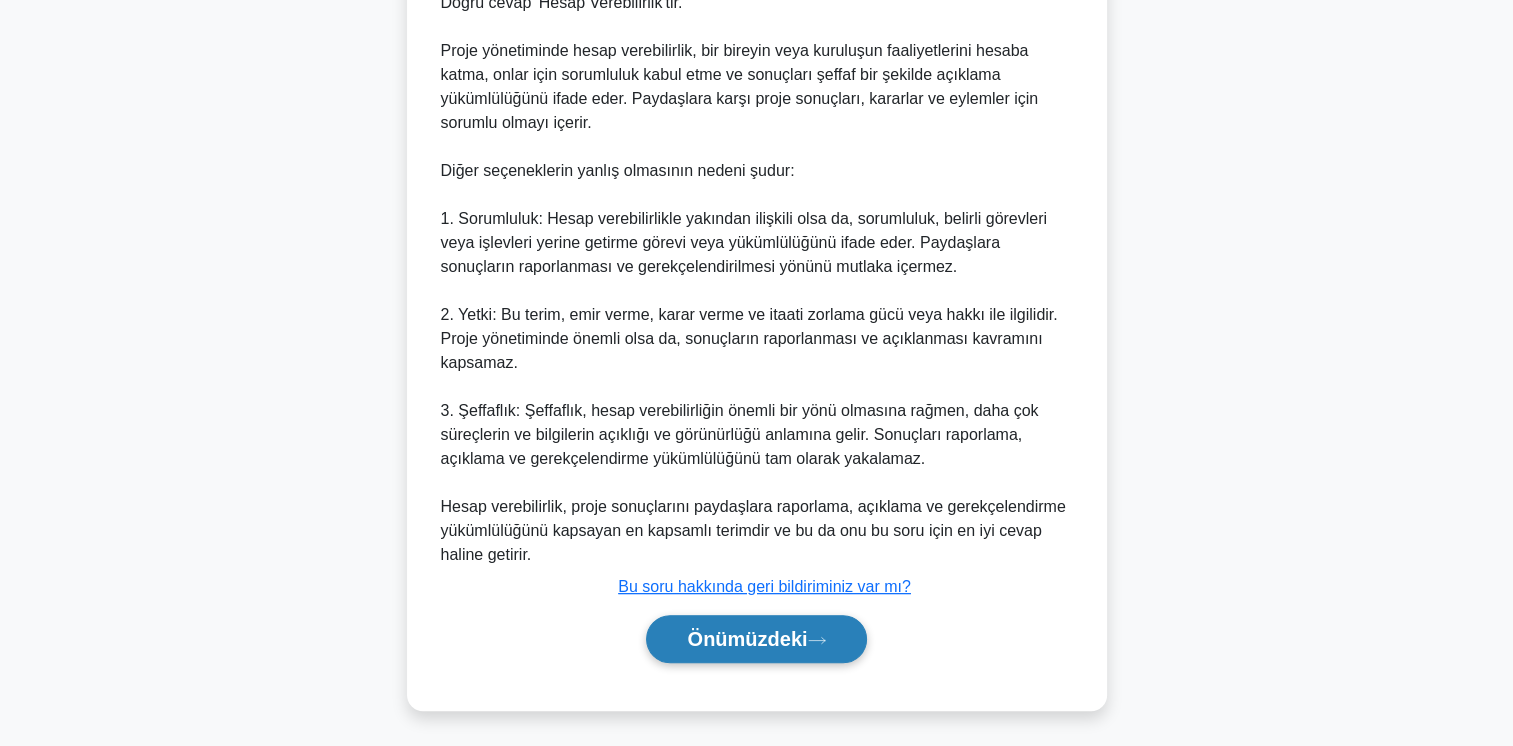 click on "Önümüzdeki" at bounding box center (747, 639) 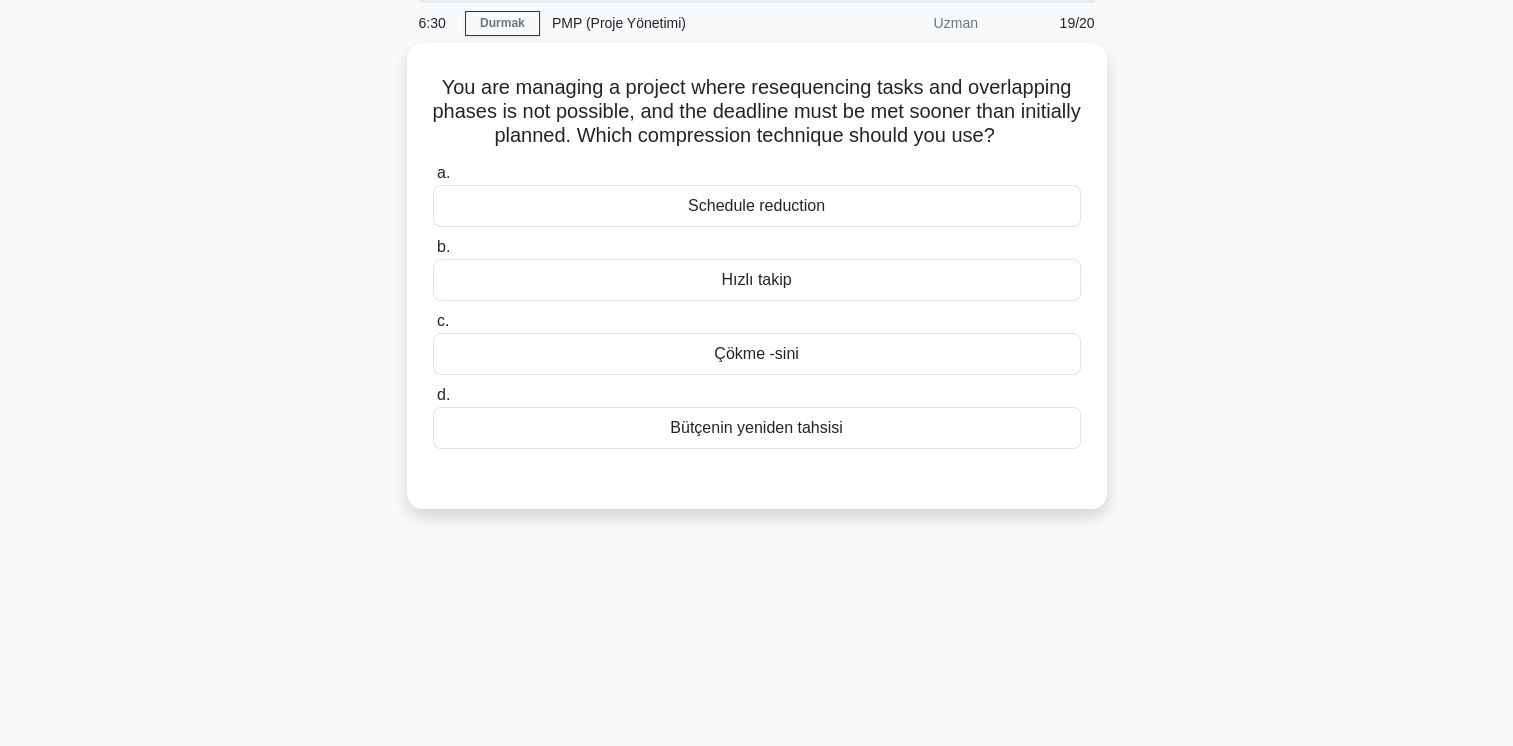 scroll, scrollTop: 0, scrollLeft: 0, axis: both 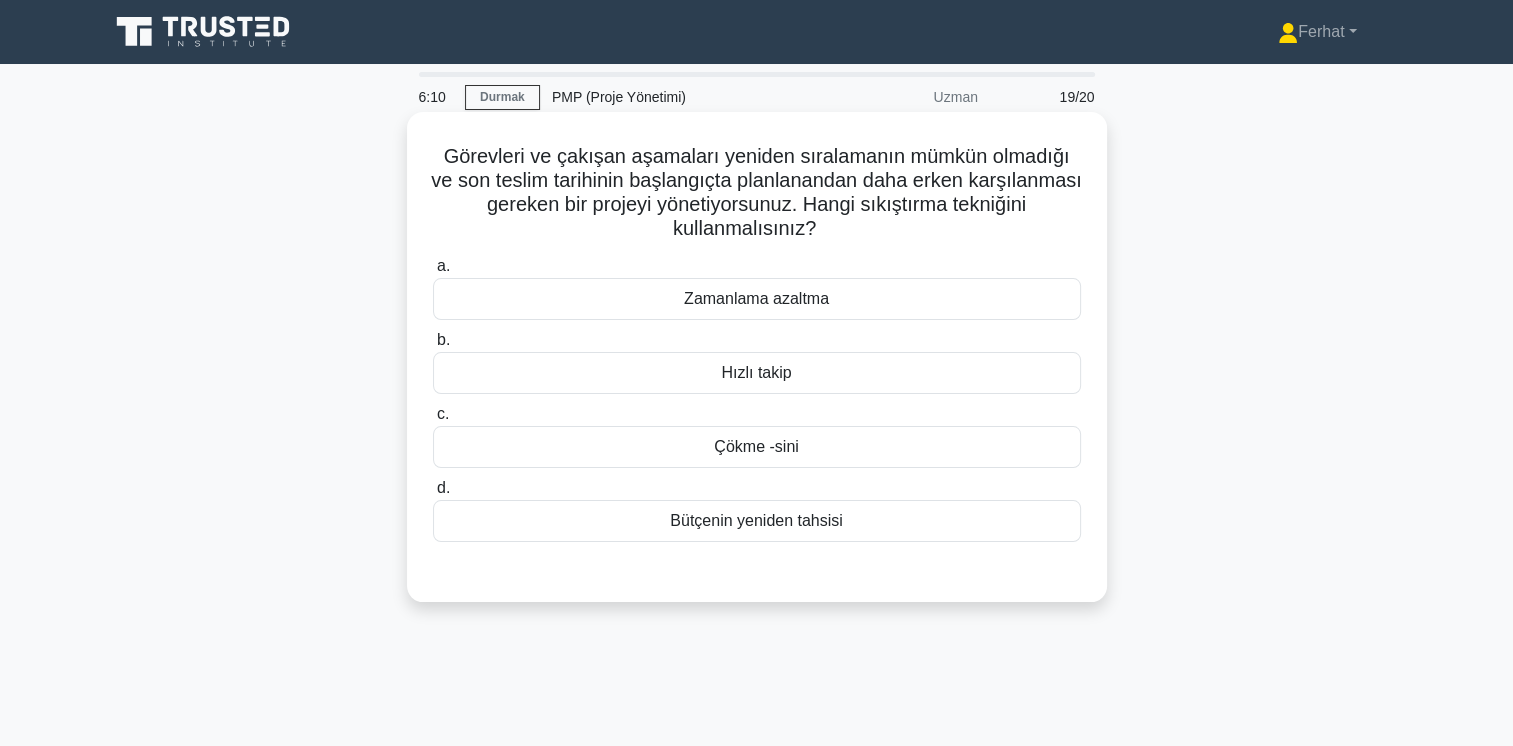click on "Zamanlama azaltma" at bounding box center [757, 299] 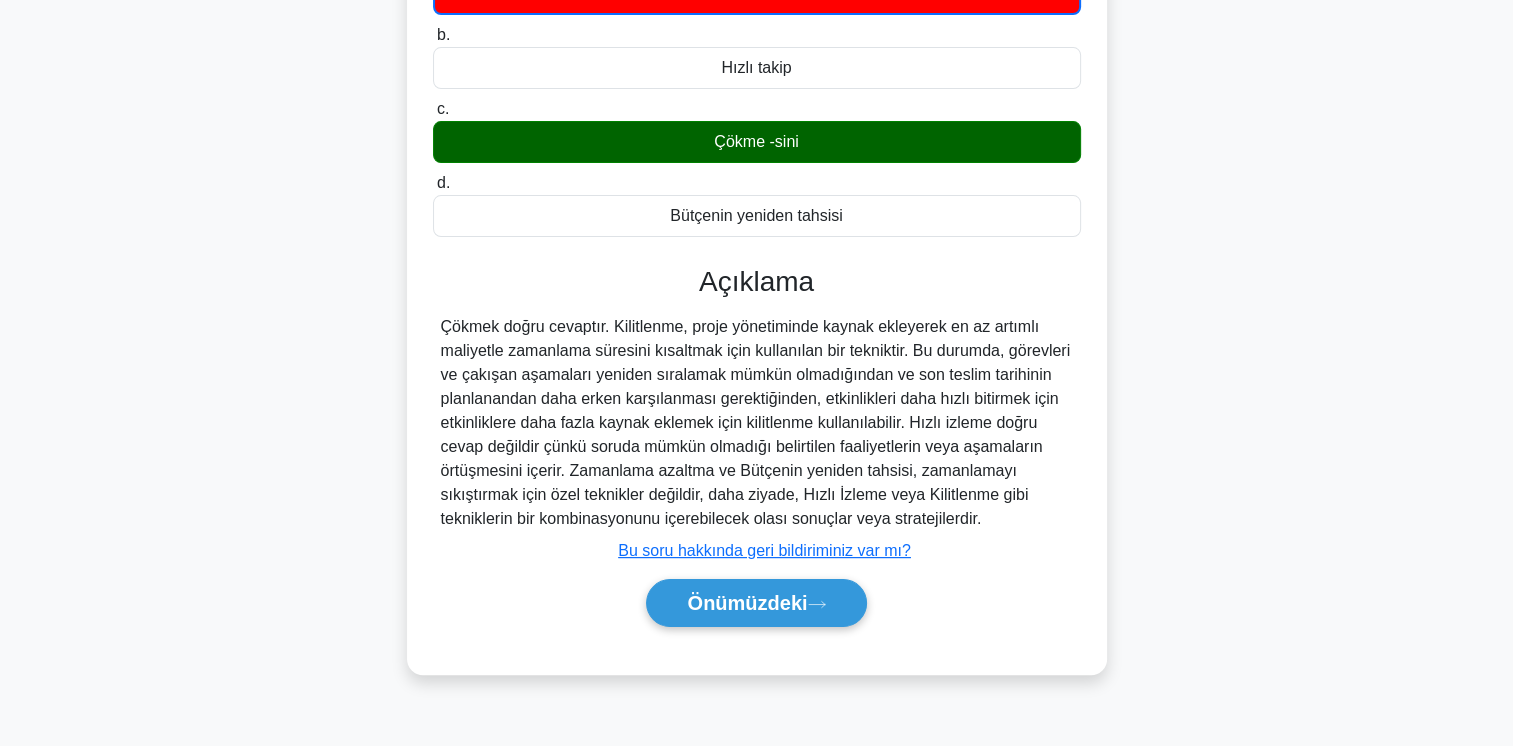 scroll, scrollTop: 334, scrollLeft: 0, axis: vertical 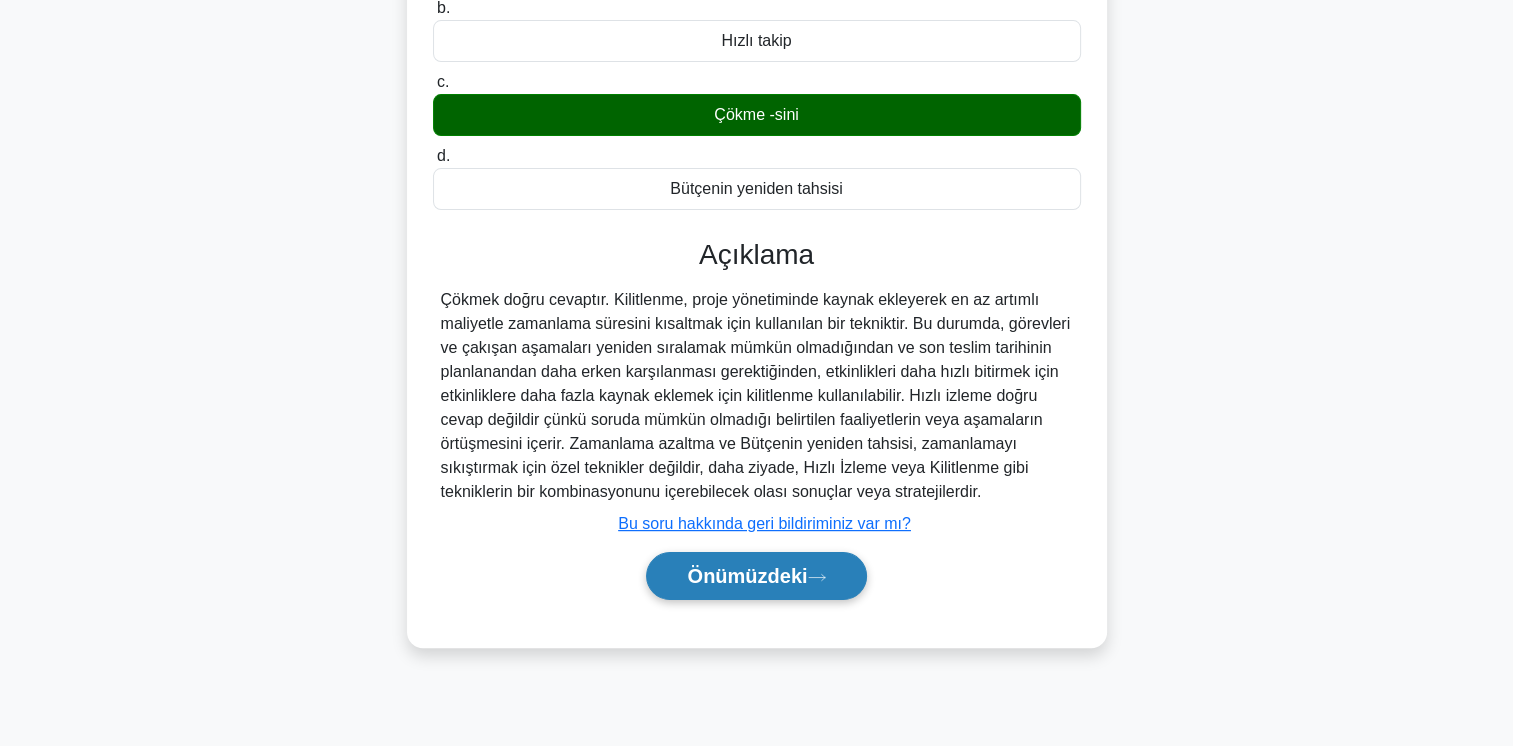 click on "Önümüzdeki" at bounding box center (747, 576) 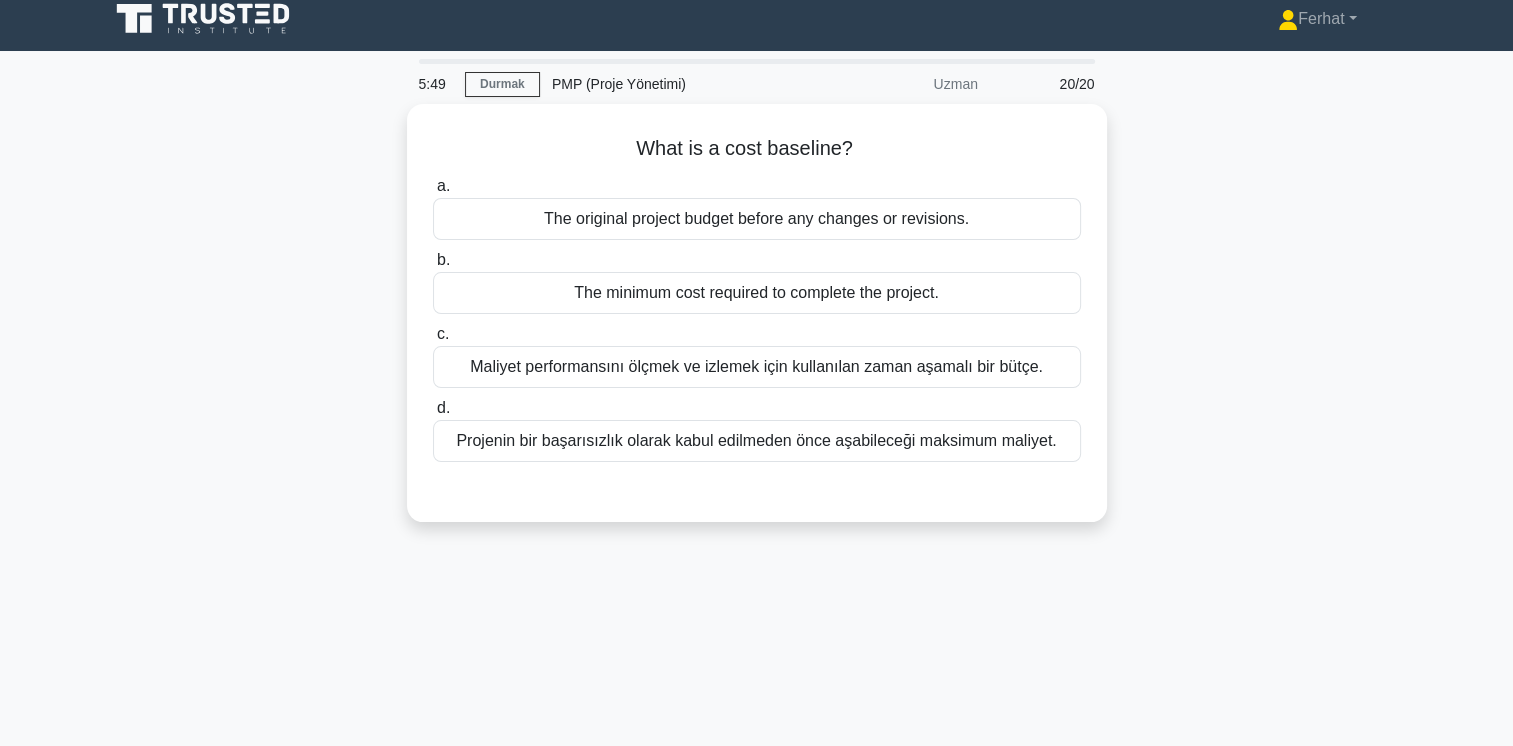 scroll, scrollTop: 0, scrollLeft: 0, axis: both 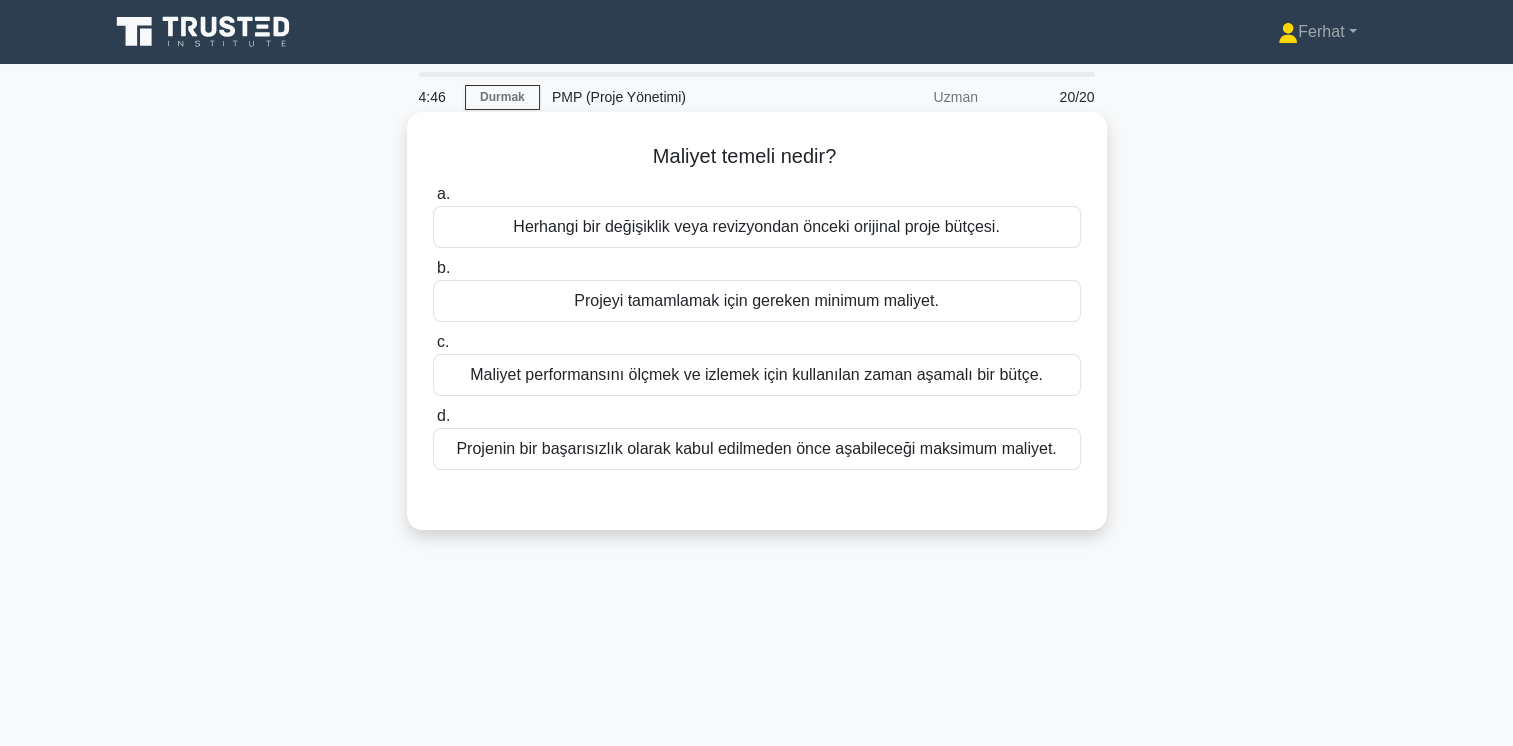 click on "Herhangi bir değişiklik veya revizyondan önceki orijinal proje bütçesi." at bounding box center [757, 227] 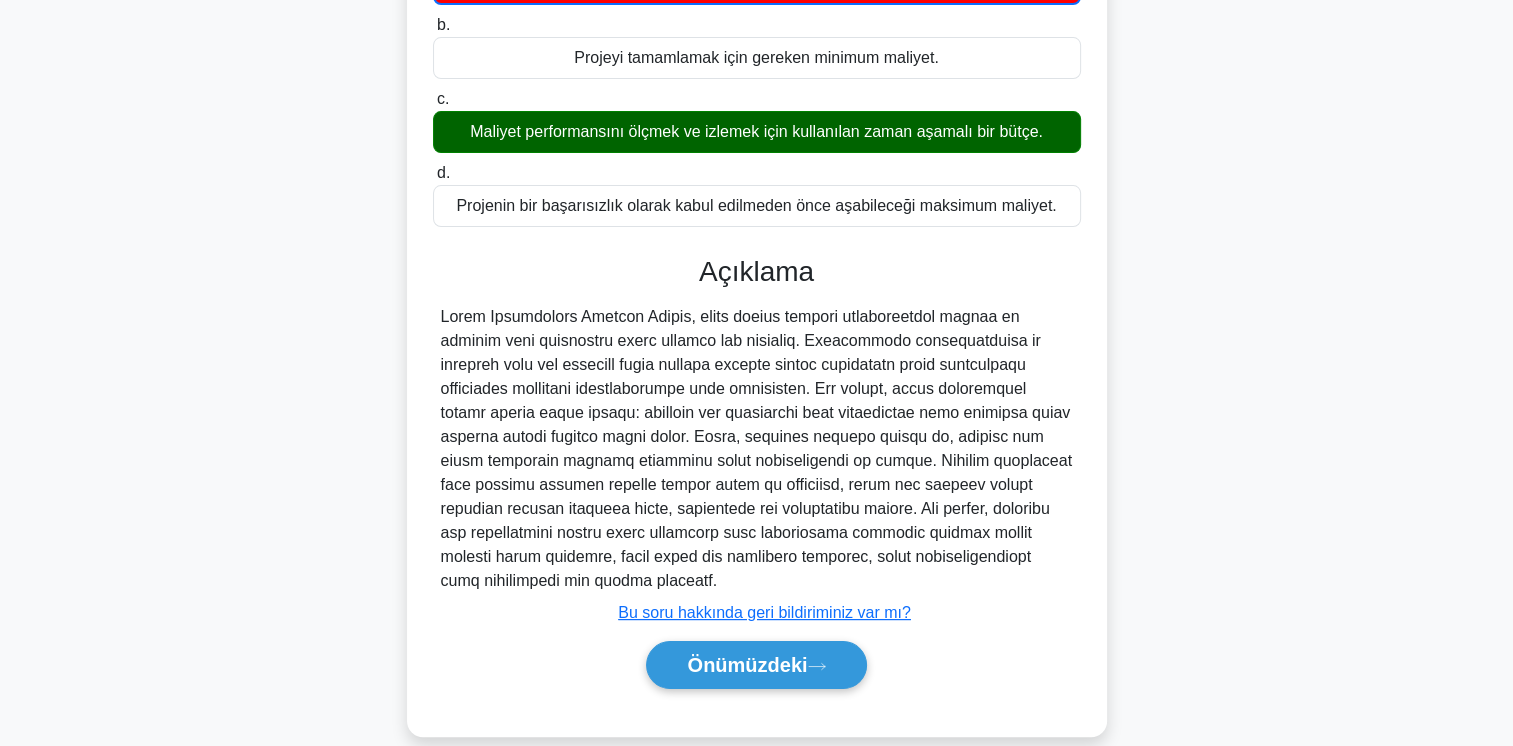 scroll, scrollTop: 334, scrollLeft: 0, axis: vertical 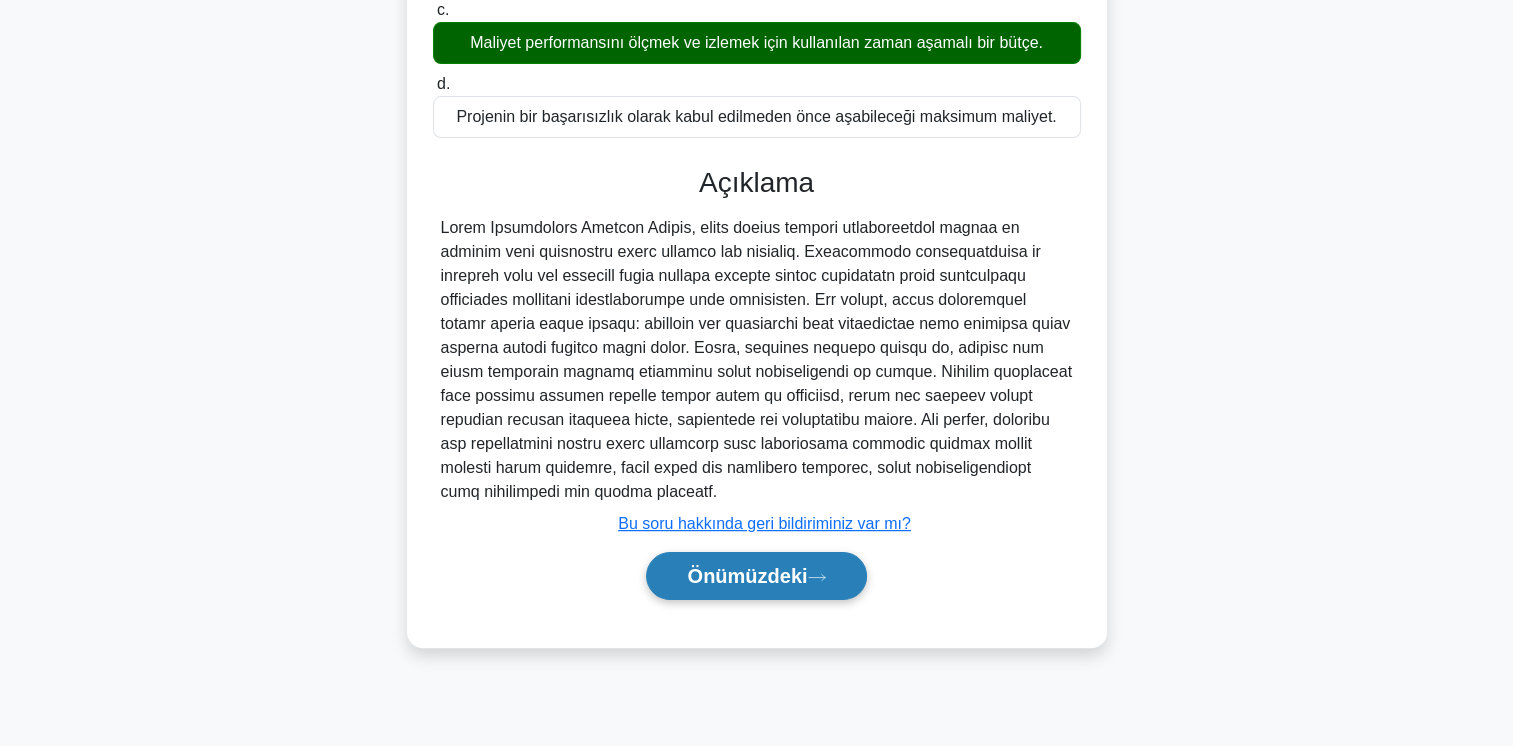 click on "Önümüzdeki" at bounding box center (747, 576) 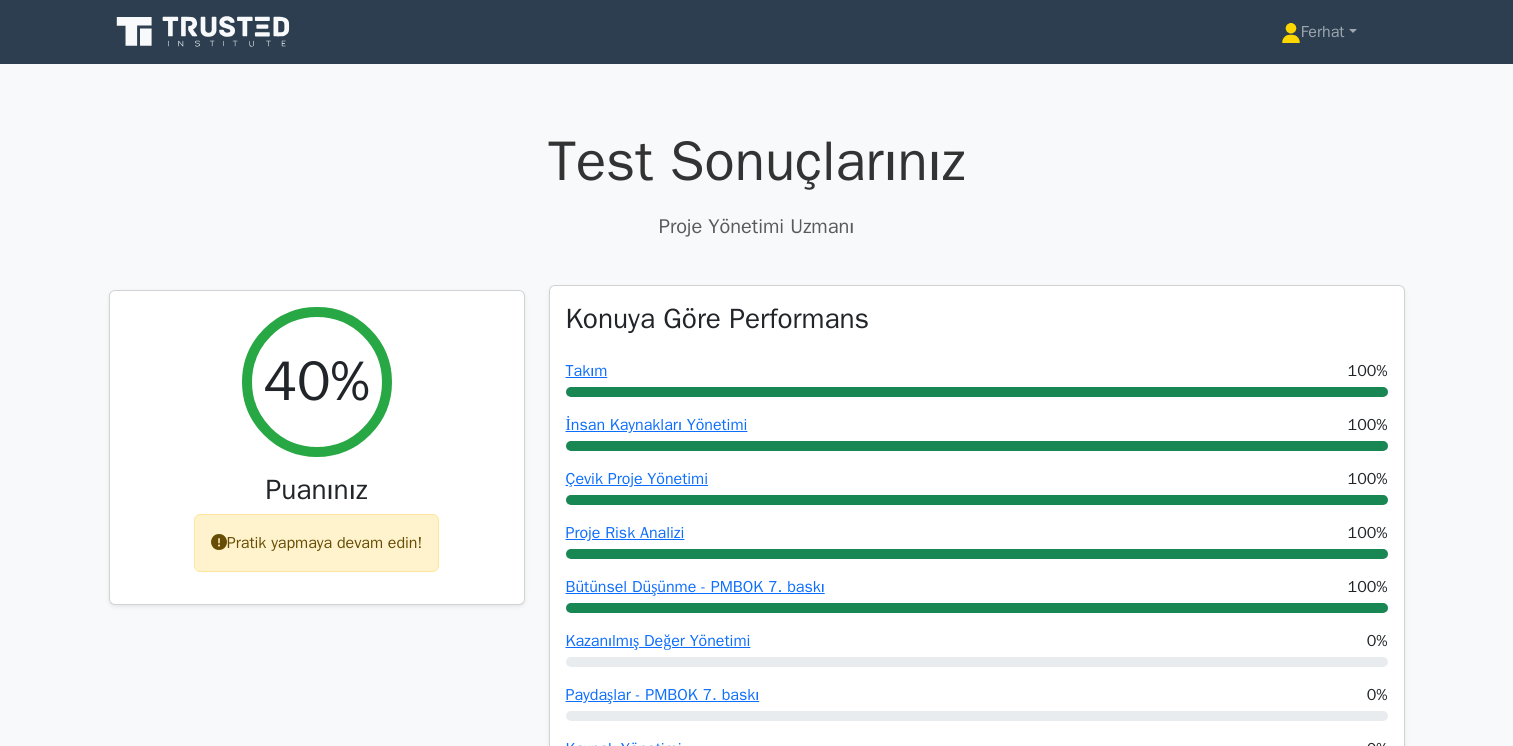 scroll, scrollTop: 0, scrollLeft: 0, axis: both 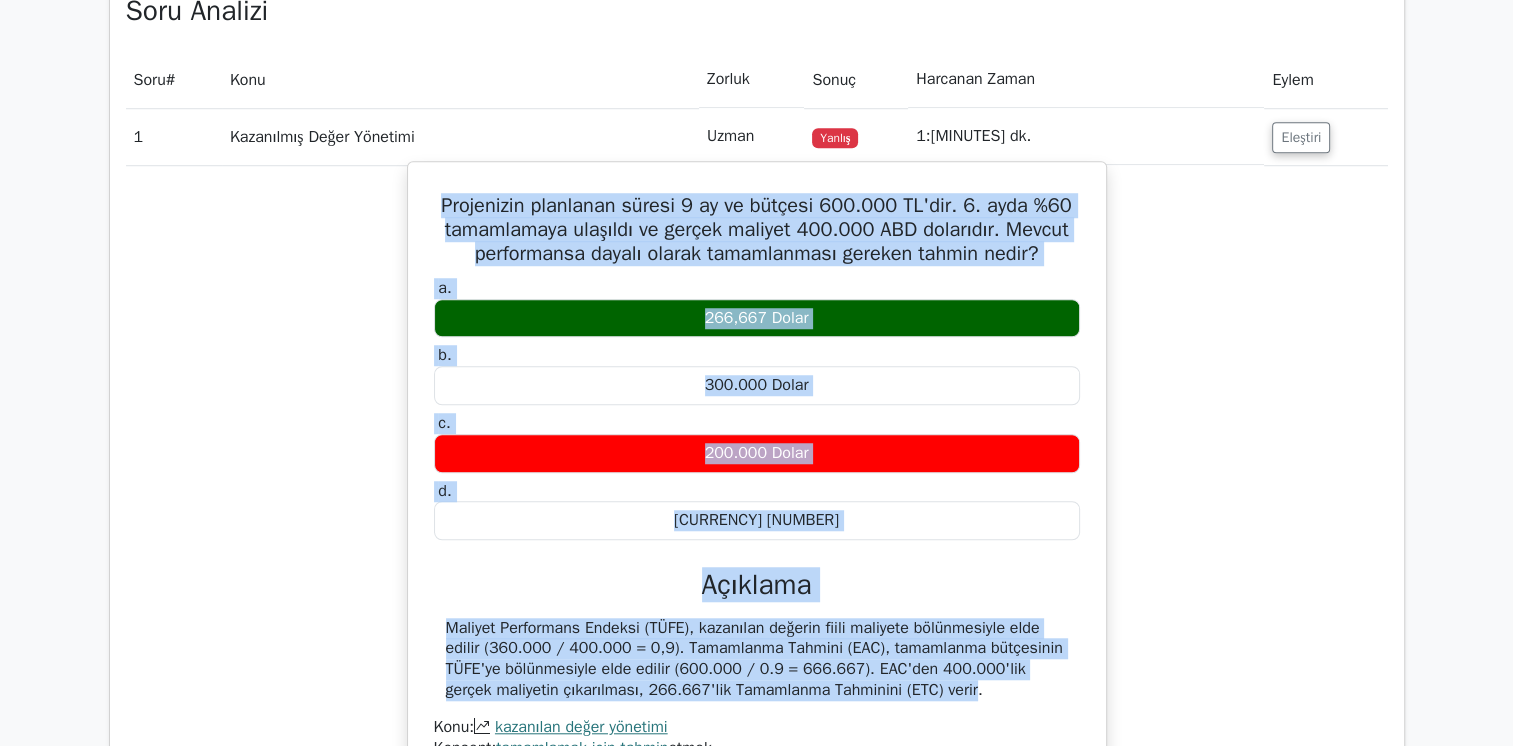 drag, startPoint x: 442, startPoint y: 197, endPoint x: 910, endPoint y: 692, distance: 681.2114 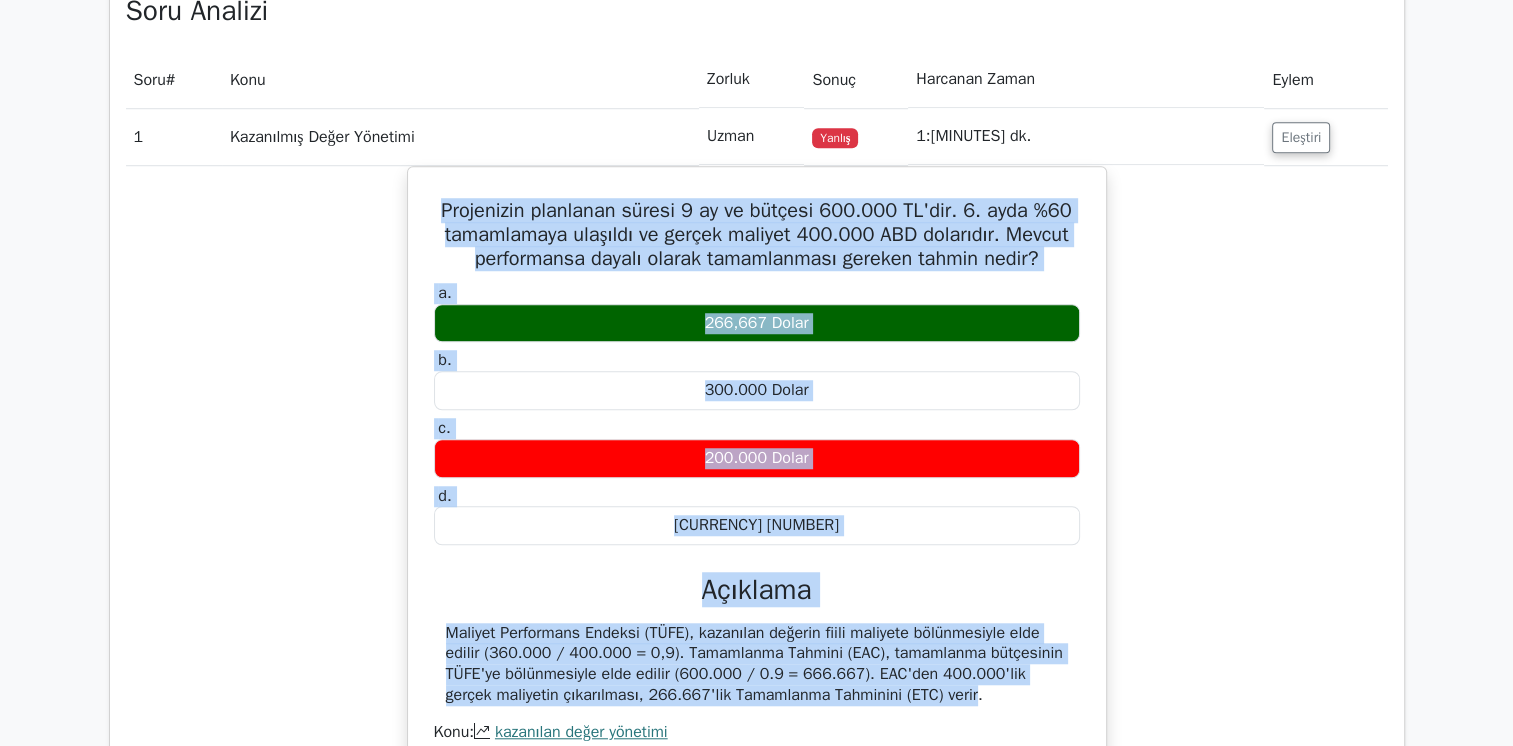 click on "Projenizin planlanan süresi 9 ay ve bütçesi 600.000 TL'dir. 6. ayda %60 tamamlamaya ulaşıldı ve gerçek maliyet 400.000 ABD dolarıdır. Mevcut performansa dayalı olarak tamamlanması gereken tahmin nedir?
a.
266,667 Dolar
b.
300.000 Dolar
c.
200.000 Dolar
d." at bounding box center (757, 500) 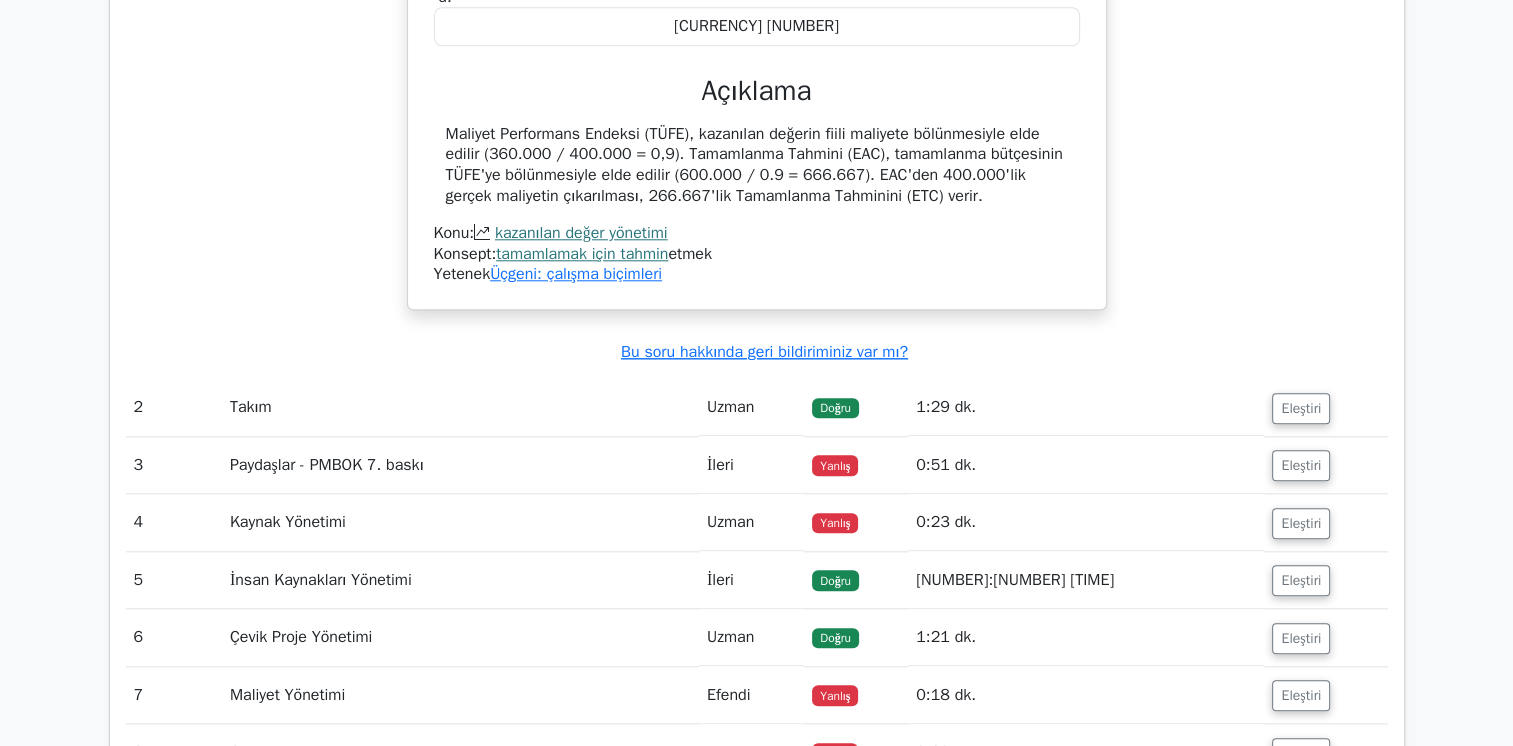 scroll, scrollTop: 2100, scrollLeft: 0, axis: vertical 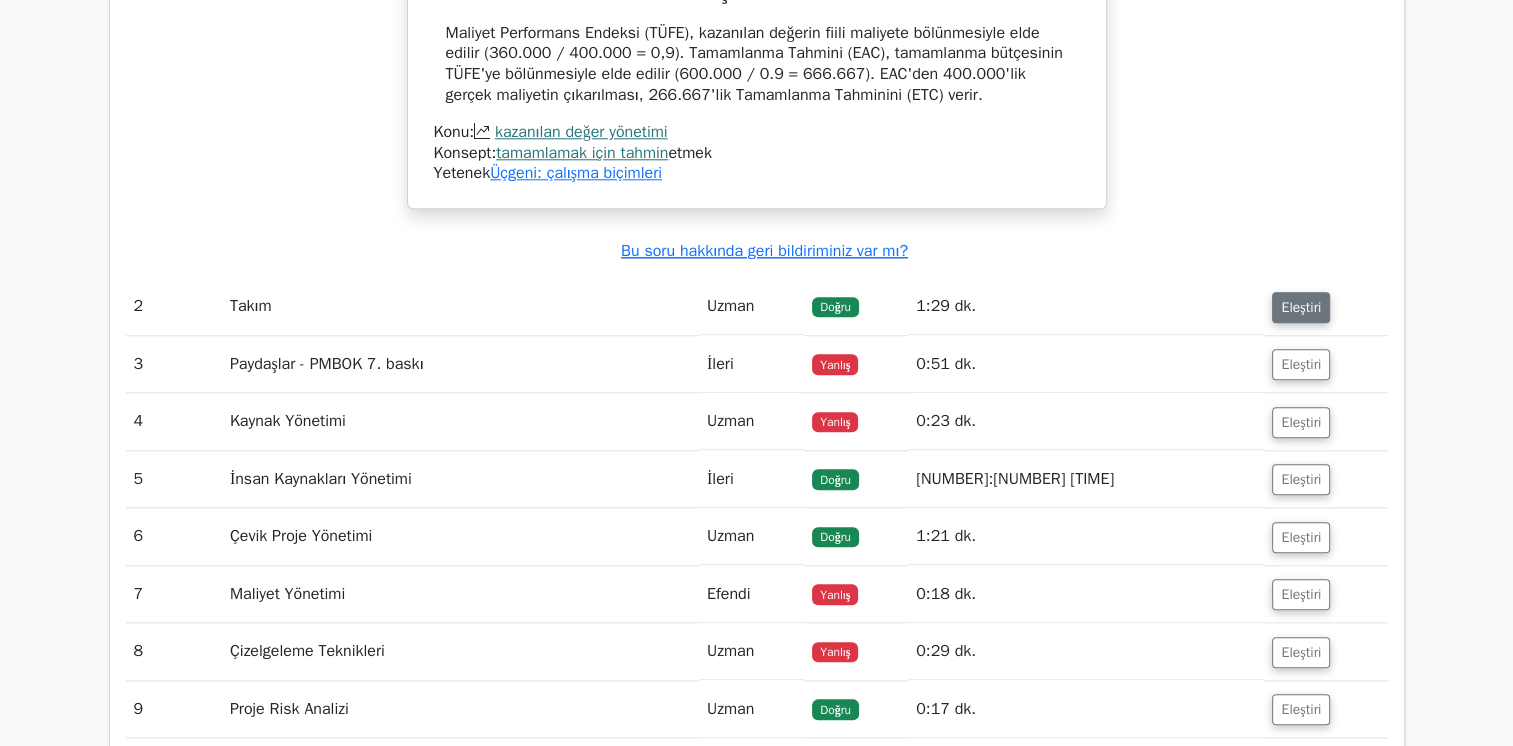 click on "Eleştiri" at bounding box center (1301, 307) 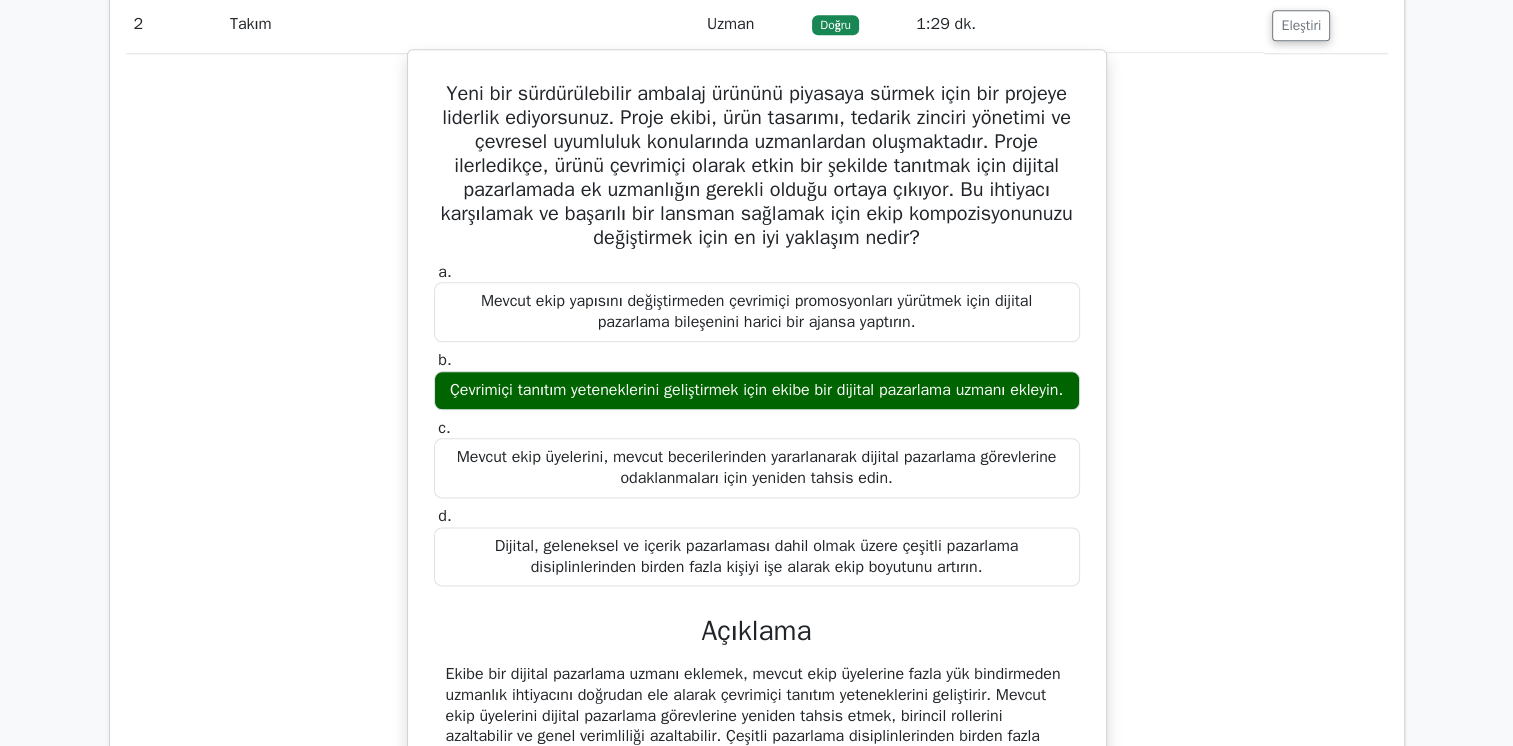 scroll, scrollTop: 2400, scrollLeft: 0, axis: vertical 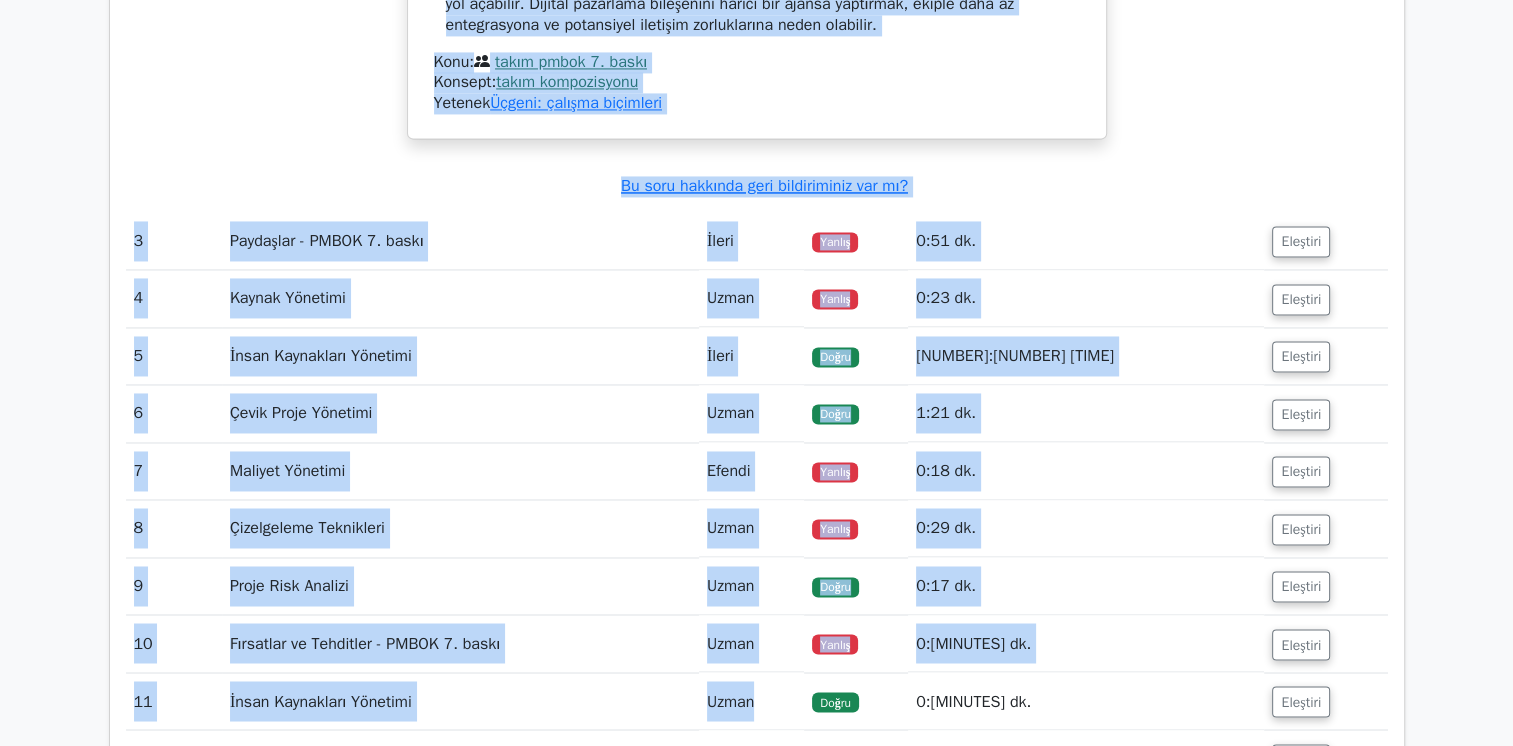 drag, startPoint x: 434, startPoint y: 66, endPoint x: 964, endPoint y: 44, distance: 530.4564 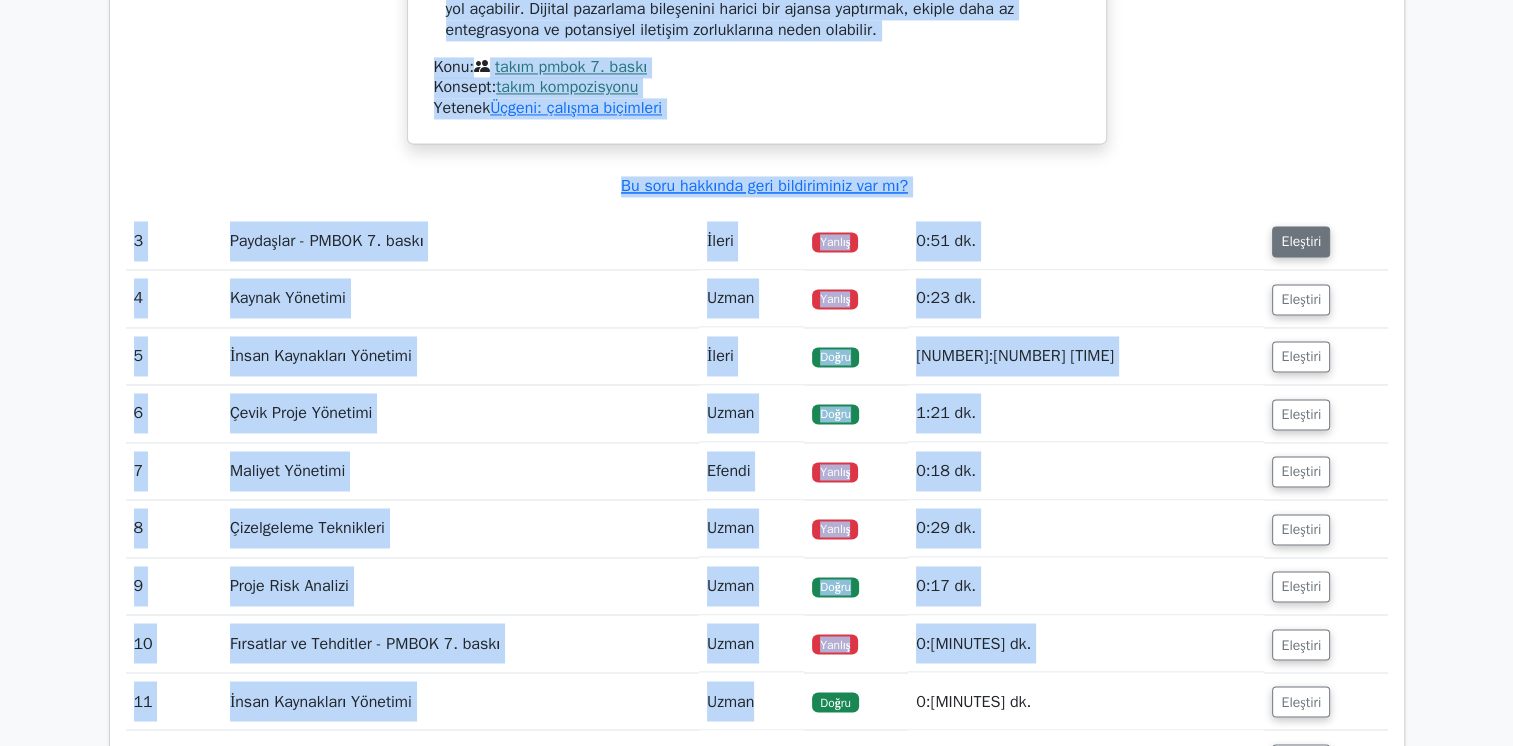 click on "Eleştiri" at bounding box center [1301, 241] 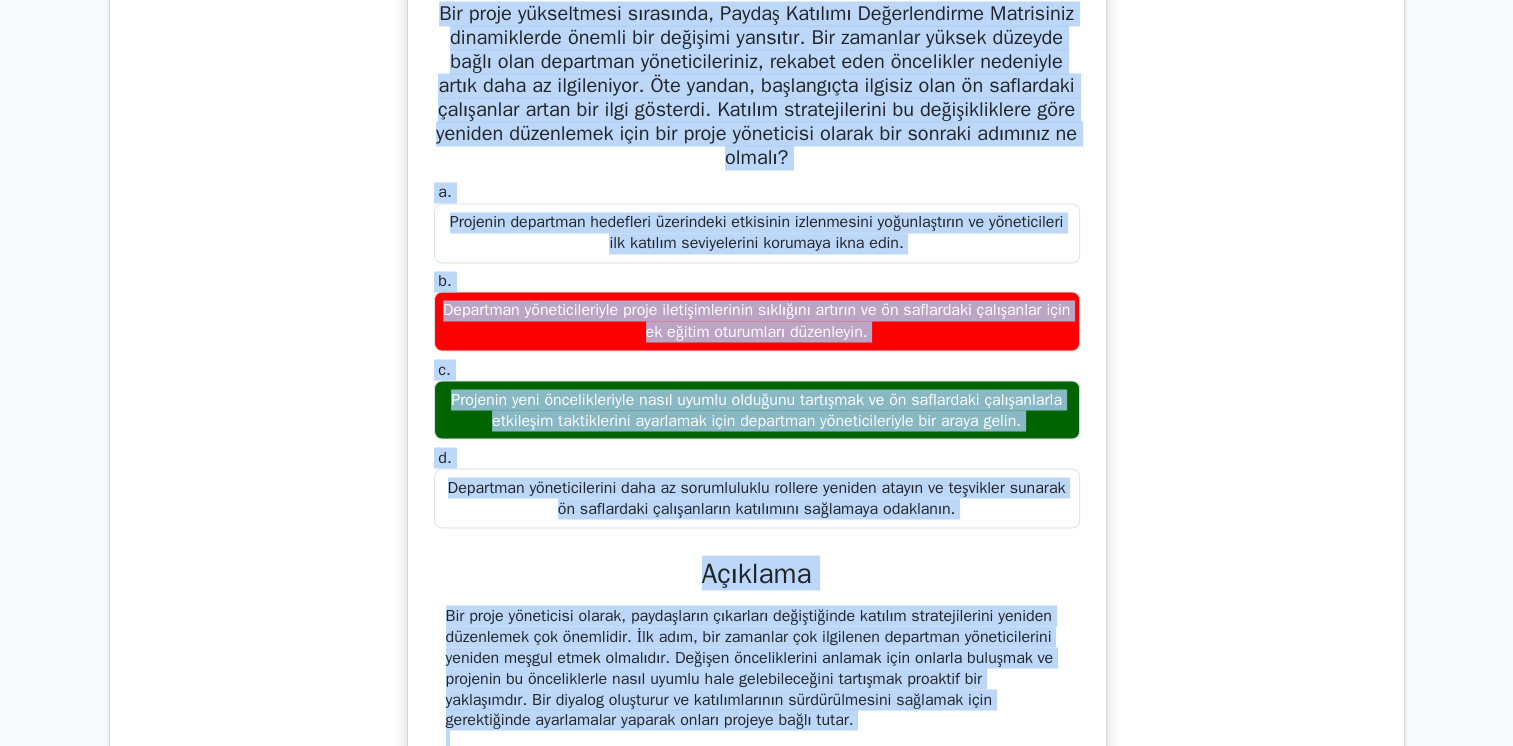 scroll, scrollTop: 3456, scrollLeft: 0, axis: vertical 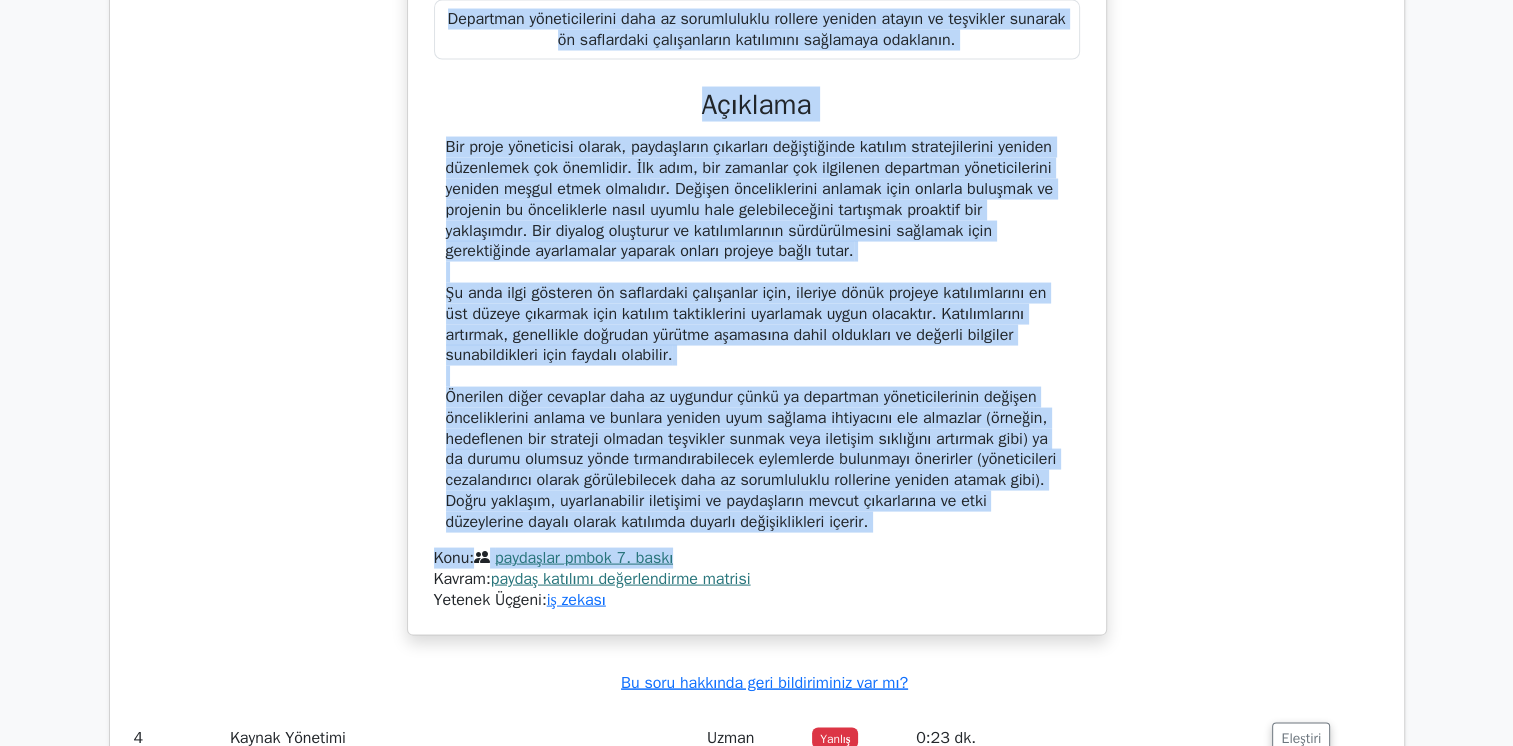 drag, startPoint x: 476, startPoint y: 21, endPoint x: 1008, endPoint y: 566, distance: 761.6095 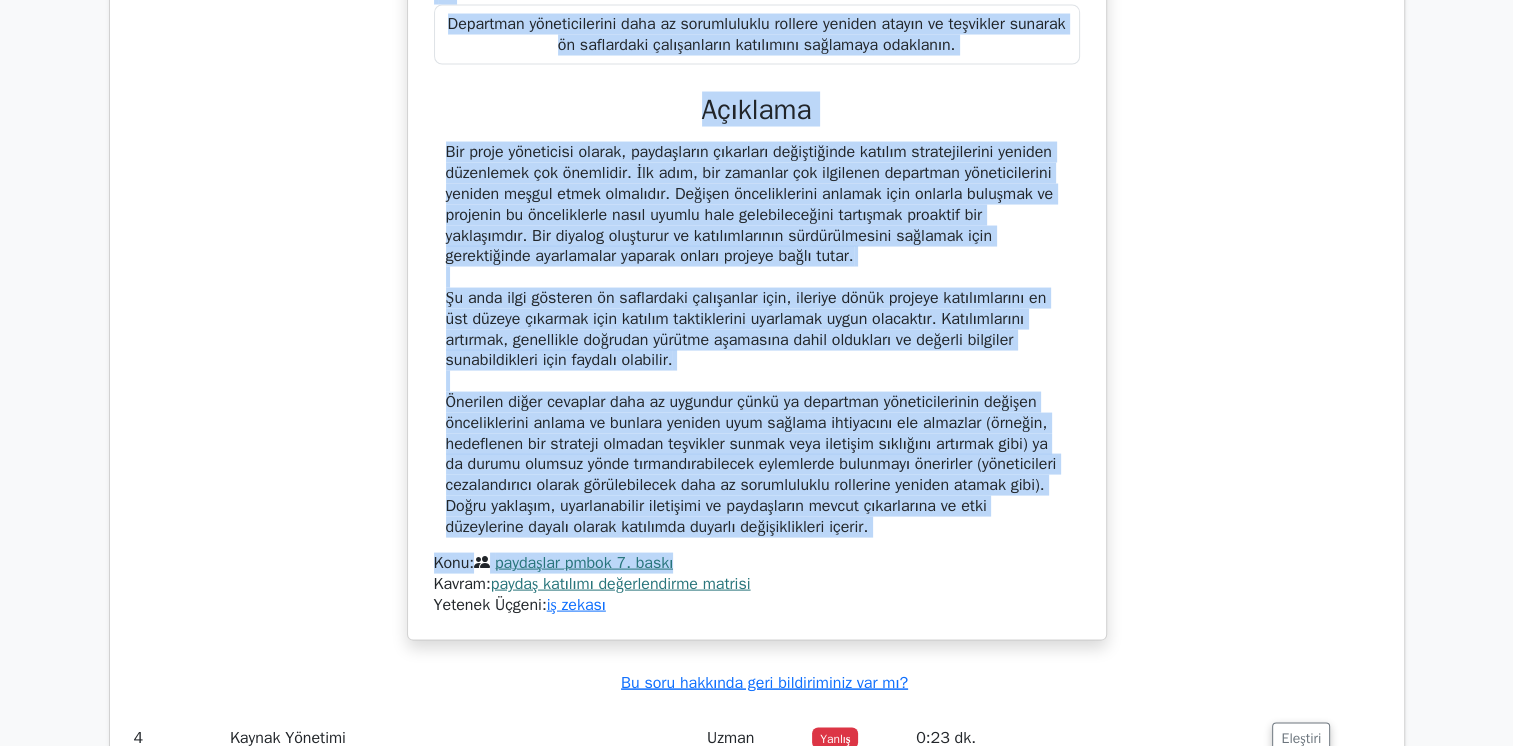 click on "Bir proje yükseltmesi sırasında, Paydaş Katılımı Değerlendirme Matrisiniz dinamiklerde önemli bir değişimi yansıtır. Bir zamanlar yüksek düzeyde bağlı olan departman yöneticileriniz, rekabet eden öncelikler nedeniyle artık daha az ilgileniyor. Öte yandan, başlangıçta ilgisiz olan ön saflardaki çalışanlar artan bir ilgi gösterdi. Katılım stratejilerini bu değişikliklere göre yeniden düzenlemek için bir proje yöneticisi olarak bir sonraki adımınız ne olmalı?
a.
Projenin departman hedefleri üzerindeki etkisinin izlenmesini yoğunlaştırın ve yöneticileri ilk katılım seviyelerini korumaya ikna edin." at bounding box center (757, 85) 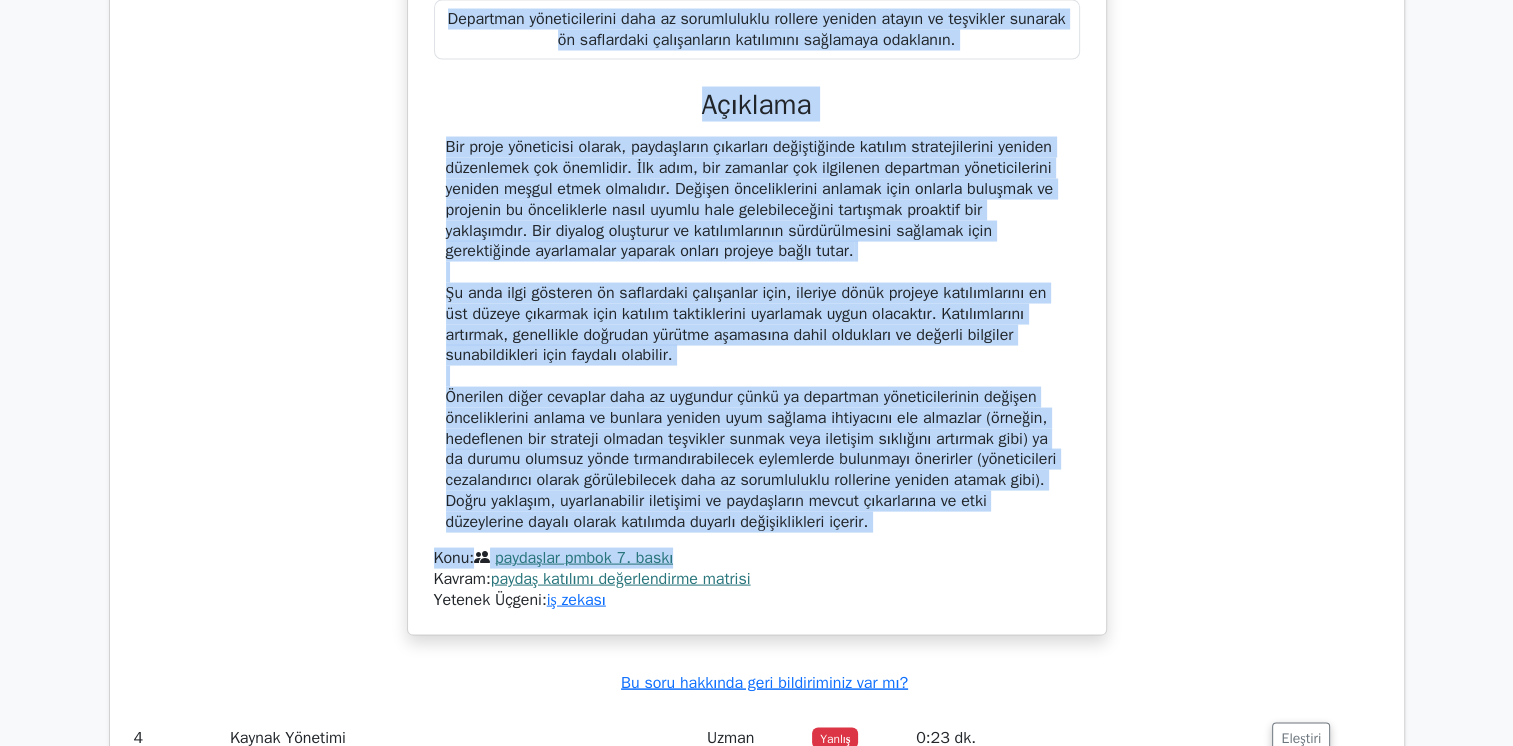 click on "Bir proje yöneticisi olarak, paydaşların çıkarları değiştiğinde katılım stratejilerini yeniden düzenlemek çok önemlidir. İlk adım, bir zamanlar çok ilgilenen departman yöneticilerini yeniden meşgul etmek olmalıdır. Değişen önceliklerini anlamak için onlarla buluşmak ve projenin bu önceliklerle nasıl uyumlu hale gelebileceğini tartışmak proaktif bir yaklaşımdır. Bir diyalog oluşturur ve katılımlarının sürdürülmesini sağlamak için gerektiğinde ayarlamalar yaparak onları projeye bağlı tutar.  Şu anda ilgi gösteren ön saflardaki çalışanlar için, ileriye dönük projeye katılımlarını en üst düzeye çıkarmak için katılım taktiklerini uyarlamak uygun olacaktır. Katılımlarını artırmak, genellikle doğrudan yürütme aşamasına dahil oldukları ve değerli bilgiler sunabildikleri için faydalı olabilir." at bounding box center [757, 334] 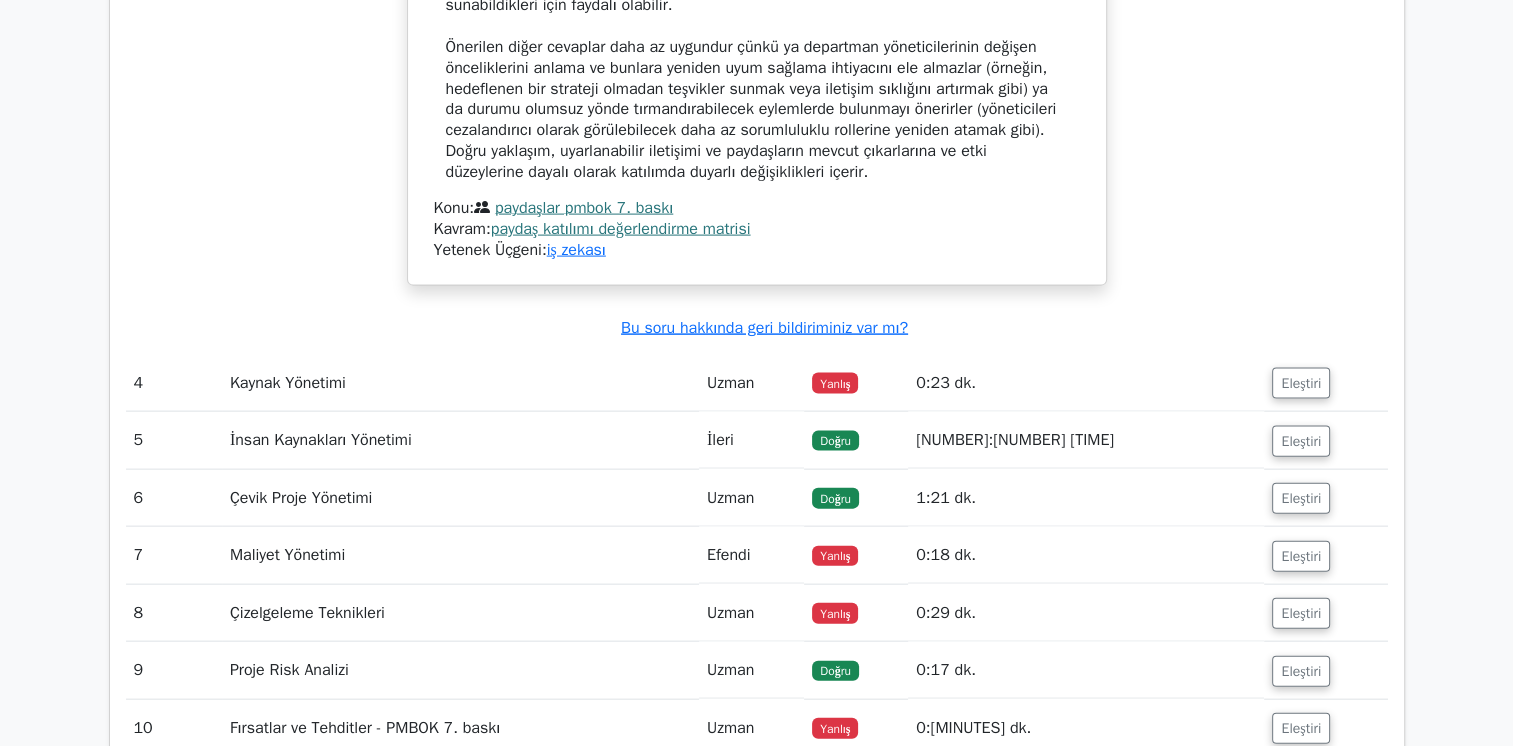 scroll, scrollTop: 4320, scrollLeft: 0, axis: vertical 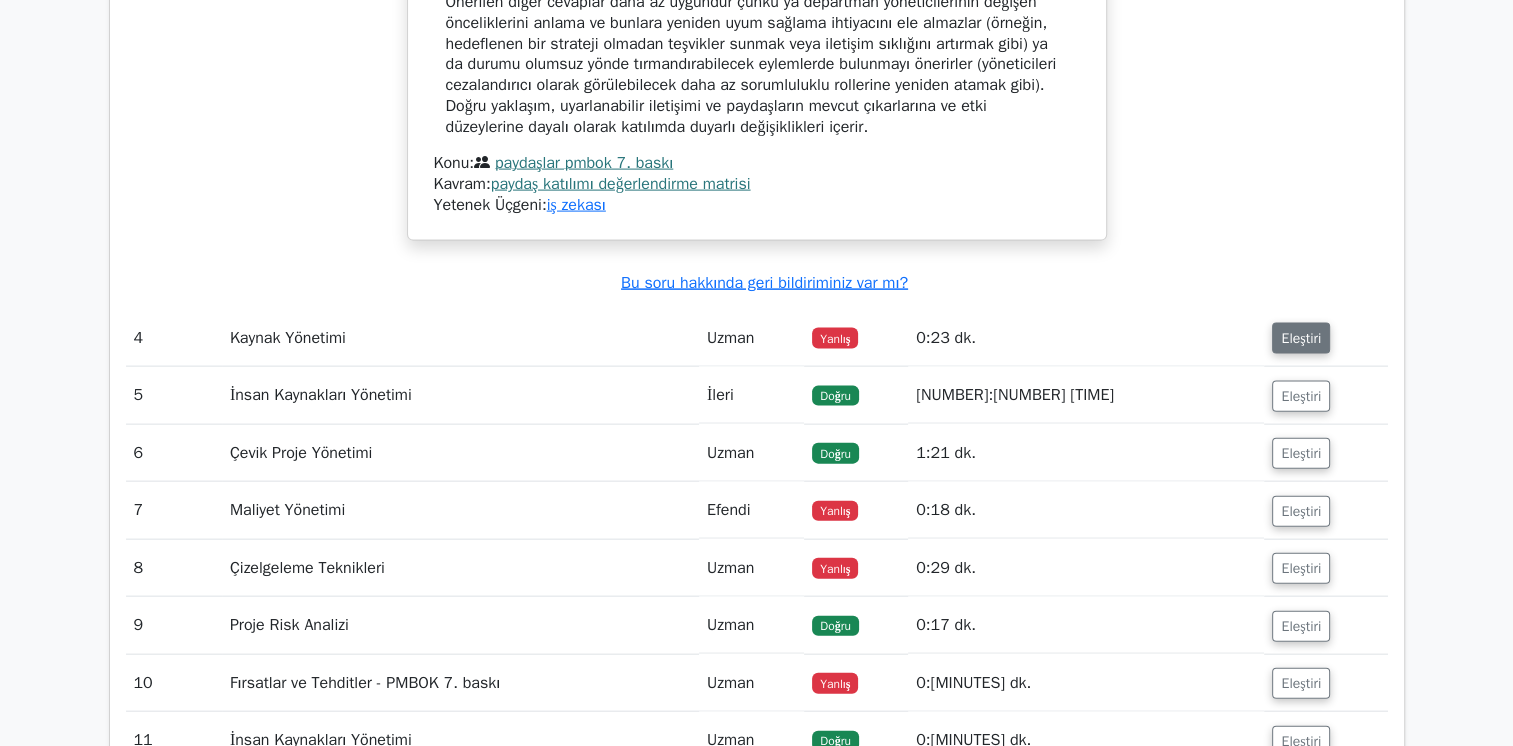 click on "Eleştiri" at bounding box center (1301, 338) 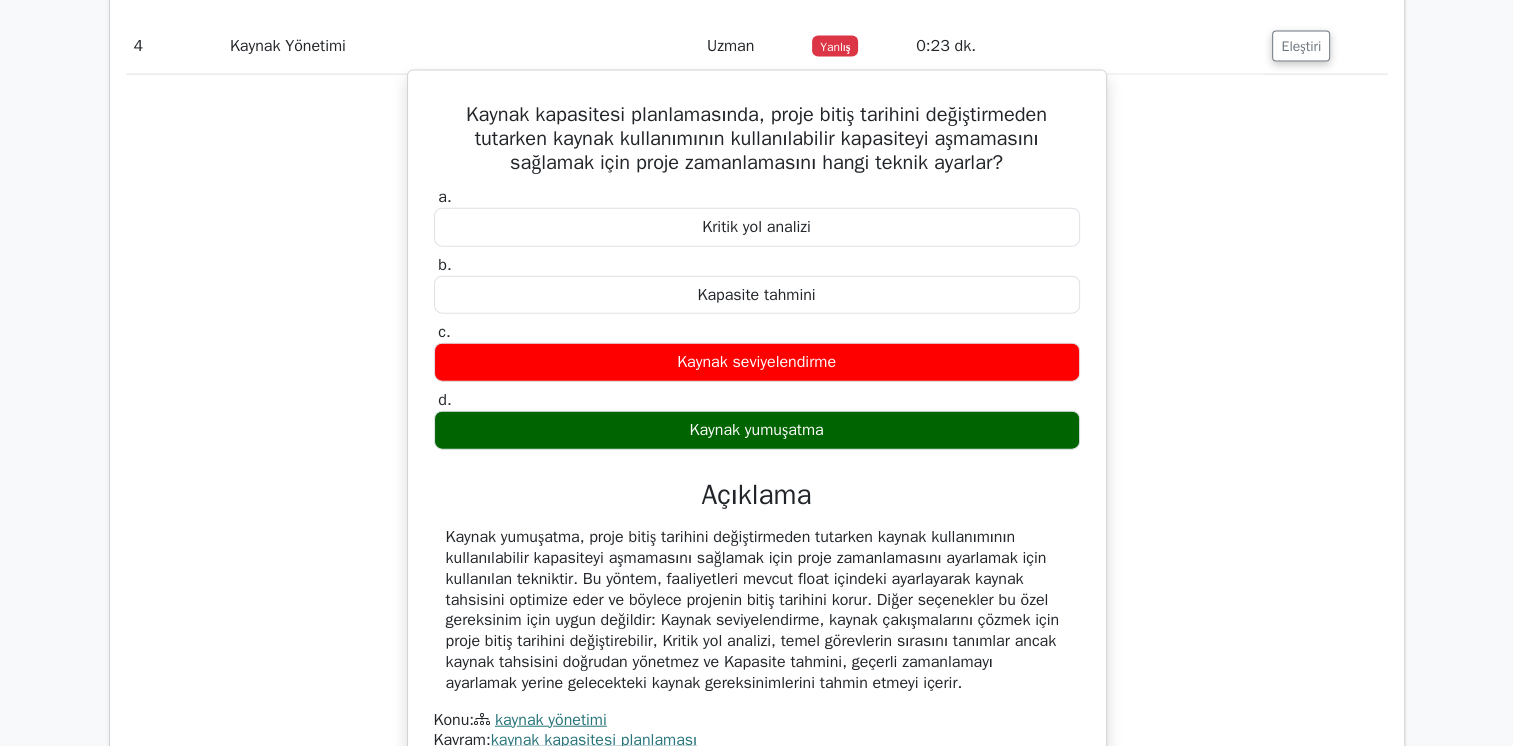 scroll, scrollTop: 4720, scrollLeft: 0, axis: vertical 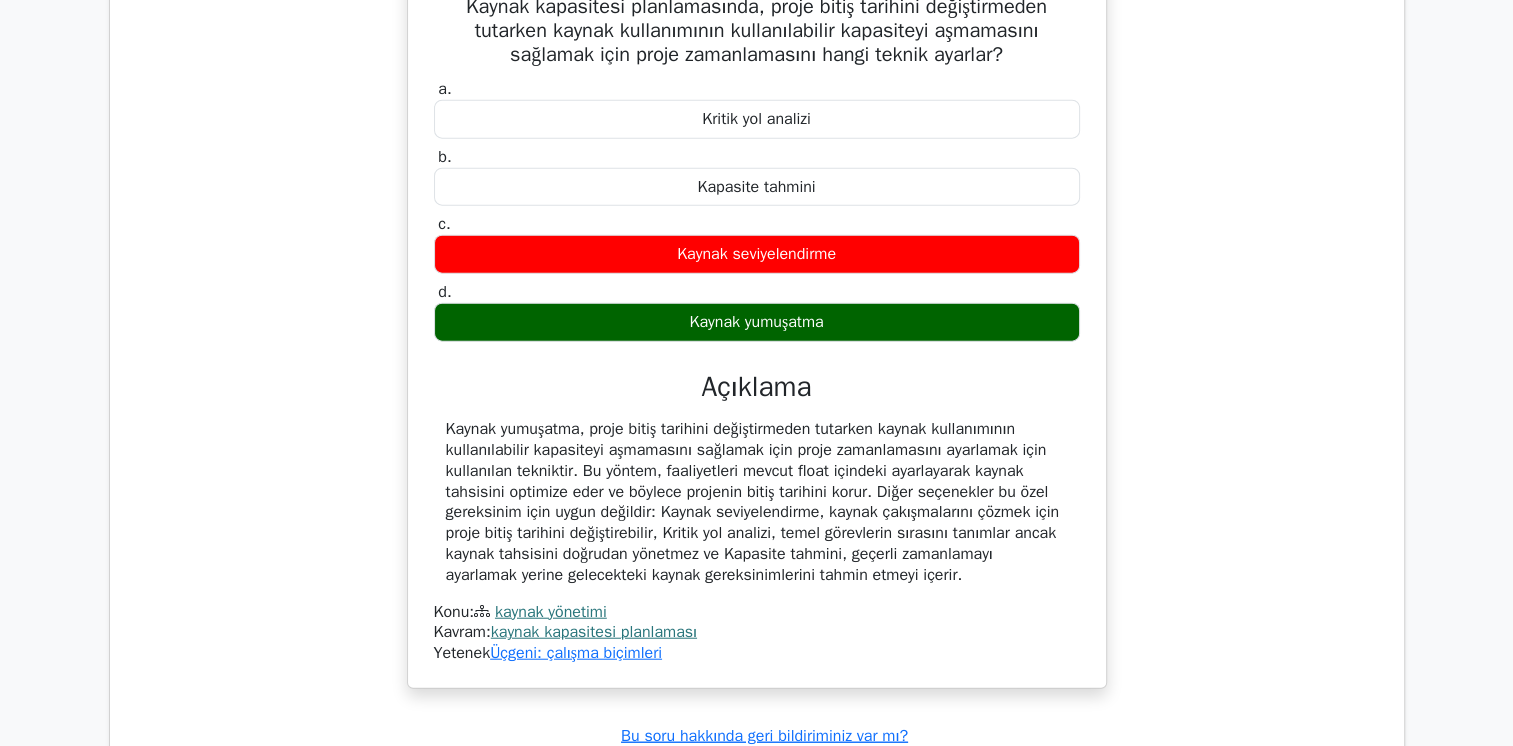 drag, startPoint x: 456, startPoint y: 38, endPoint x: 981, endPoint y: 613, distance: 778.6206 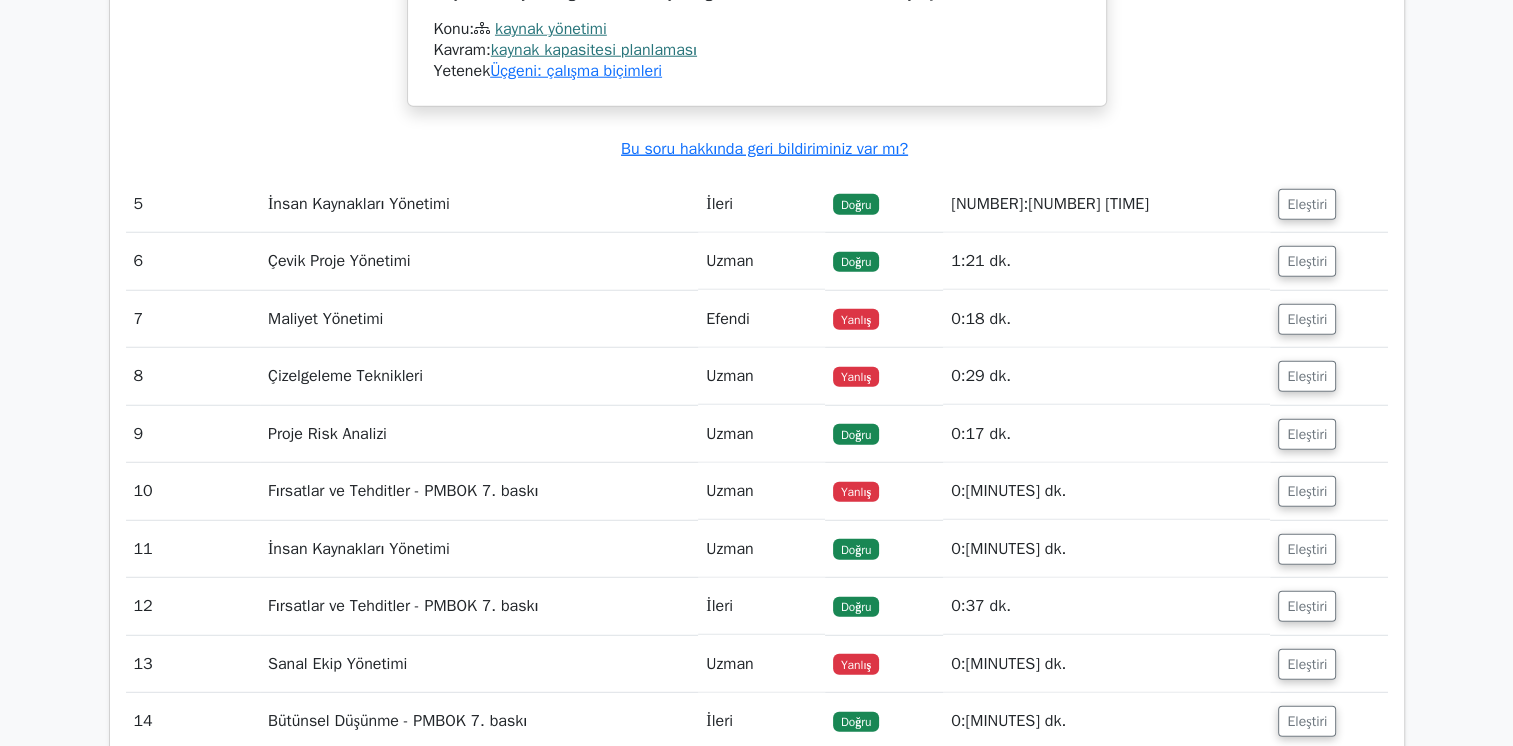 scroll, scrollTop: 5365, scrollLeft: 0, axis: vertical 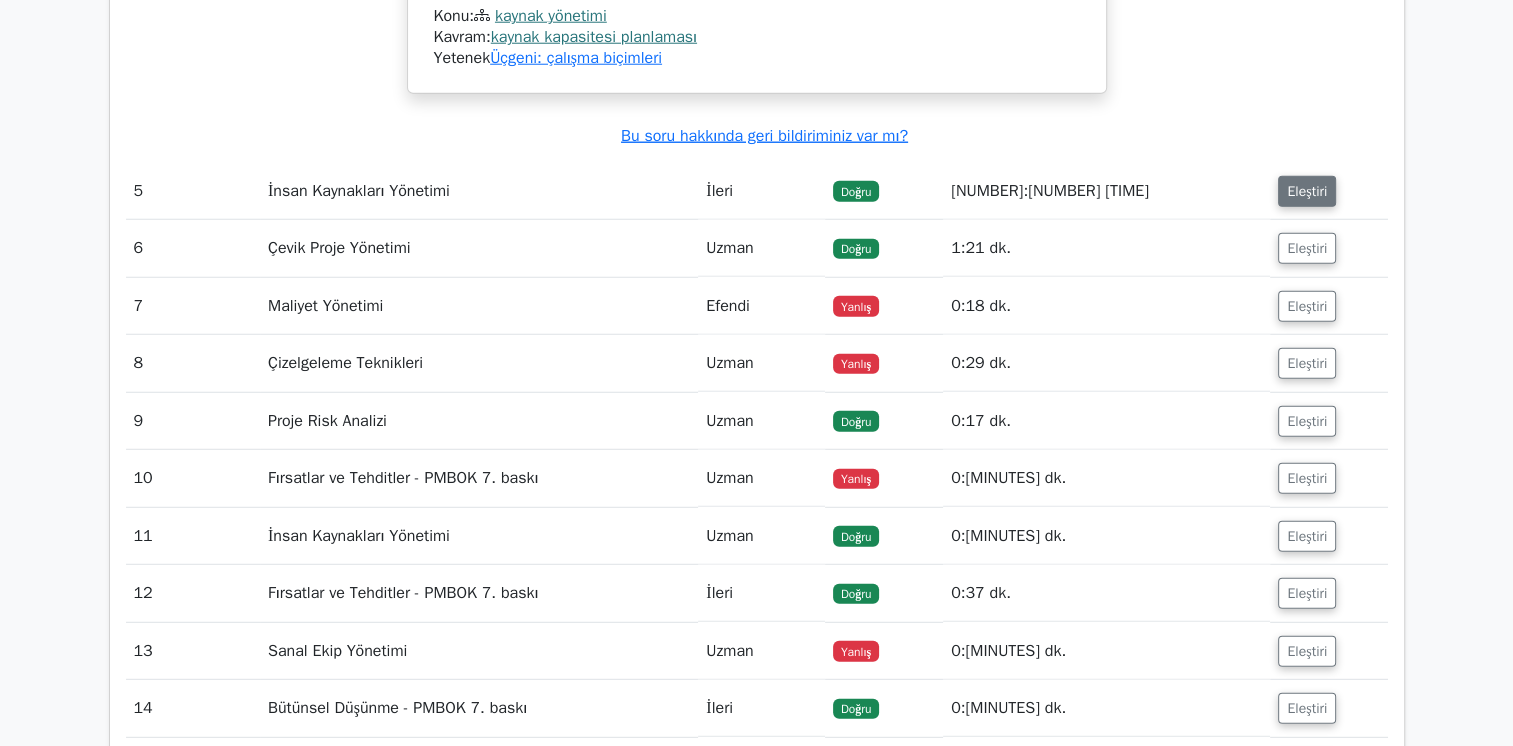 click on "Eleştiri" at bounding box center (1307, 191) 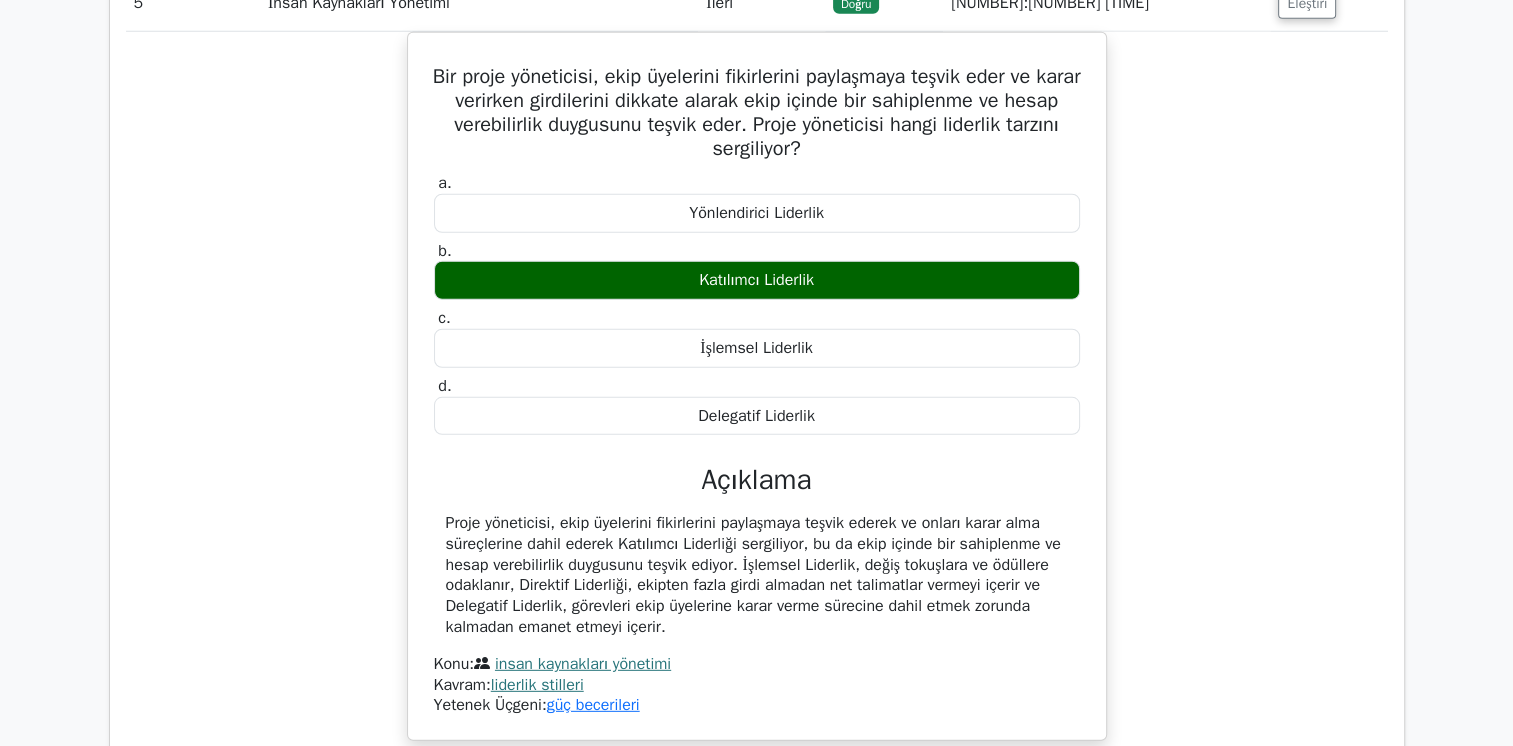 scroll, scrollTop: 5565, scrollLeft: 0, axis: vertical 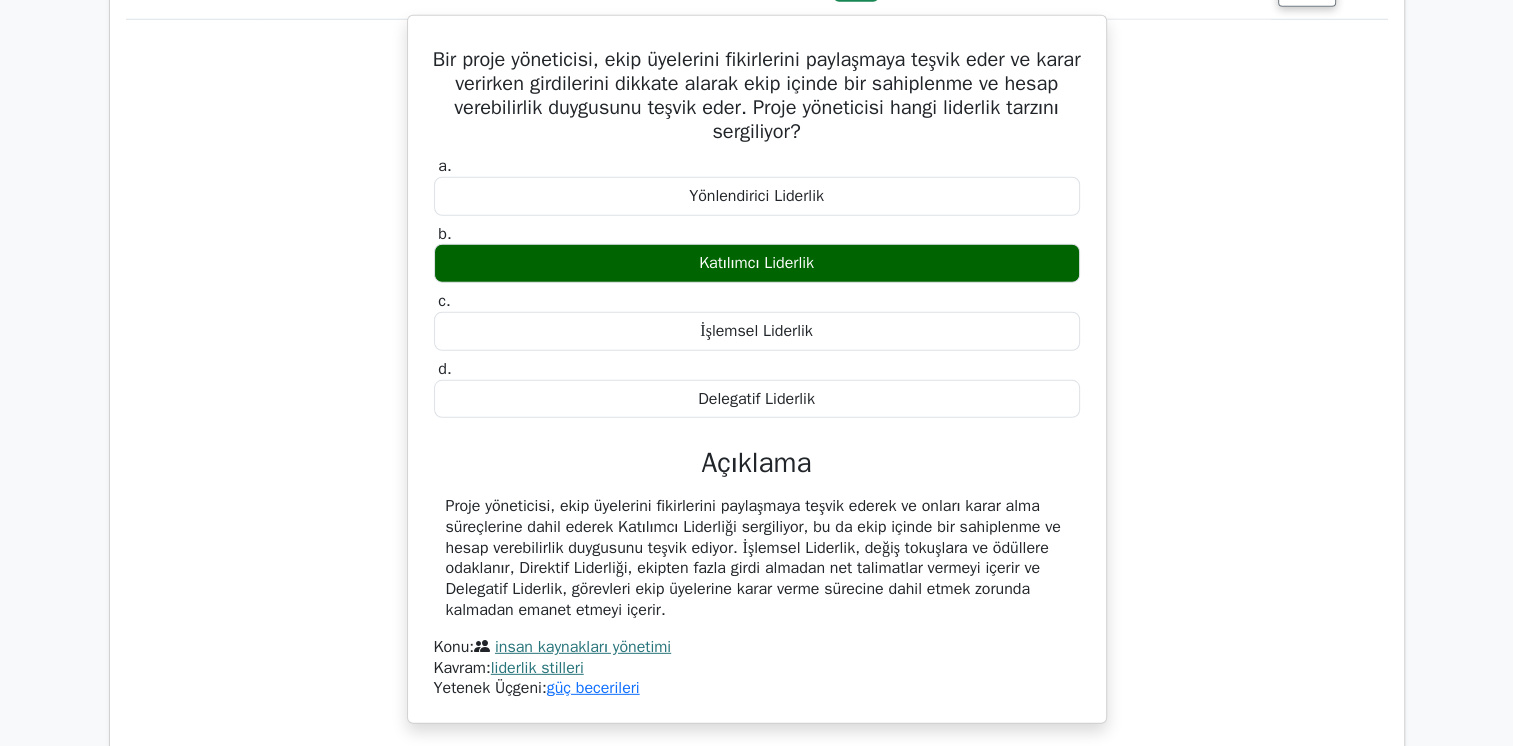 drag, startPoint x: 441, startPoint y: 87, endPoint x: 748, endPoint y: 632, distance: 625.519 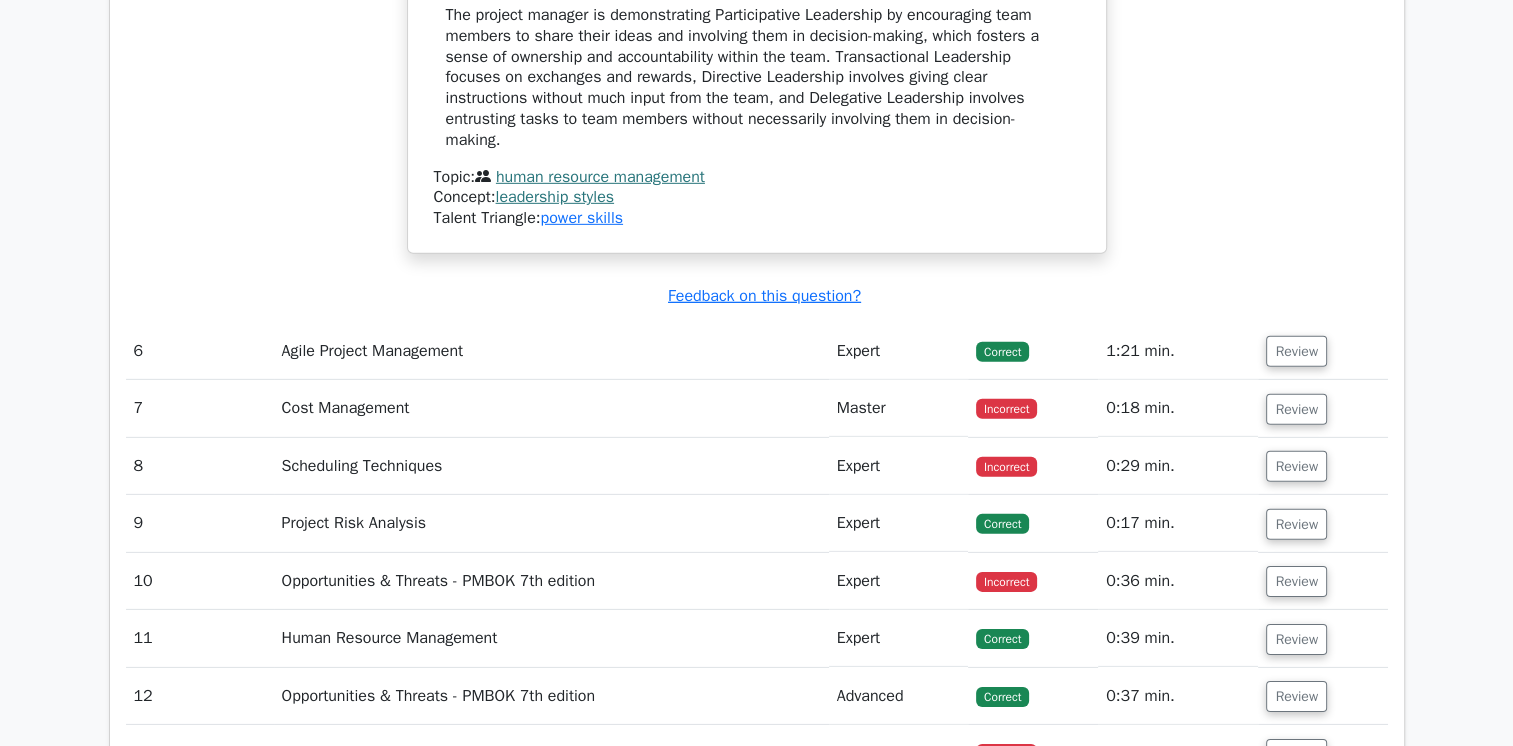 scroll, scrollTop: 6065, scrollLeft: 0, axis: vertical 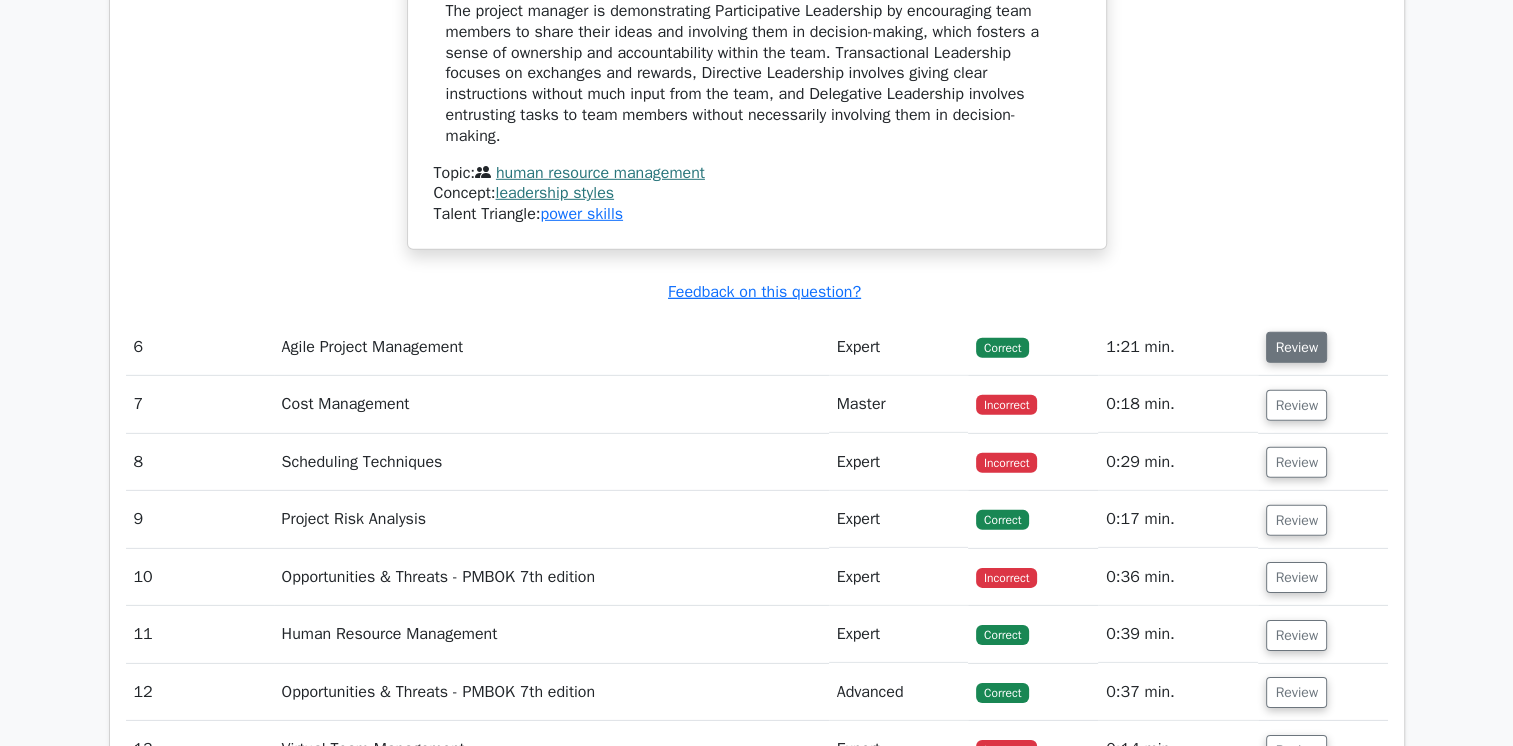 click on "Review" at bounding box center [1296, 347] 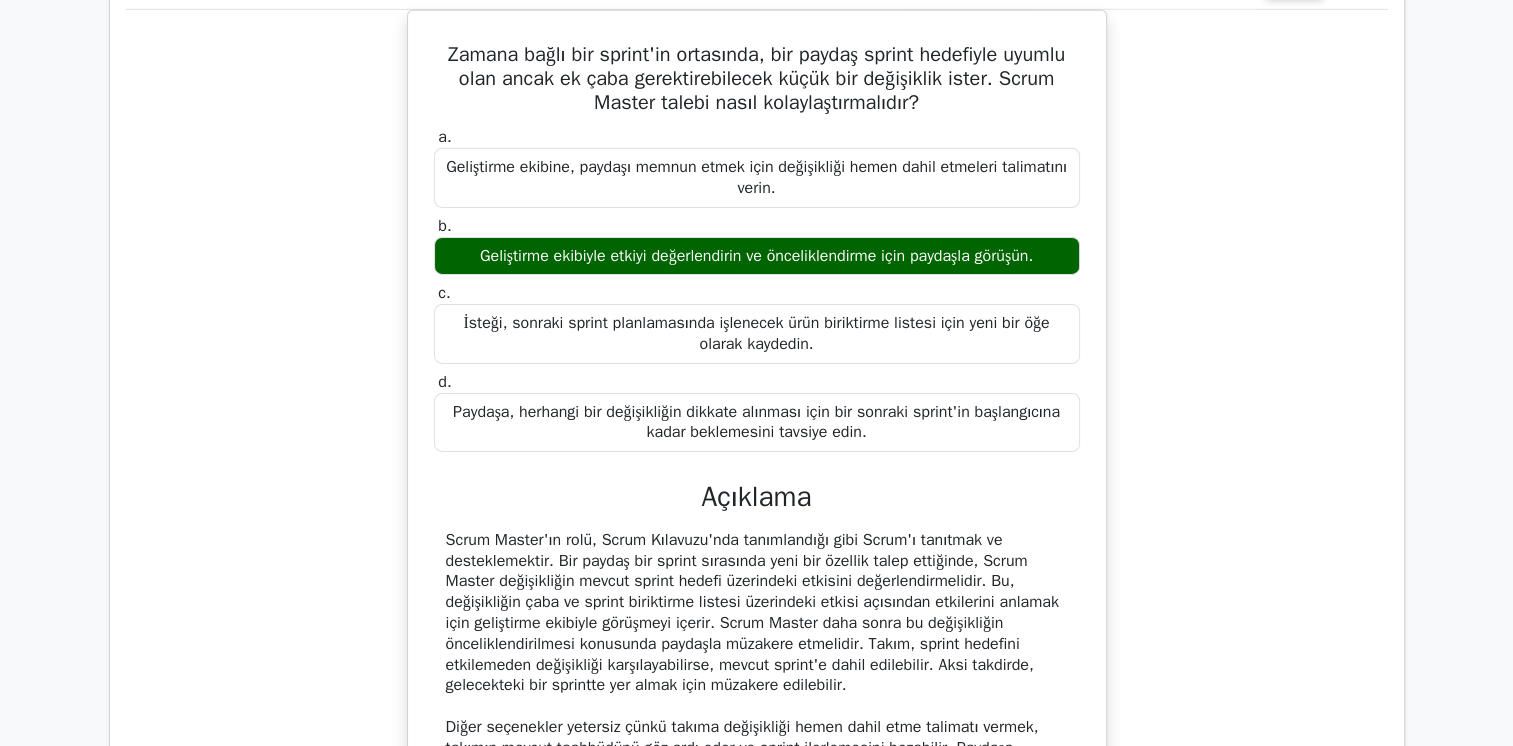 scroll, scrollTop: 6365, scrollLeft: 0, axis: vertical 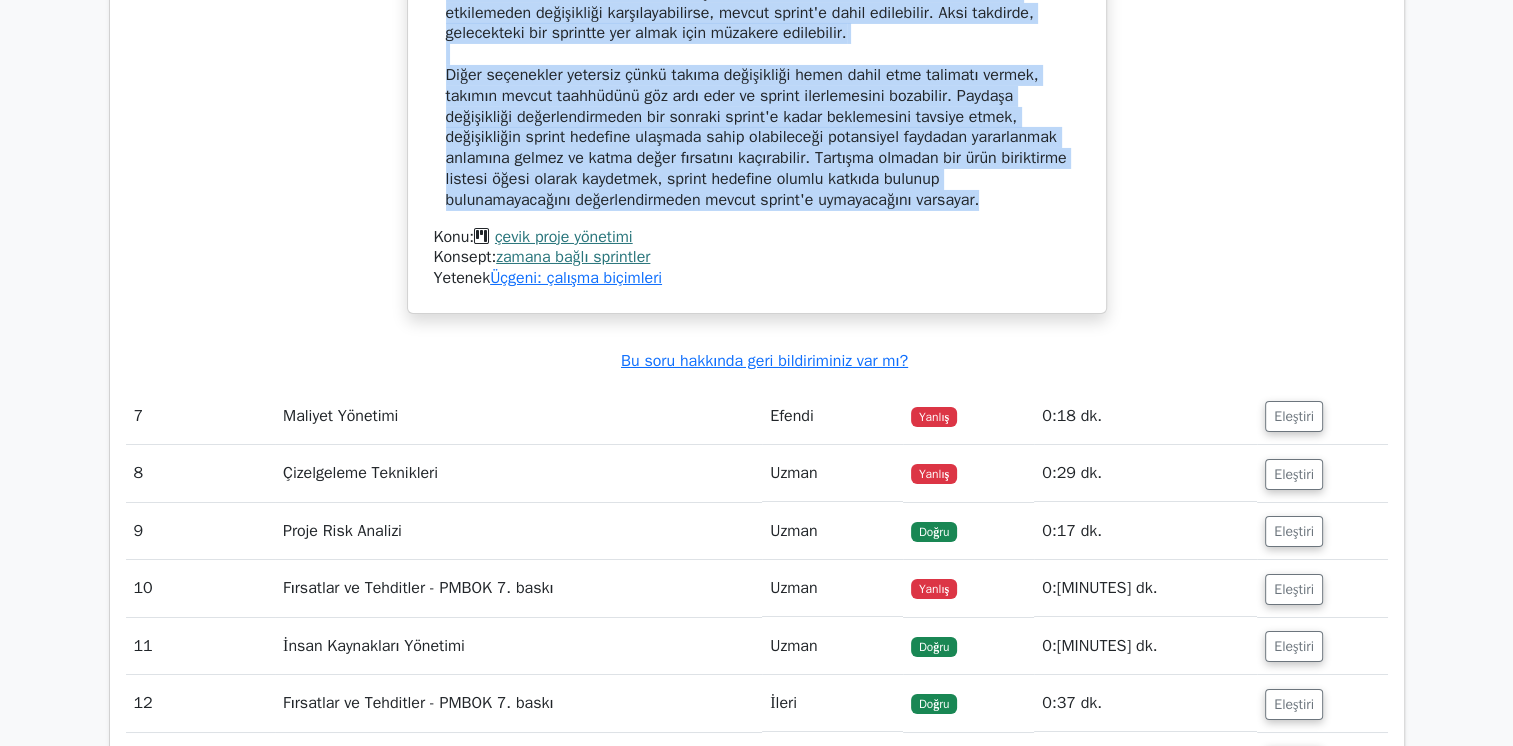 drag, startPoint x: 434, startPoint y: 119, endPoint x: 988, endPoint y: 232, distance: 565.4069 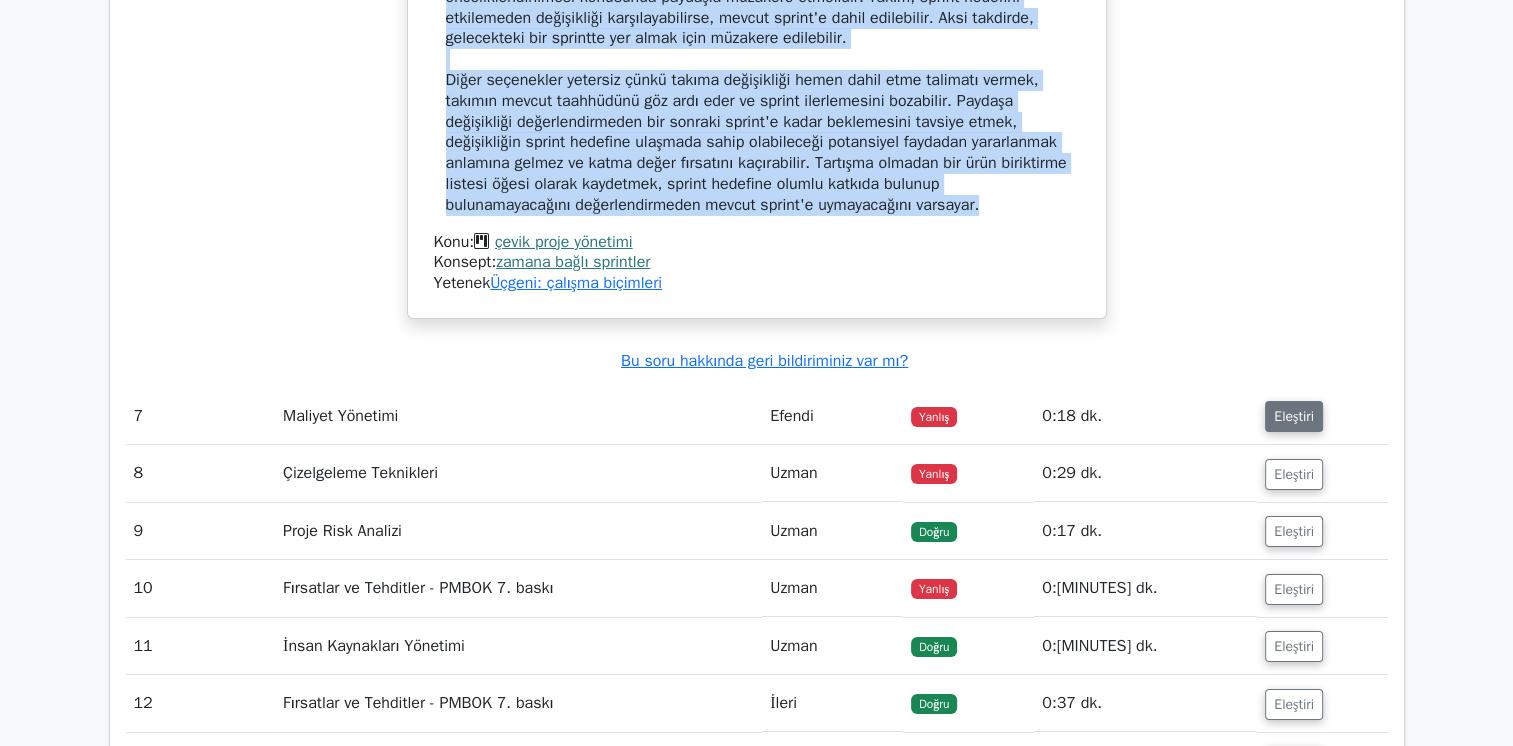 click on "Eleştiri" at bounding box center (1294, 416) 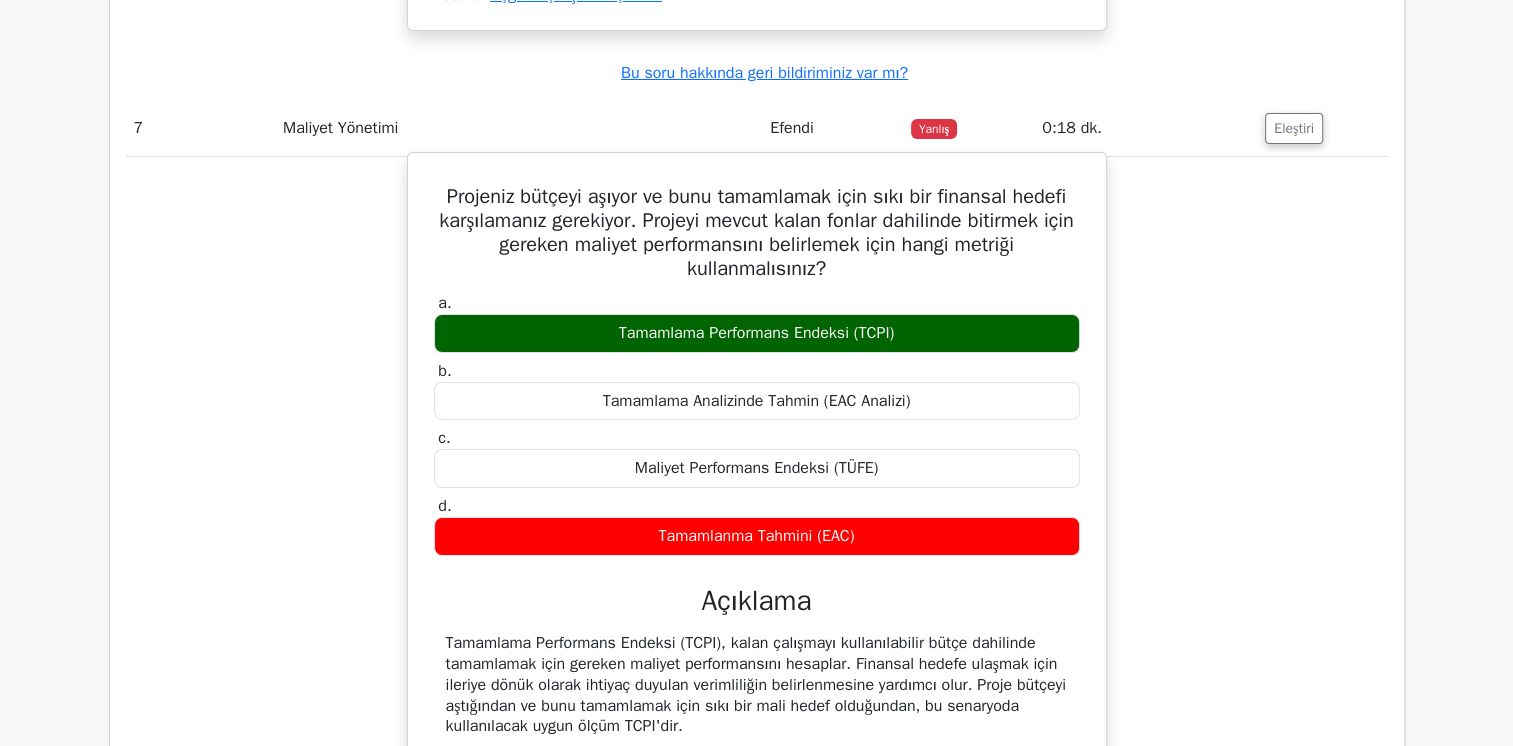 scroll, scrollTop: 7357, scrollLeft: 0, axis: vertical 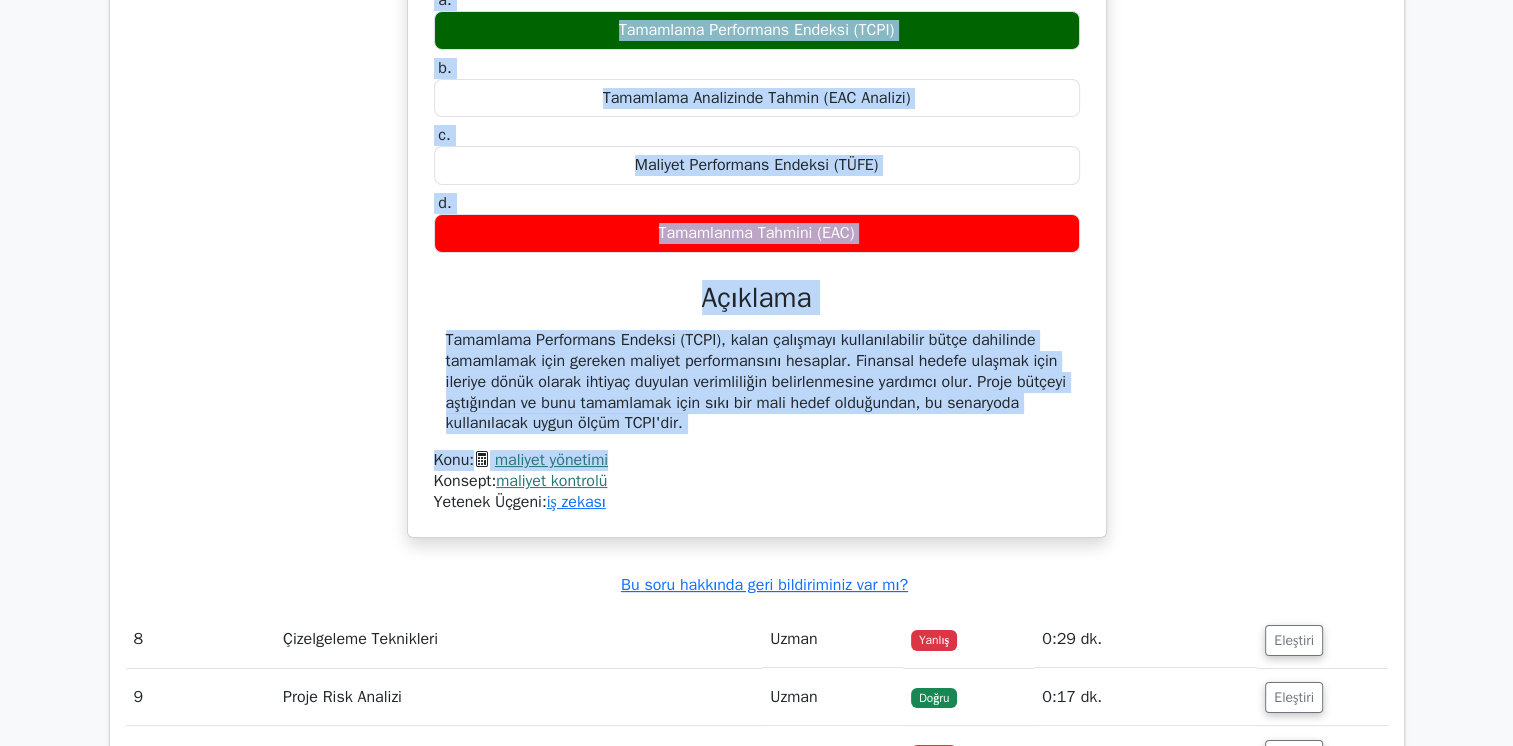 drag, startPoint x: 429, startPoint y: 204, endPoint x: 859, endPoint y: 461, distance: 500.9481 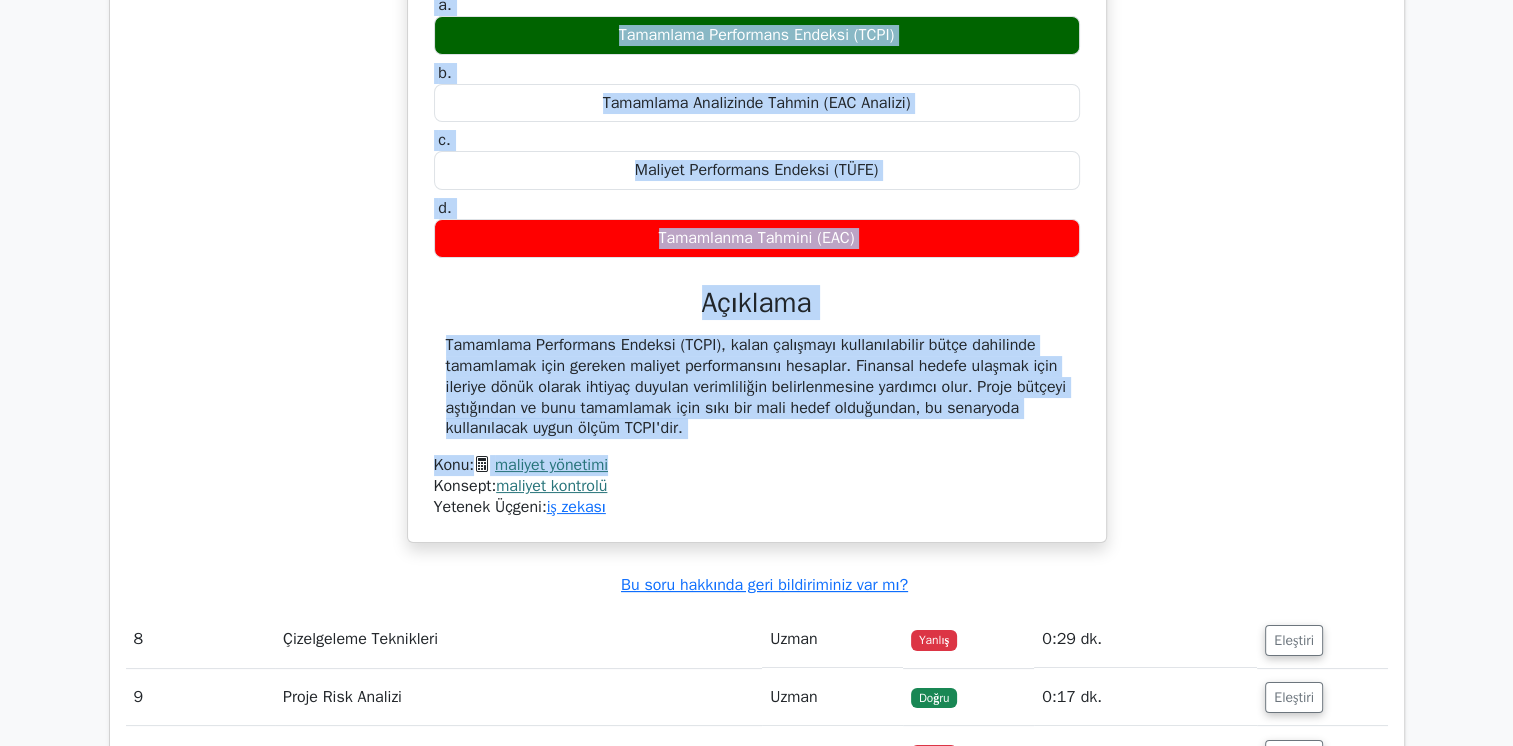 click on "Projeniz bütçeyi aşıyor ve bunu tamamlamak için sıkı bir finansal hedefi karşılamanız gerekiyor. Projeyi mevcut kalan fonlar dahilinde bitirmek için gereken maliyet performansını belirlemek için hangi metriği kullanmalısınız?
a.
Tamamlama Performans Endeksi (TCPI)
b.
Tamamlama Analizinde Tahmin (EAC Analizi)
c. d." at bounding box center (757, 210) 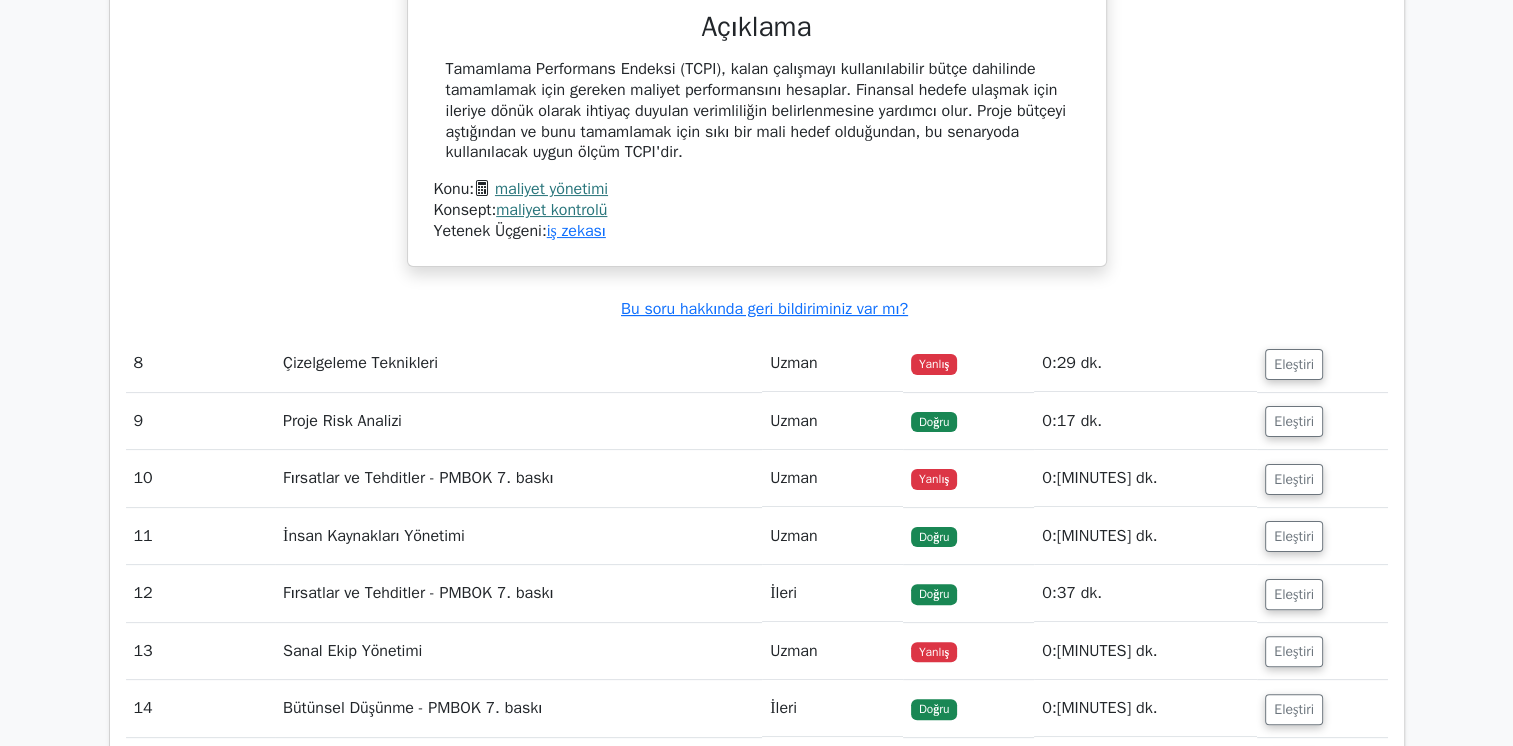 scroll, scrollTop: 7948, scrollLeft: 0, axis: vertical 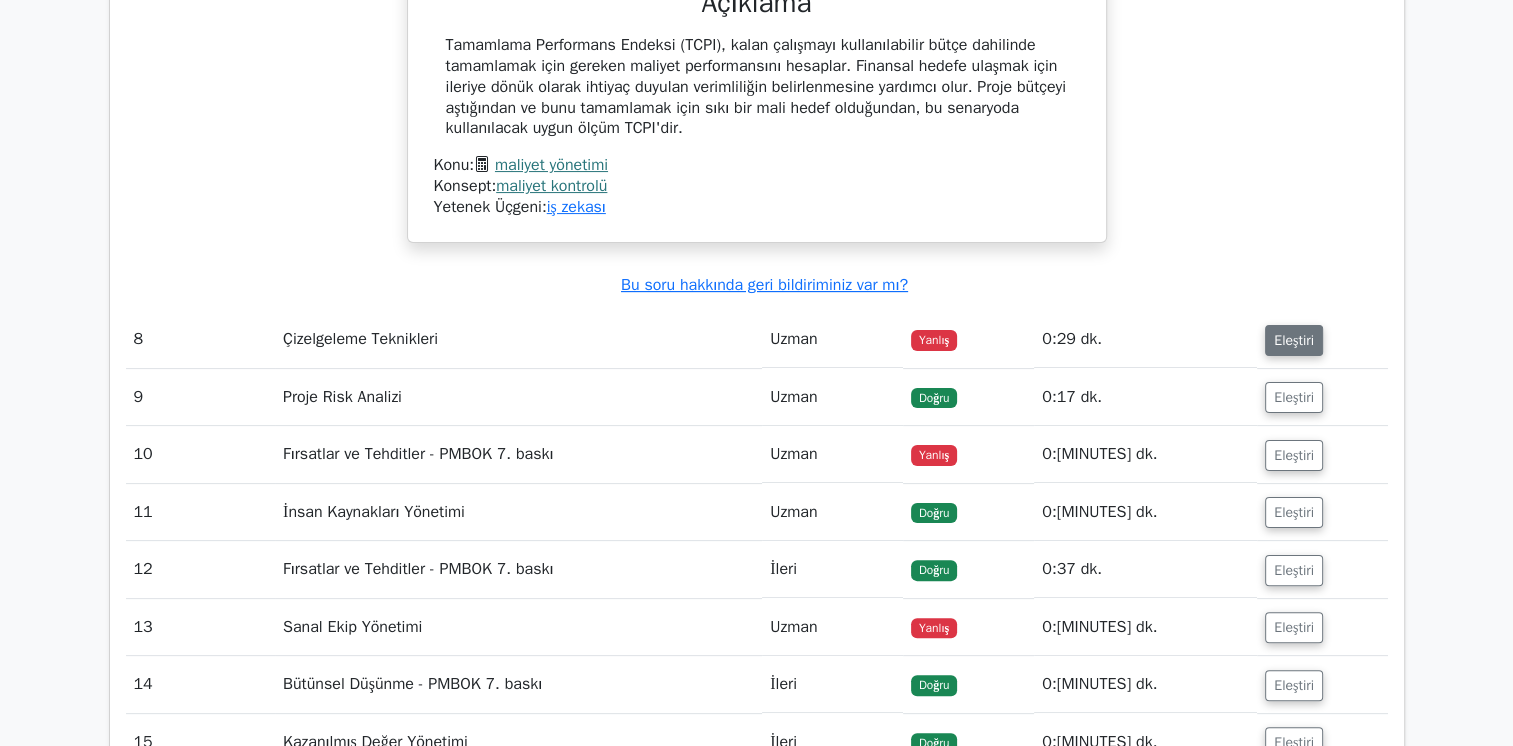 click on "Eleştiri" at bounding box center [1294, 340] 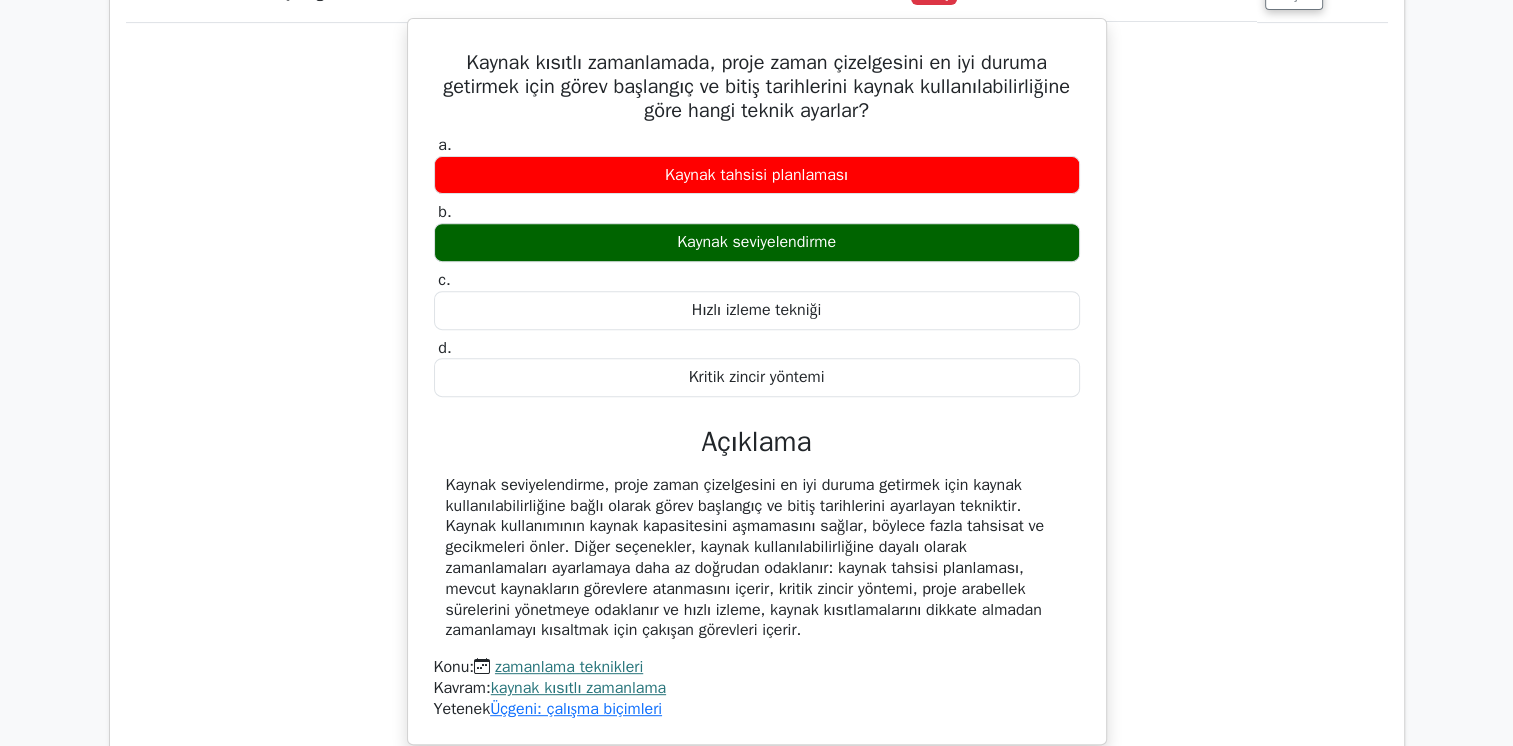 scroll, scrollTop: 8248, scrollLeft: 0, axis: vertical 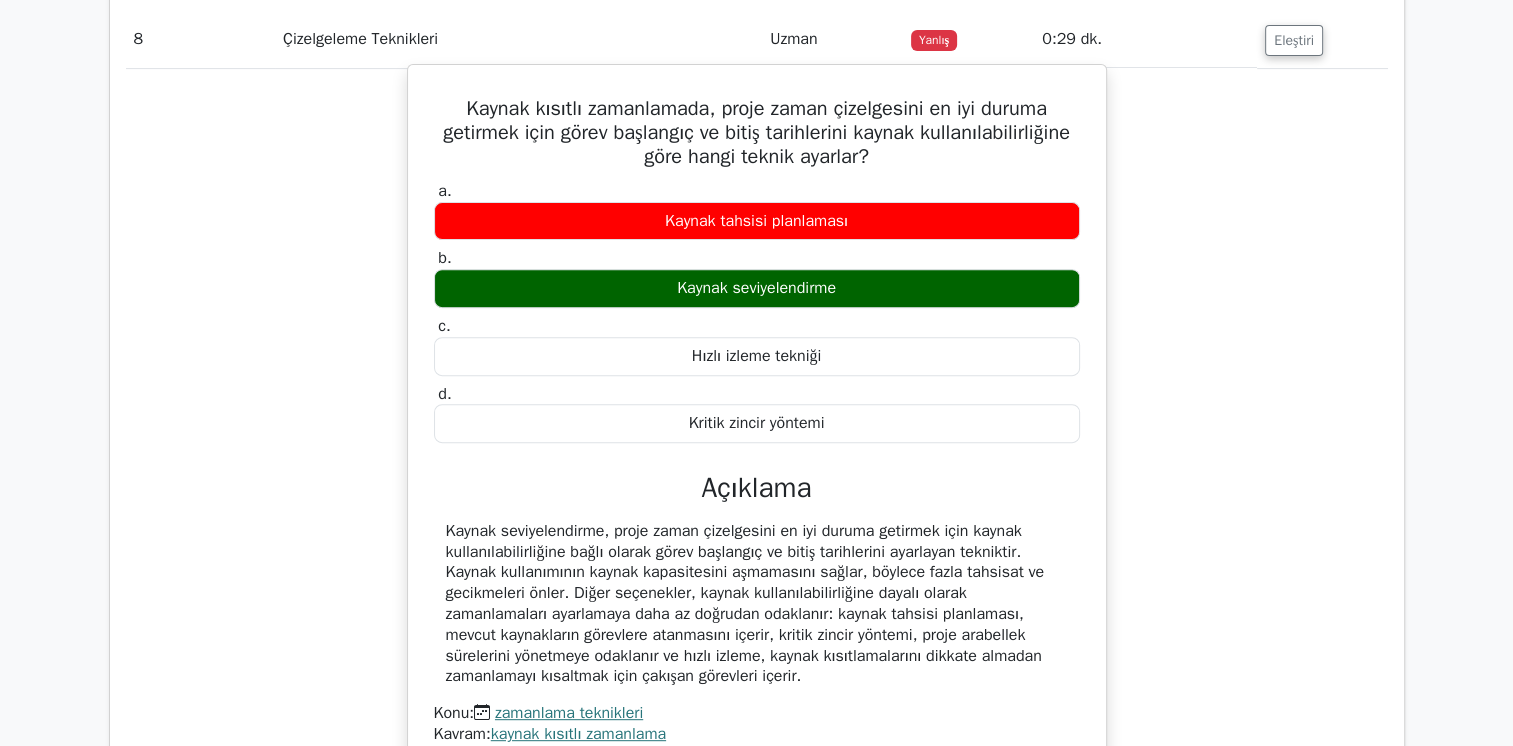 drag, startPoint x: 457, startPoint y: 129, endPoint x: 872, endPoint y: 699, distance: 705.0709 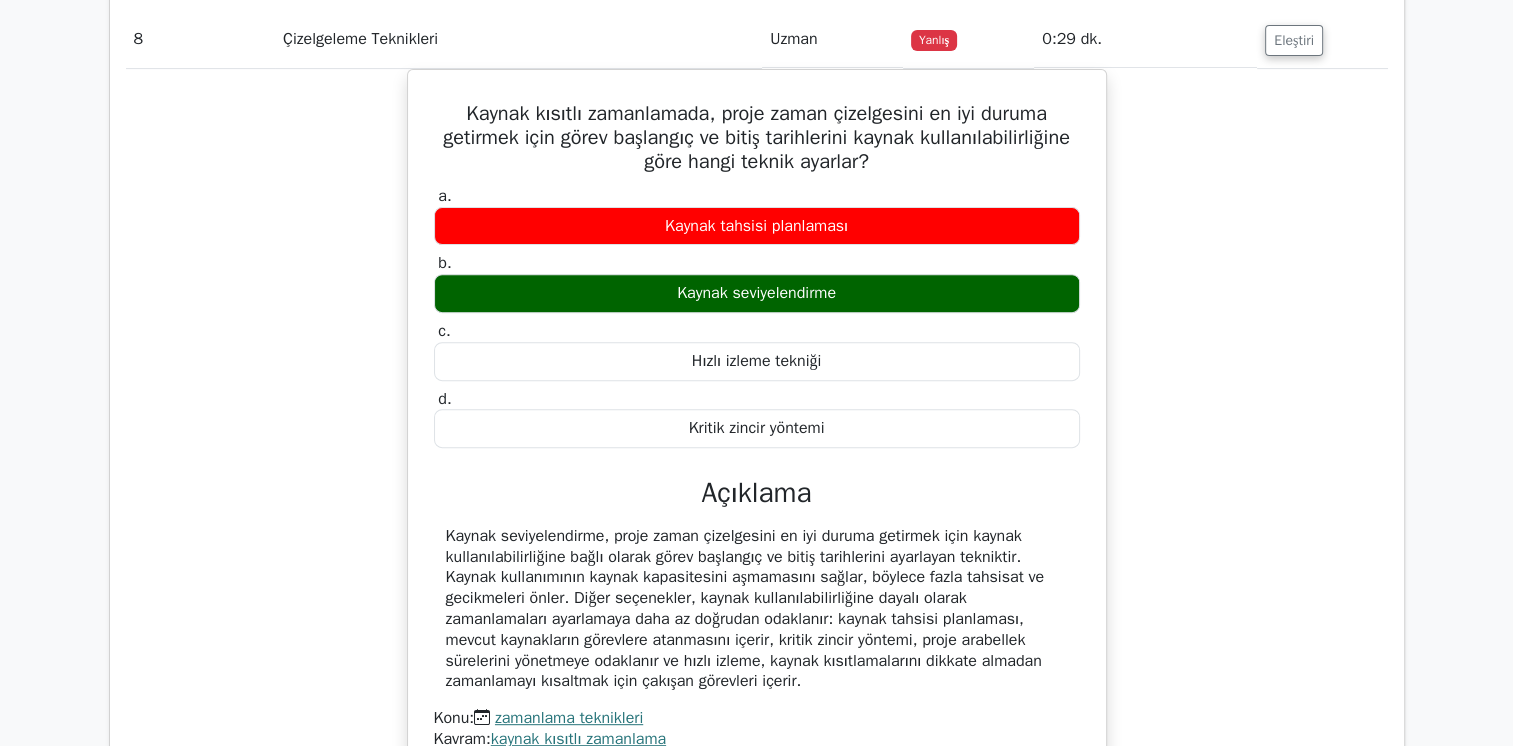 click on "Kaynak kısıtlı zamanlamada, proje zaman çizelgesini en iyi duruma getirmek için görev başlangıç ve bitiş tarihlerini kaynak kullanılabilirliğine göre hangi teknik ayarlar?
a.
Kaynak tahsisi planlaması
b.
Kaynak seviyelendirme
c.
Hızlı izleme tekniği
d." at bounding box center [757, 444] 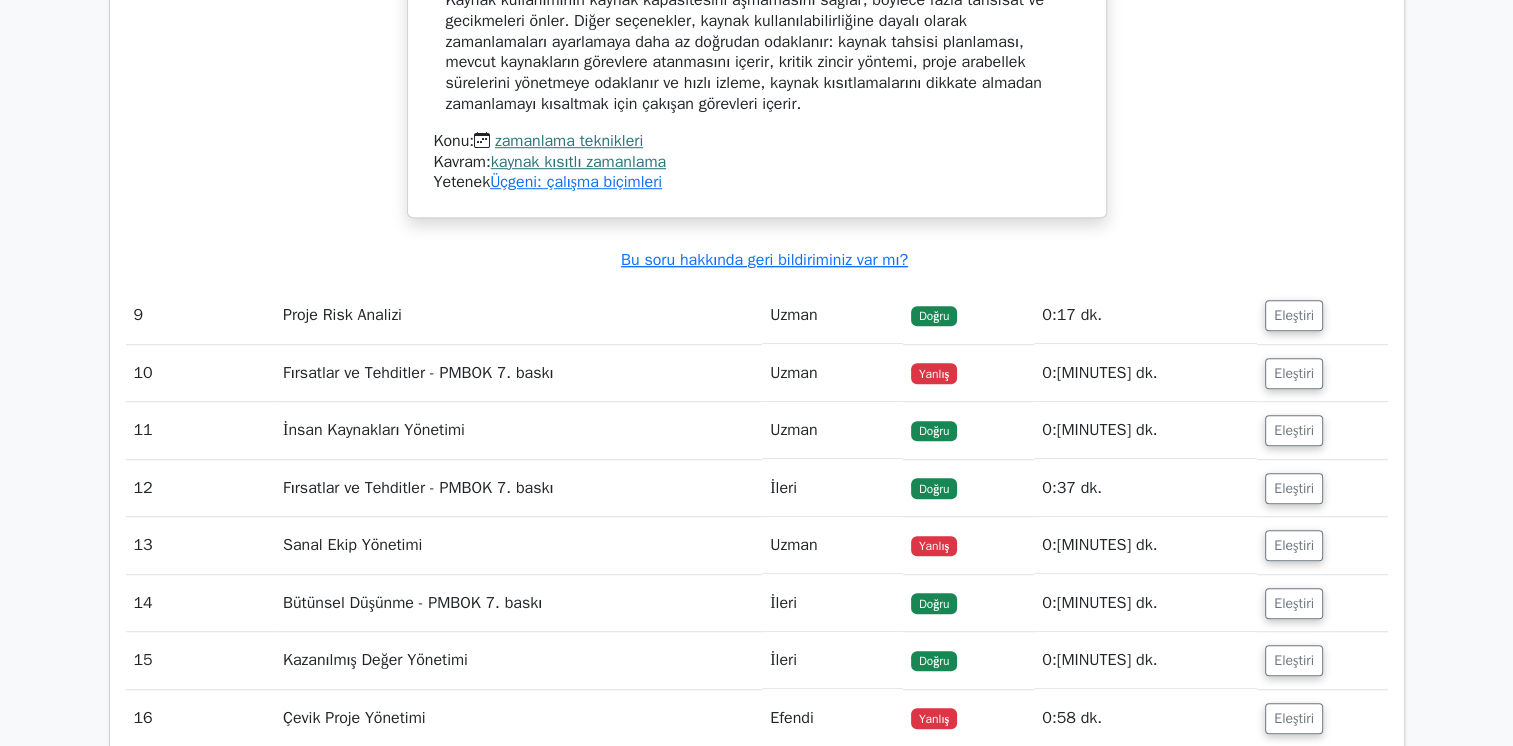 scroll, scrollTop: 8869, scrollLeft: 0, axis: vertical 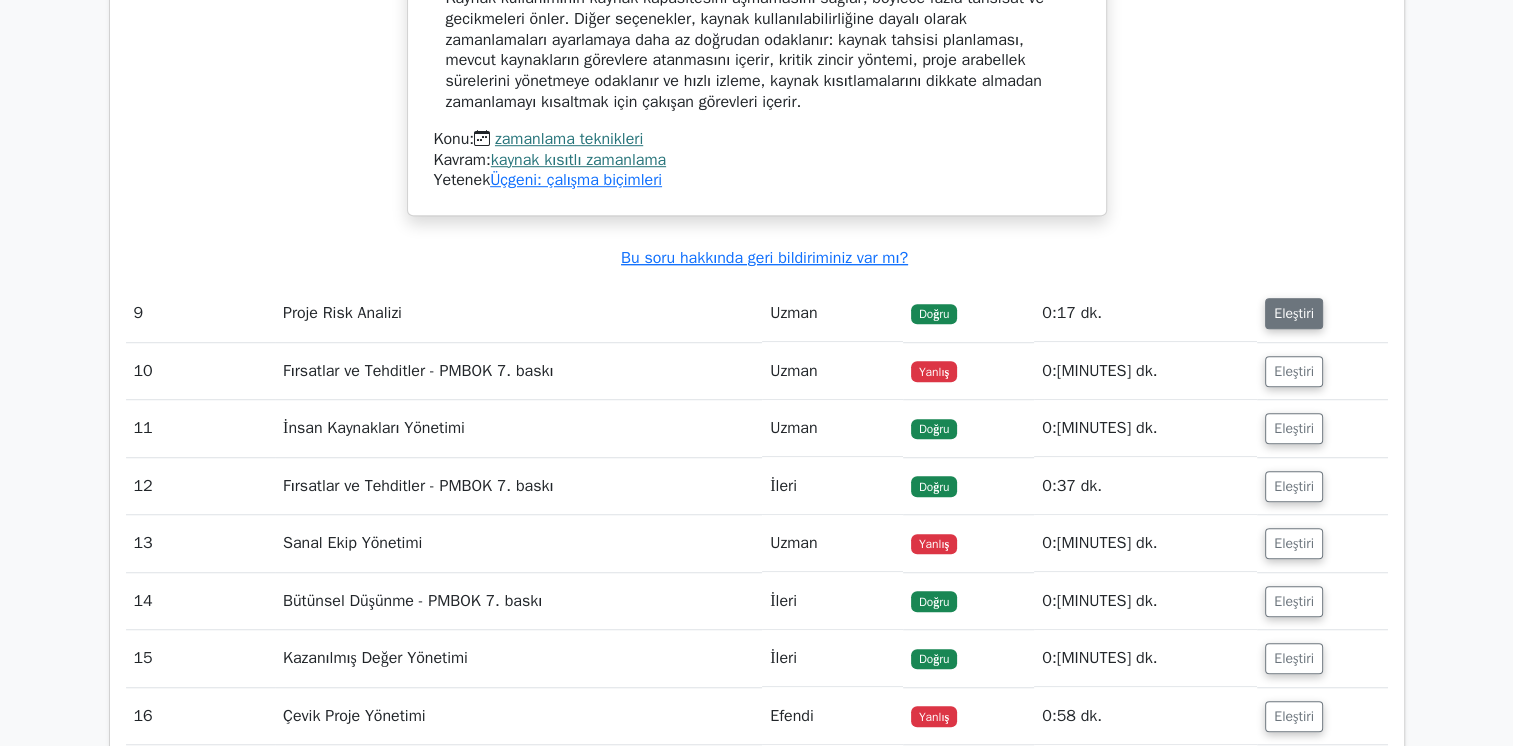 click on "Eleştiri" at bounding box center [1294, 313] 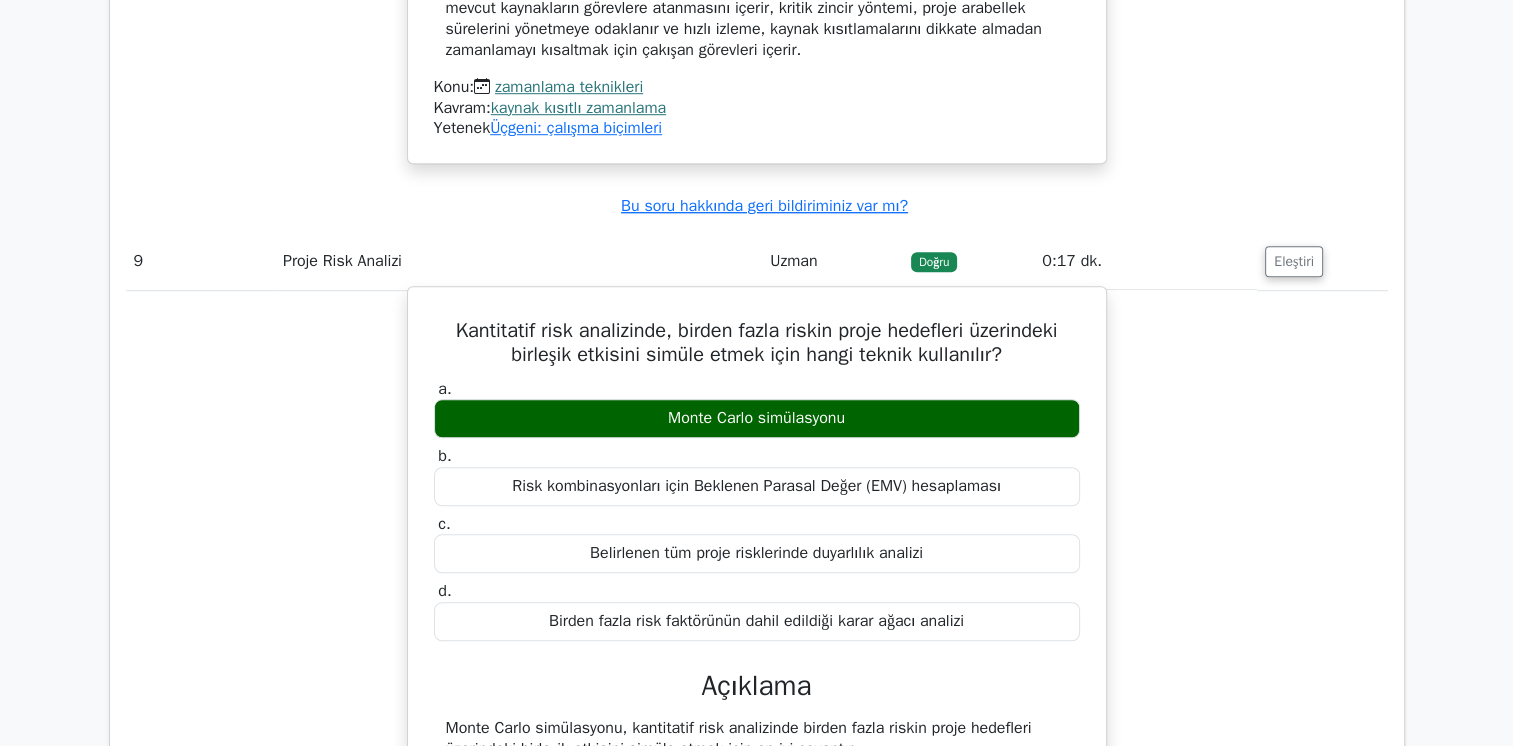 scroll, scrollTop: 8969, scrollLeft: 0, axis: vertical 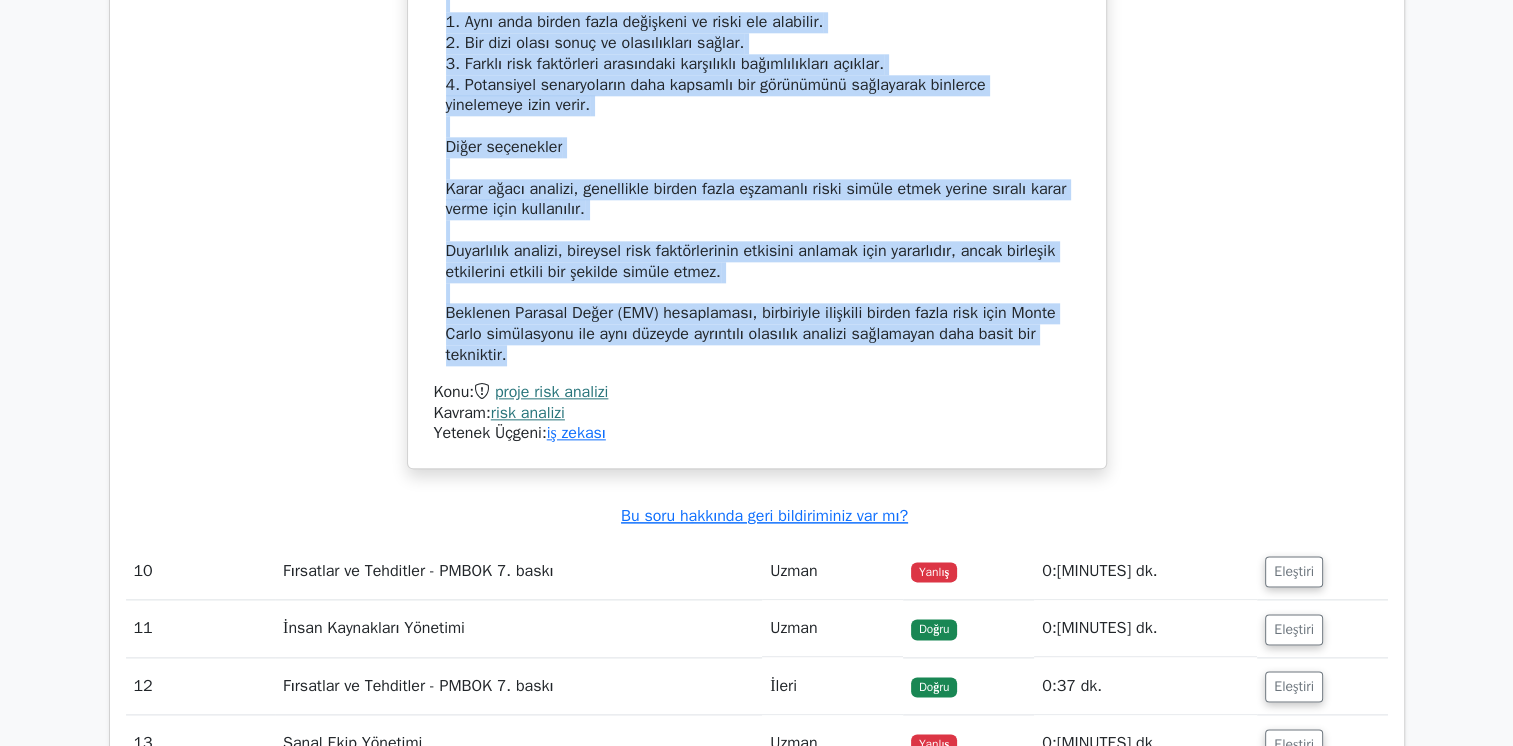 drag, startPoint x: 441, startPoint y: 278, endPoint x: 938, endPoint y: 339, distance: 500.72946 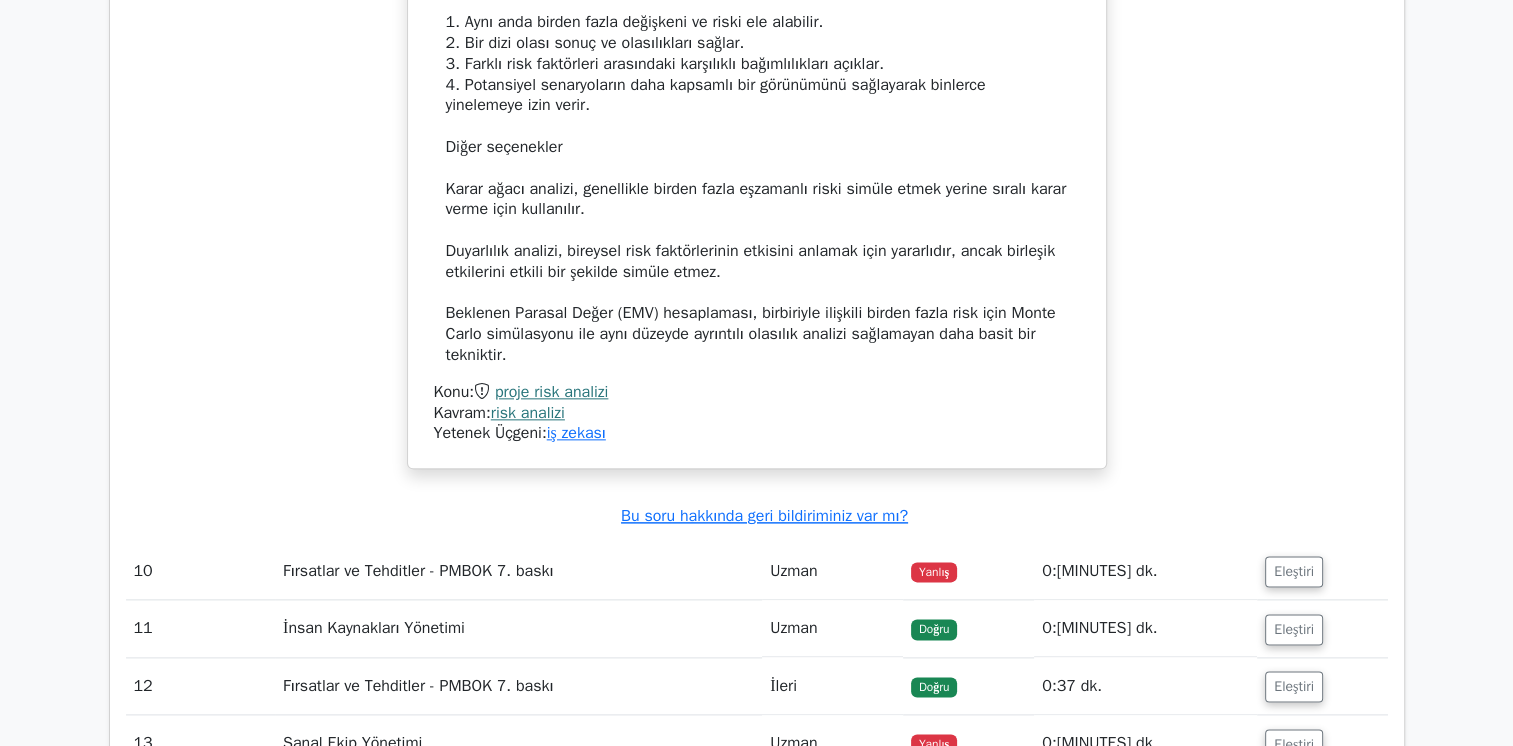 click on "Monte Carlo simülasyonu, kantitatif risk analizinde birden fazla riskin proje hedefleri üzerindeki birleşik etkisini simüle etmek için en iyi cevaptır.  Monte Carlo simülasyonu, karmaşık sistemlerin veya süreçlerin potansiyel sonuçlarını modellemek için rastgele örnekleme ve olasılık dağılımlarını kullanan güçlü bir istatistiksel tekniktir. Proje yönetiminde, birden çok riskin maliyet, zamanlama ve kapsam gibi proje hedefleri üzerindeki birleşik etkisini analiz etmek için özellikle yararlıdır.  Monte Carlo simülasyonunun en uygun teknik olmasının nedeni şudur: 1. Aynı anda birden fazla değişkeni ve riski ele alabilir.  2. Bir dizi olası sonuç ve olasılıkları sağlar.  3. Farklı risk faktörleri arasındaki karşılıklı bağımlılıkları açıklar.  4. Potansiyel senaryoların daha kapsamlı bir görünümünü sağlayarak binlerce yinelemeye izin verir.  Diğer seçeneklerle ilgili olarak:
Konu:" at bounding box center [757, 113] 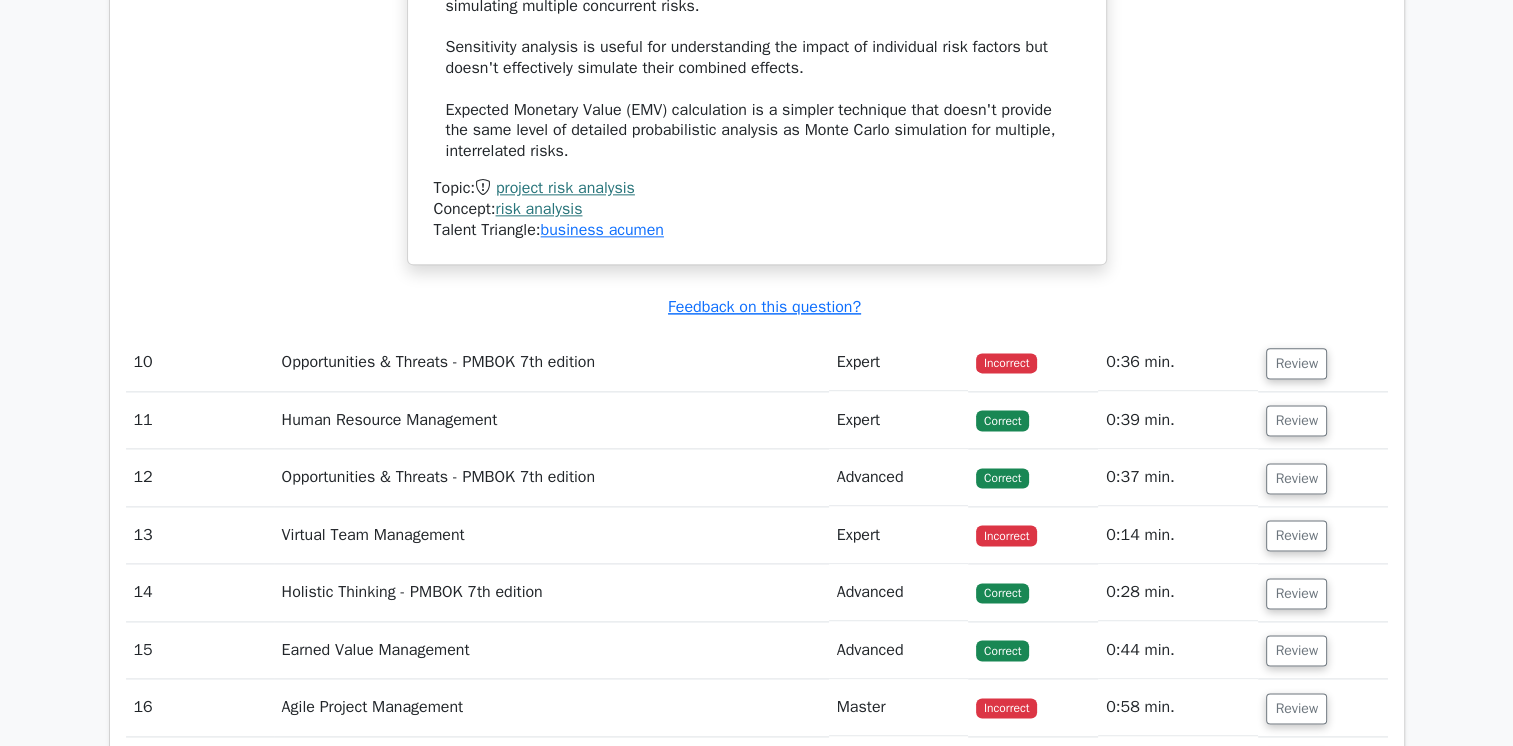 scroll, scrollTop: 10056, scrollLeft: 0, axis: vertical 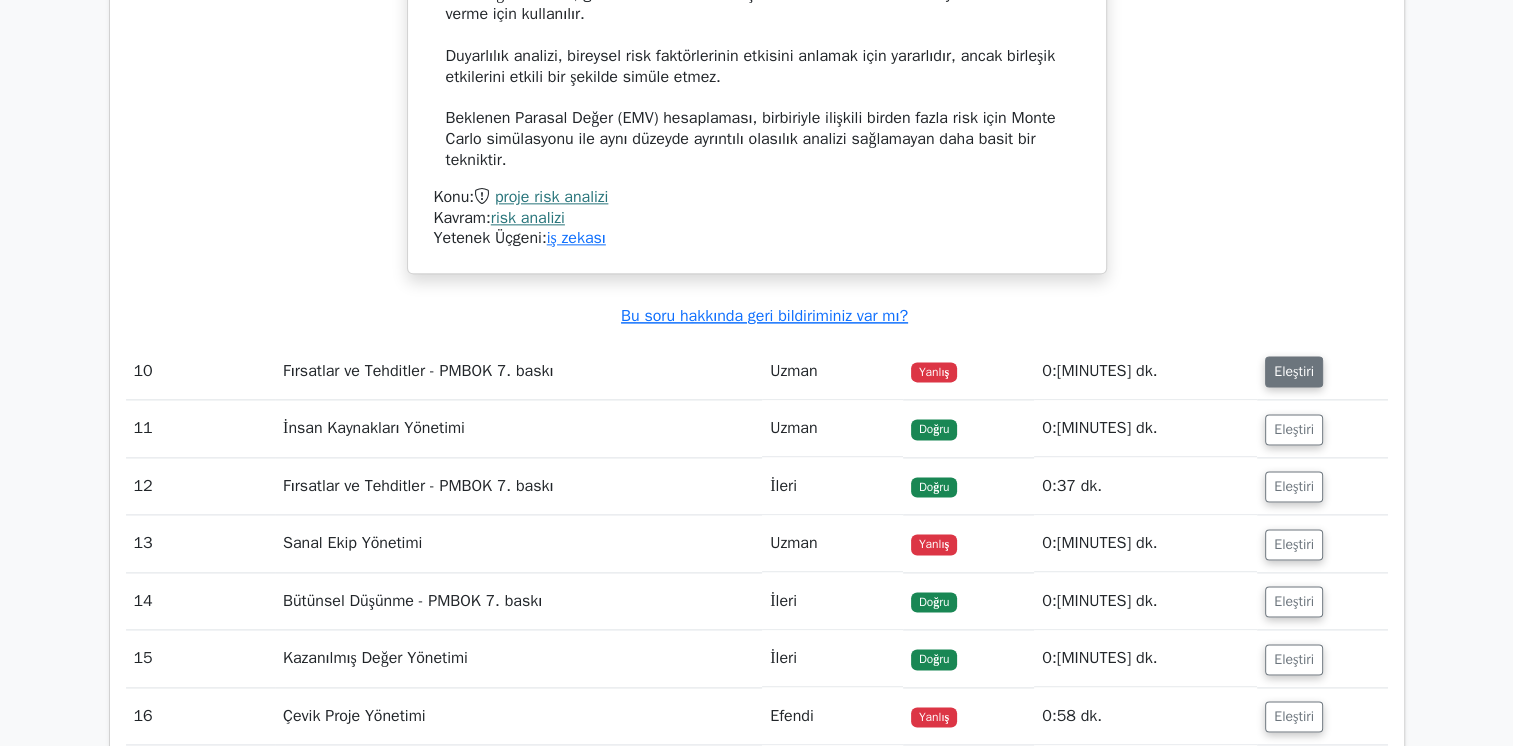 click on "Eleştiri" at bounding box center (1294, 371) 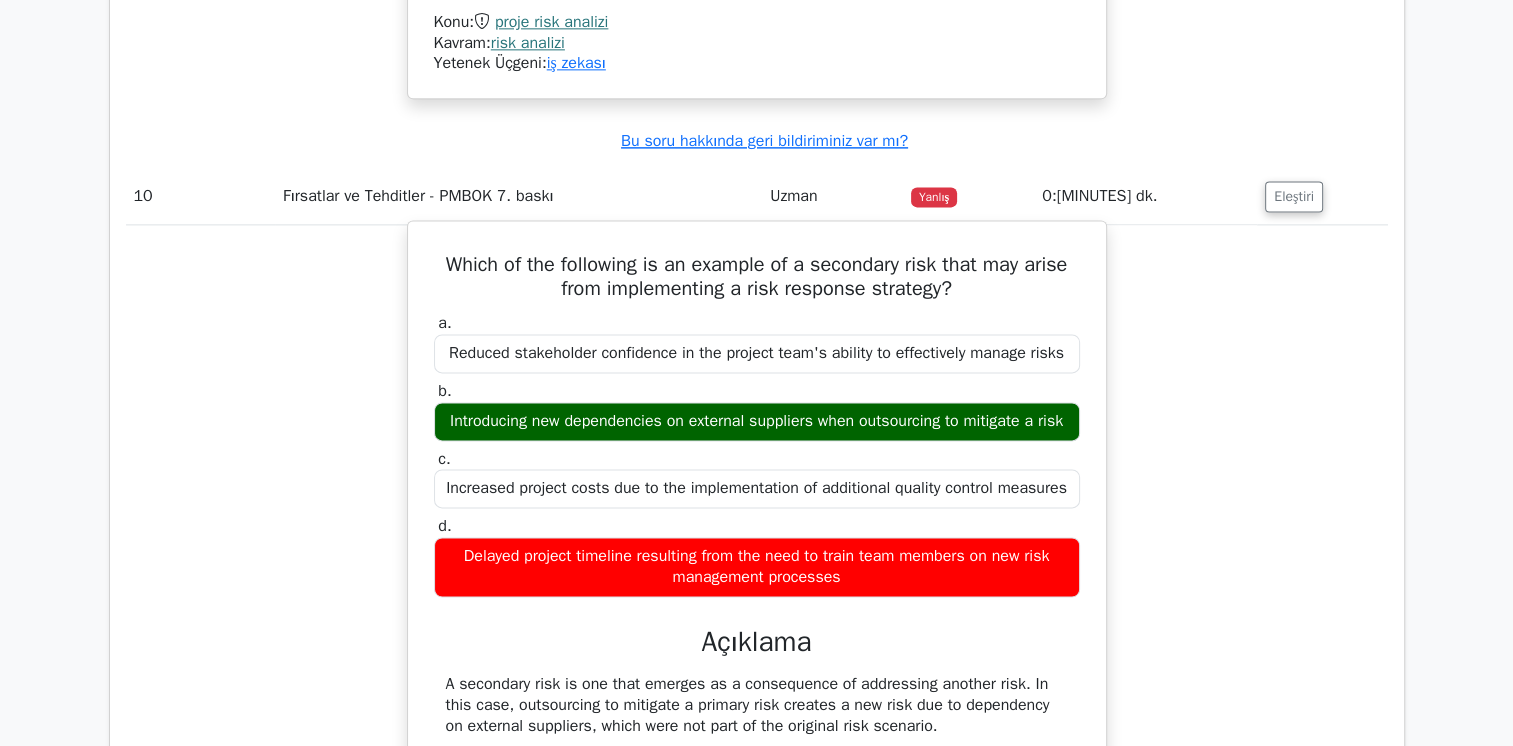 scroll, scrollTop: 10256, scrollLeft: 0, axis: vertical 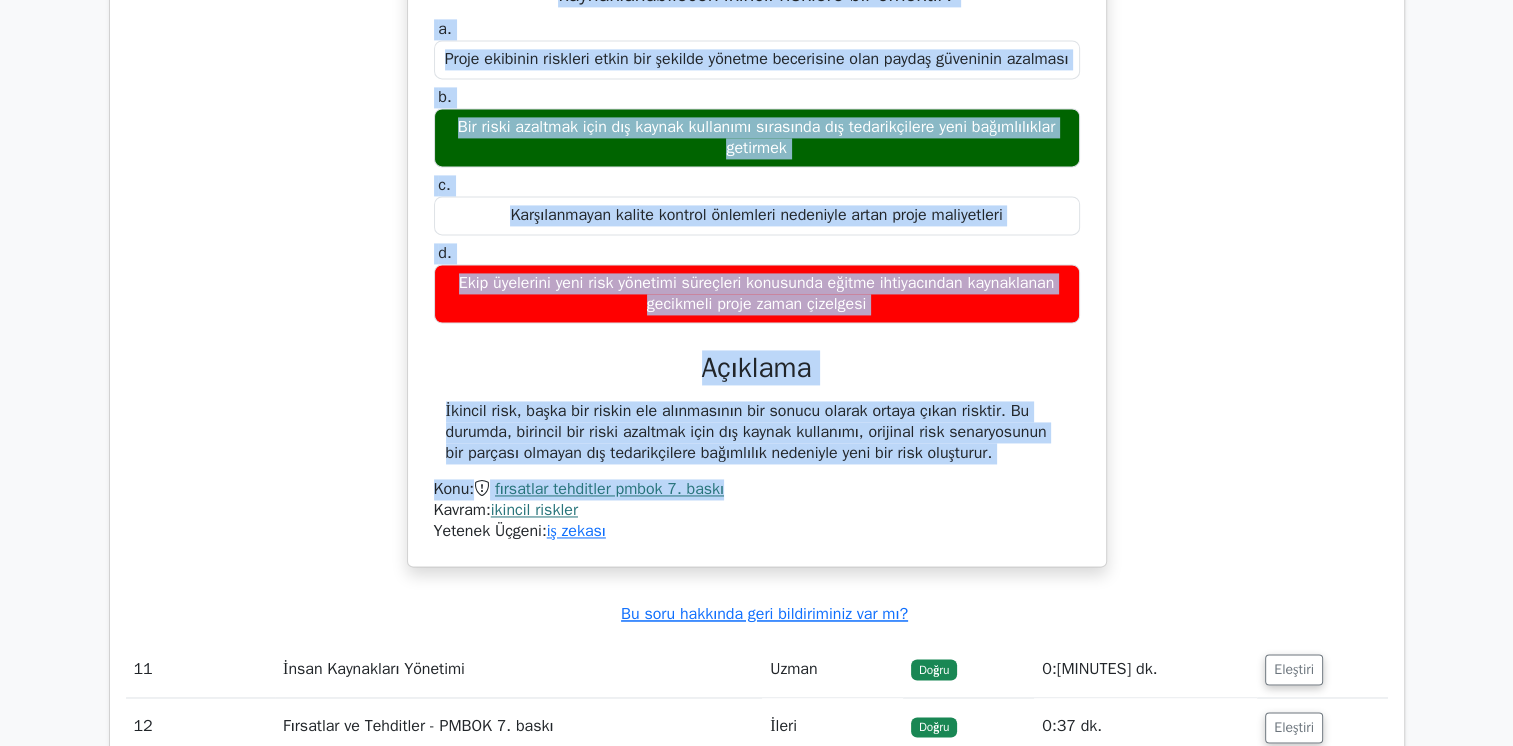 drag, startPoint x: 504, startPoint y: 210, endPoint x: 891, endPoint y: 481, distance: 472.45105 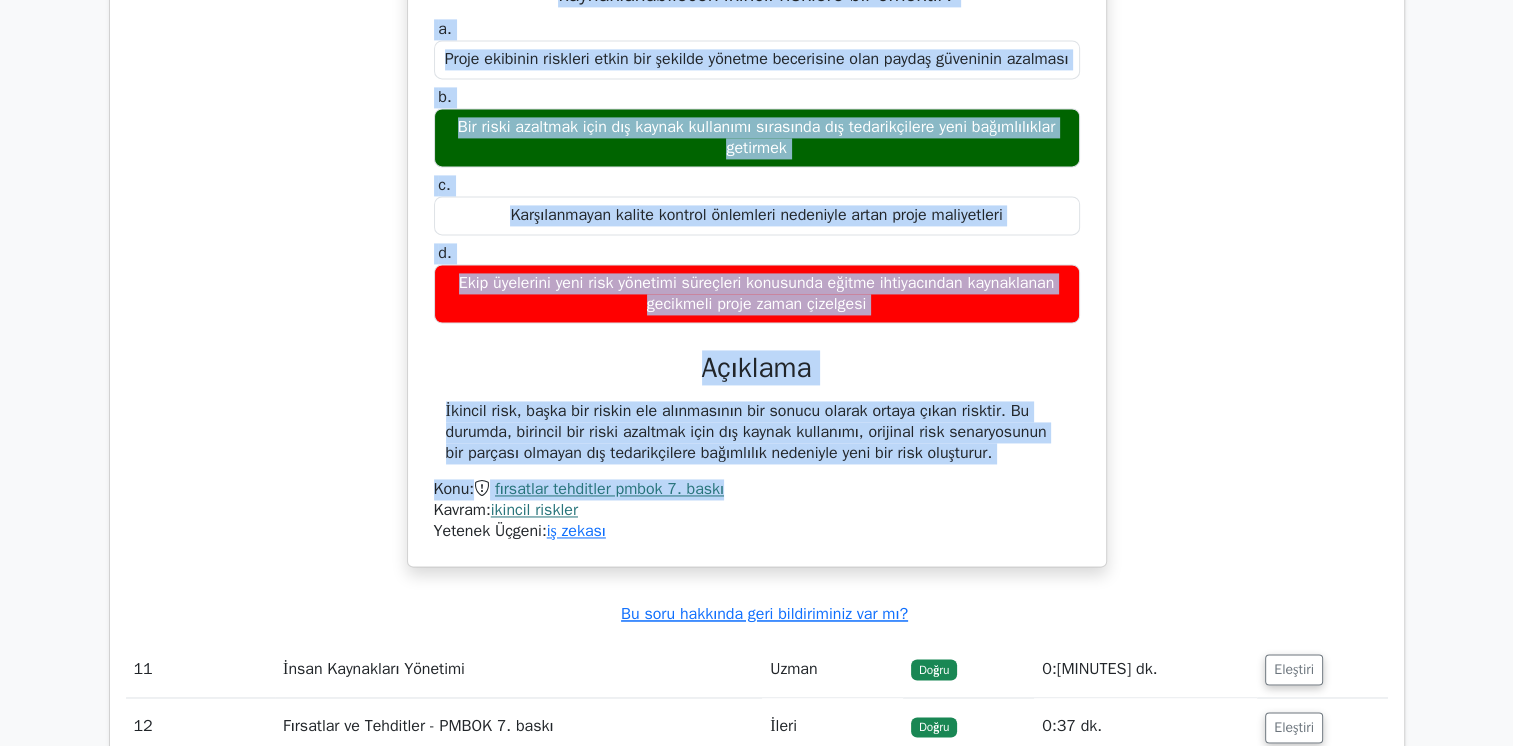 drag, startPoint x: 891, startPoint y: 481, endPoint x: 754, endPoint y: 372, distance: 175.07141 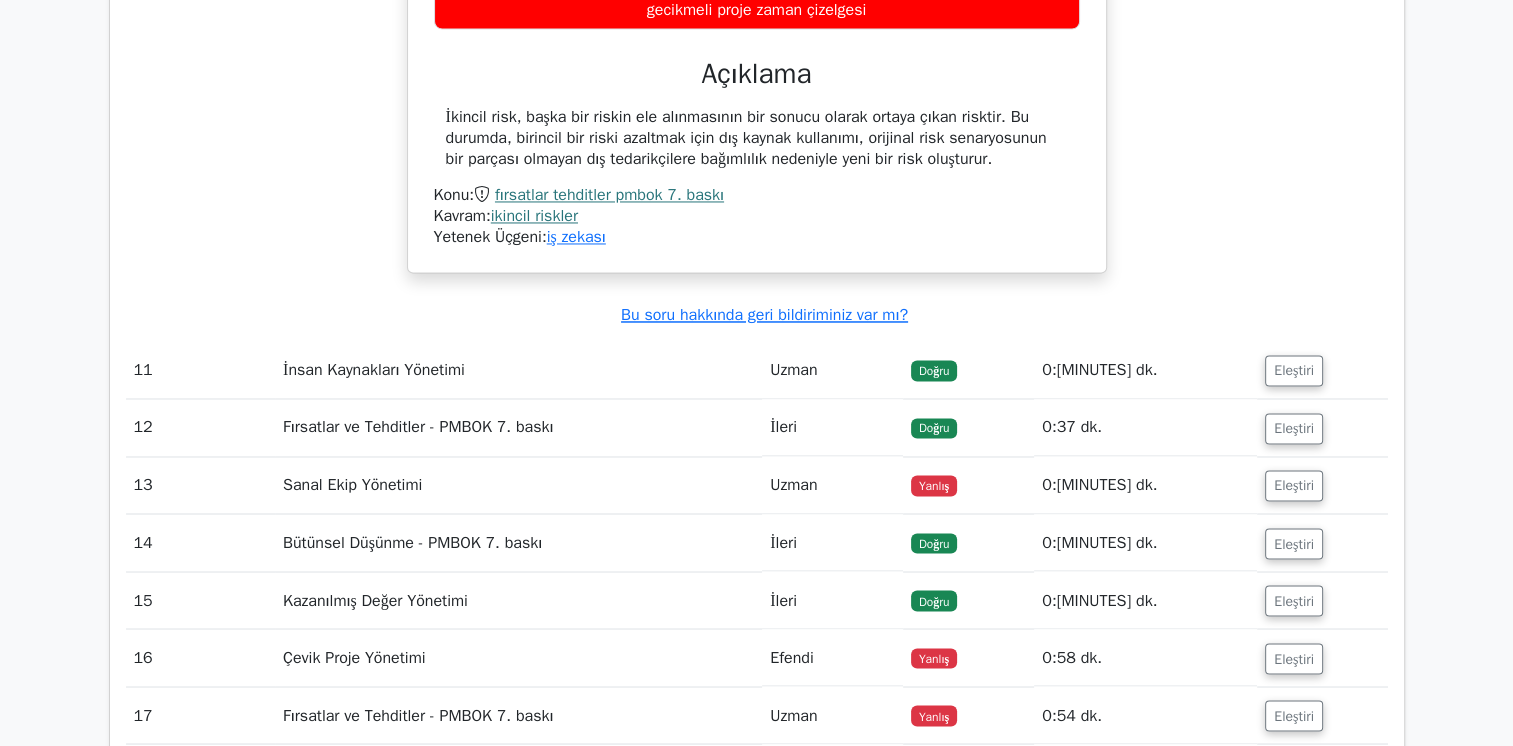scroll, scrollTop: 10825, scrollLeft: 0, axis: vertical 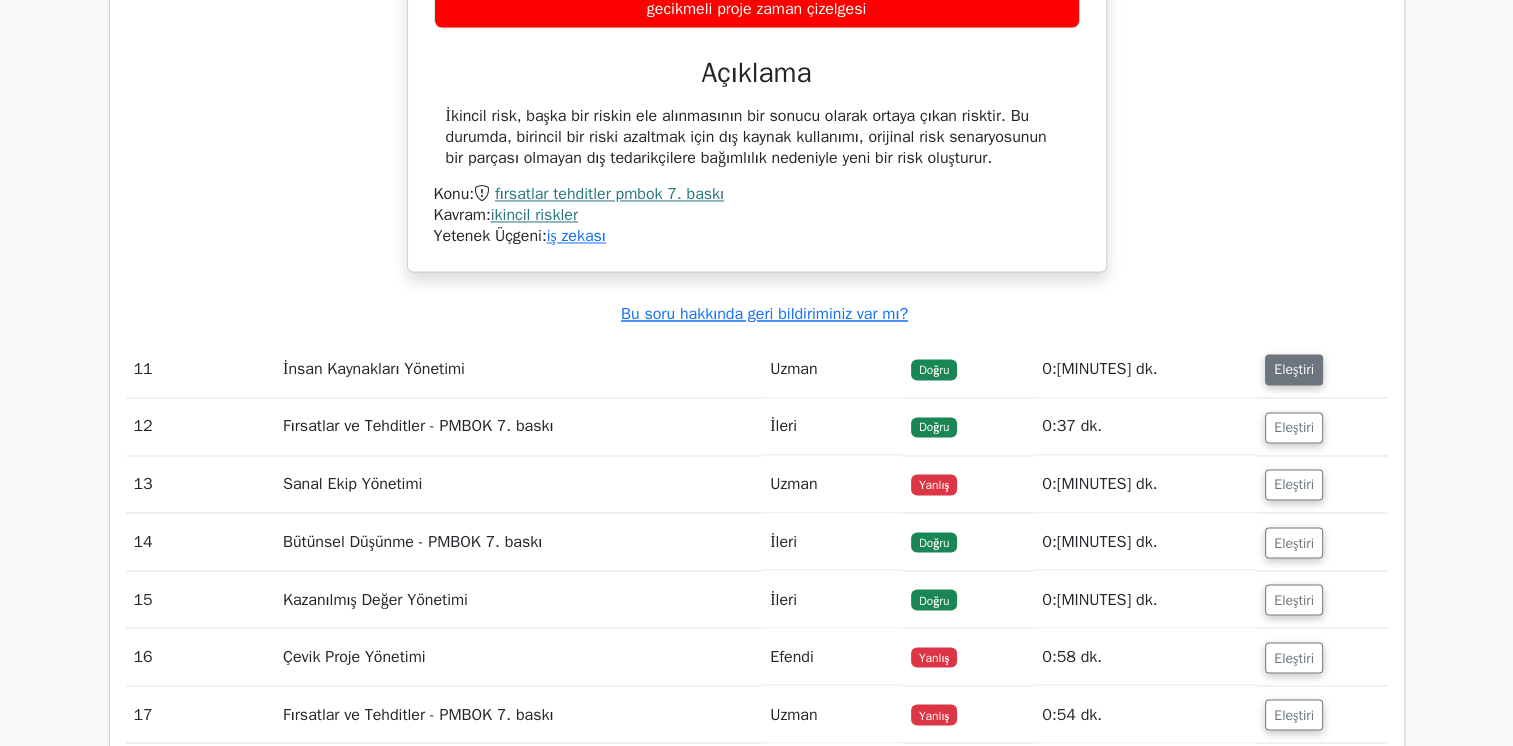 click on "Eleştiri" at bounding box center [1294, 369] 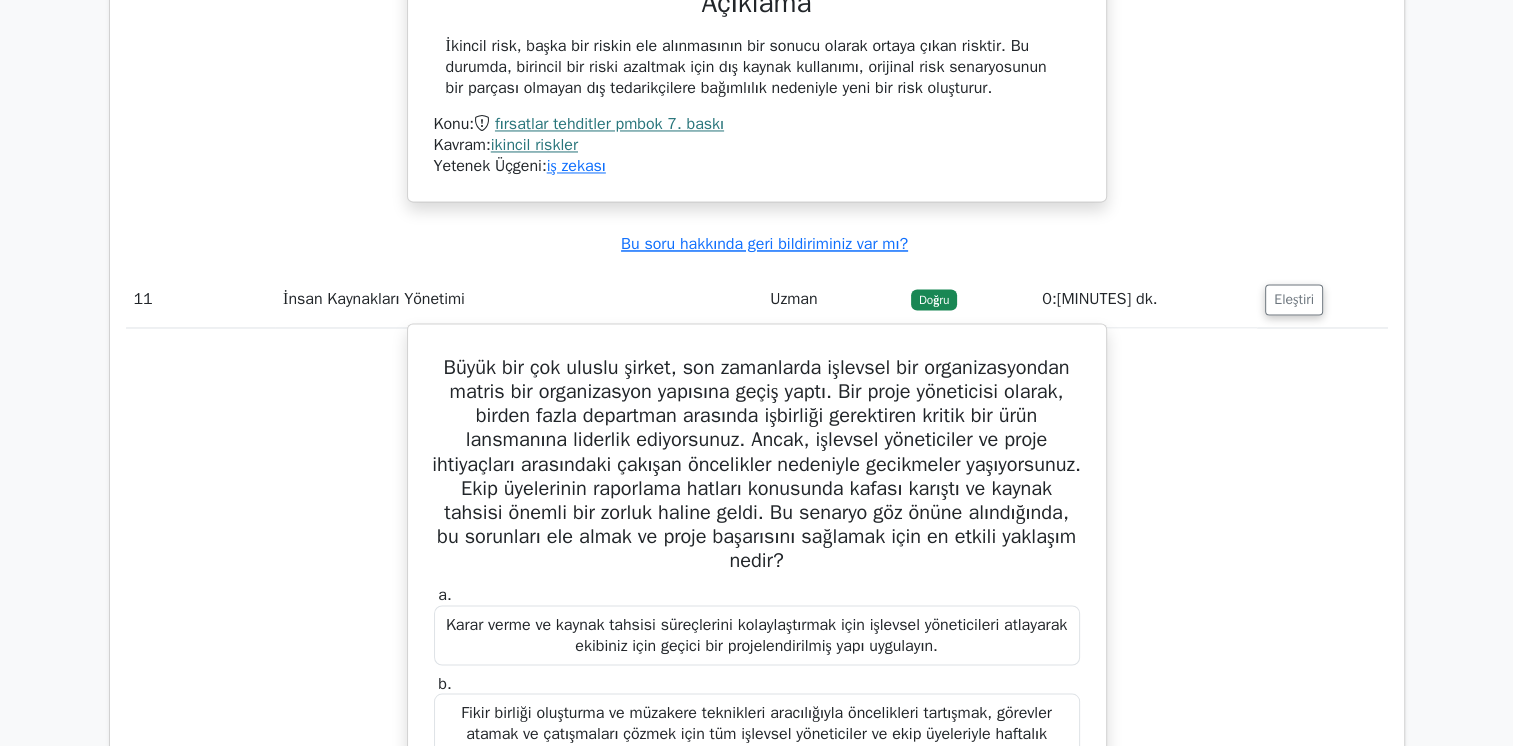 scroll, scrollTop: 10925, scrollLeft: 0, axis: vertical 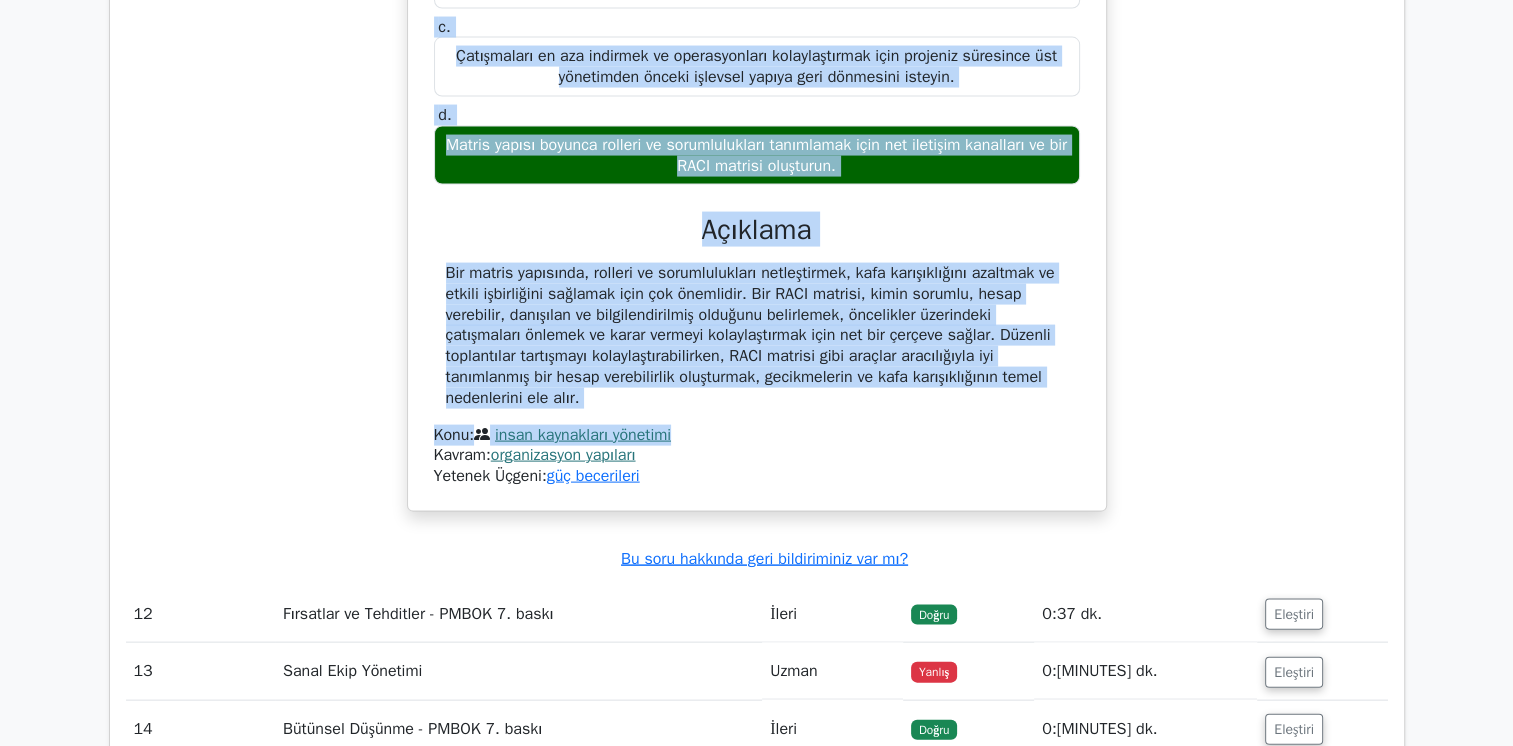 drag, startPoint x: 514, startPoint y: 326, endPoint x: 765, endPoint y: 433, distance: 272.8553 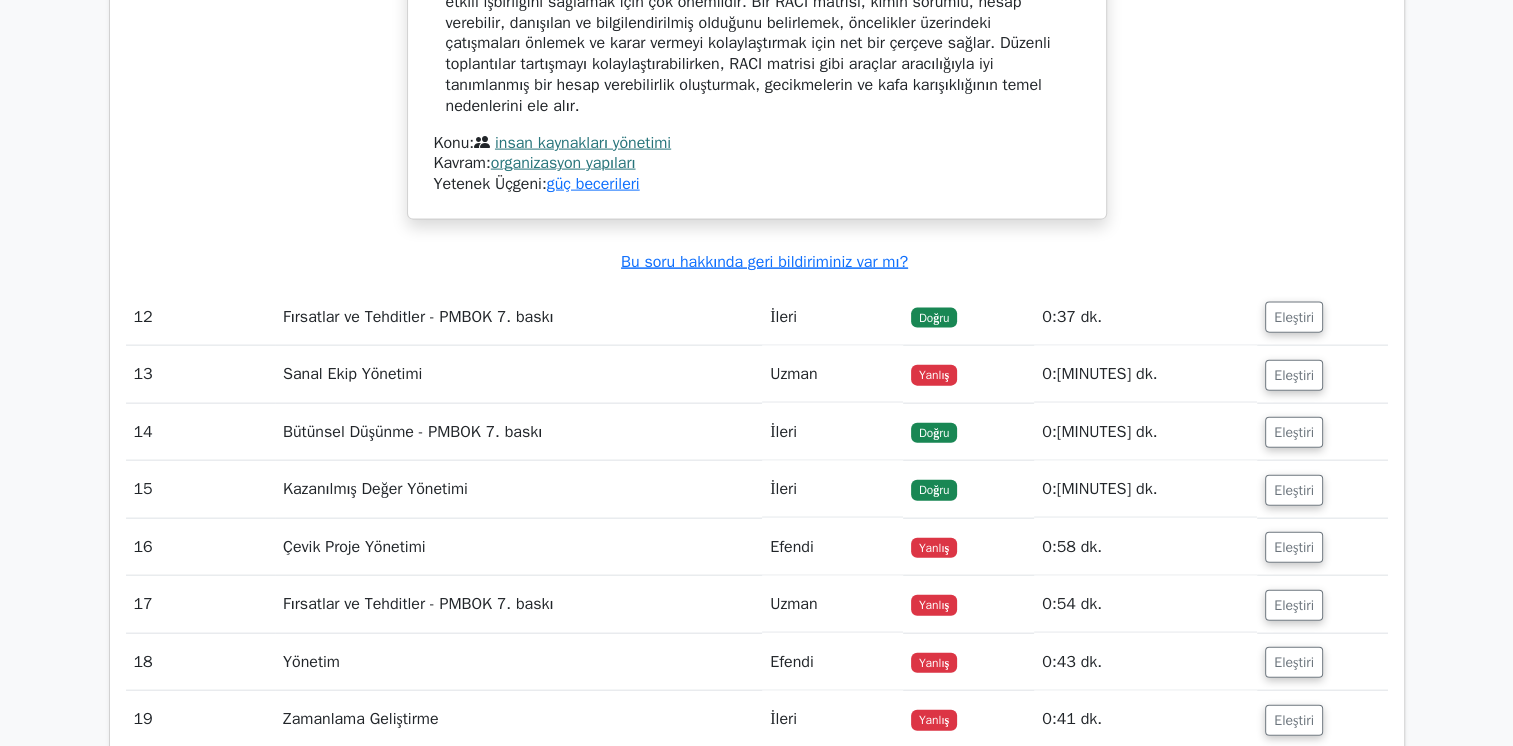scroll, scrollTop: 11960, scrollLeft: 0, axis: vertical 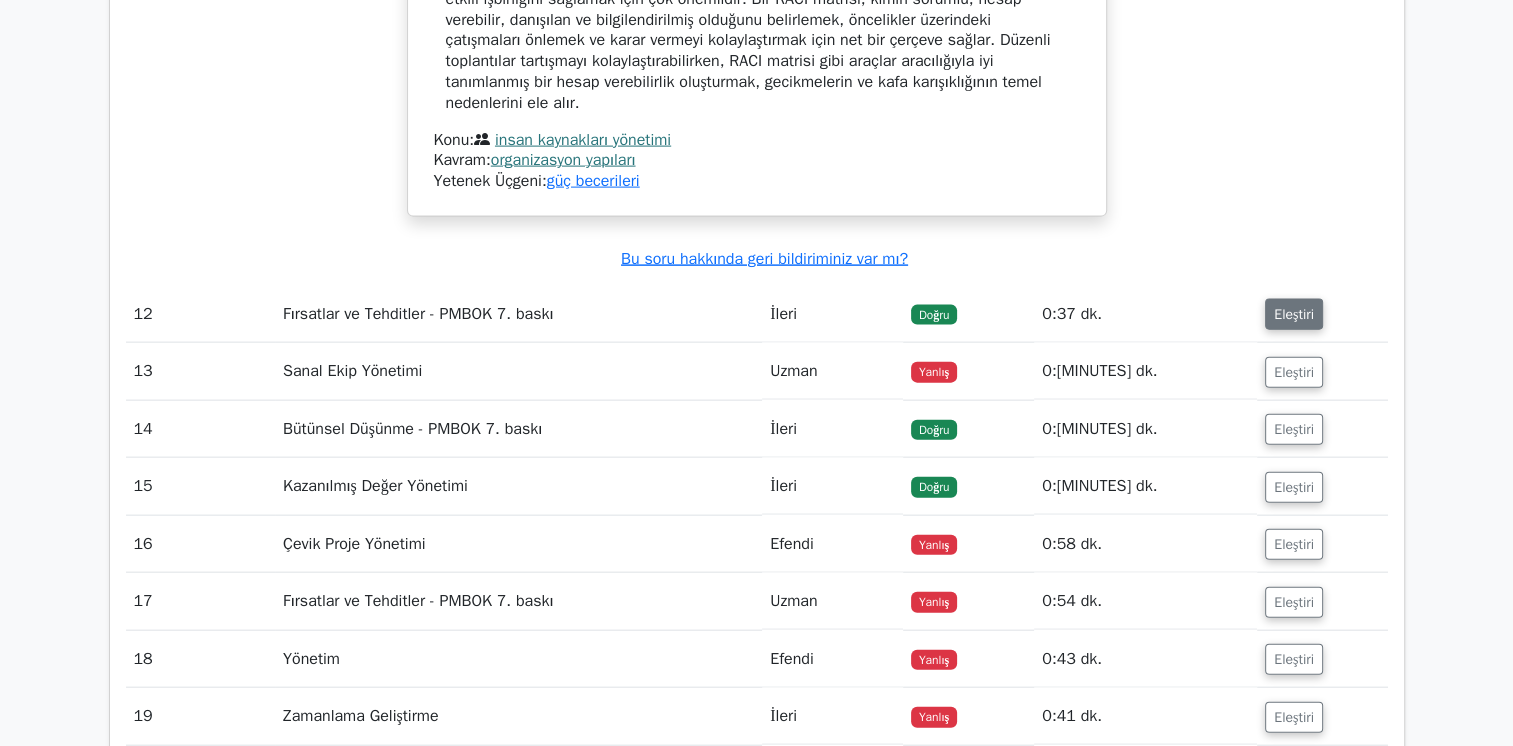 click on "Eleştiri" at bounding box center (1294, 314) 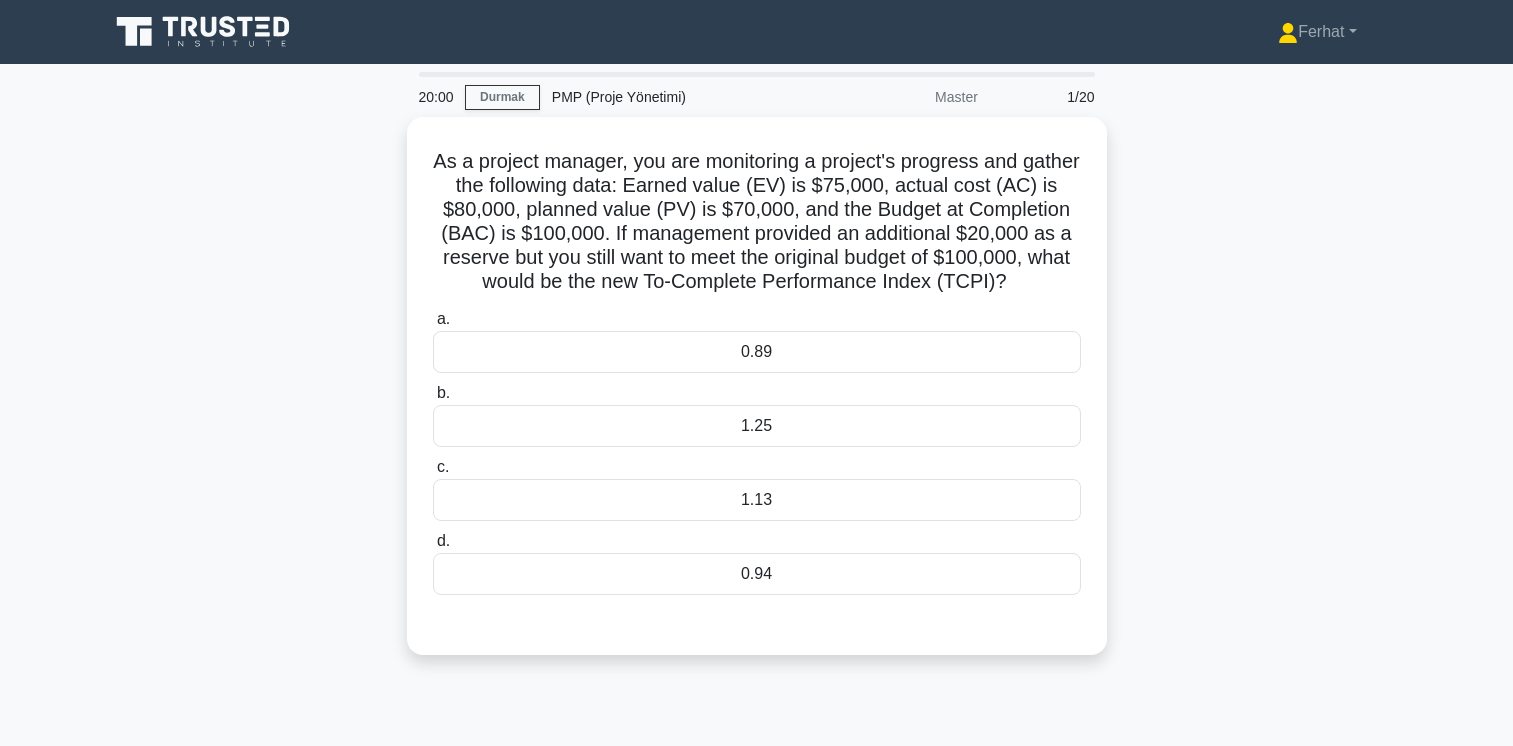 scroll, scrollTop: 334, scrollLeft: 0, axis: vertical 